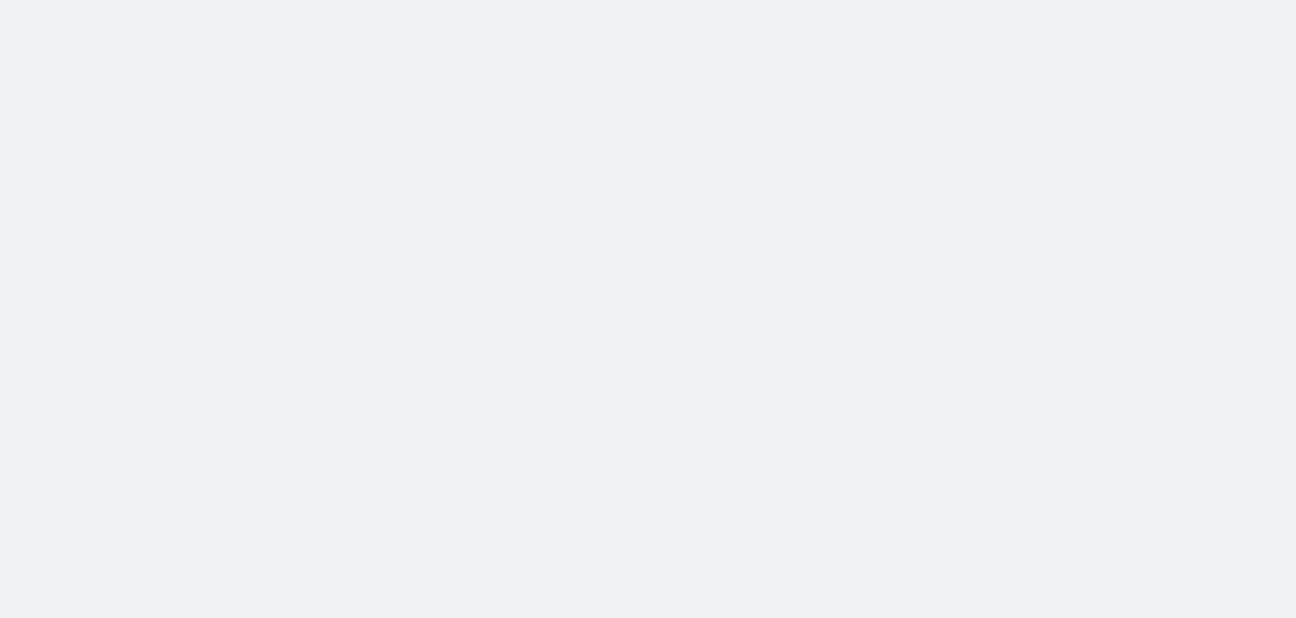 scroll, scrollTop: 0, scrollLeft: 0, axis: both 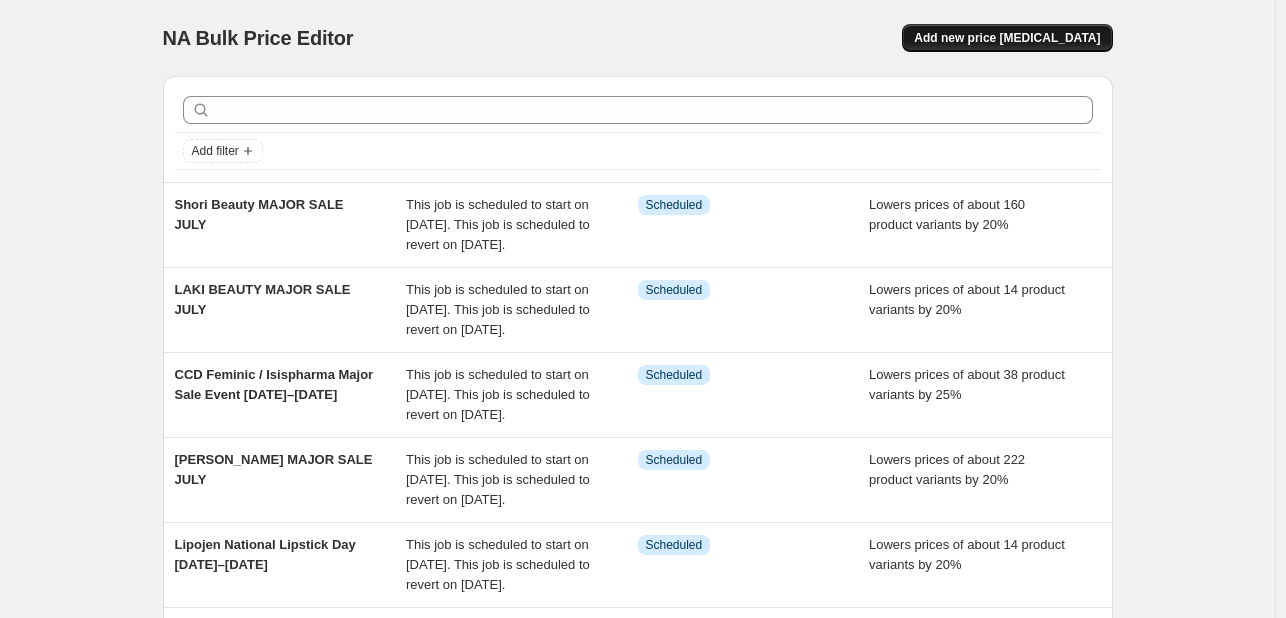 click on "Add new price [MEDICAL_DATA]" at bounding box center (1007, 38) 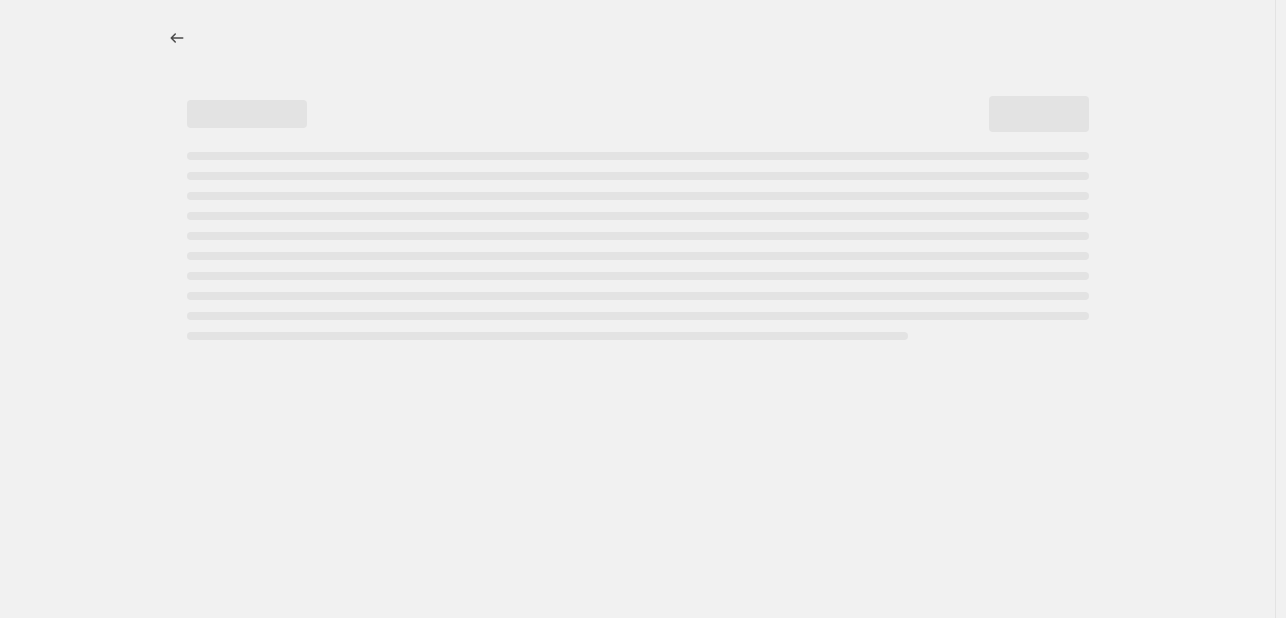 select on "percentage" 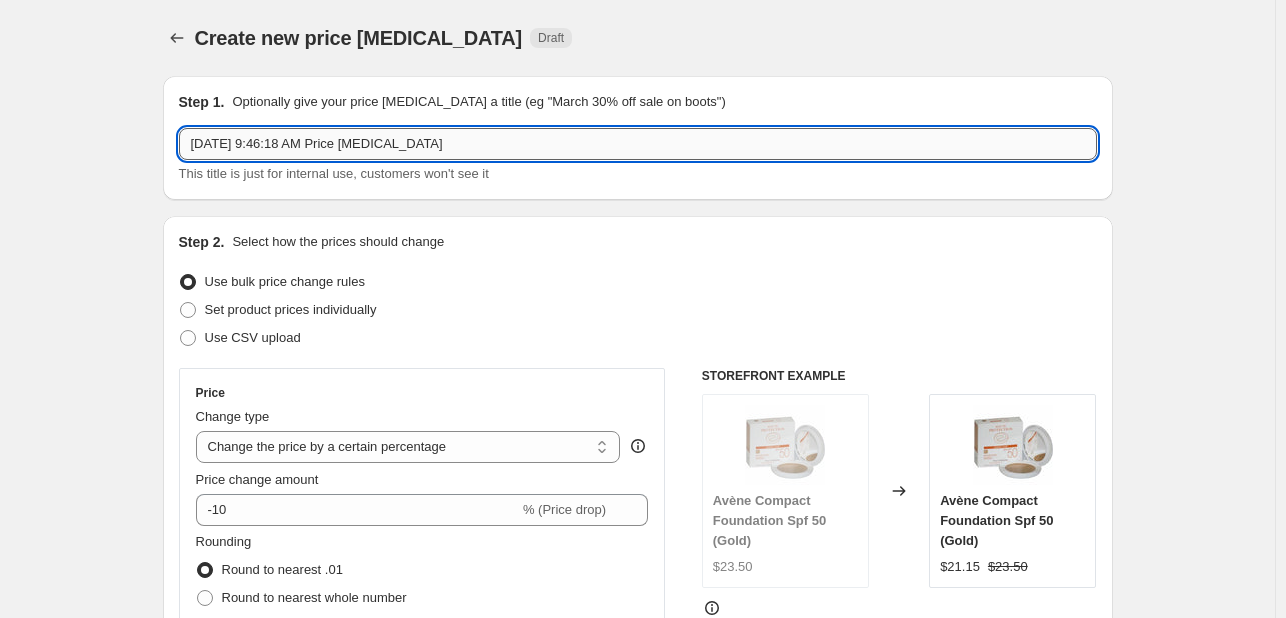 click on "[DATE] 9:46:18 AM Price [MEDICAL_DATA]" at bounding box center [638, 144] 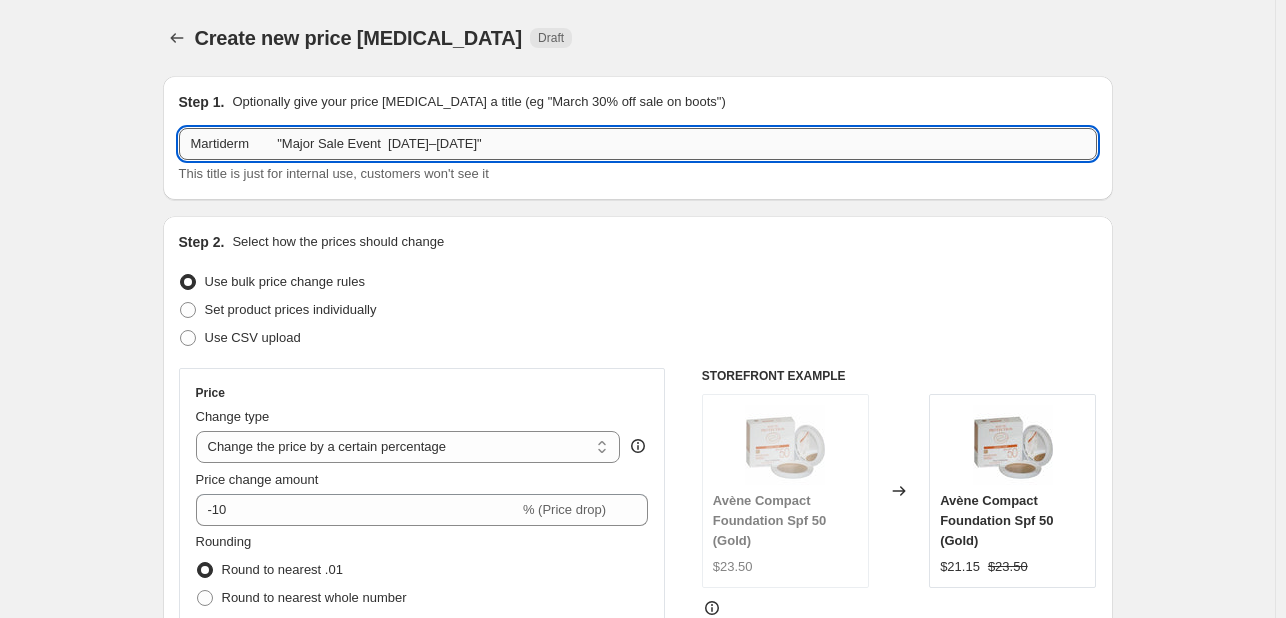 click on "Martiderm	"Major Sale Event  [DATE]–[DATE]"" at bounding box center [638, 144] 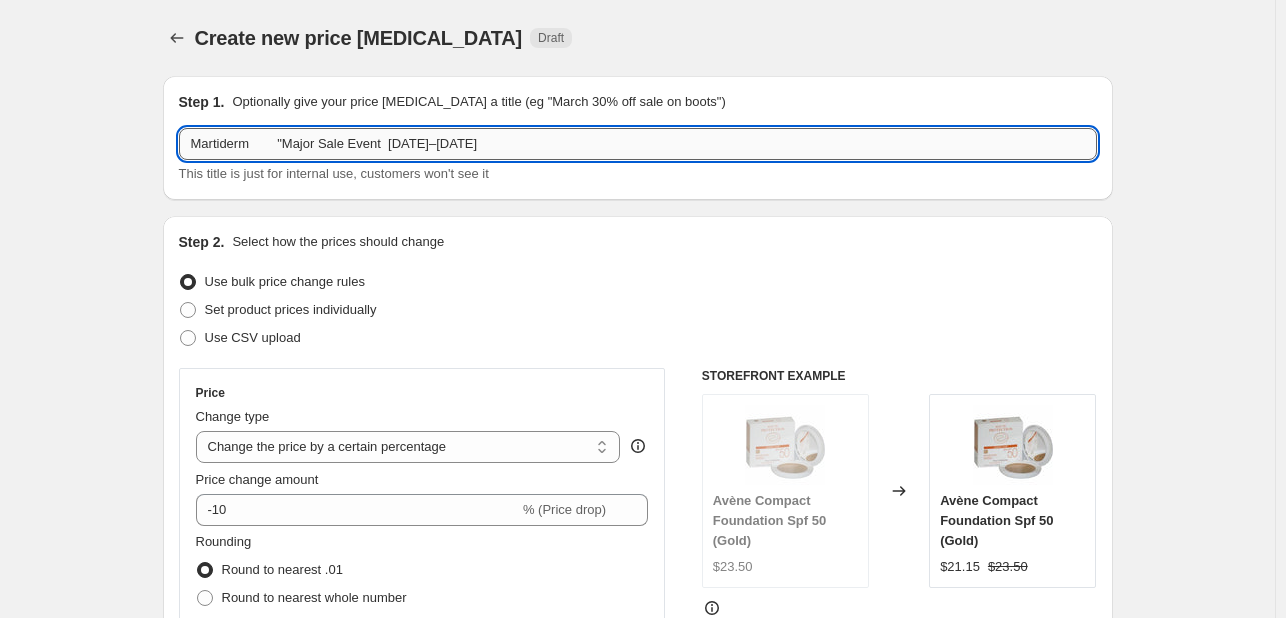 click on "Martiderm	"Major Sale Event  [DATE]–[DATE]" at bounding box center [638, 144] 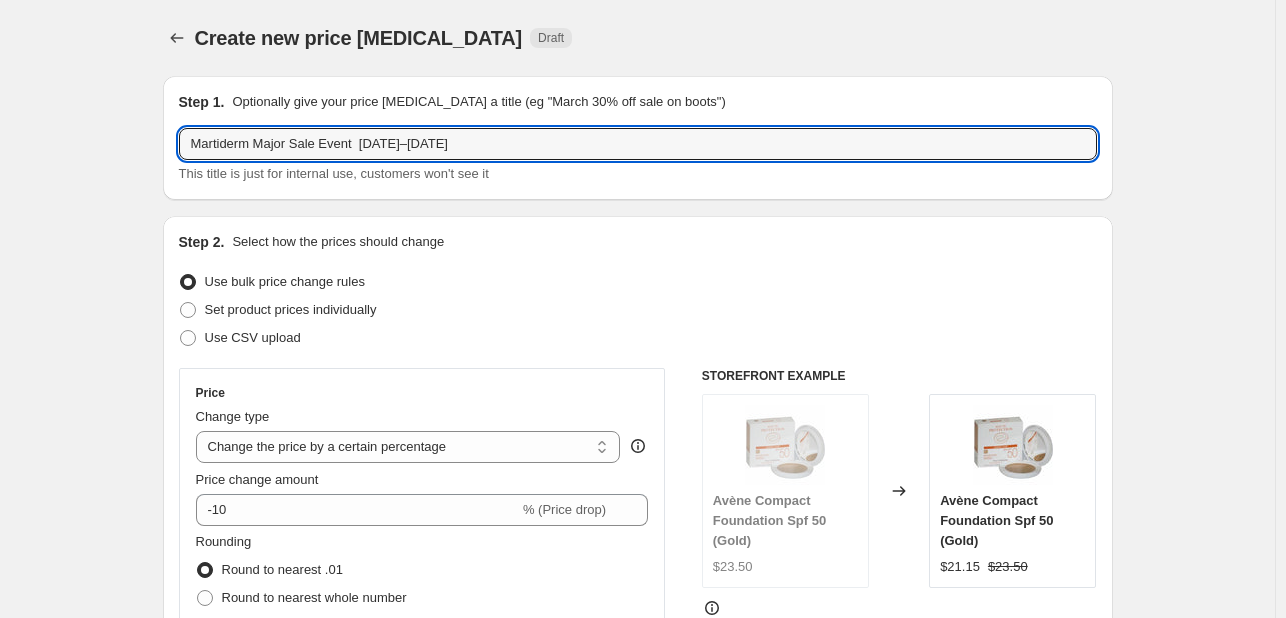 type on "Martiderm Major Sale Event  [DATE]–[DATE]" 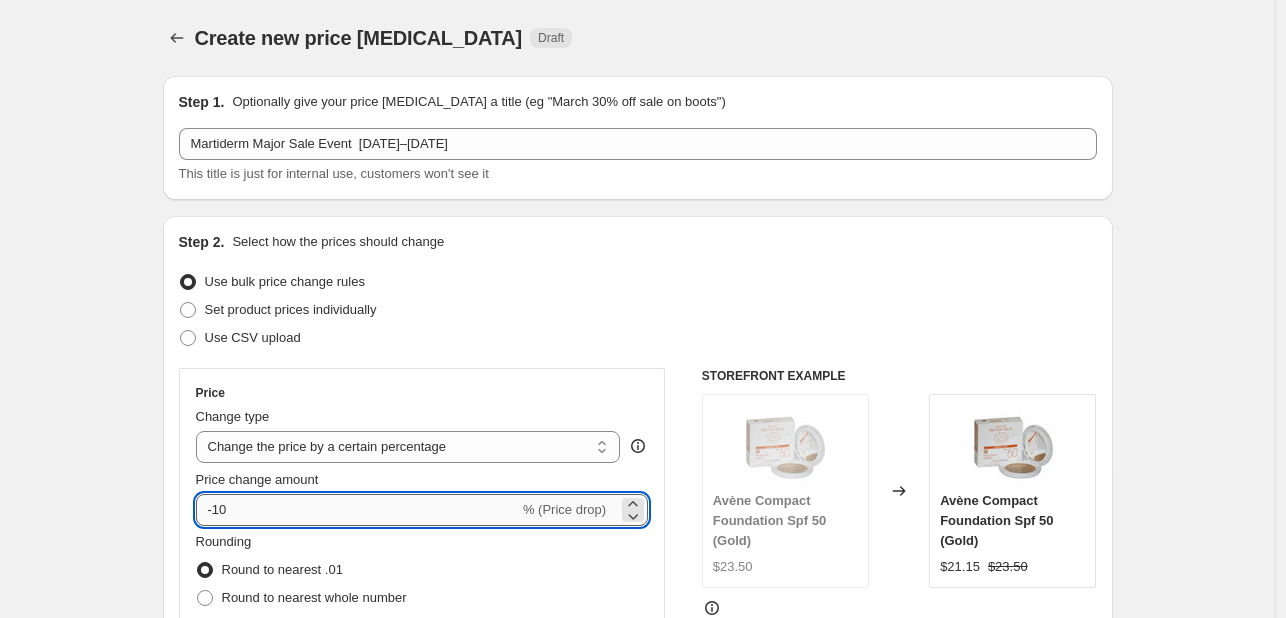 click on "-10" at bounding box center [357, 510] 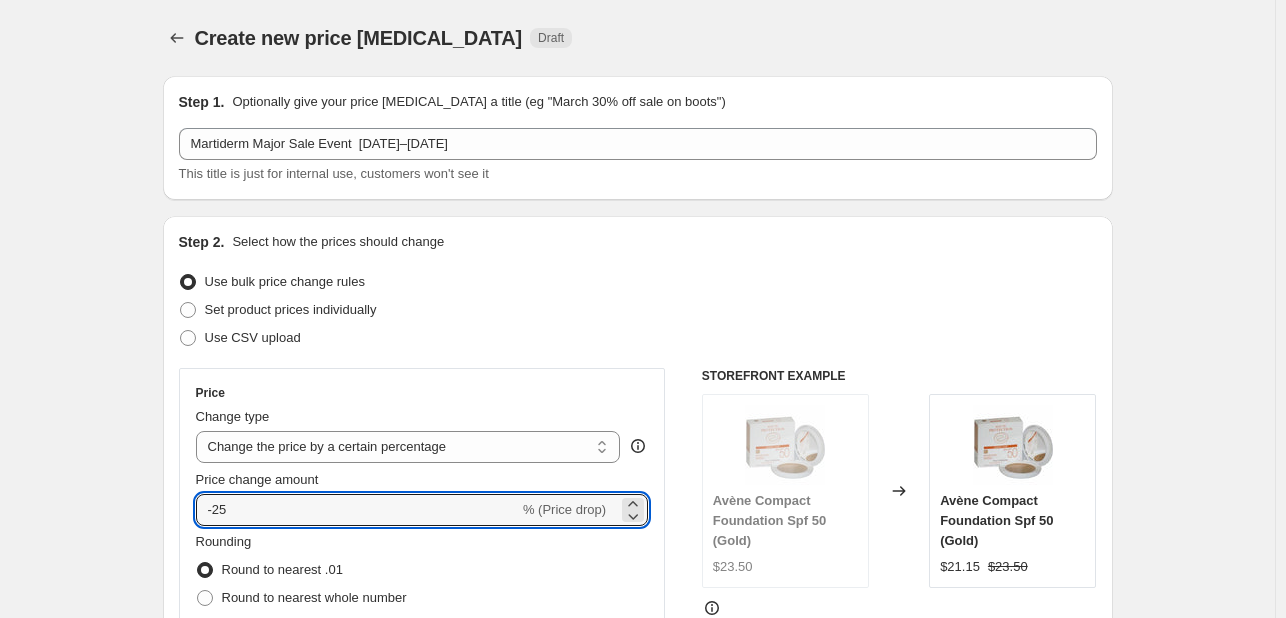 type on "-25" 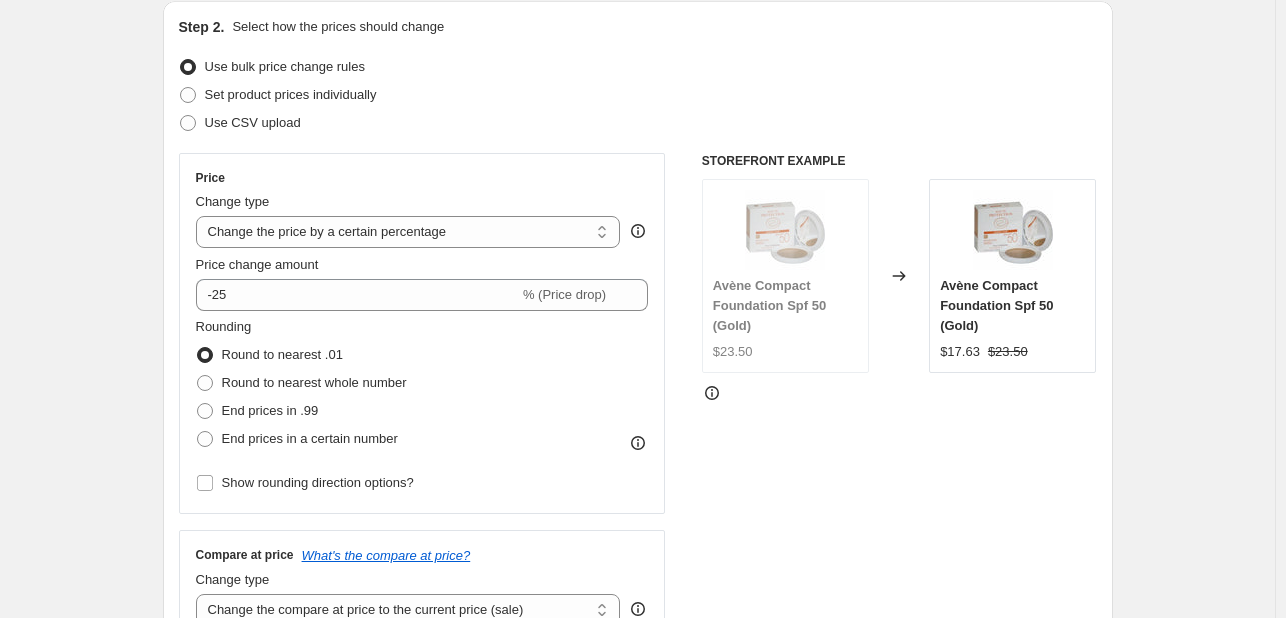 scroll, scrollTop: 400, scrollLeft: 0, axis: vertical 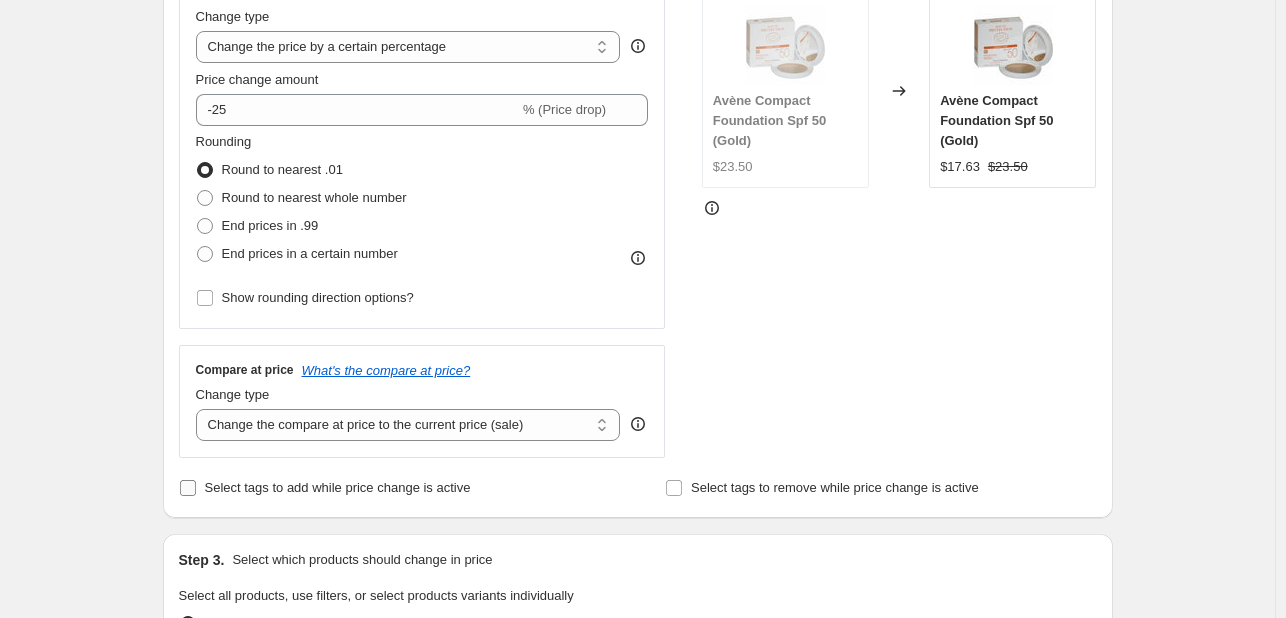 click on "Select tags to add while price change is active" at bounding box center [338, 487] 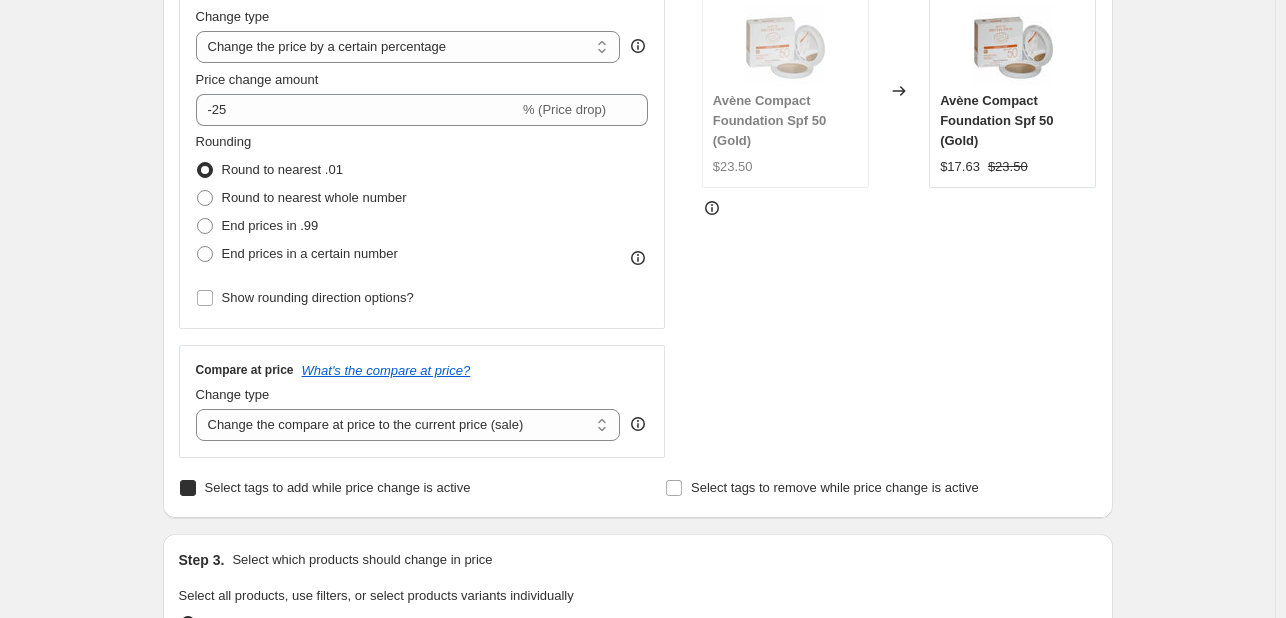 checkbox on "true" 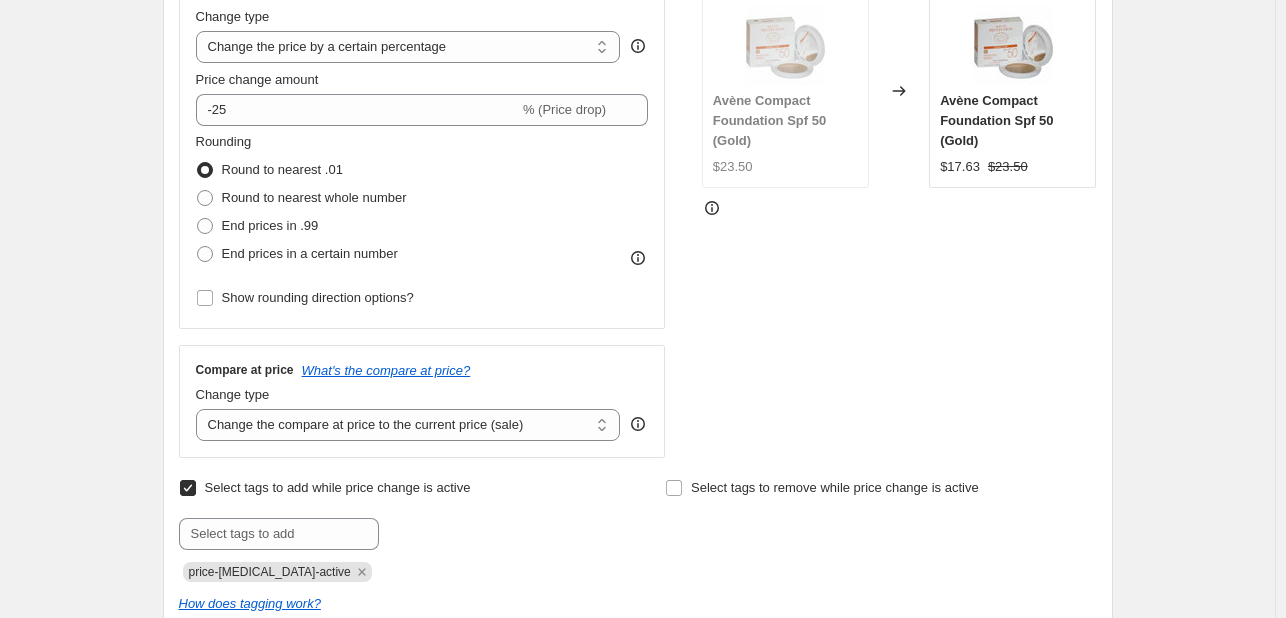 scroll, scrollTop: 500, scrollLeft: 0, axis: vertical 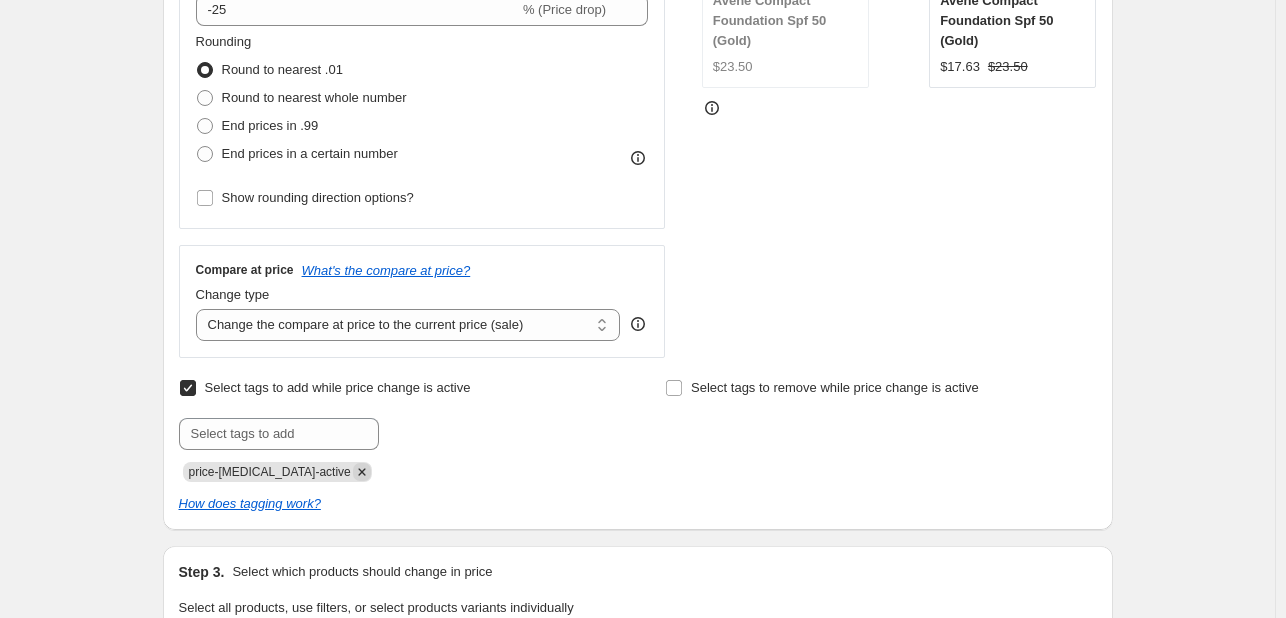 click 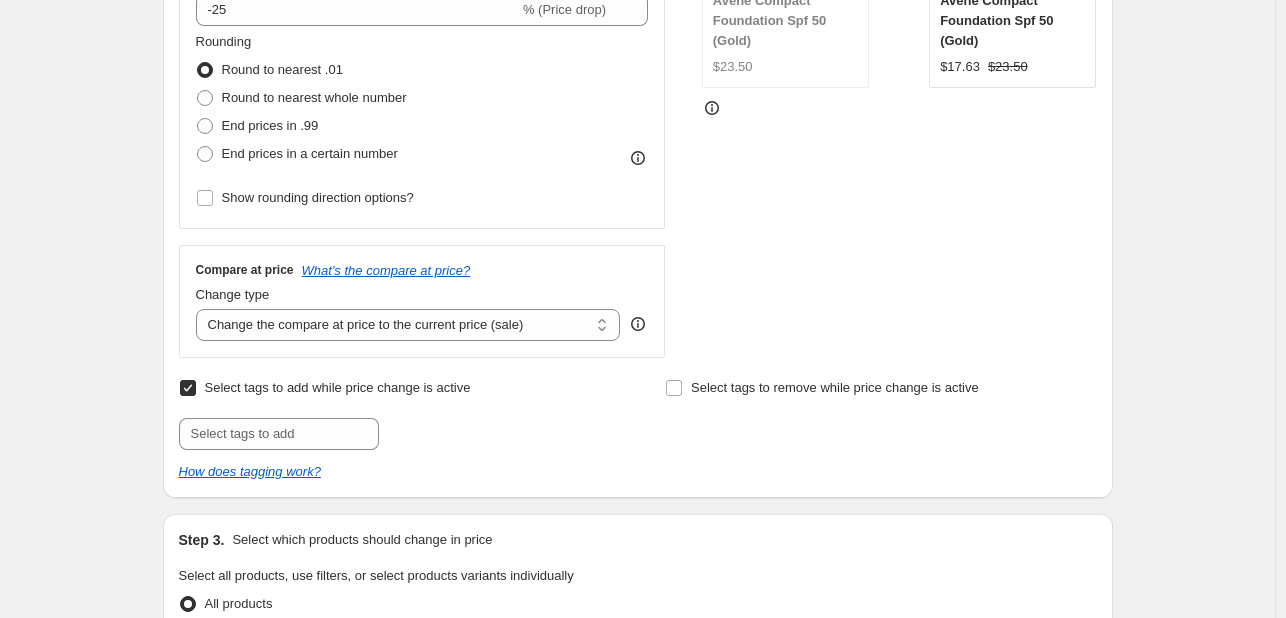 click on "Select tags to add while price change is active Submit" at bounding box center [394, 412] 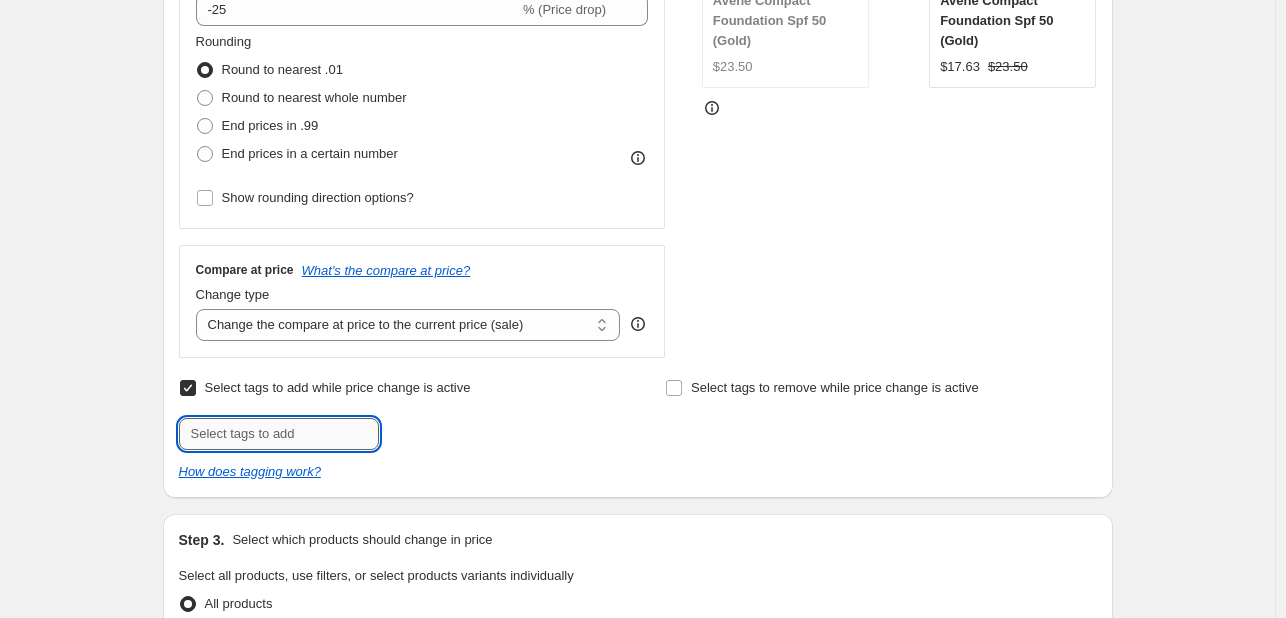 click at bounding box center [279, 434] 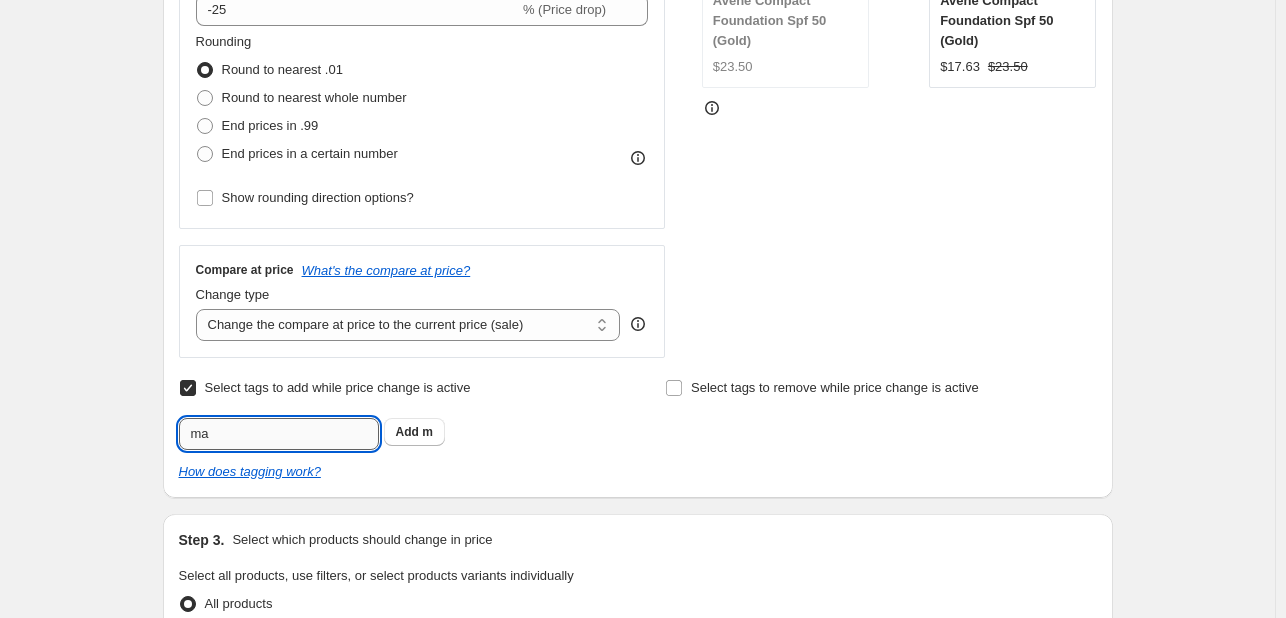 type on "m" 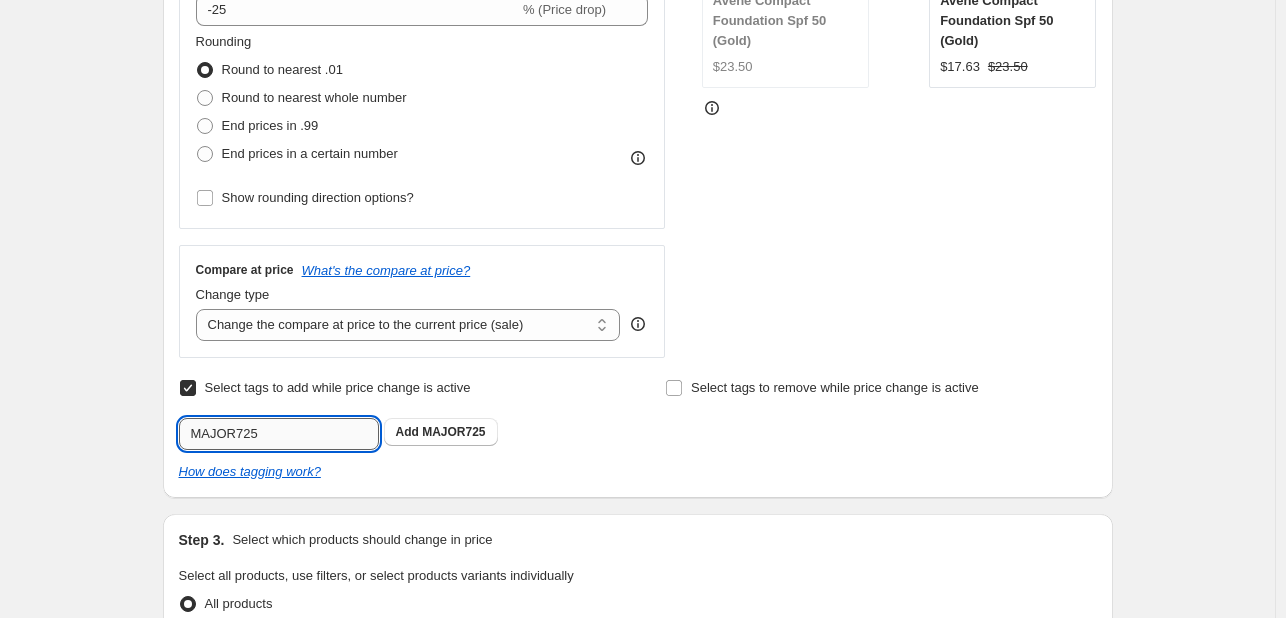 type on "MAJOR725" 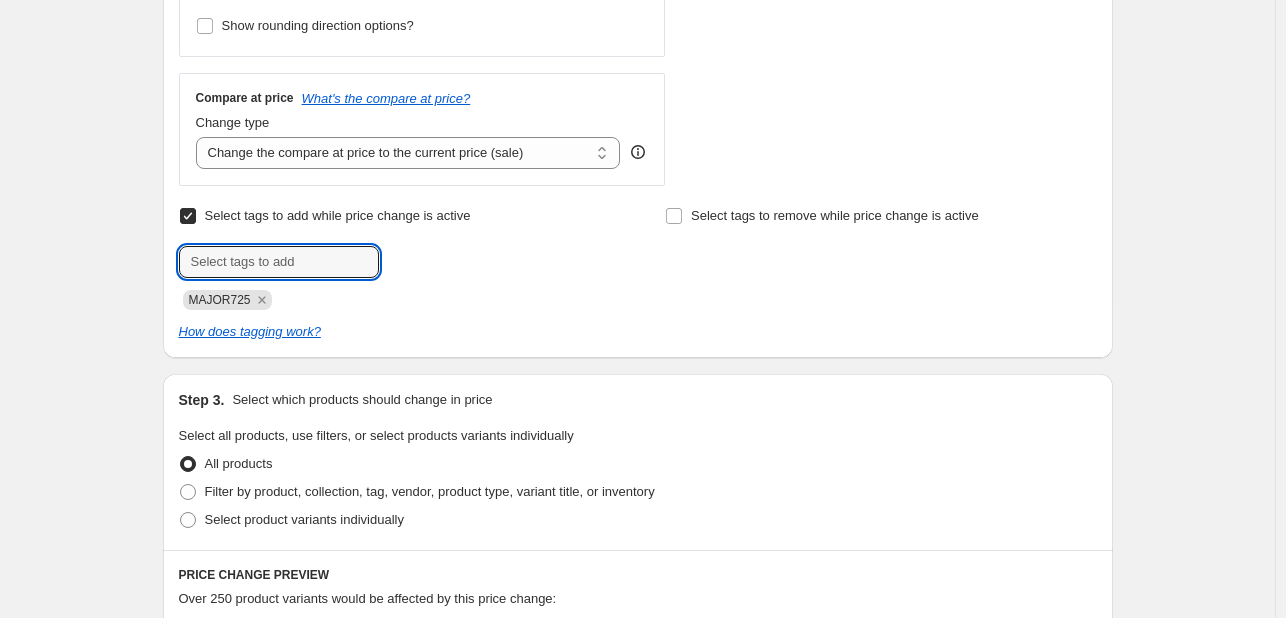 scroll, scrollTop: 800, scrollLeft: 0, axis: vertical 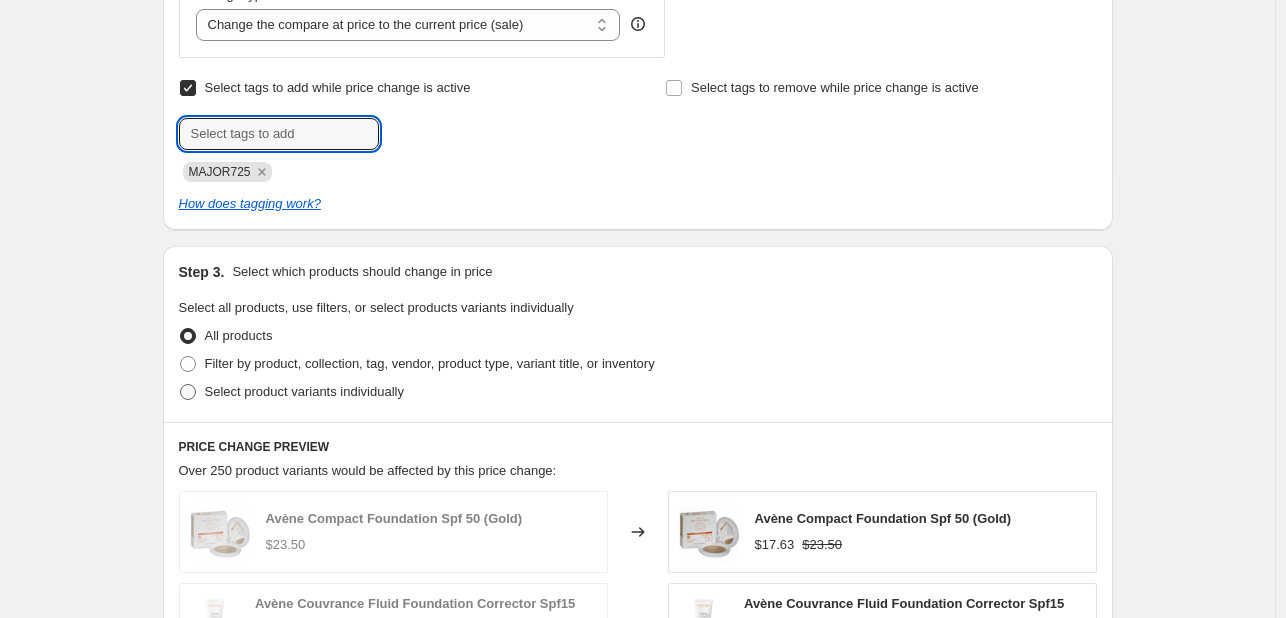 click on "Select product variants individually" at bounding box center [291, 392] 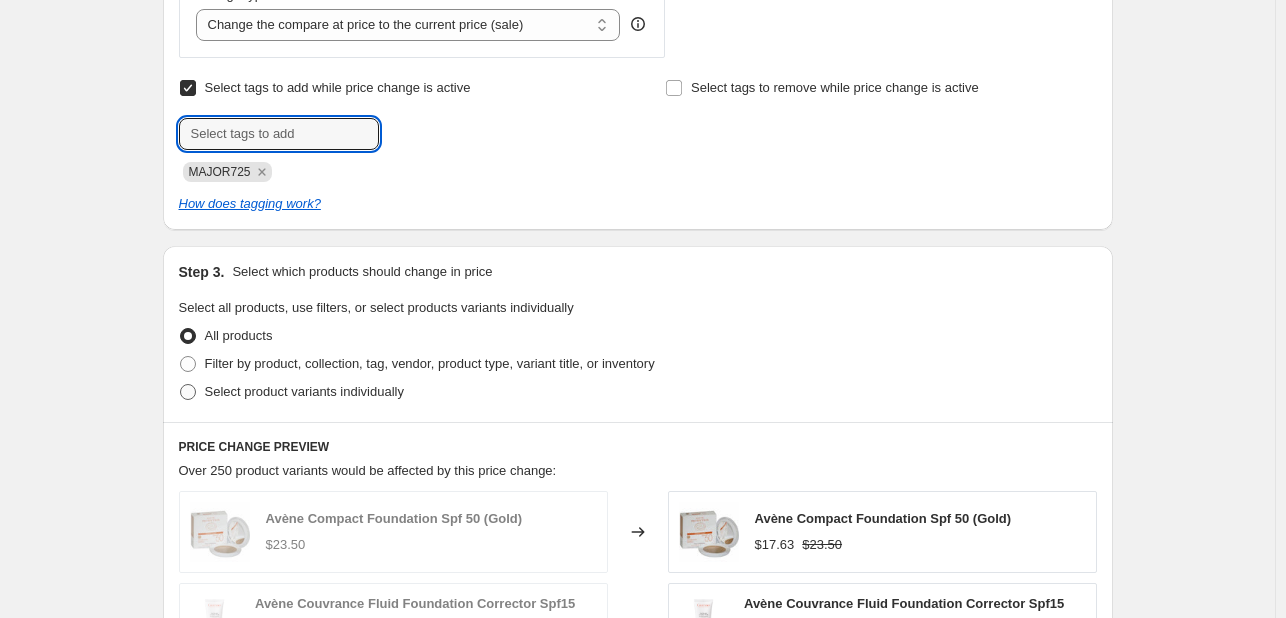 radio on "true" 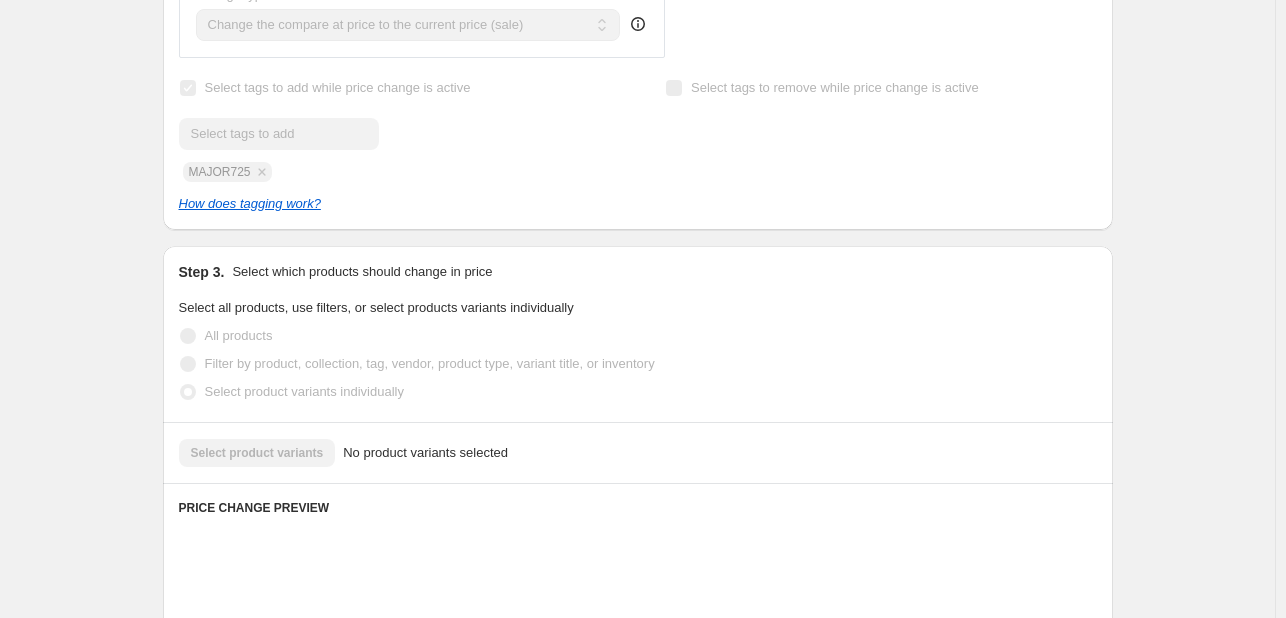 scroll, scrollTop: 1000, scrollLeft: 0, axis: vertical 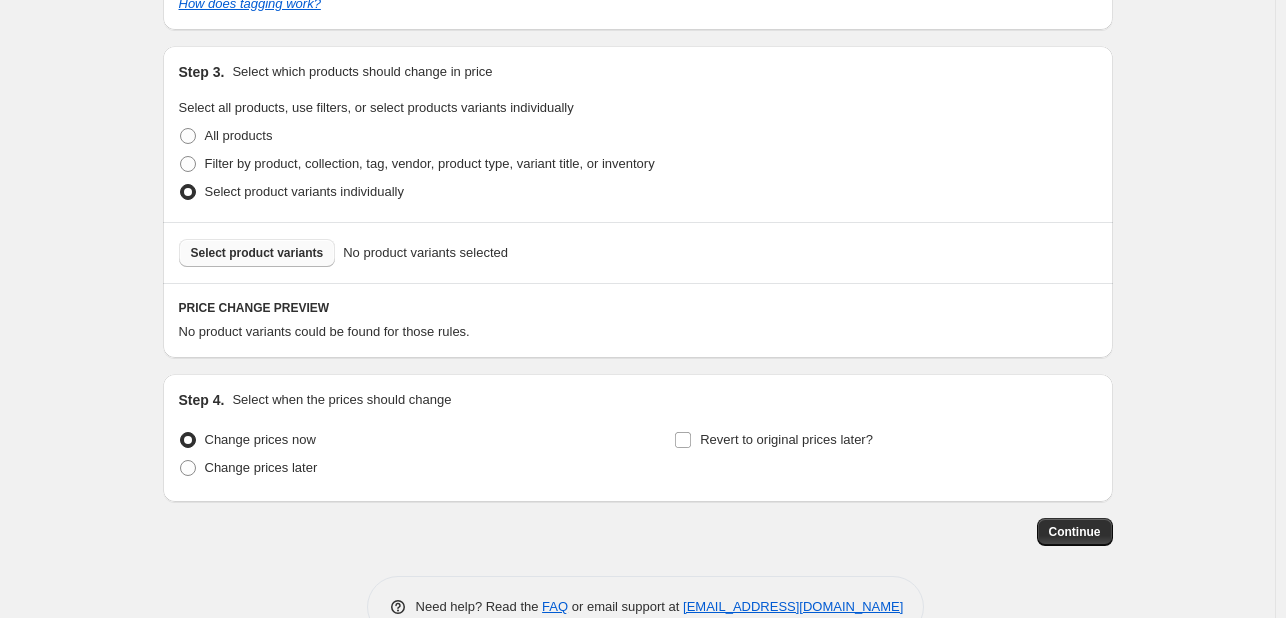 click on "Select product variants" at bounding box center (257, 253) 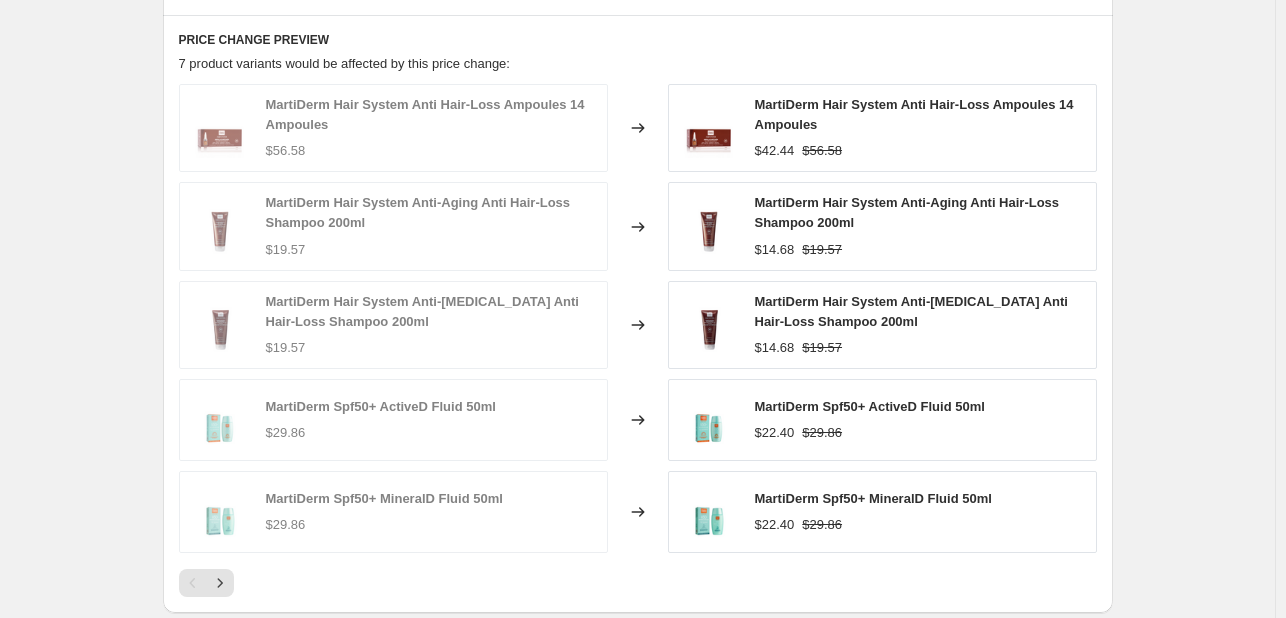 scroll, scrollTop: 1300, scrollLeft: 0, axis: vertical 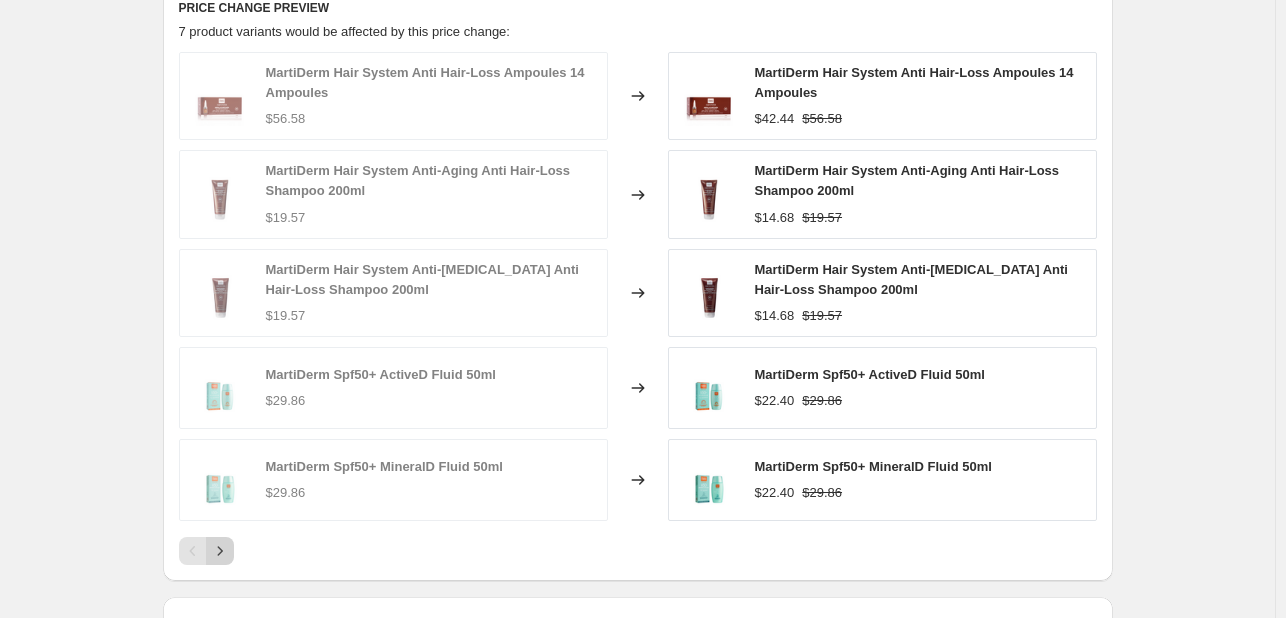 click at bounding box center [220, 551] 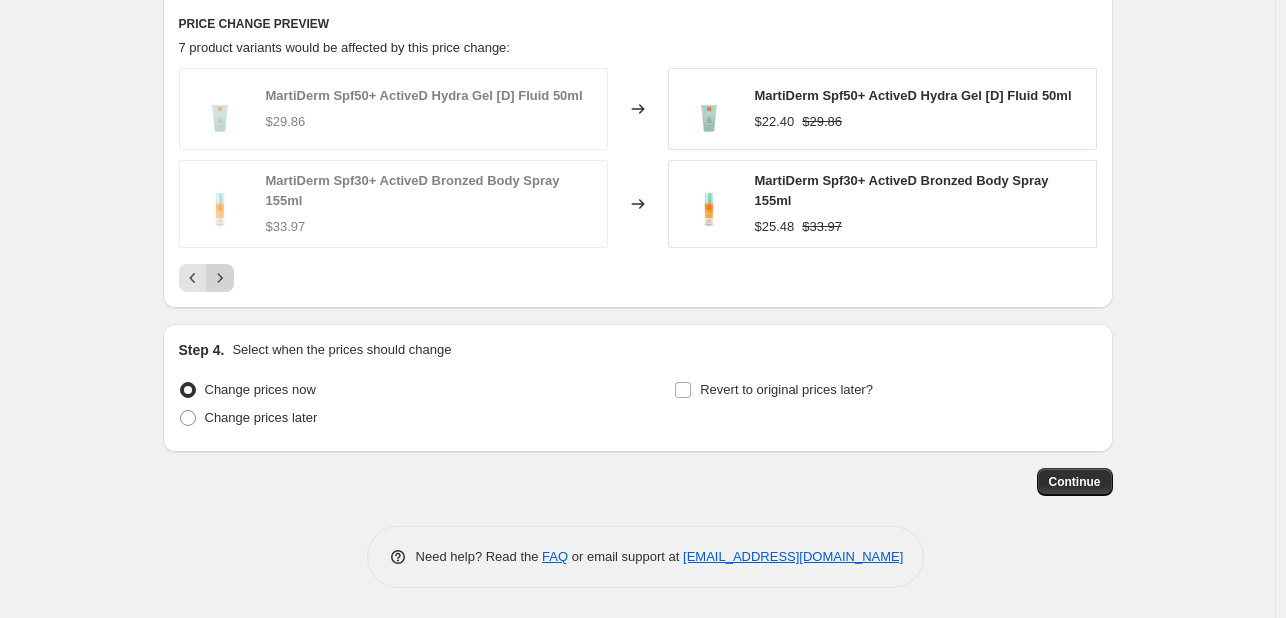 scroll, scrollTop: 1284, scrollLeft: 0, axis: vertical 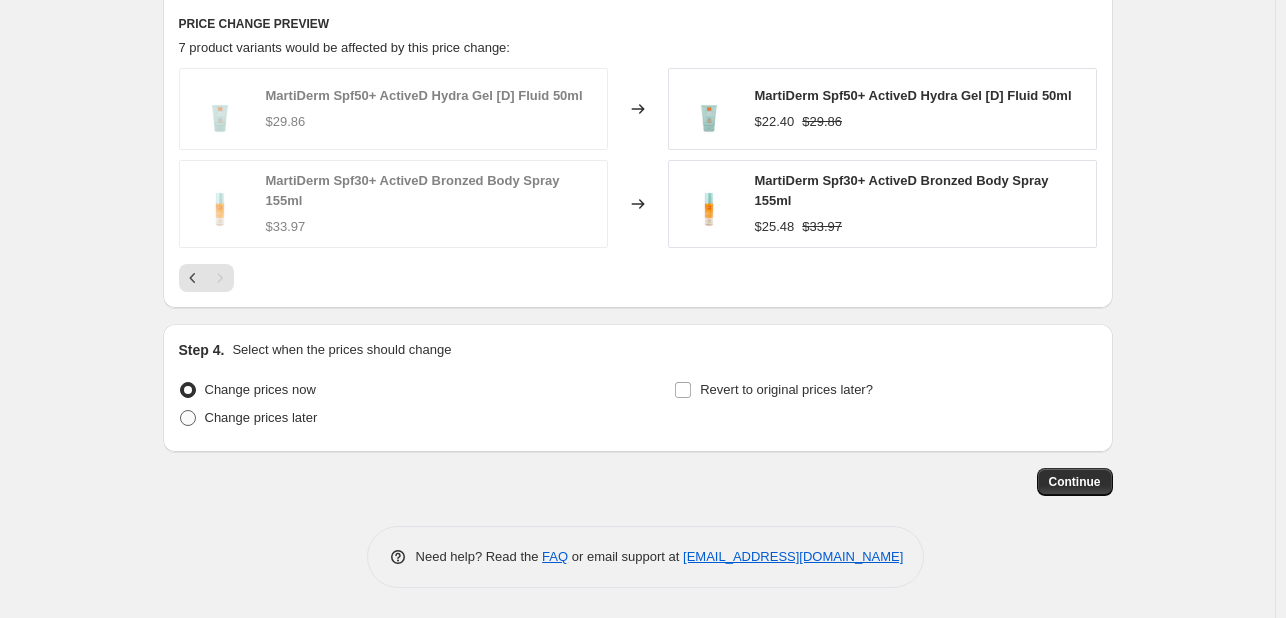 click on "Change prices later" at bounding box center [261, 417] 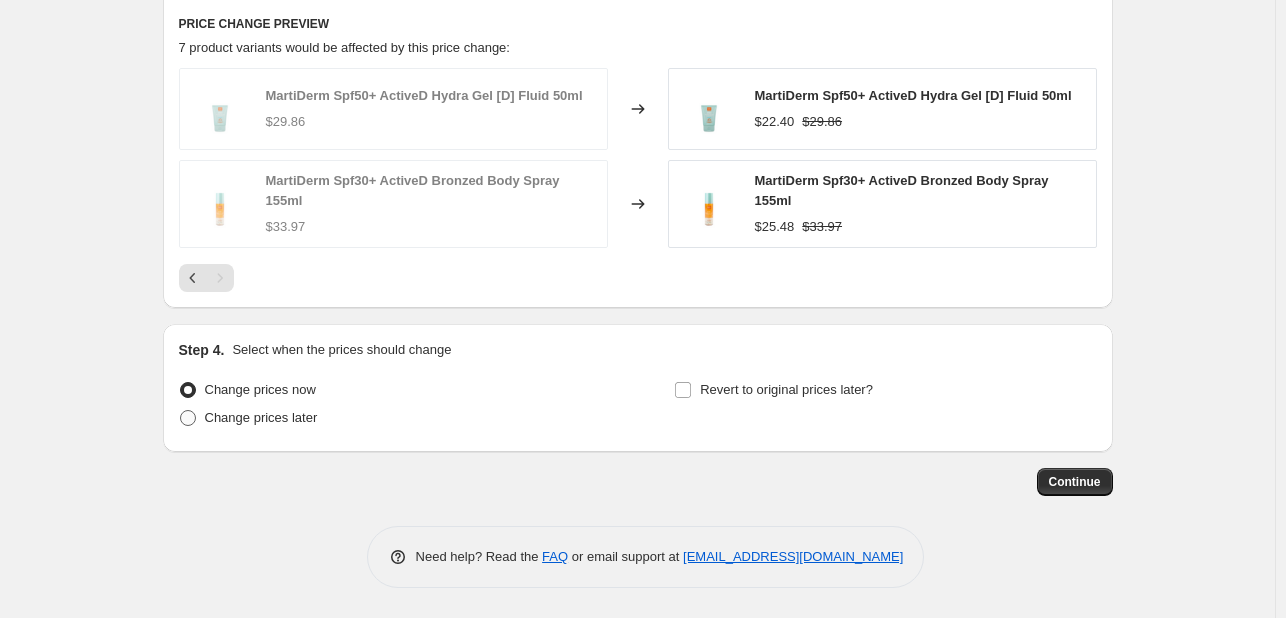 radio on "true" 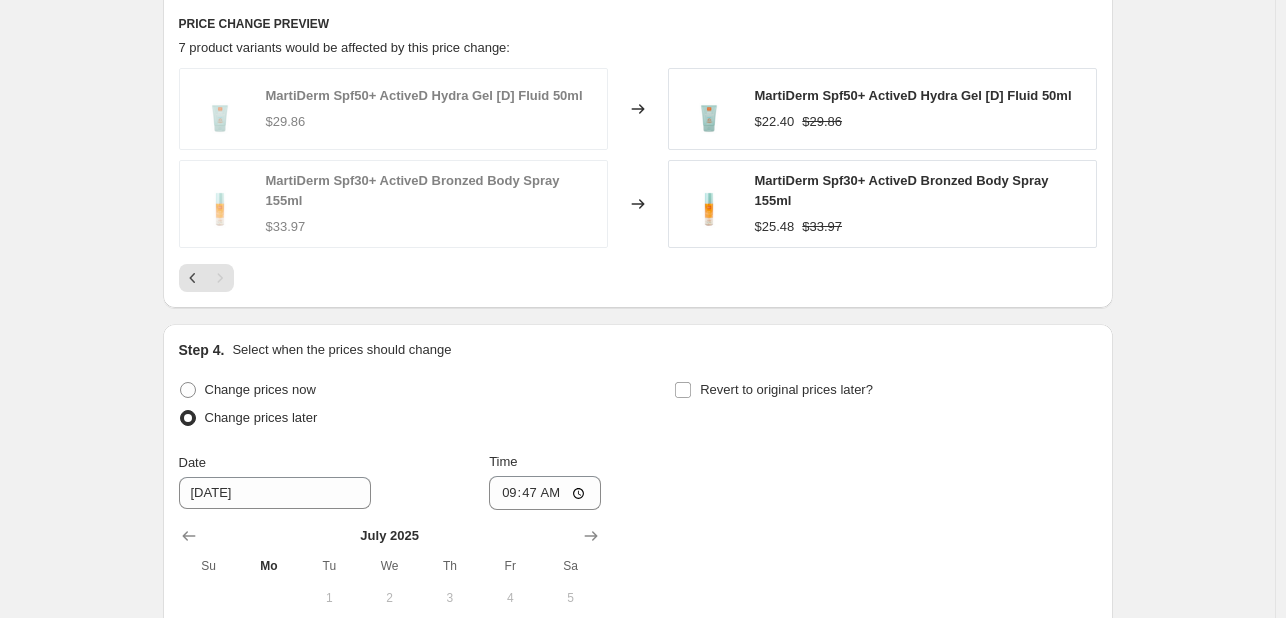 click on "Step 4. Select when the prices should change Change prices now Change prices later Date [DATE] Time 09:47 [DATE] Su Mo Tu We Th Fr Sa 1 2 3 4 5 6 7 8 9 10 11 12 13 14 15 16 17 18 19 20 21 22 23 24 25 26 27 28 29 30 31 Revert to original prices later? Dates and times shown above use   [GEOGRAPHIC_DATA]/[GEOGRAPHIC_DATA]   as the timezone, where the current time is   9:47 AM" at bounding box center [638, 559] 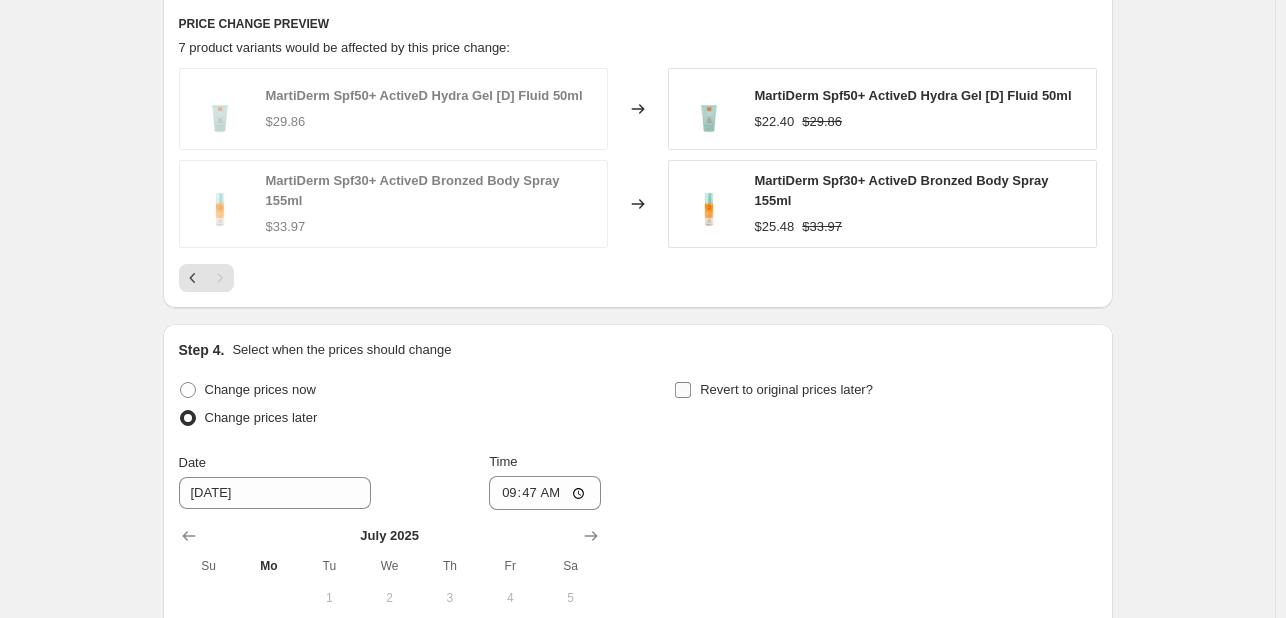 click on "Revert to original prices later?" at bounding box center [773, 390] 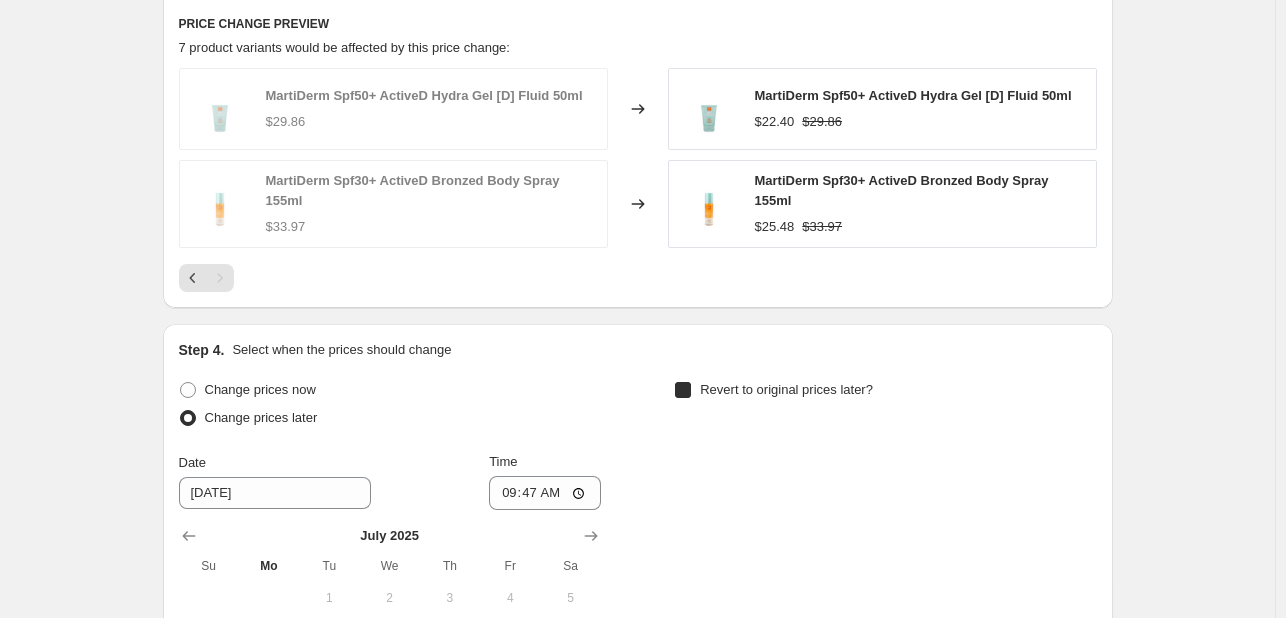 checkbox on "true" 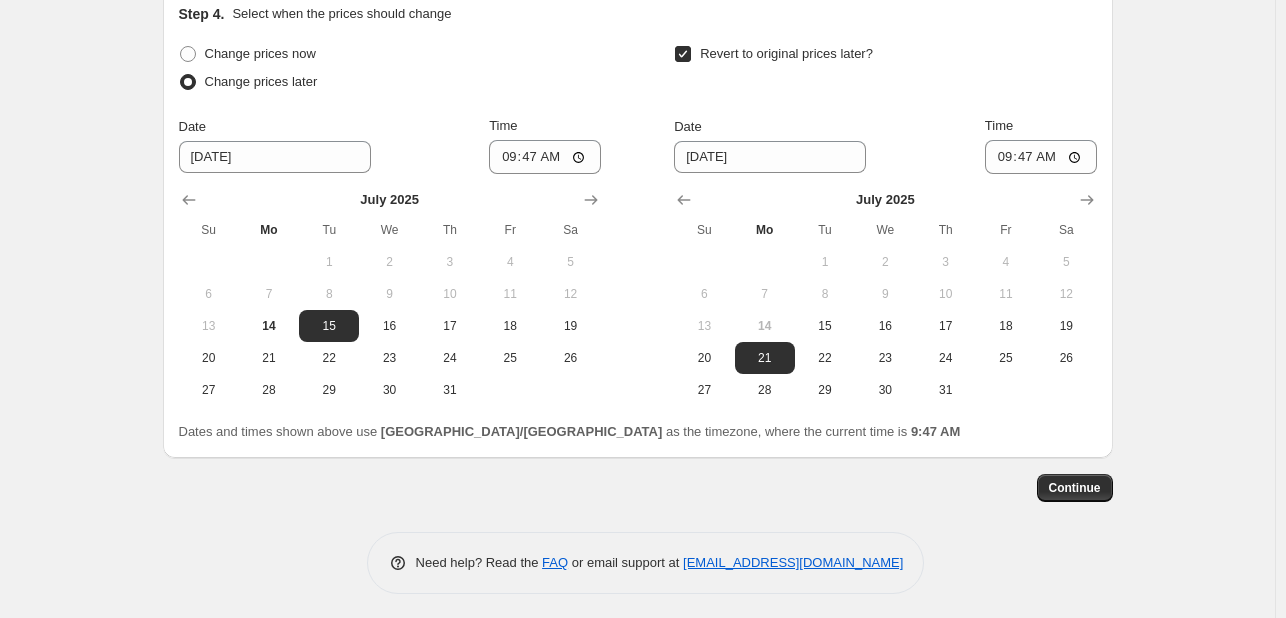 scroll, scrollTop: 1626, scrollLeft: 0, axis: vertical 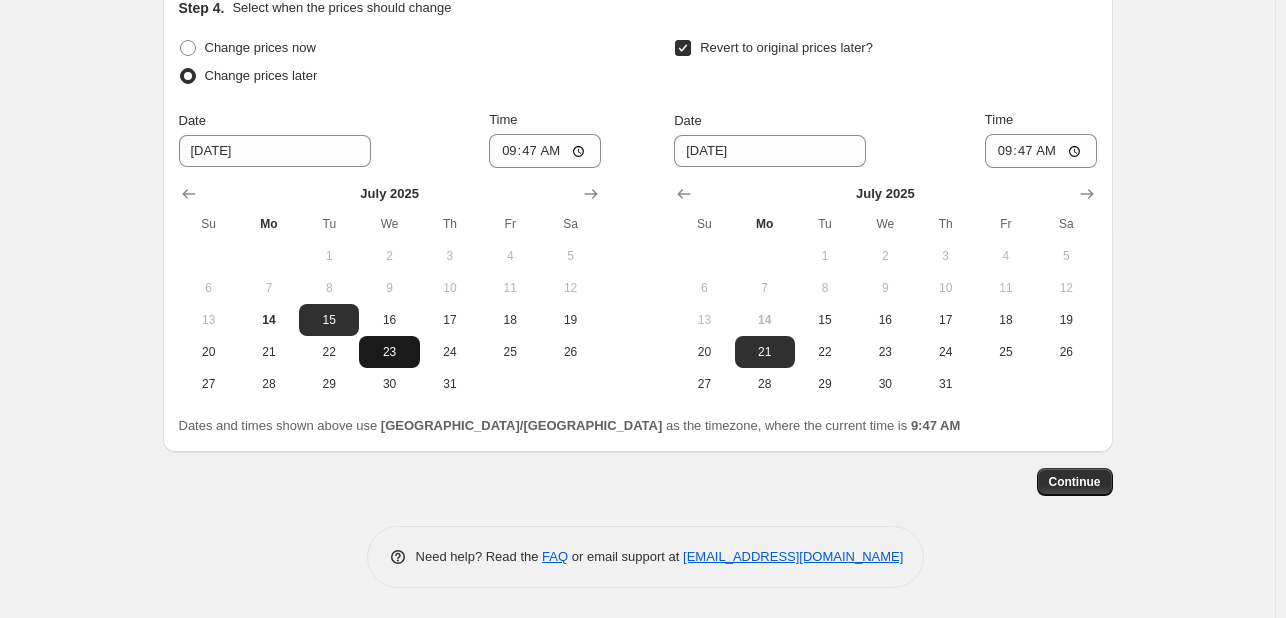 click on "23" at bounding box center (389, 352) 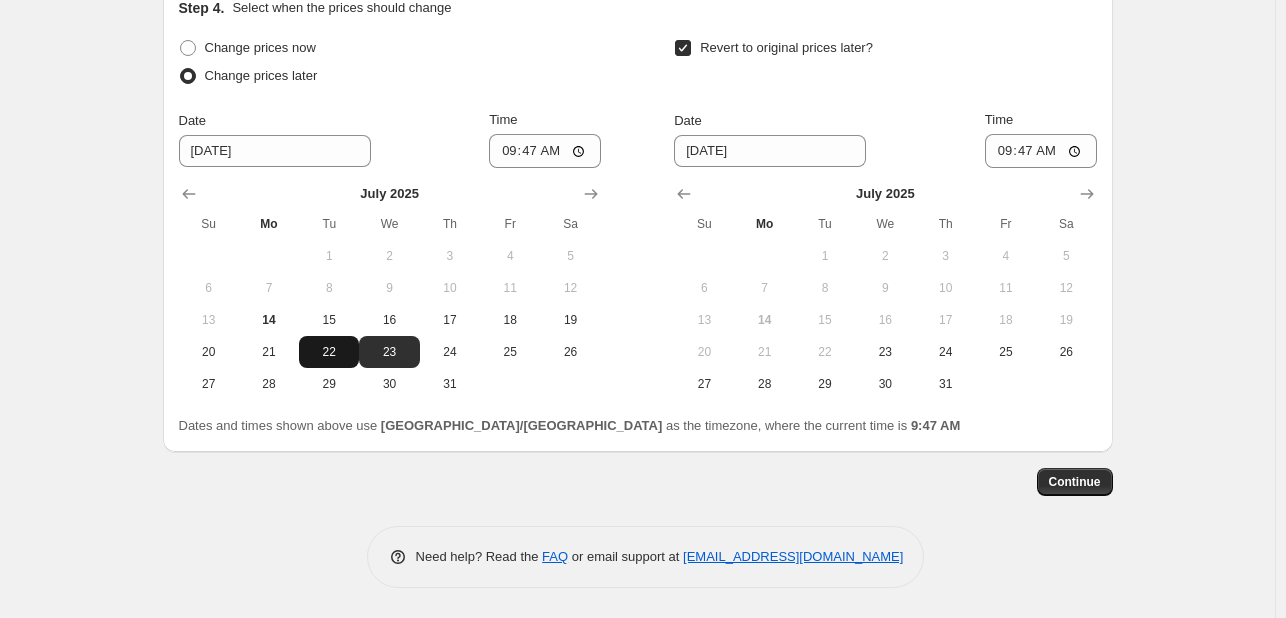 click on "22" at bounding box center [329, 352] 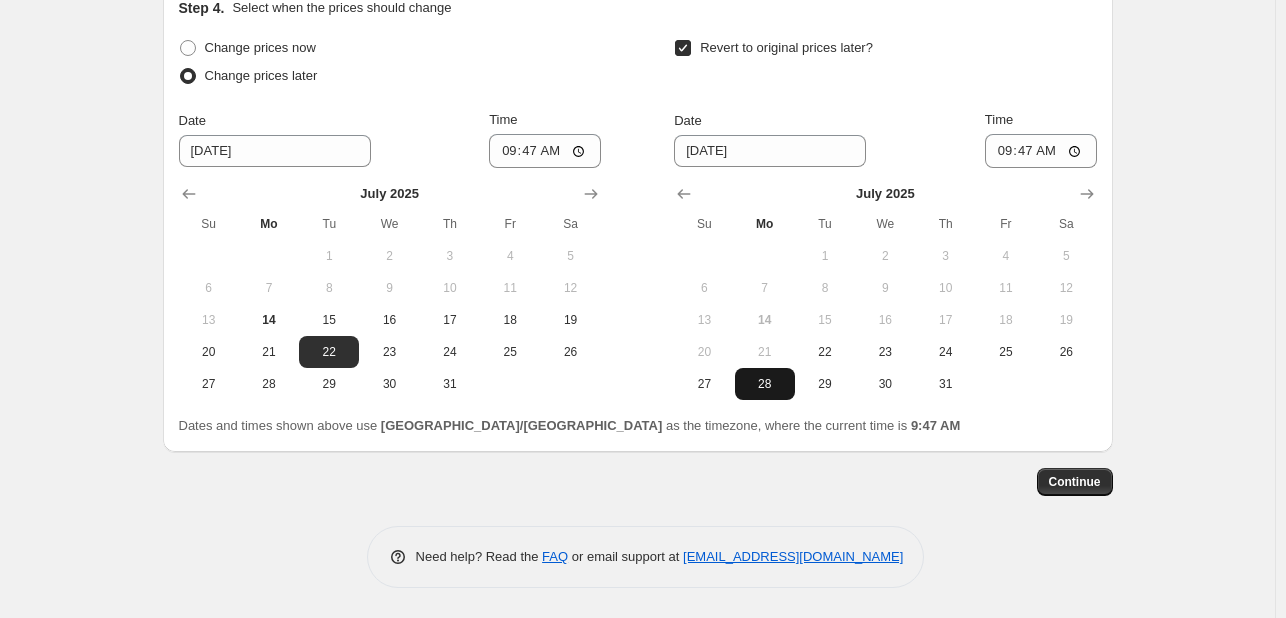 click on "28" at bounding box center (765, 384) 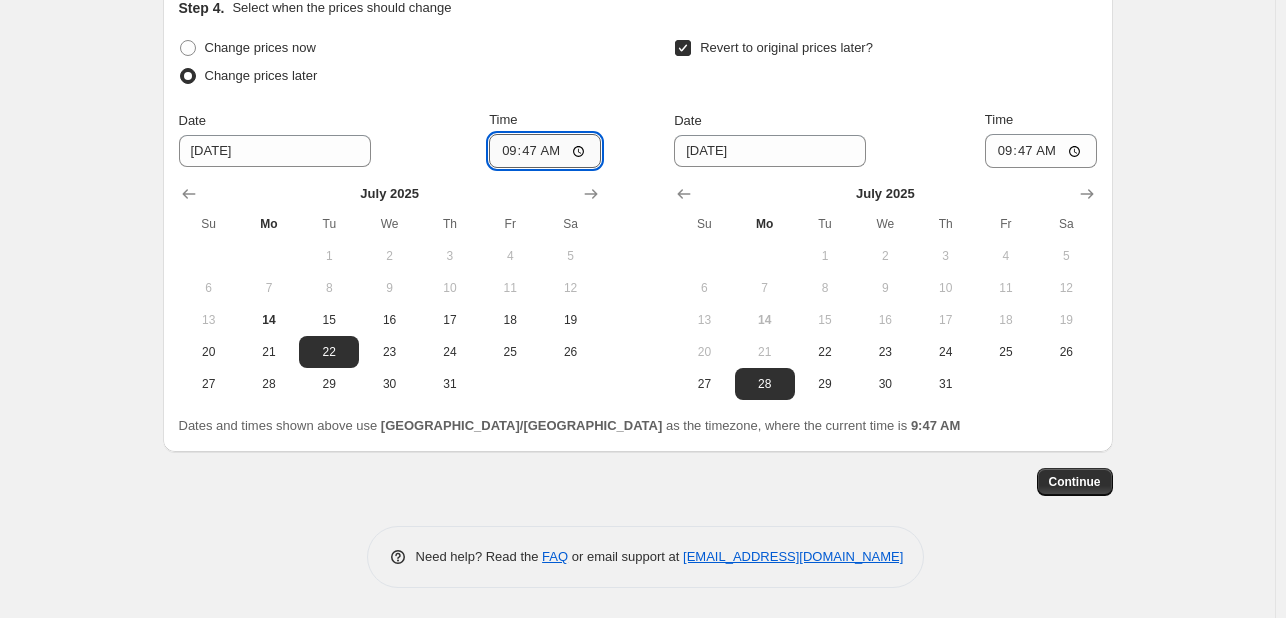 click on "09:47" at bounding box center (545, 151) 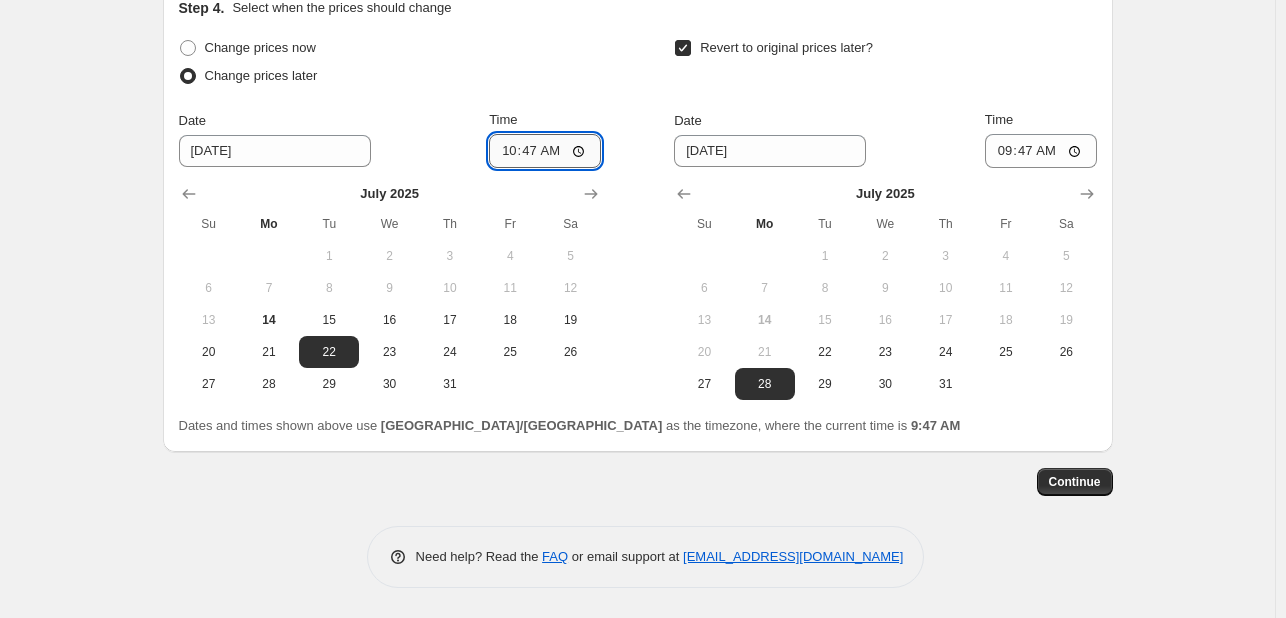type on "10:00" 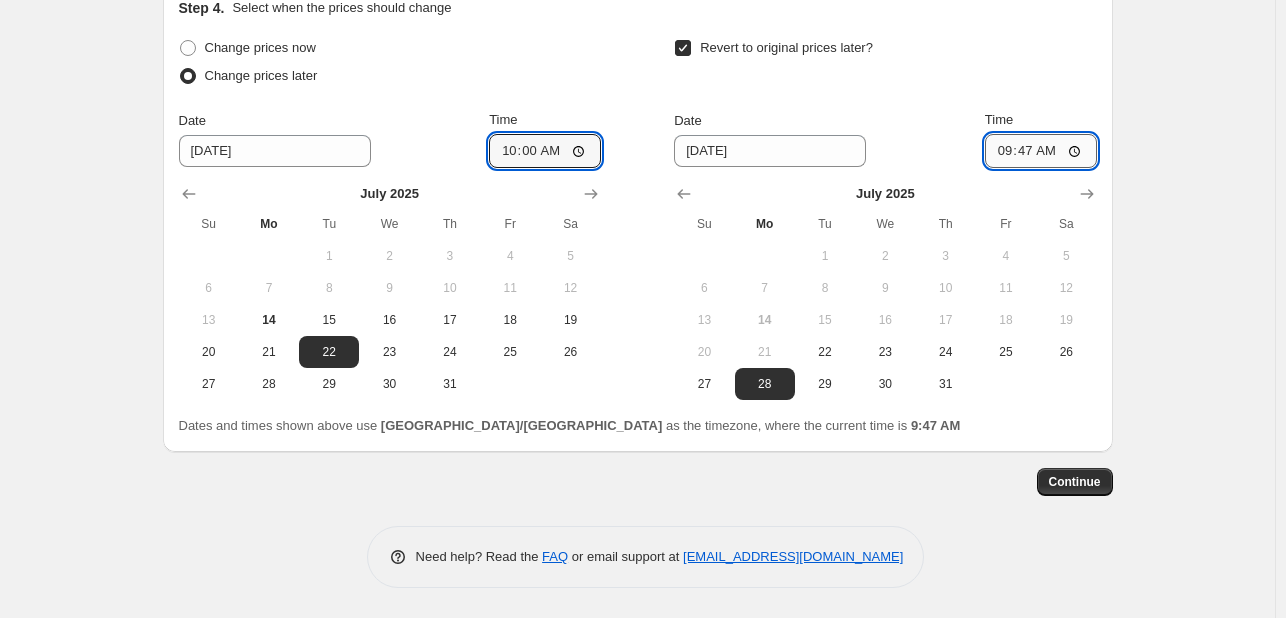 click on "09:47" at bounding box center [1041, 151] 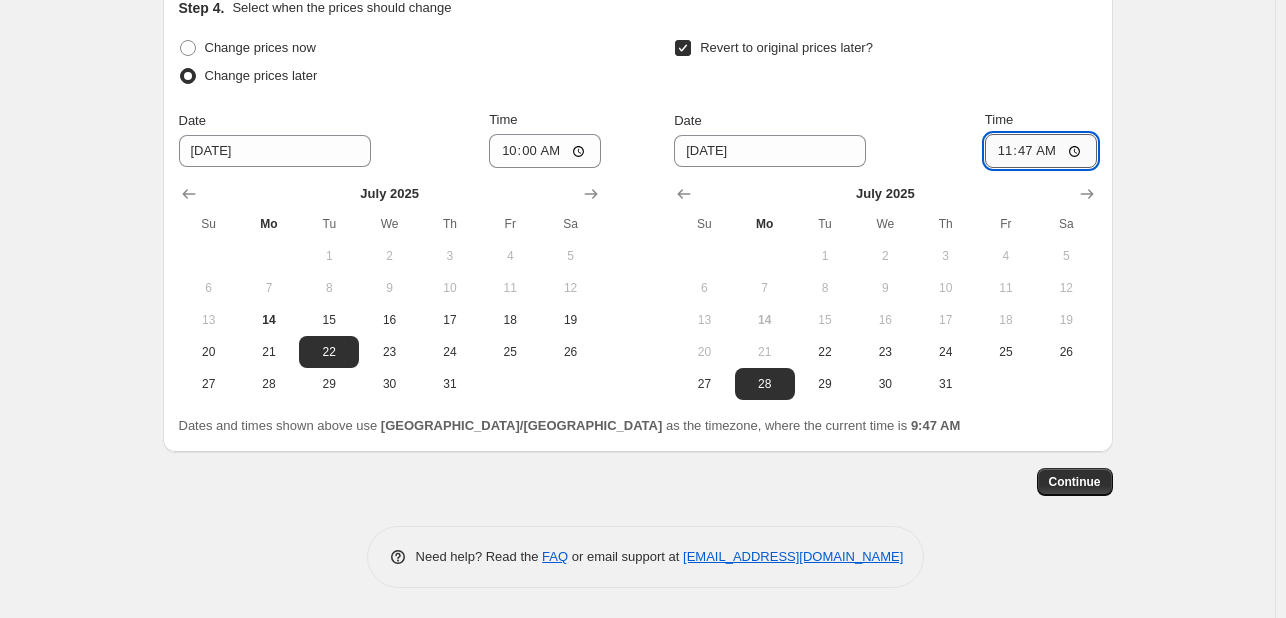 type on "23:47" 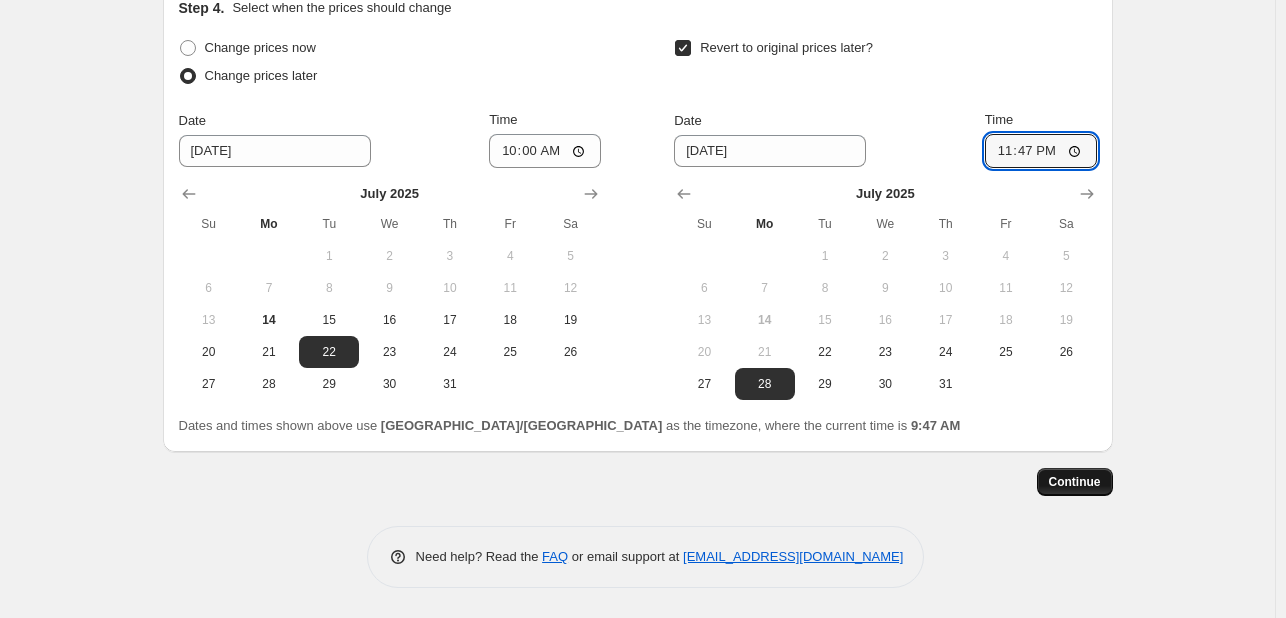 click on "Continue" at bounding box center (1075, 482) 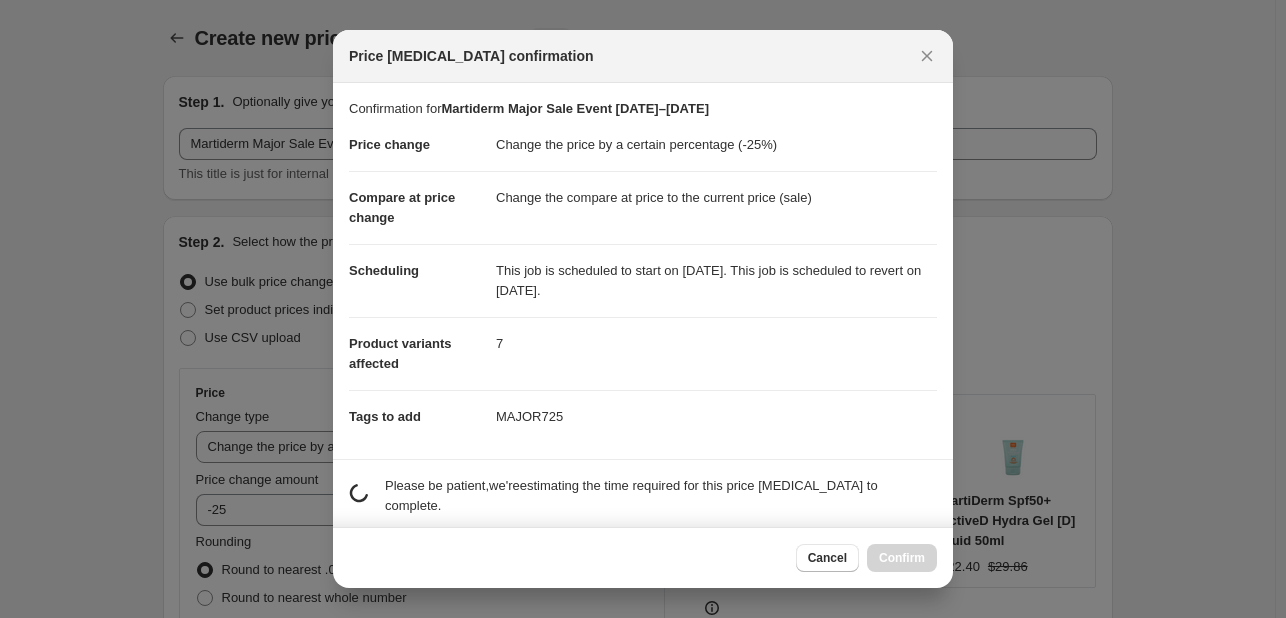 scroll, scrollTop: 0, scrollLeft: 0, axis: both 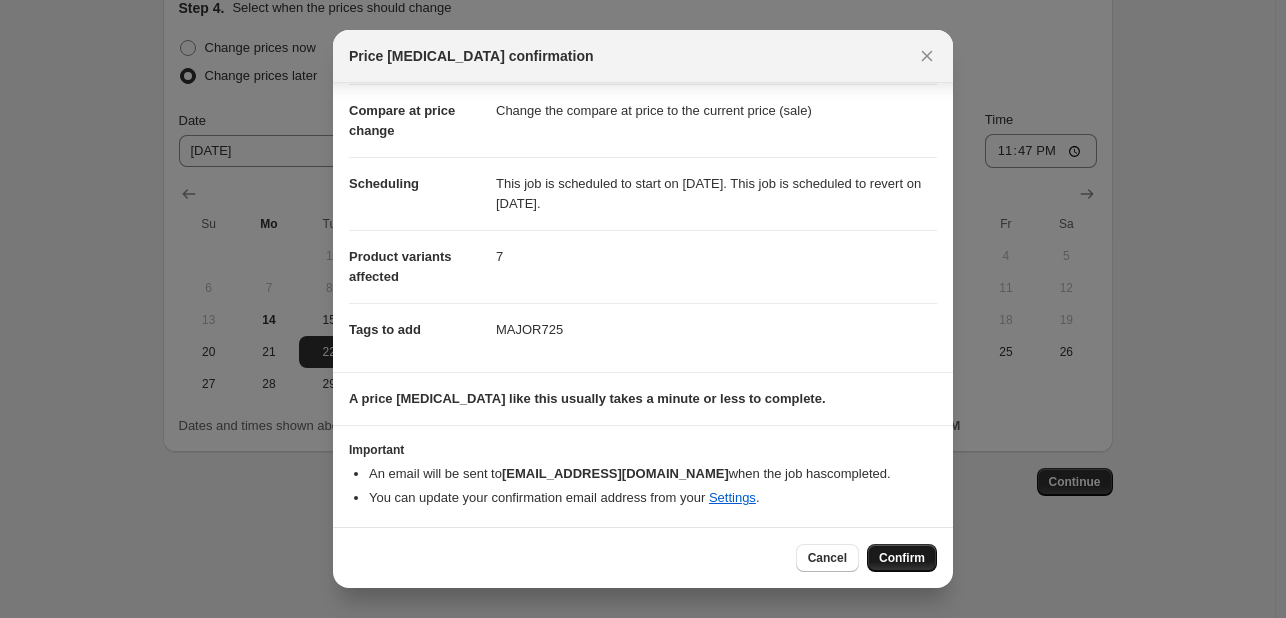 click on "Confirm" at bounding box center (902, 558) 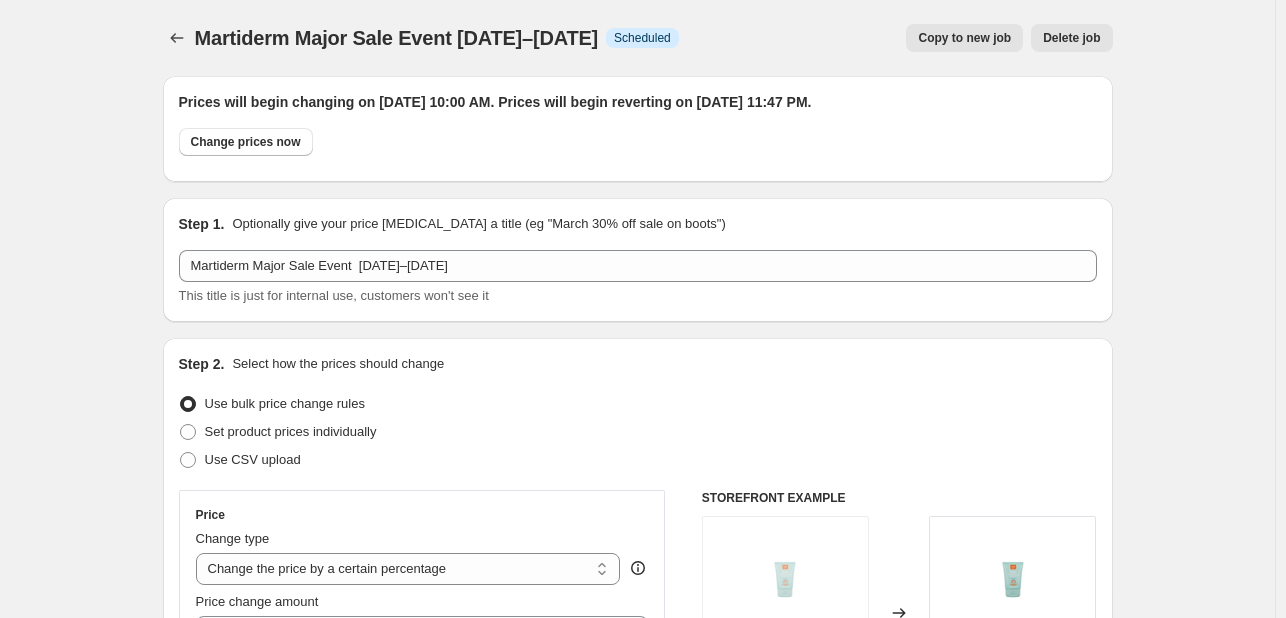 scroll, scrollTop: 1626, scrollLeft: 0, axis: vertical 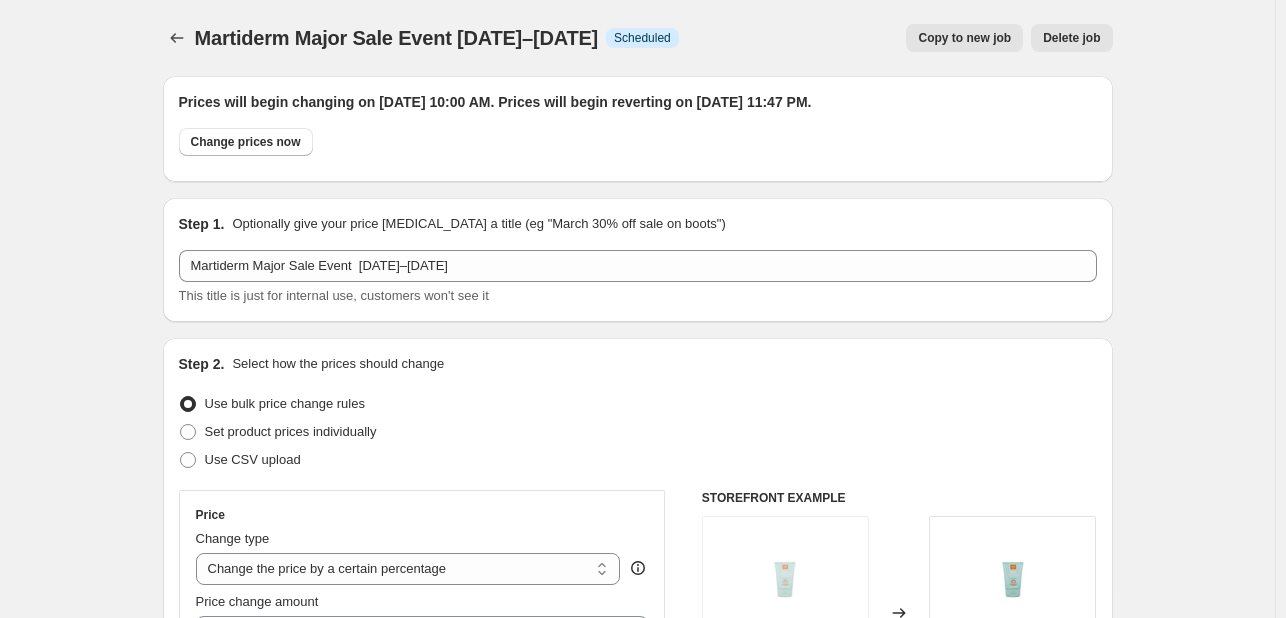 click on "Martiderm Major Sale Event  [DATE]–[DATE]. This page is ready Martiderm Major Sale Event  [DATE]–[DATE] Info Scheduled Copy to new job Delete job More actions Copy to new job Delete job" at bounding box center (638, 38) 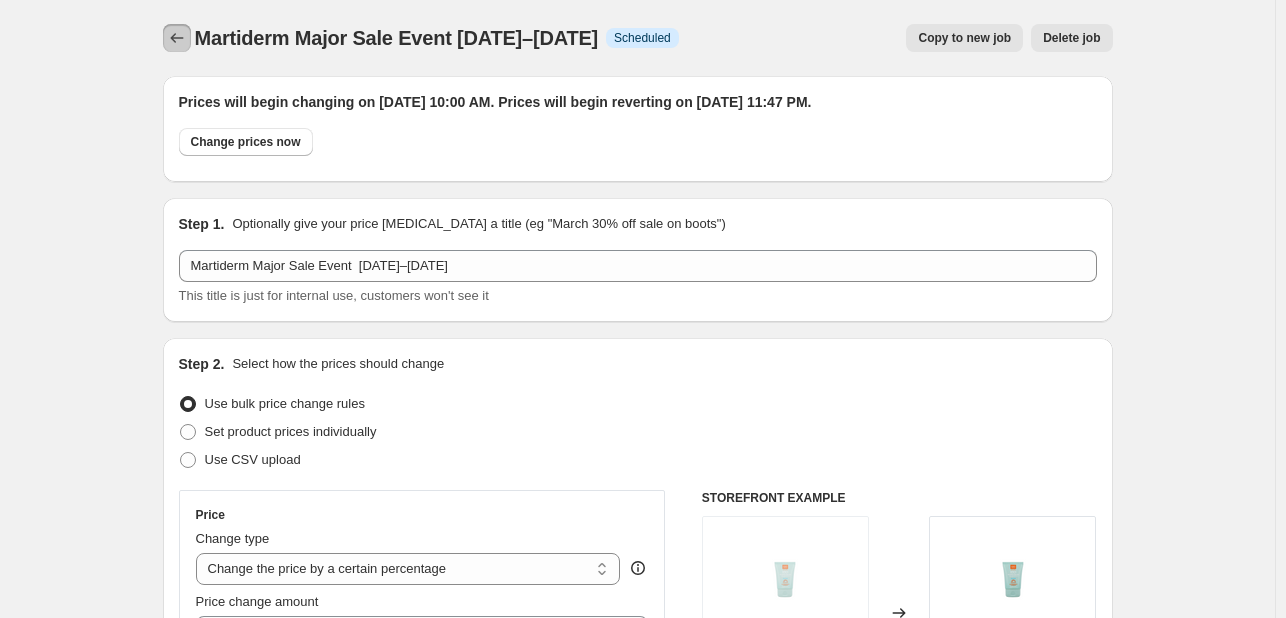 click on "Martiderm Major Sale Event  [DATE]–[DATE]. This page is ready Martiderm Major Sale Event  [DATE]–[DATE] Info Scheduled Copy to new job Delete job More actions Copy to new job Delete job" at bounding box center [638, 38] 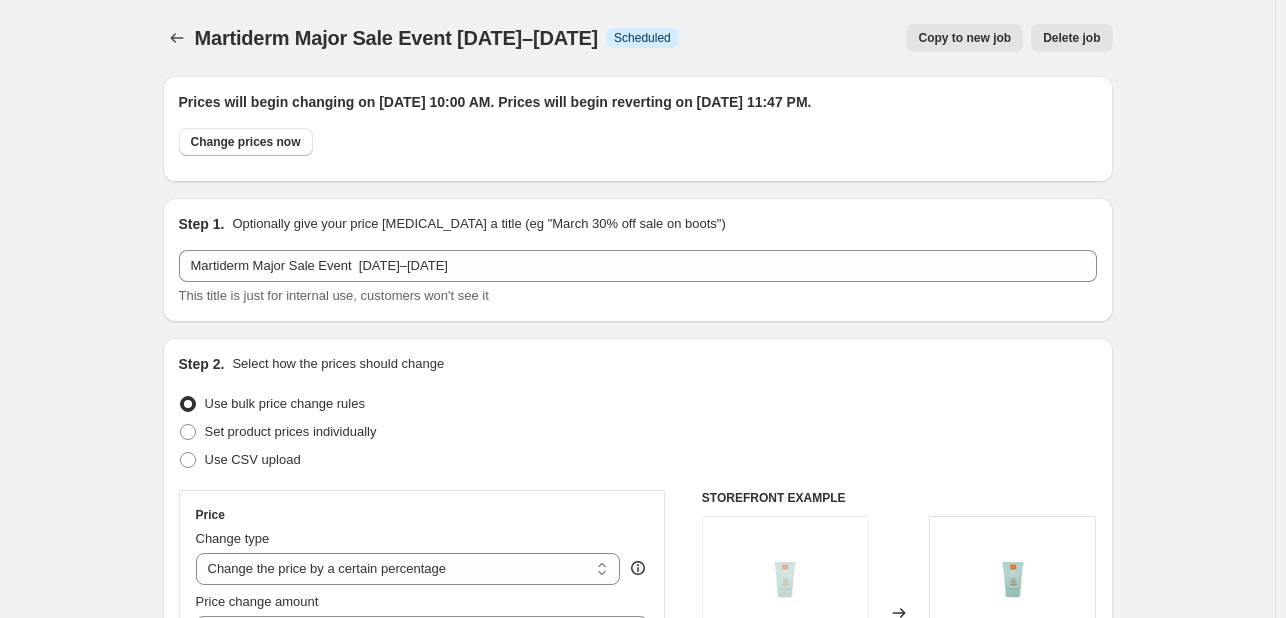 click on "Martiderm Major Sale Event  [DATE]–[DATE]. This page is ready Martiderm Major Sale Event  [DATE]–[DATE] Info Scheduled Copy to new job Delete job More actions Copy to new job Delete job Prices will begin changing on [DATE] 10:00 AM. Prices will begin reverting on [DATE] 11:47 PM. Change prices now Step 1. Optionally give your price [MEDICAL_DATA] a title (eg "March 30% off sale on boots") Martiderm Major Sale Event  [DATE]–[DATE] This title is just for internal use, customers won't see it Step 2. Select how the prices should change Use bulk price change rules Set product prices individually Use CSV upload Price Change type Change the price to a certain amount Change the price by a certain amount Change the price by a certain percentage Change the price to the current compare at price (price before sale) Change the price by a certain amount relative to the compare at price Change the price by a certain percentage relative to the compare at price Don't change the price Price change amount -25 7" at bounding box center [637, 1183] 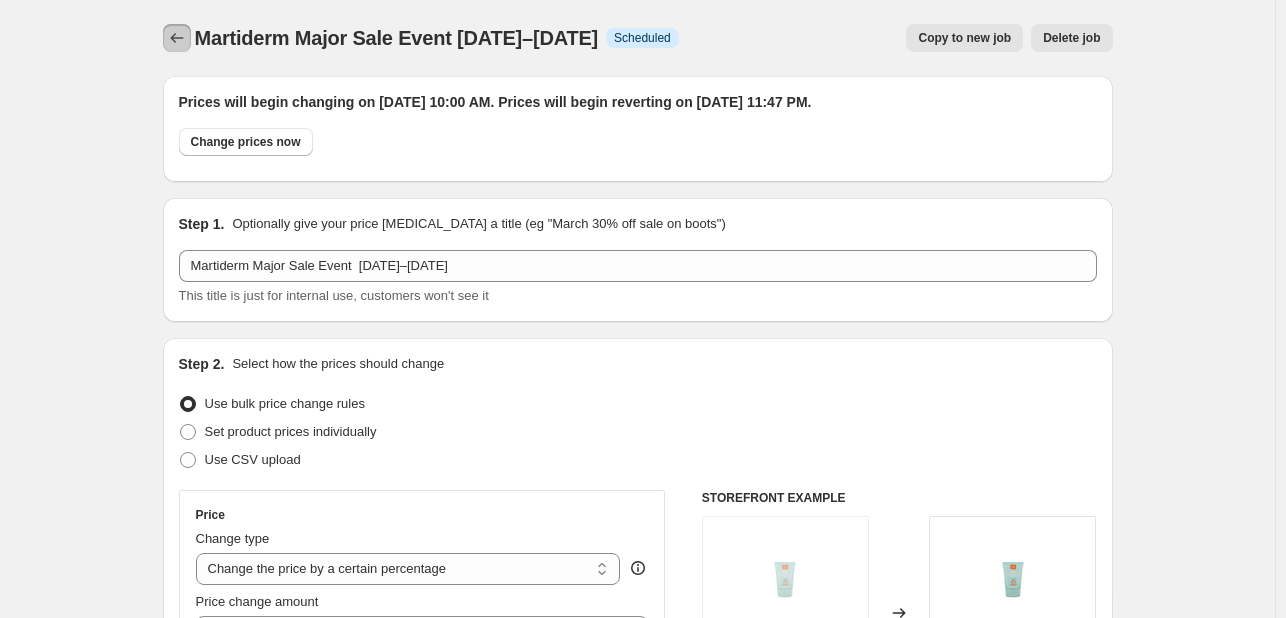 click 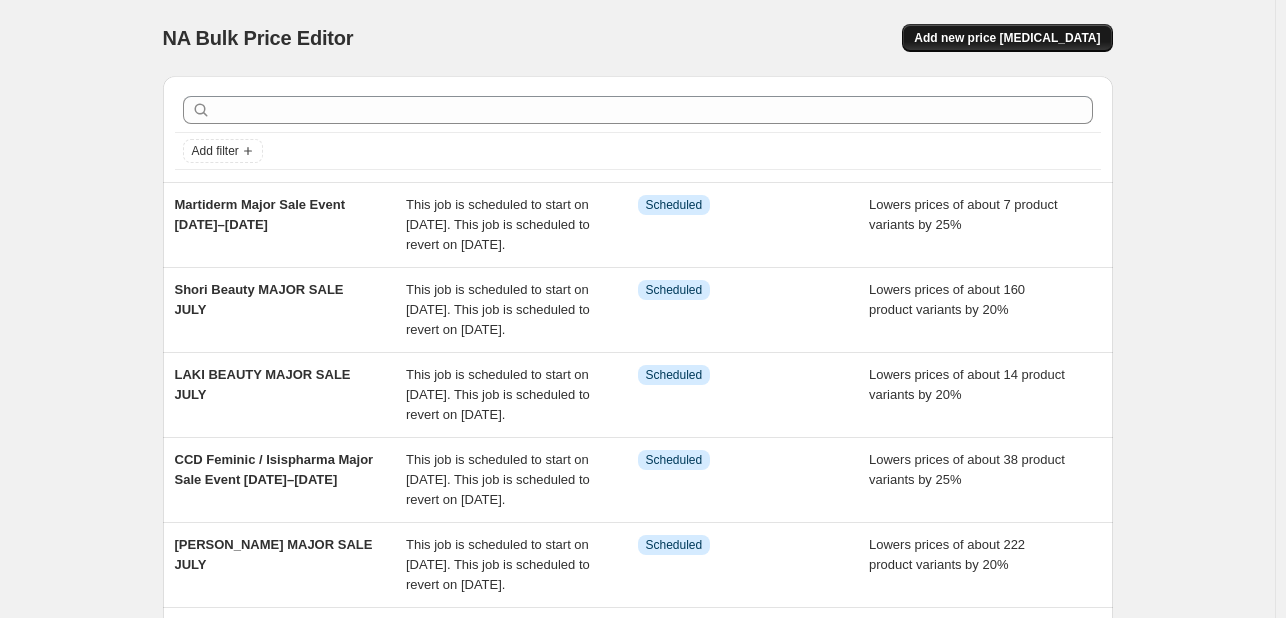 click on "Add new price [MEDICAL_DATA]" at bounding box center (1007, 38) 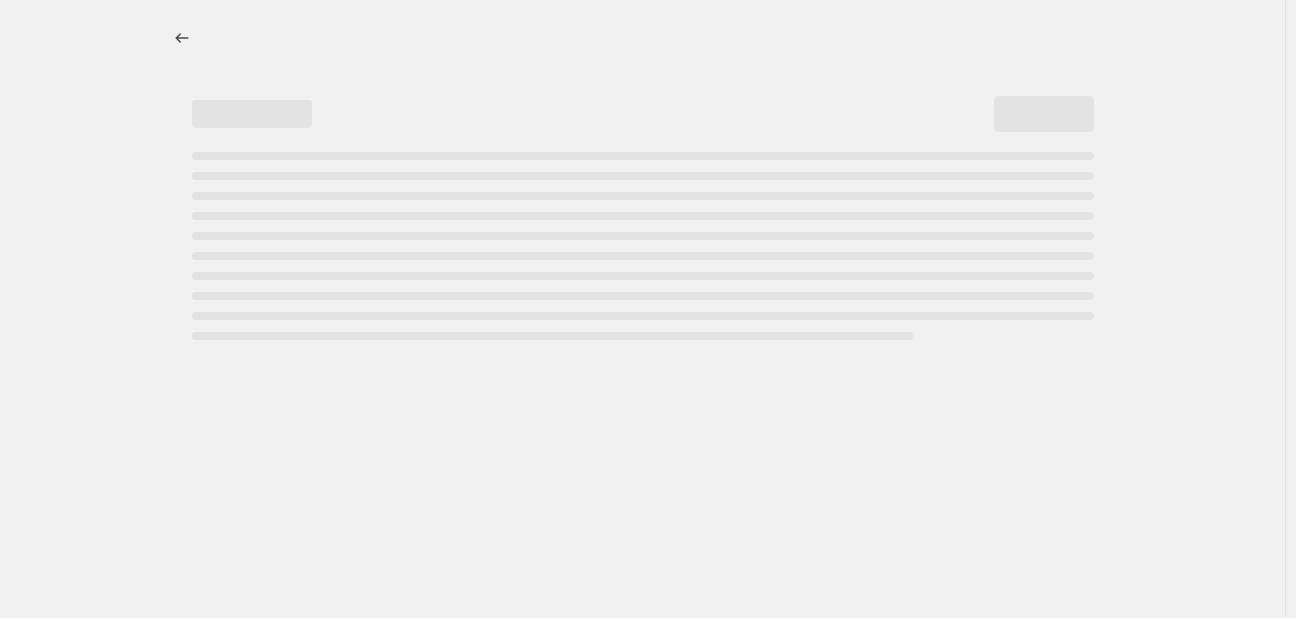 select on "percentage" 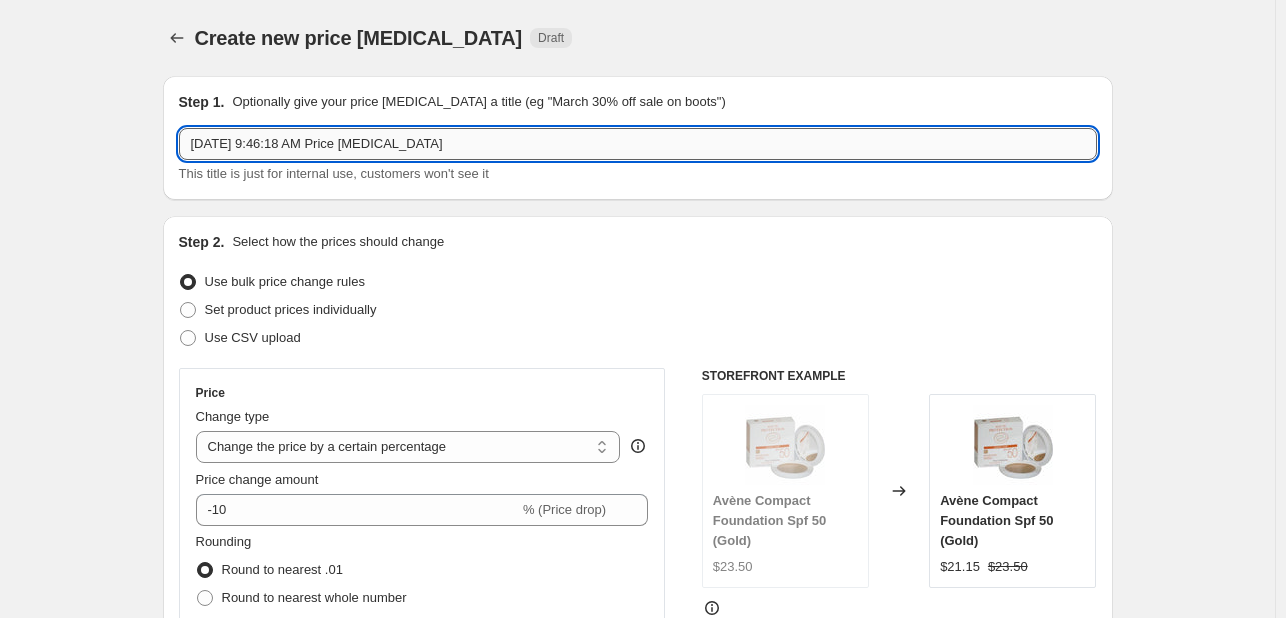 click on "[DATE] 9:46:18 AM Price [MEDICAL_DATA]" at bounding box center (638, 144) 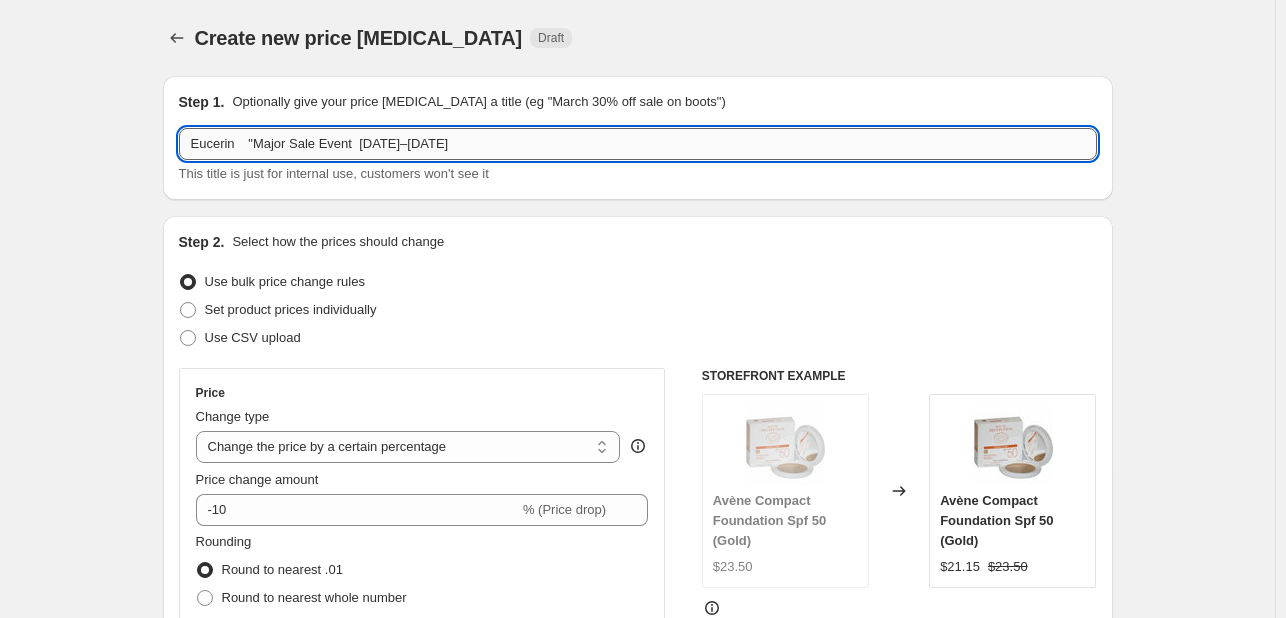 click on "Eucerin	"Major Sale Event  [DATE]–[DATE]" at bounding box center (638, 144) 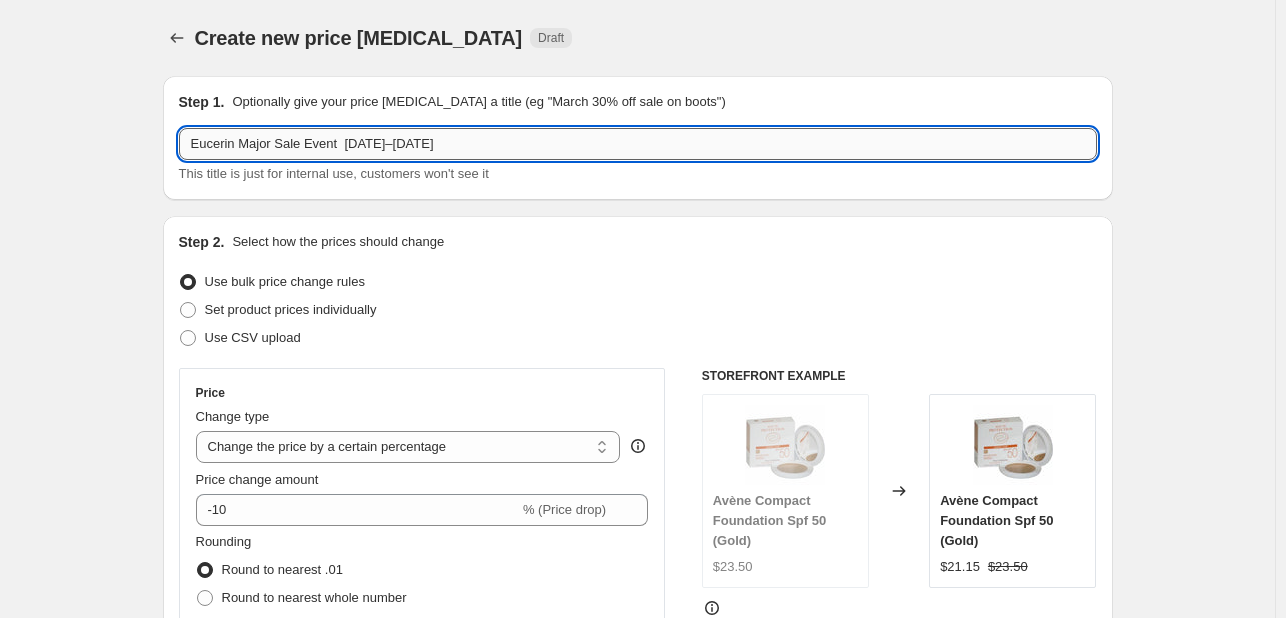click on "Eucerin Major Sale Event  [DATE]–[DATE]" at bounding box center (638, 144) 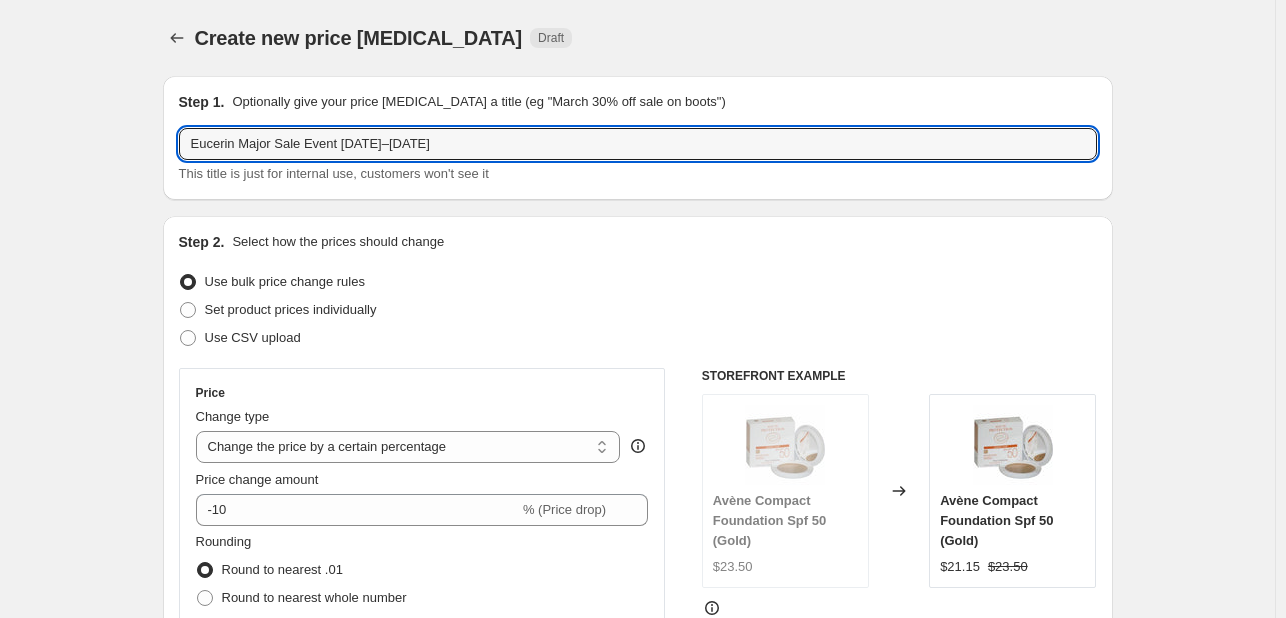type on "Eucerin Major Sale Event [DATE]–[DATE]" 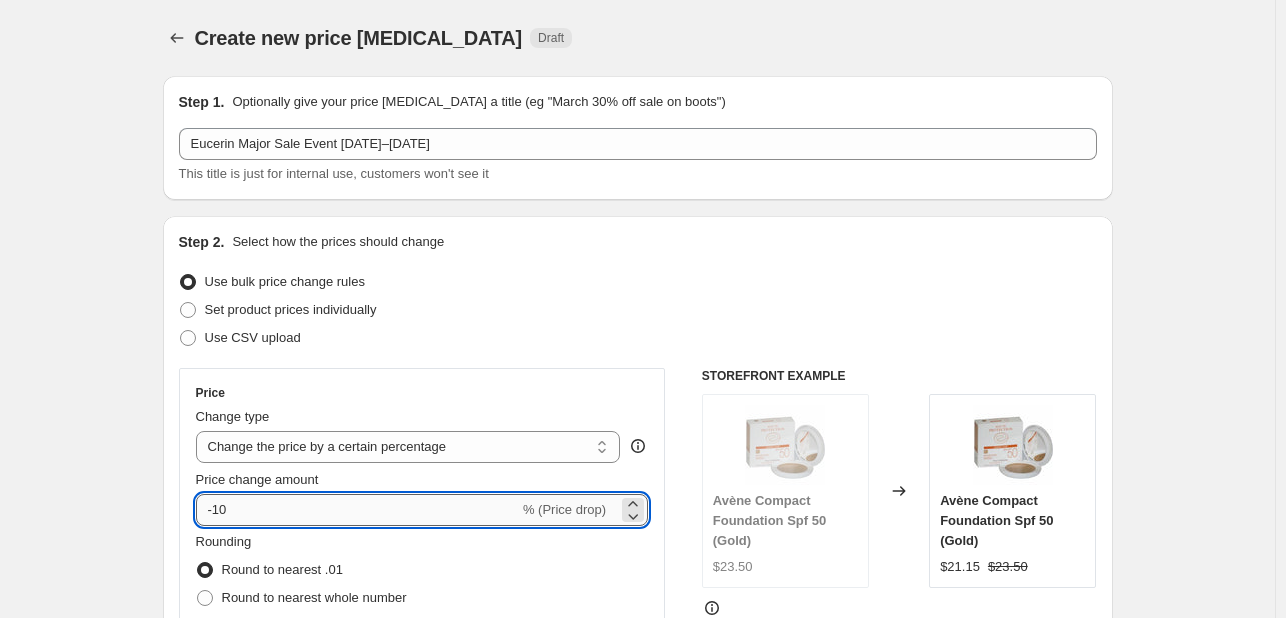 click on "-10" at bounding box center (357, 510) 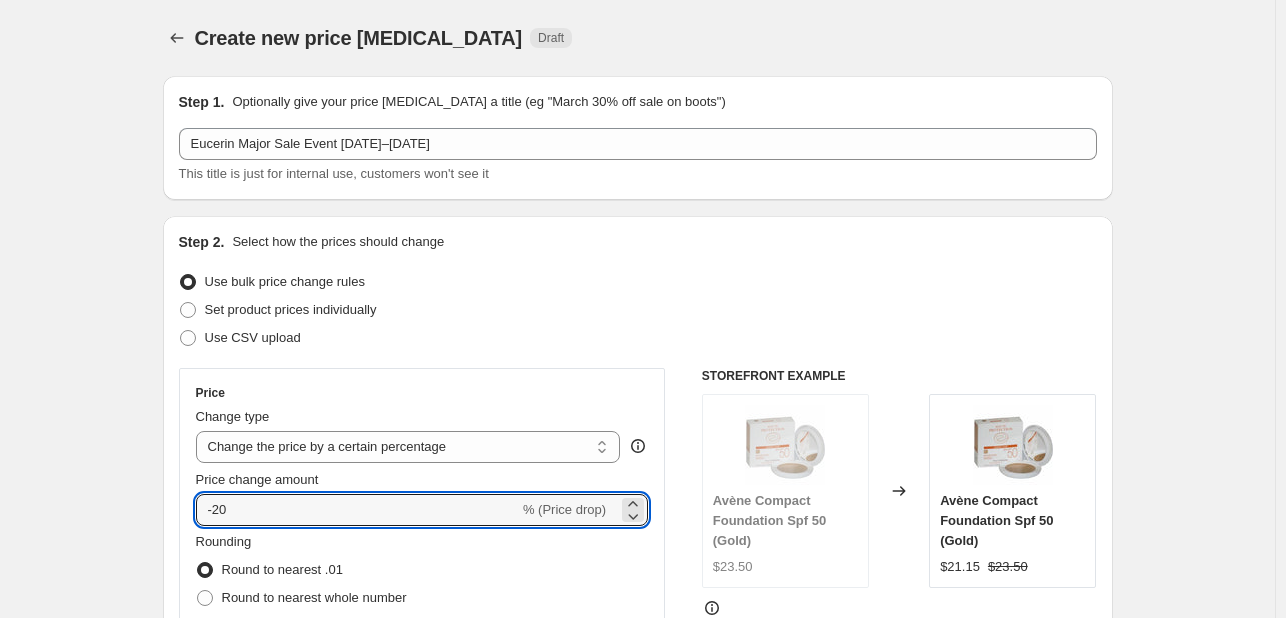 type on "-20" 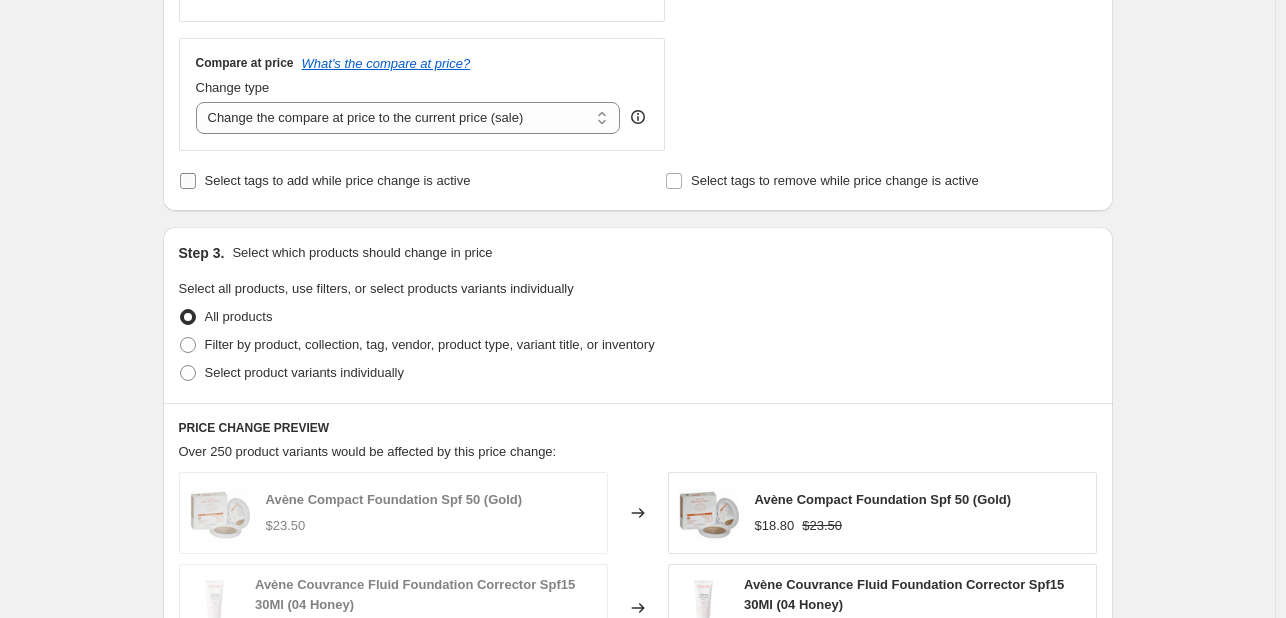 scroll, scrollTop: 700, scrollLeft: 0, axis: vertical 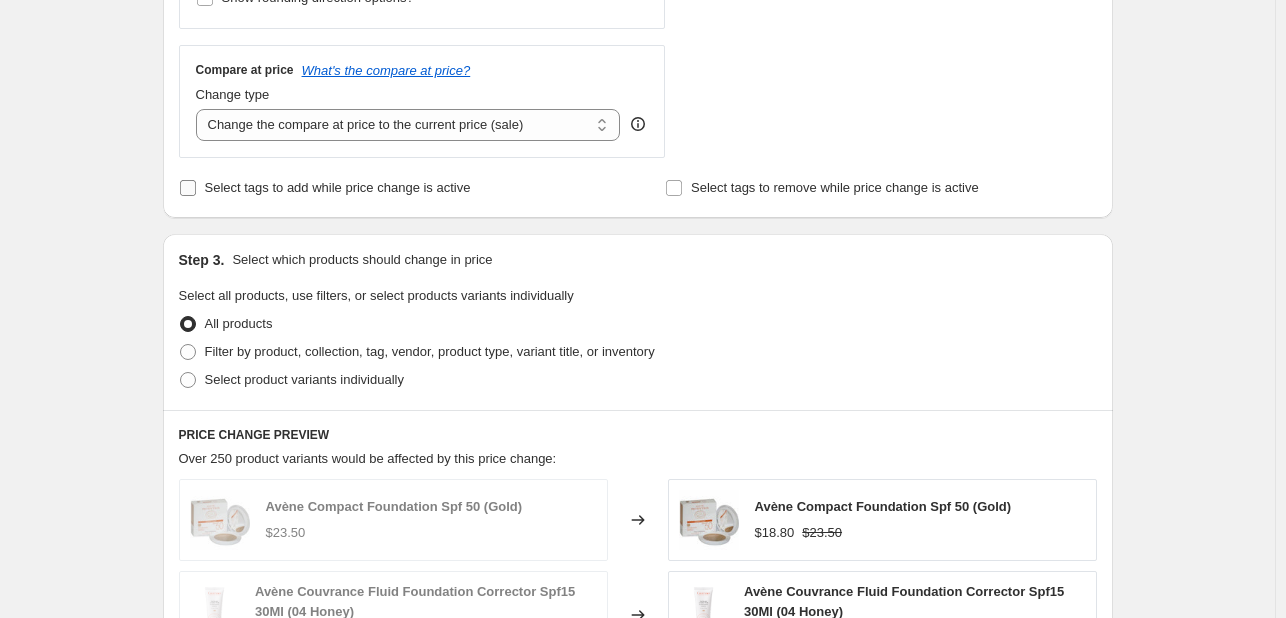 click on "Select tags to add while price change is active" at bounding box center (338, 187) 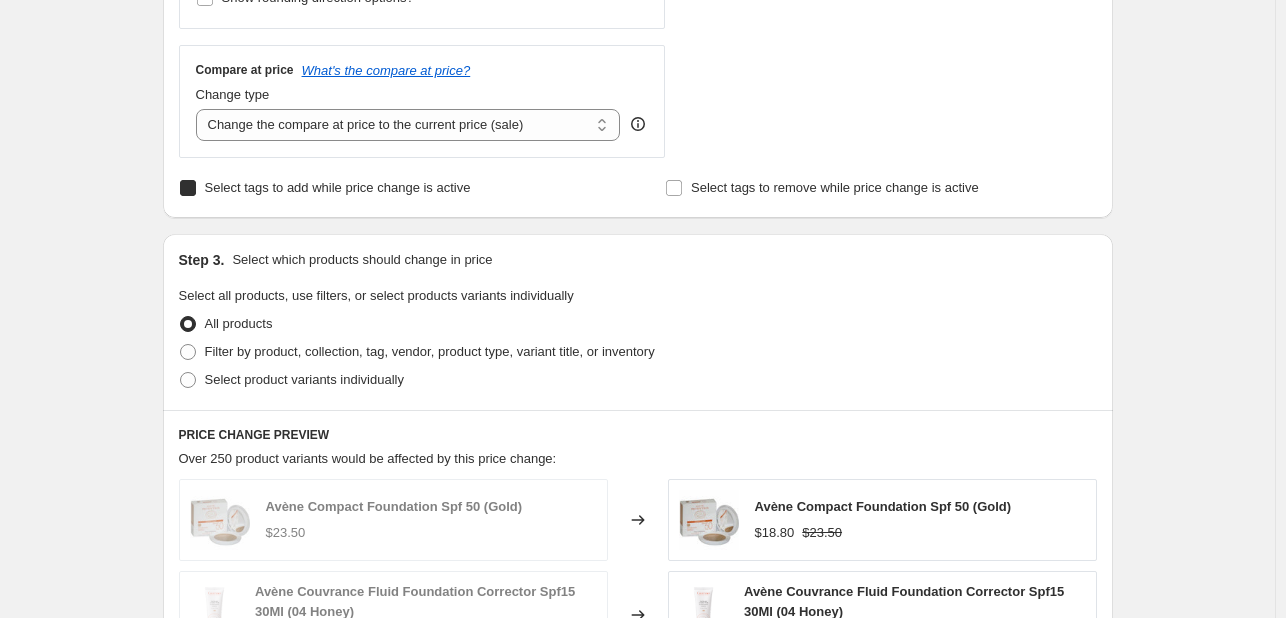 checkbox on "true" 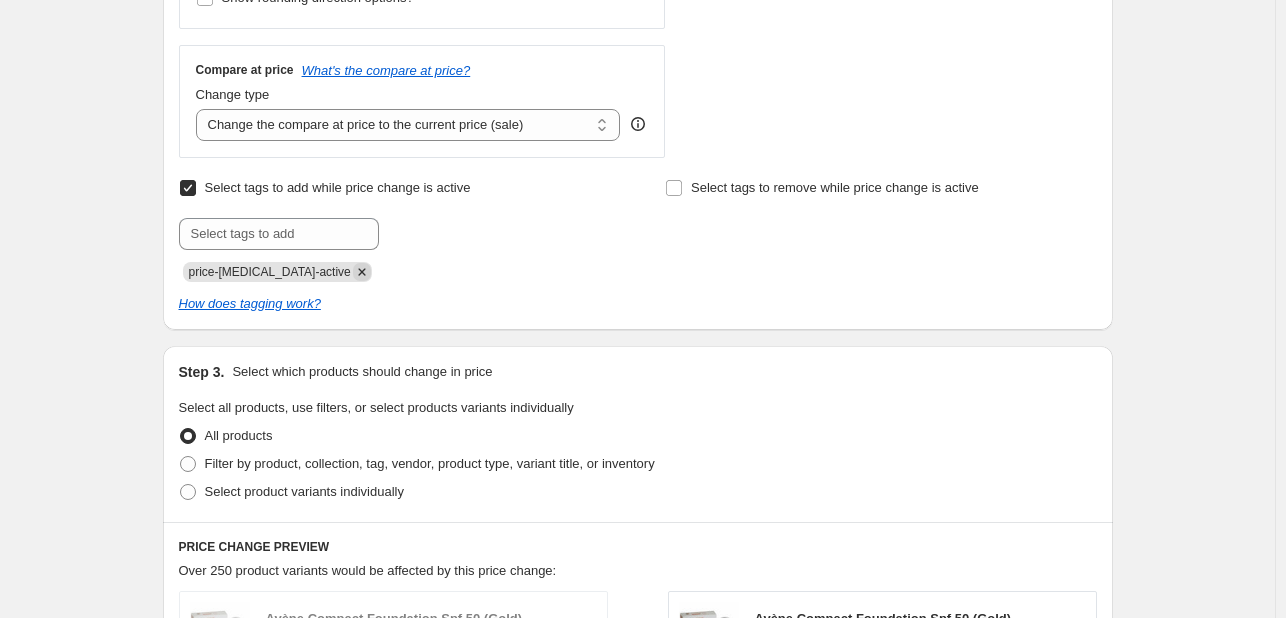 click 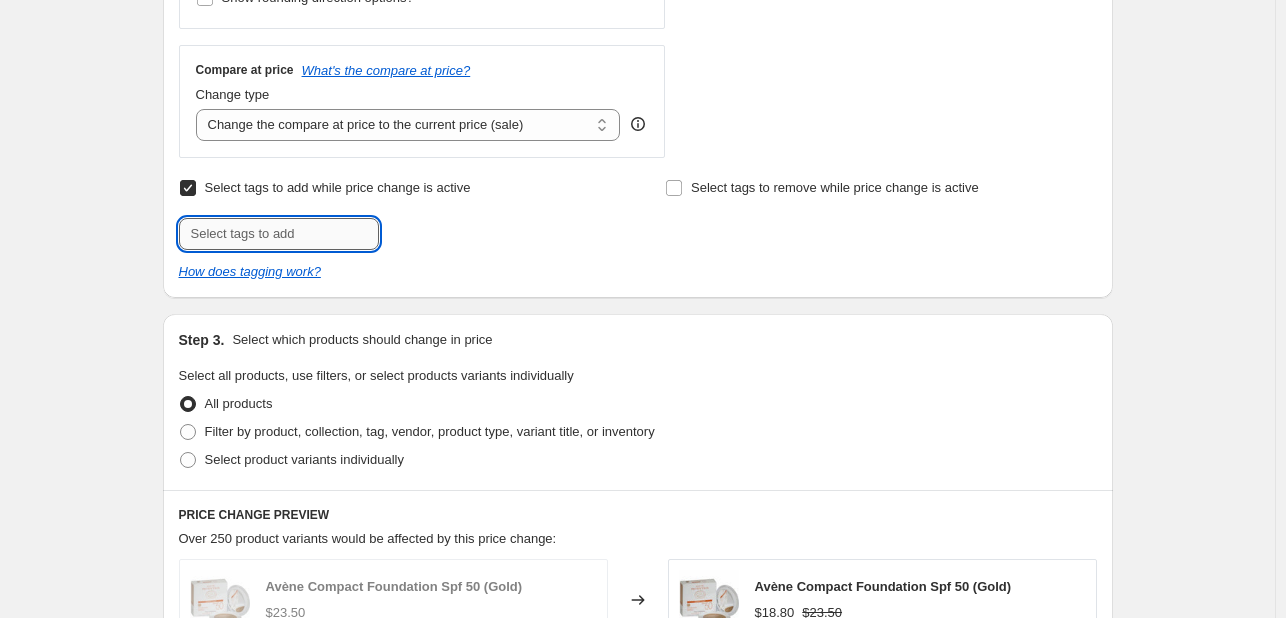 click at bounding box center [279, 234] 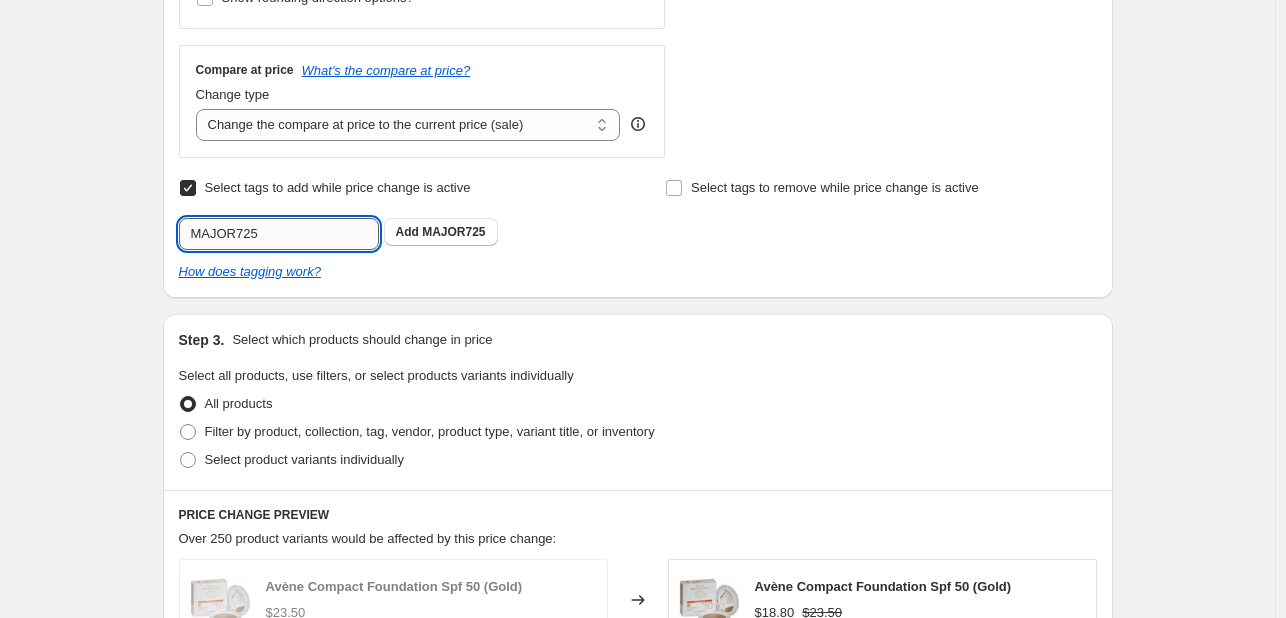 type on "MAJOR725" 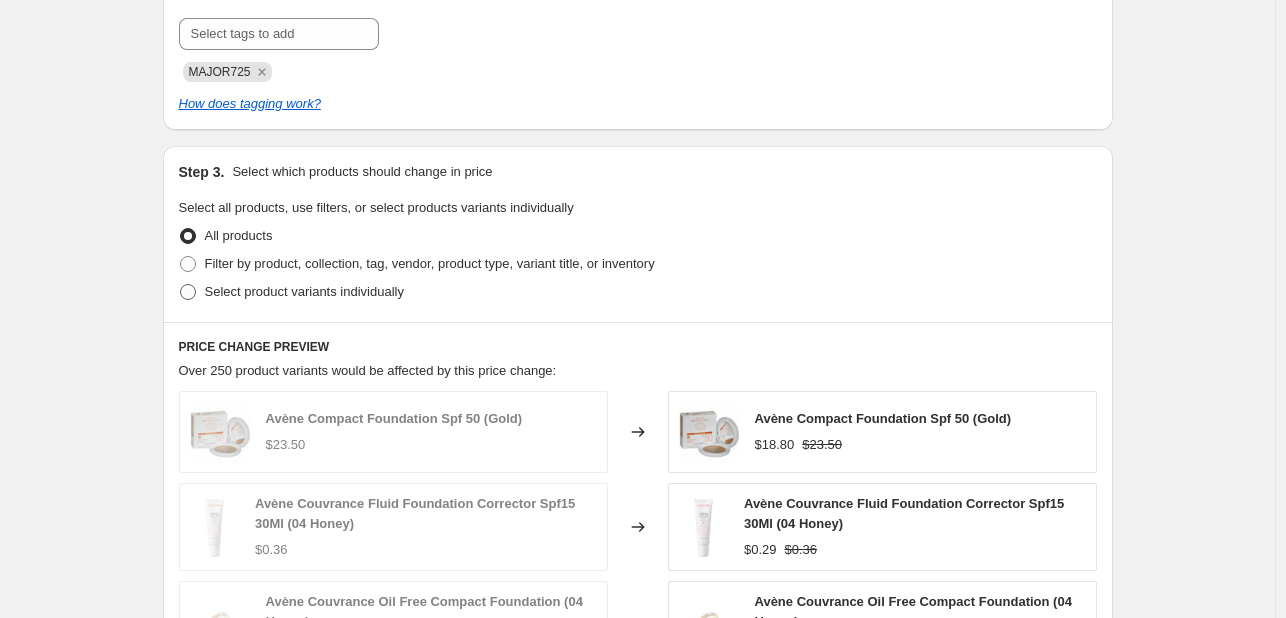 click on "Select product variants individually" at bounding box center (304, 291) 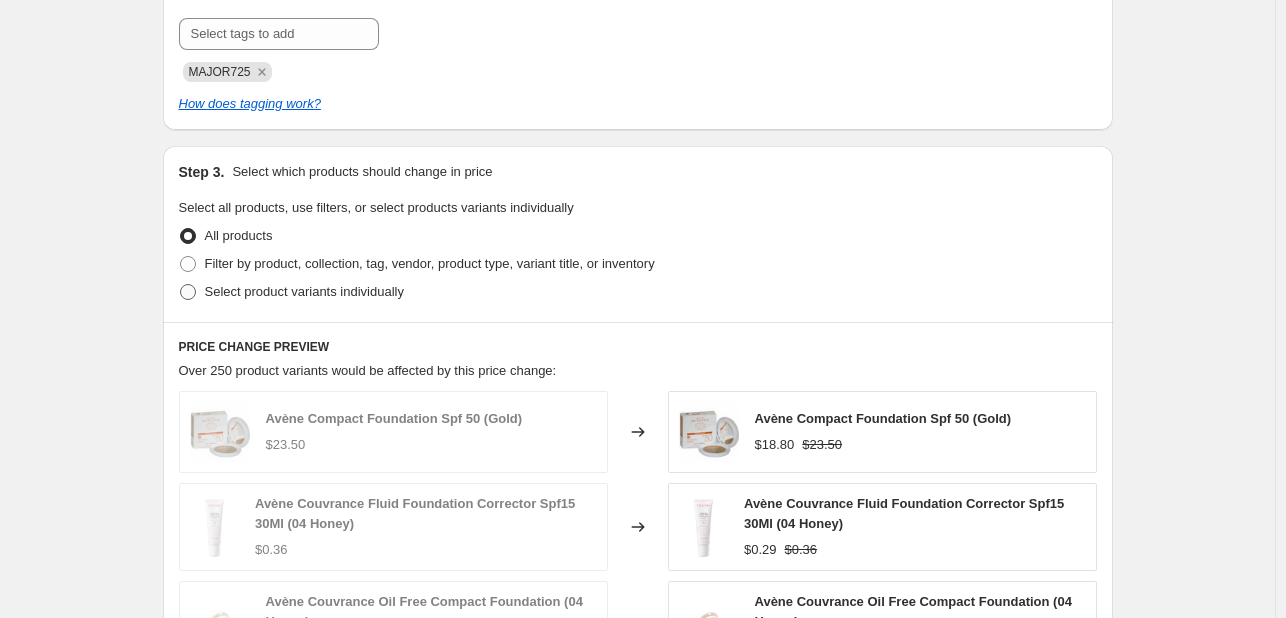 radio on "true" 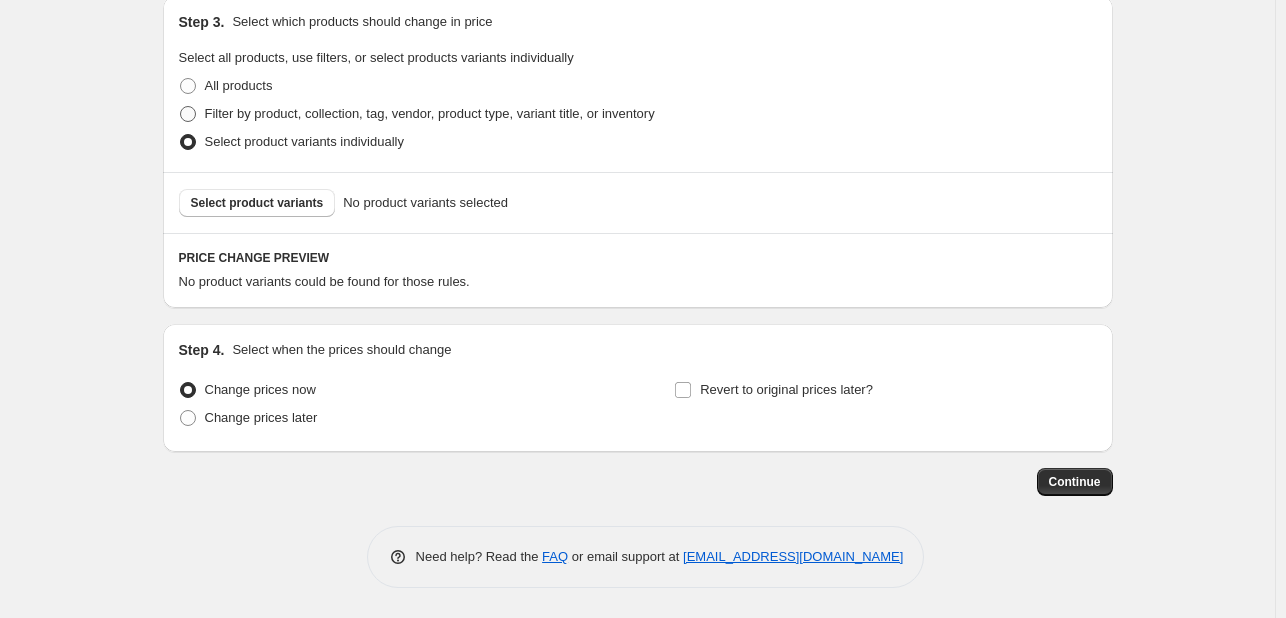 scroll, scrollTop: 1050, scrollLeft: 0, axis: vertical 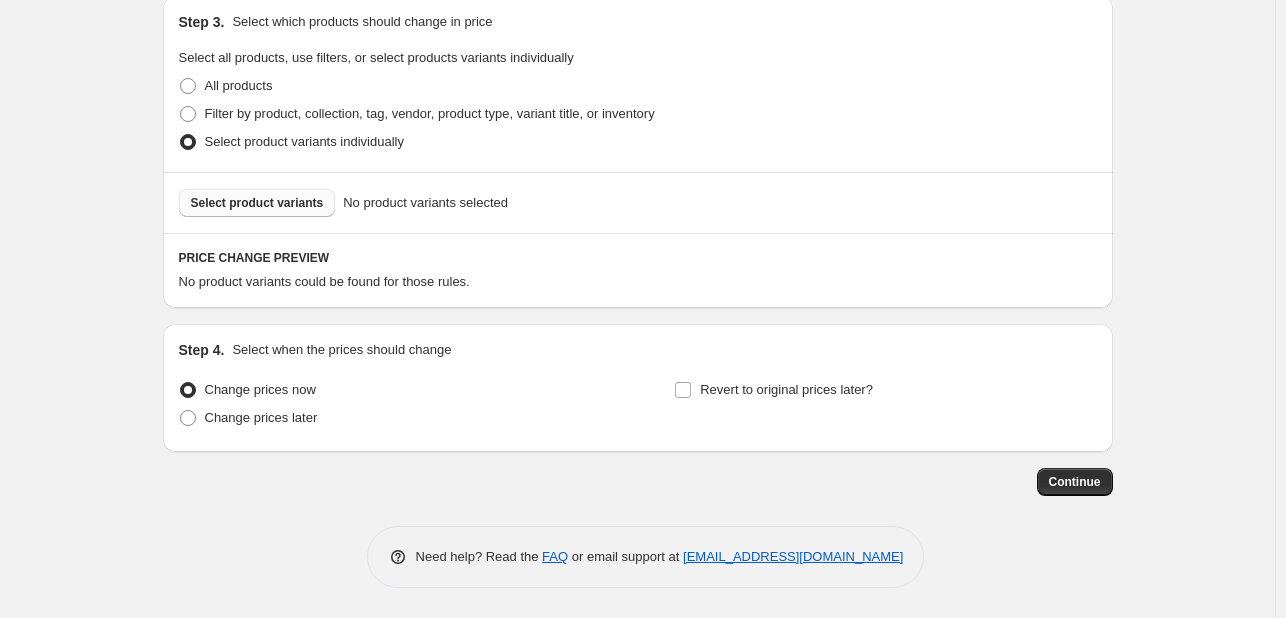 click on "Select product variants" at bounding box center (257, 203) 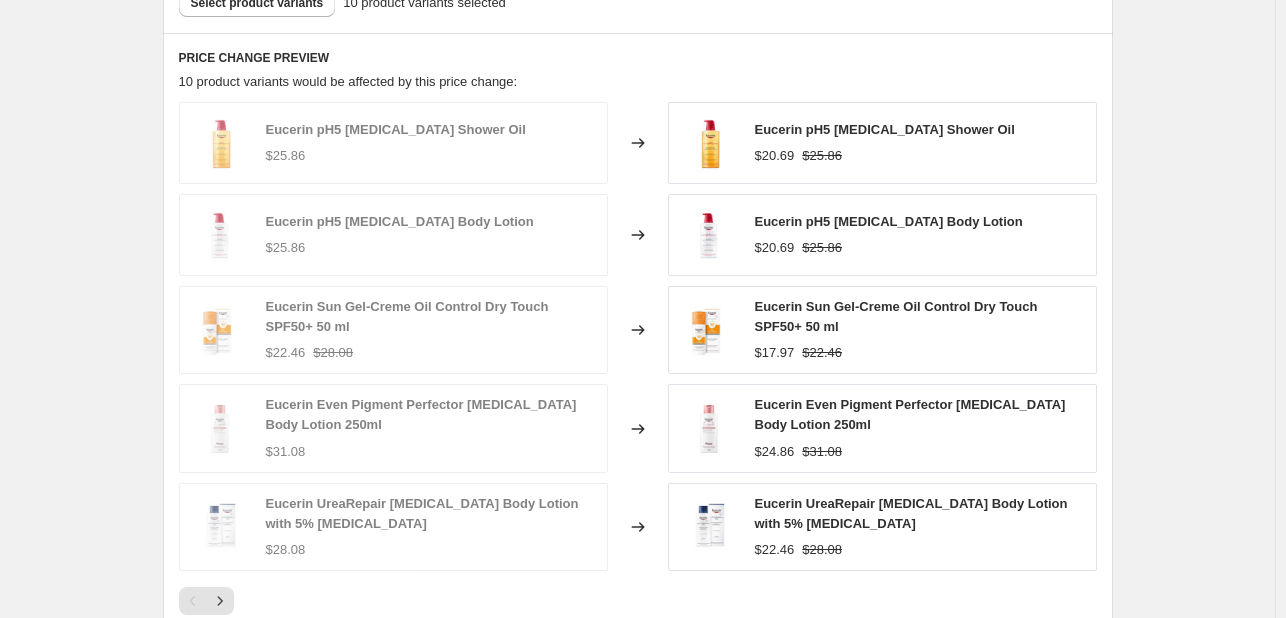 scroll, scrollTop: 1350, scrollLeft: 0, axis: vertical 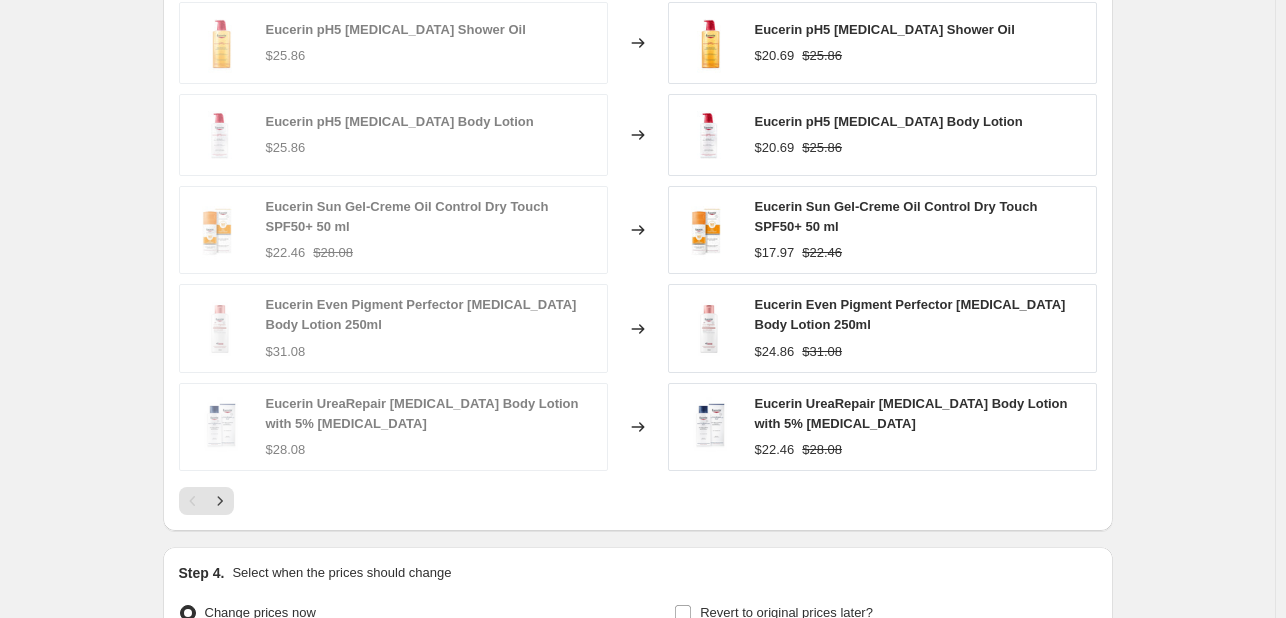 click at bounding box center (193, 501) 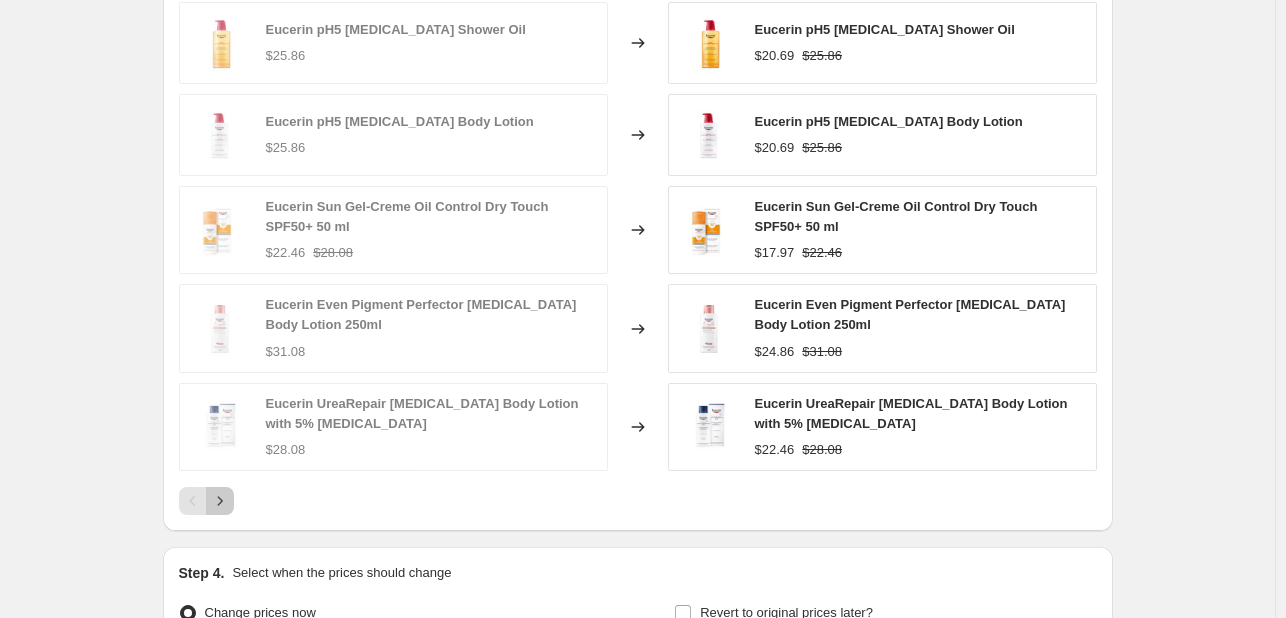 click 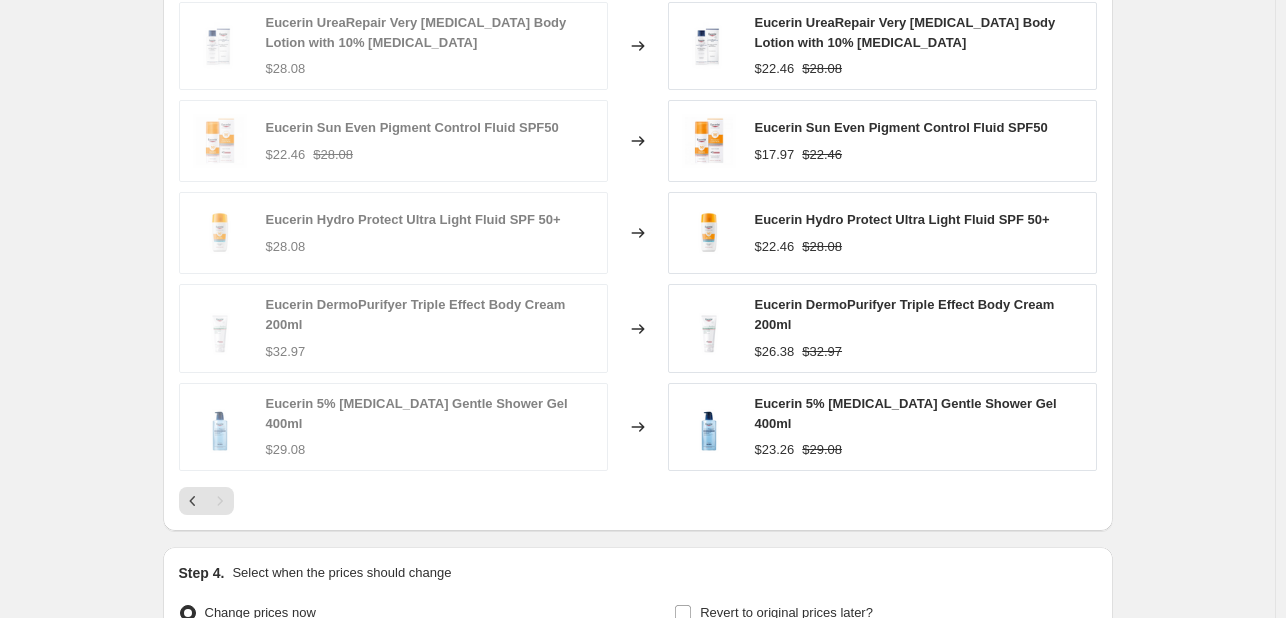 click on "Eucerin UreaRepair Very [MEDICAL_DATA] Body Lotion with 10% [MEDICAL_DATA] $28.08 Changed to Eucerin UreaRepair Very [MEDICAL_DATA] Body Lotion with 10% [MEDICAL_DATA] $22.46 $28.08 Eucerin Sun Even Pigment Control Fluid SPF50 $22.46 $28.08 Changed to Eucerin Sun Even Pigment Control Fluid SPF50 $17.97 $22.46 Eucerin Hydro Protect Ultra Light Fluid SPF 50+ $28.08 Changed to Eucerin Hydro Protect Ultra Light Fluid SPF 50+ $22.46 $28.08 Eucerin DermoPurifyer Triple Effect Body Cream 200ml $32.97 Changed to Eucerin DermoPurifyer Triple Effect Body Cream 200ml $26.38 $32.97 Eucerin 5% [MEDICAL_DATA] Gentle Shower Gel 400ml $29.08 Changed to Eucerin 5% [MEDICAL_DATA] Gentle Shower Gel 400ml $23.26 $29.08" at bounding box center [638, 258] 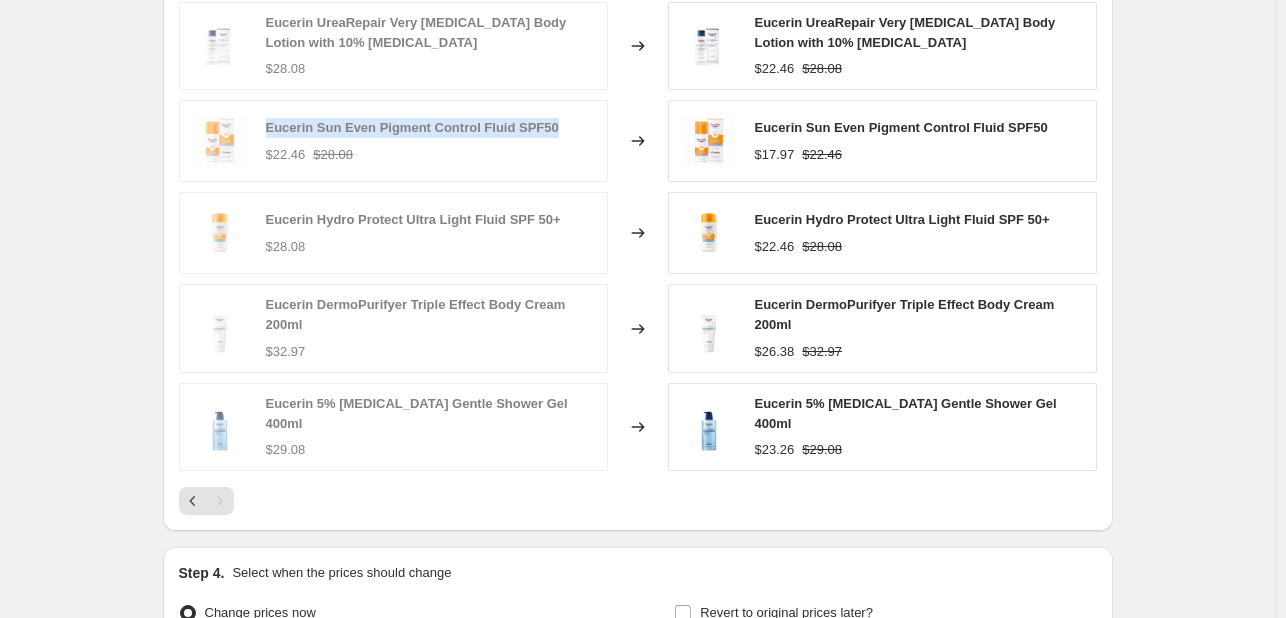 drag, startPoint x: 557, startPoint y: 127, endPoint x: 267, endPoint y: 129, distance: 290.0069 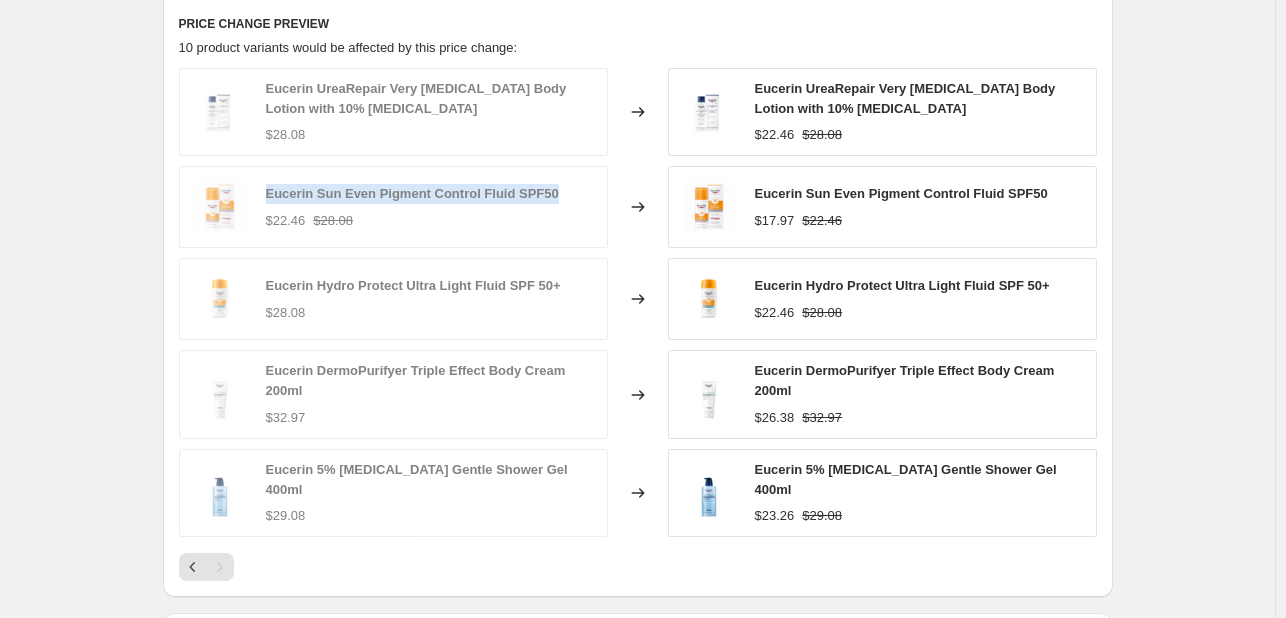 scroll, scrollTop: 1250, scrollLeft: 0, axis: vertical 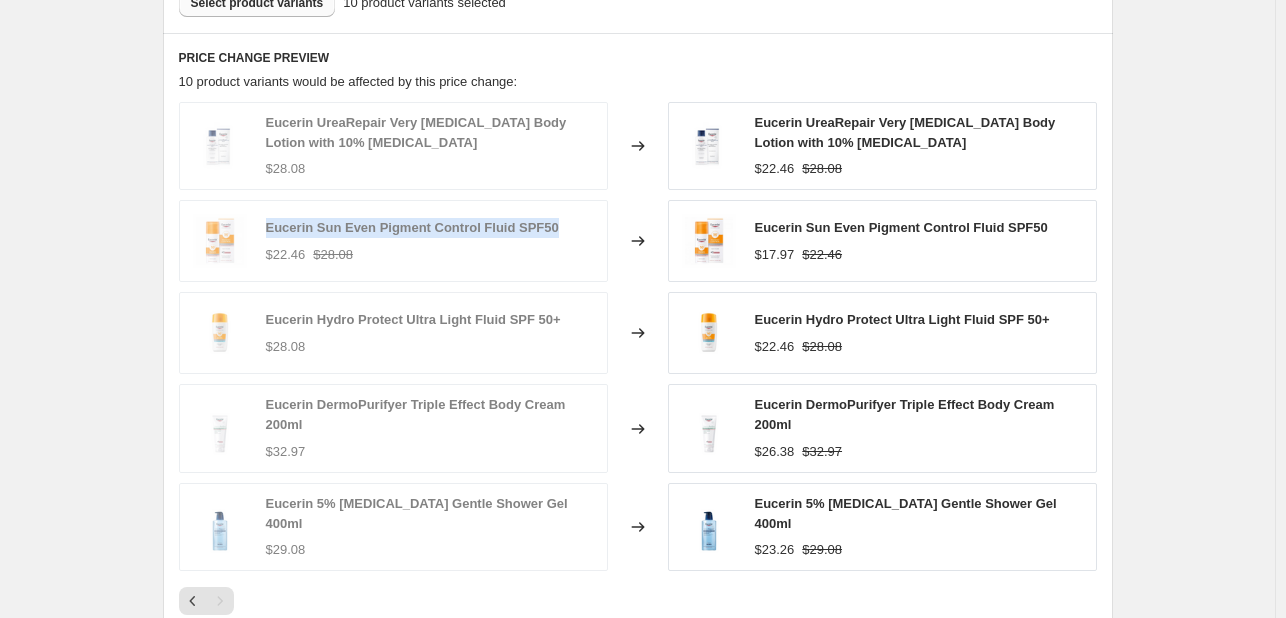 click on "Select product variants" at bounding box center [257, 3] 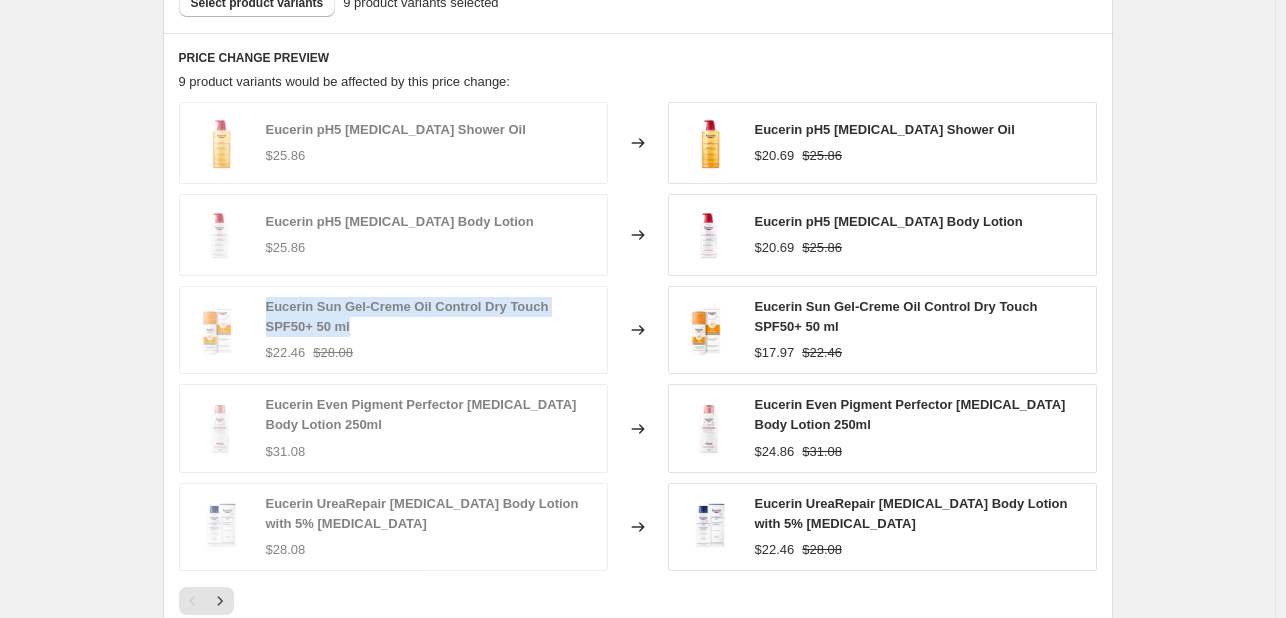 drag, startPoint x: 268, startPoint y: 307, endPoint x: 303, endPoint y: 322, distance: 38.078865 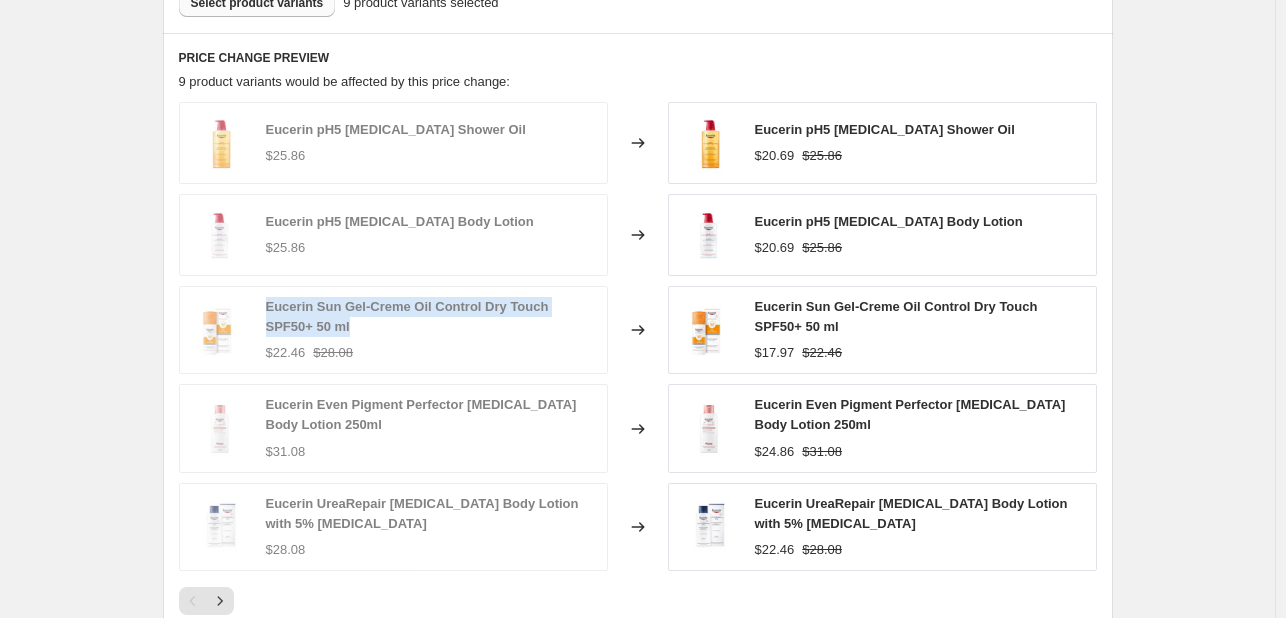 click on "Select product variants" at bounding box center [257, 3] 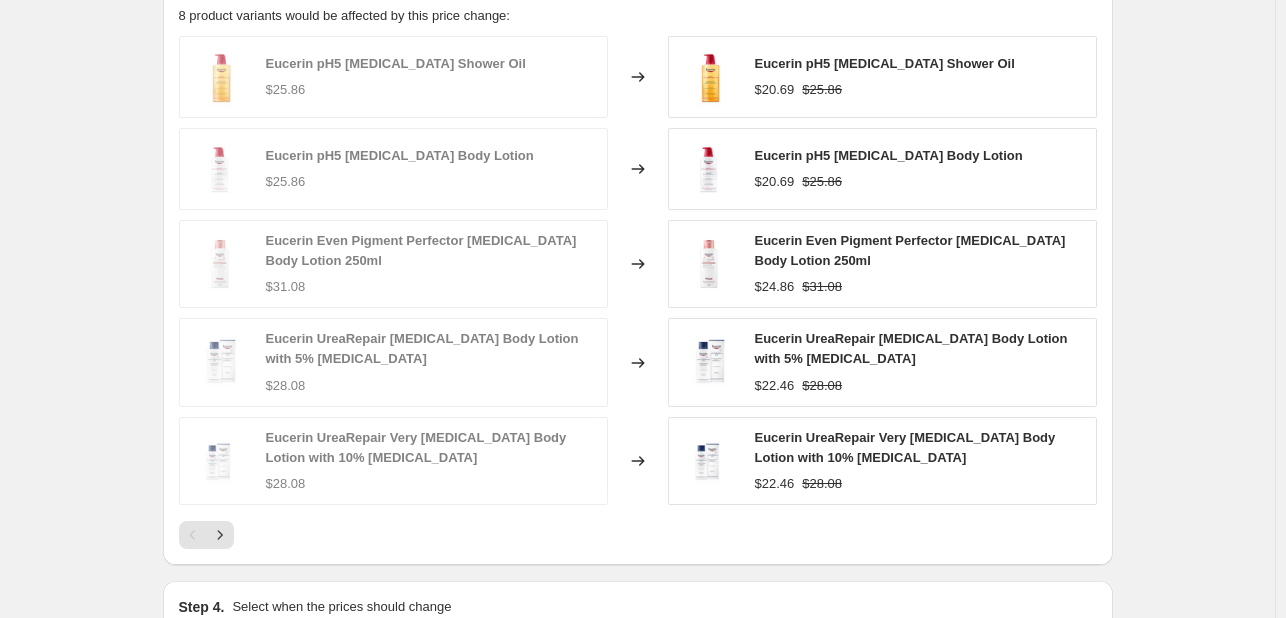 scroll, scrollTop: 1350, scrollLeft: 0, axis: vertical 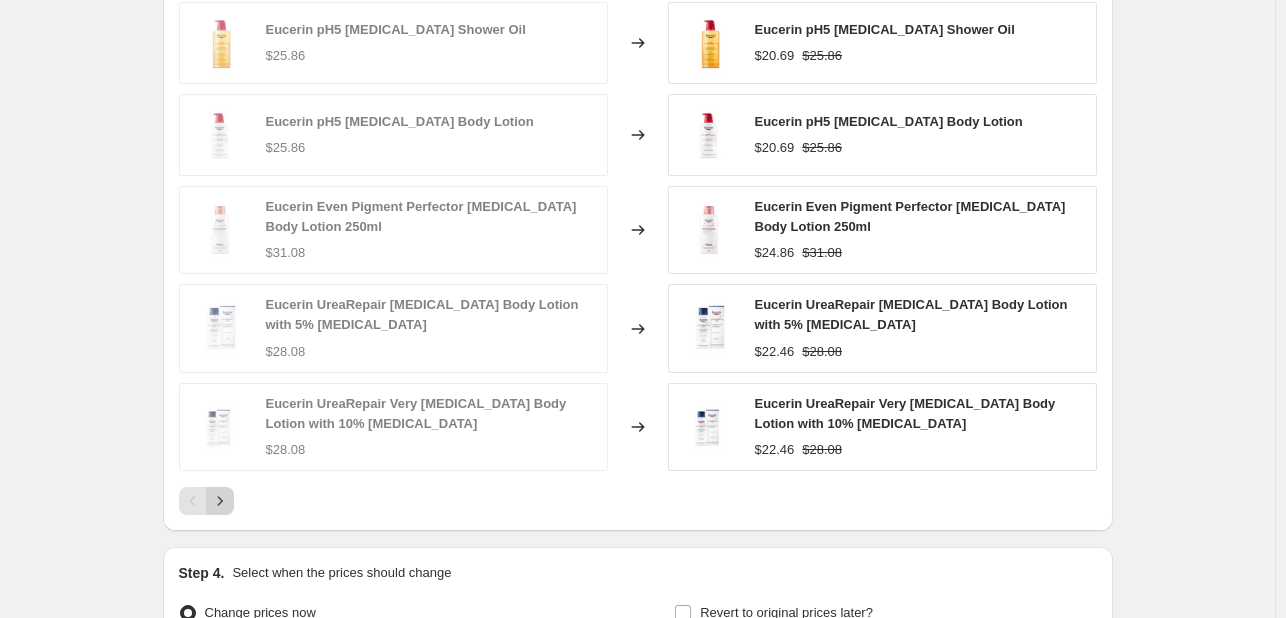 click 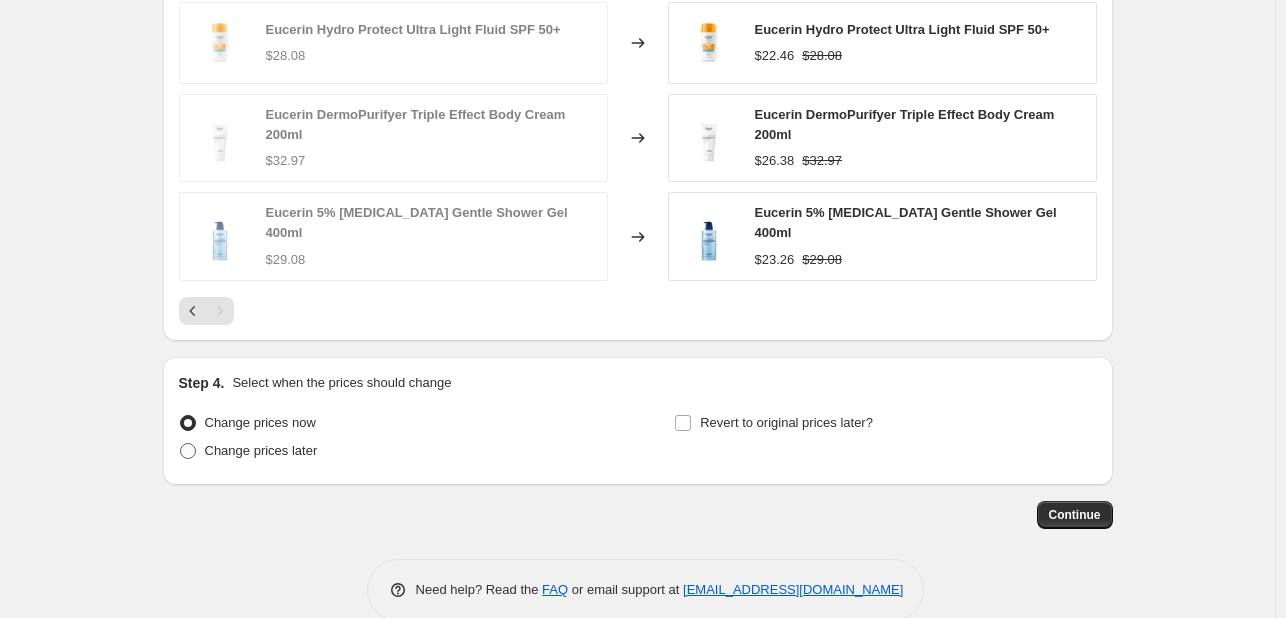 click on "Change prices later" at bounding box center (261, 450) 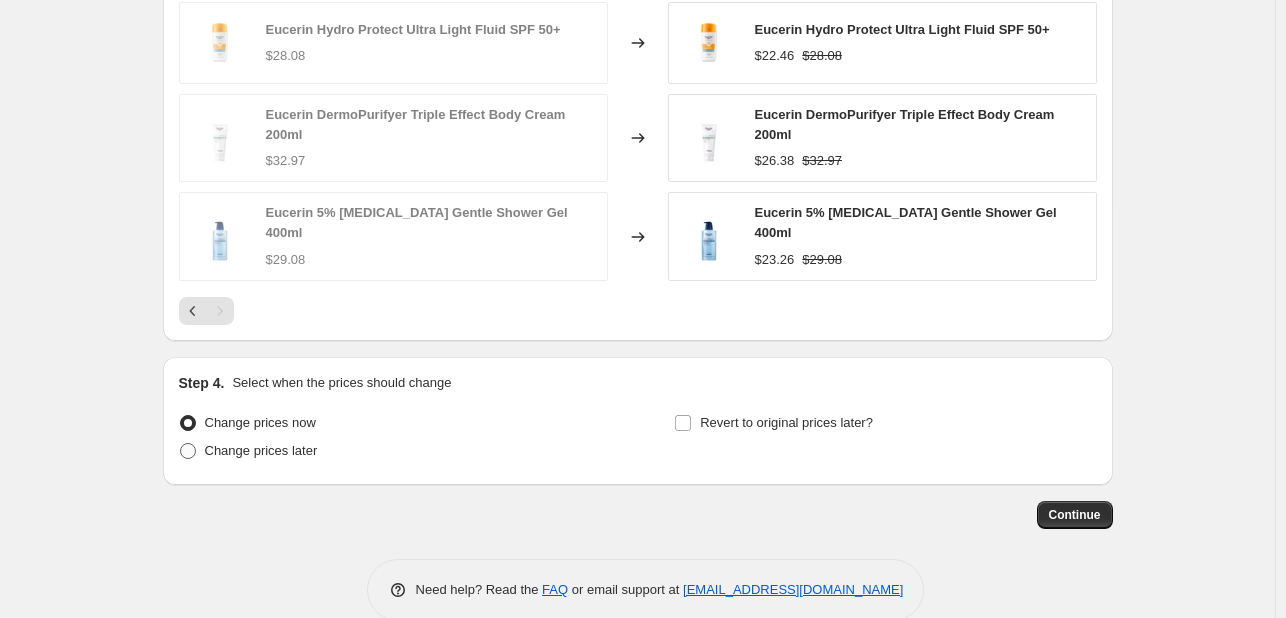 radio on "true" 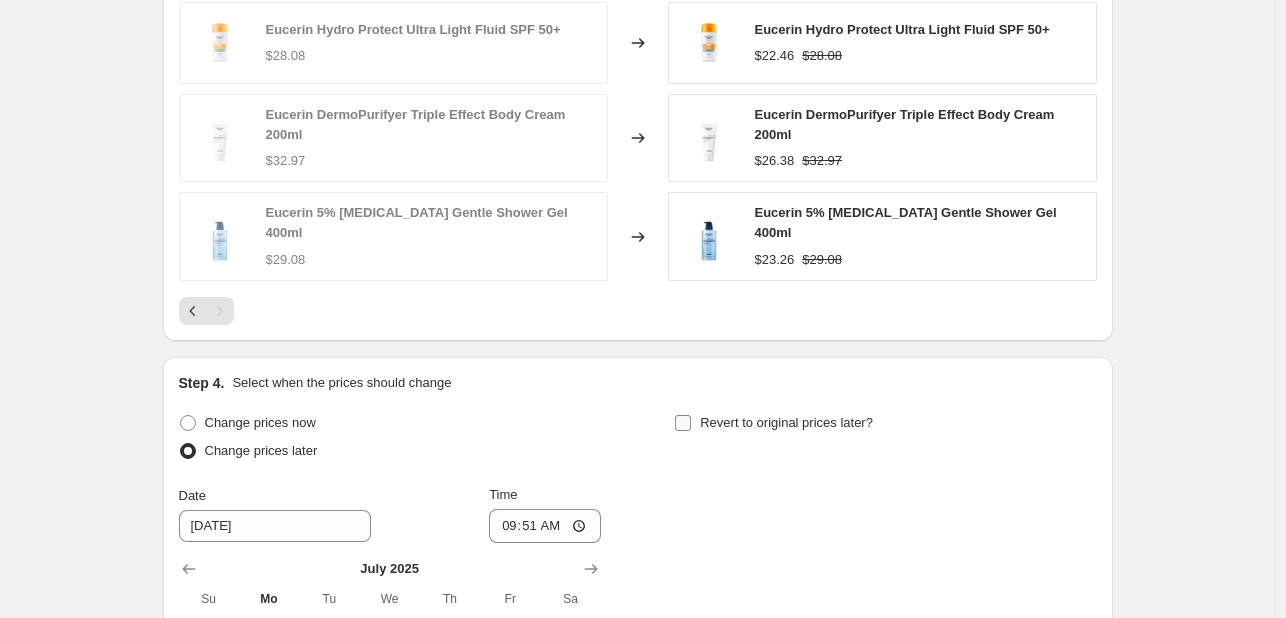 click on "Revert to original prices later?" at bounding box center [786, 422] 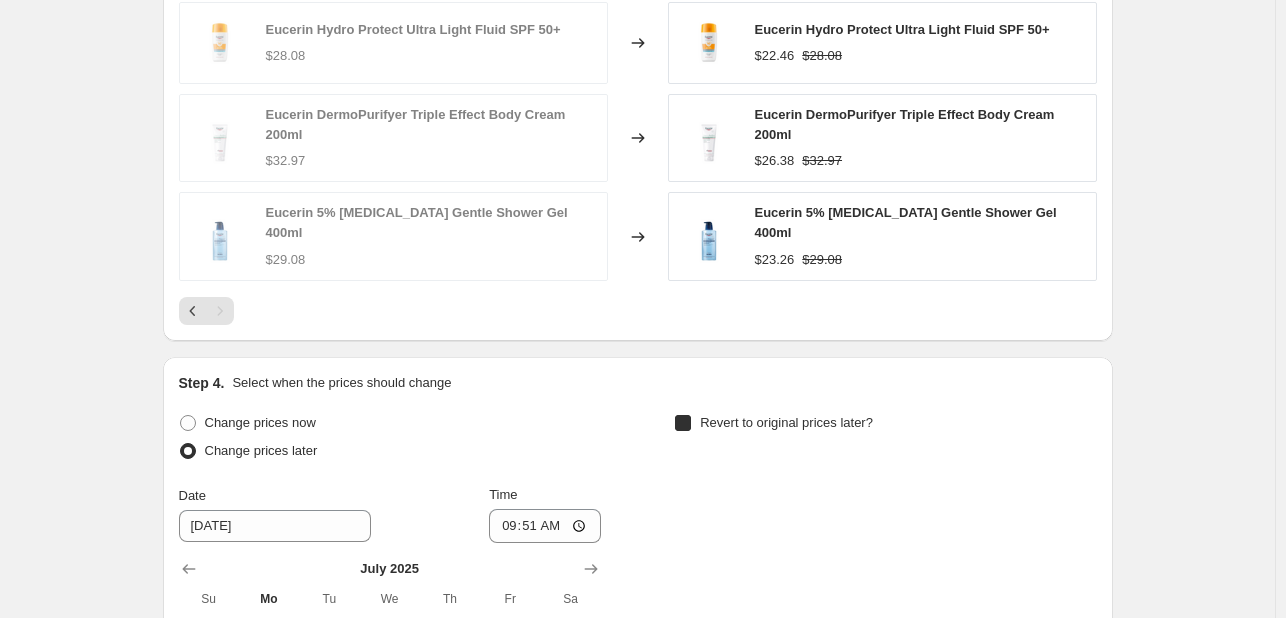 checkbox on "true" 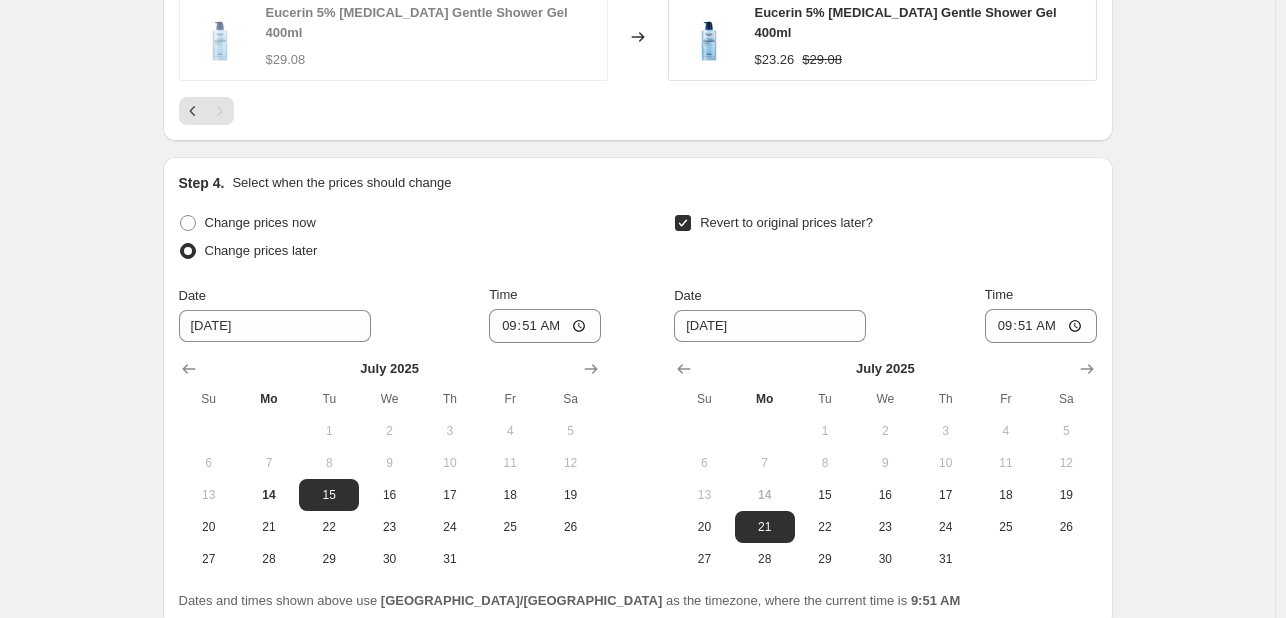 scroll, scrollTop: 1650, scrollLeft: 0, axis: vertical 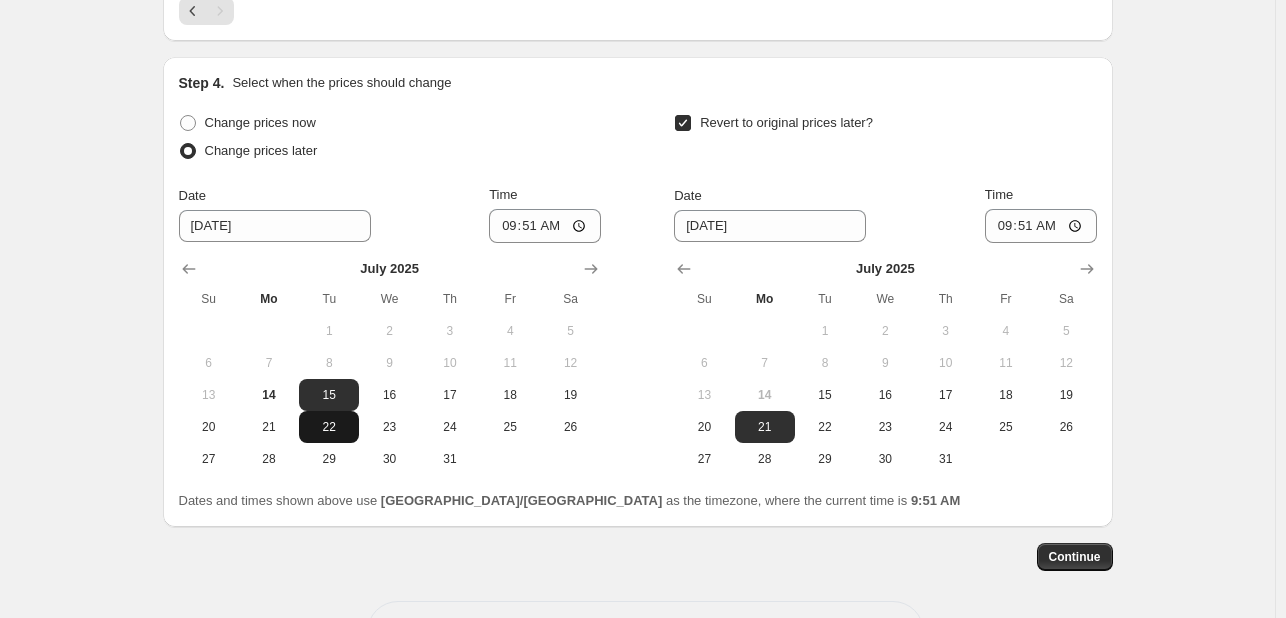 click on "22" at bounding box center (329, 427) 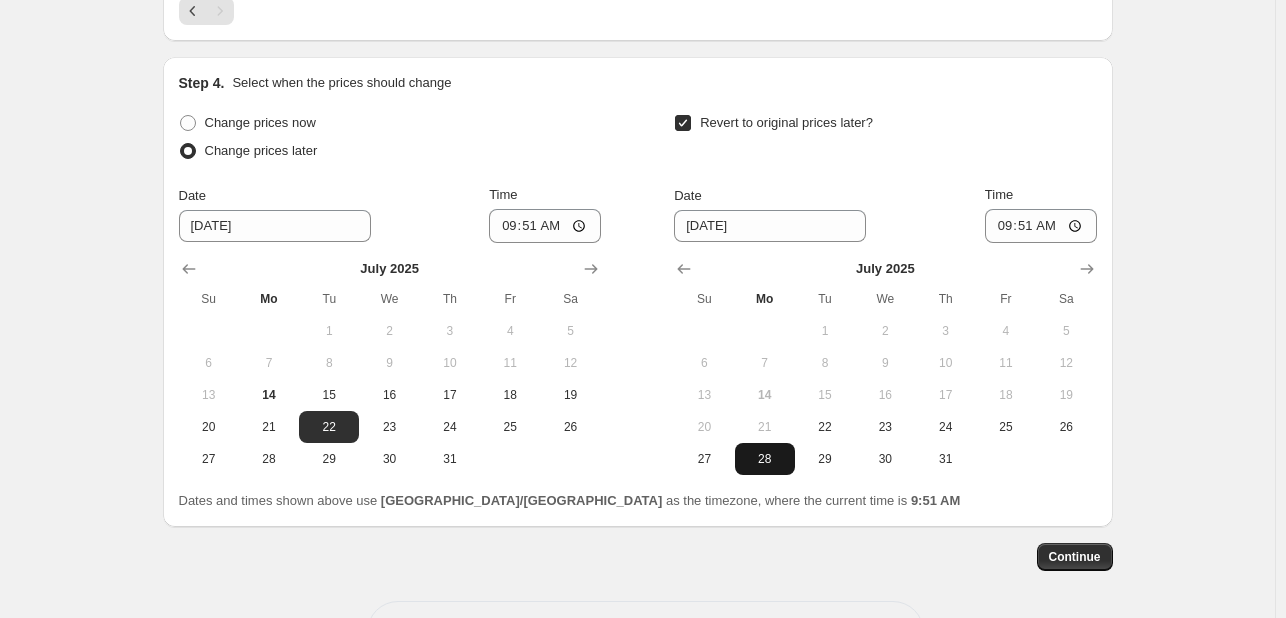 click on "28" at bounding box center [765, 459] 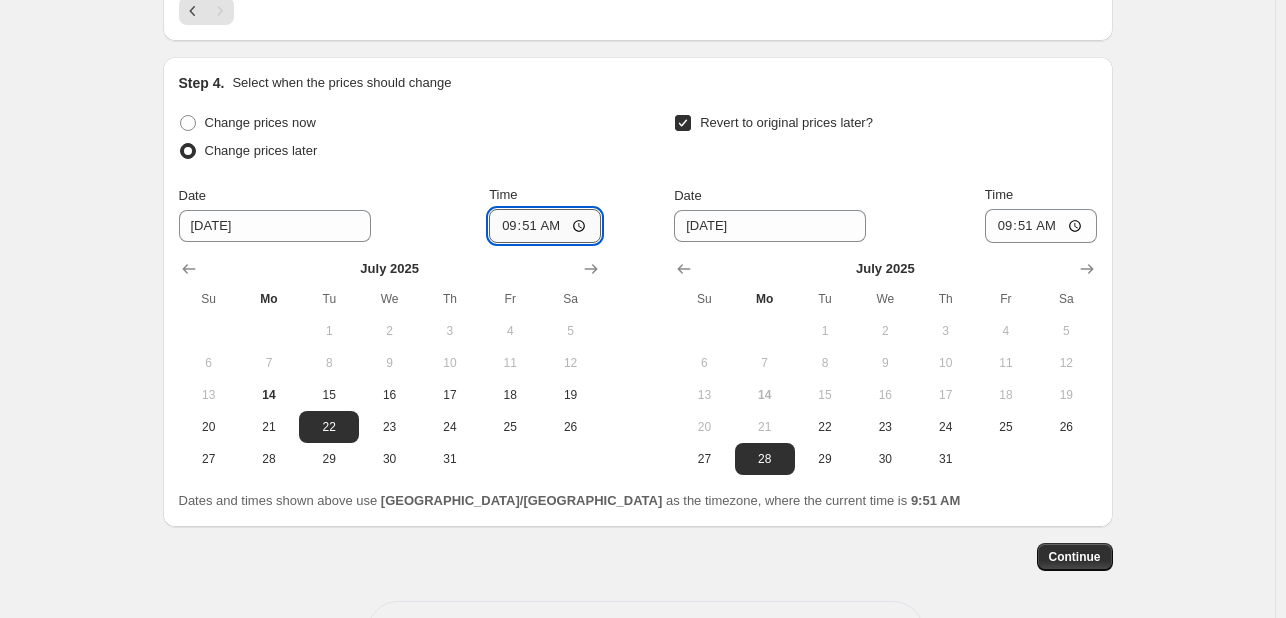 click on "09:51" at bounding box center (545, 226) 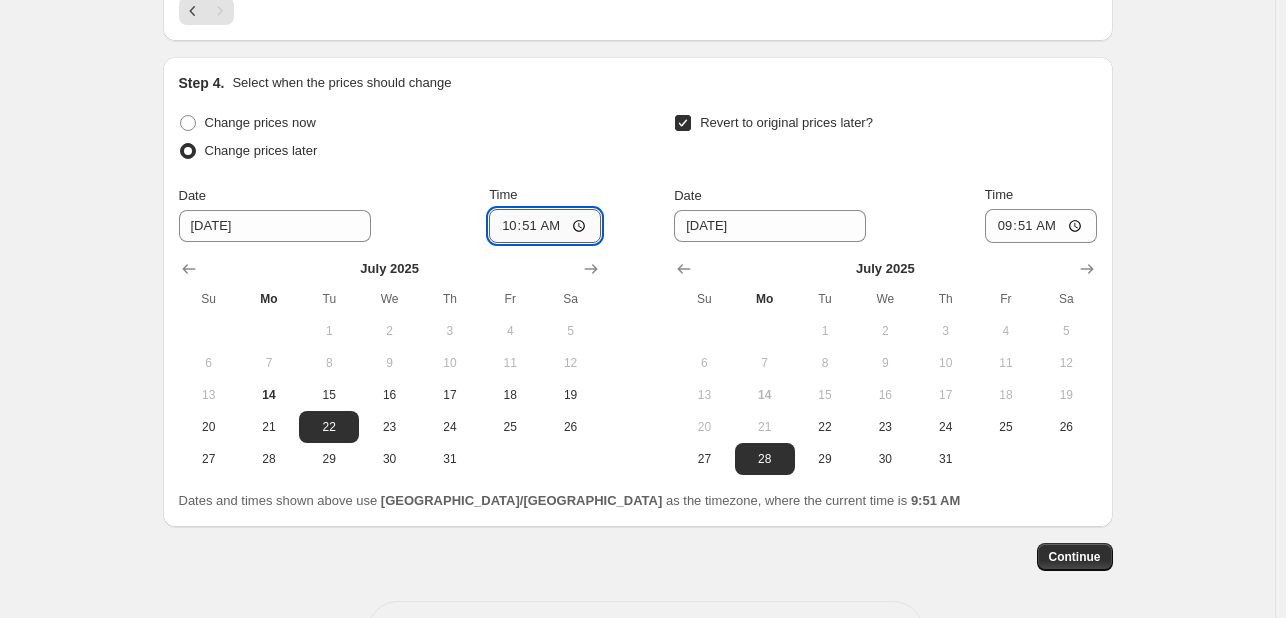 type on "10:00" 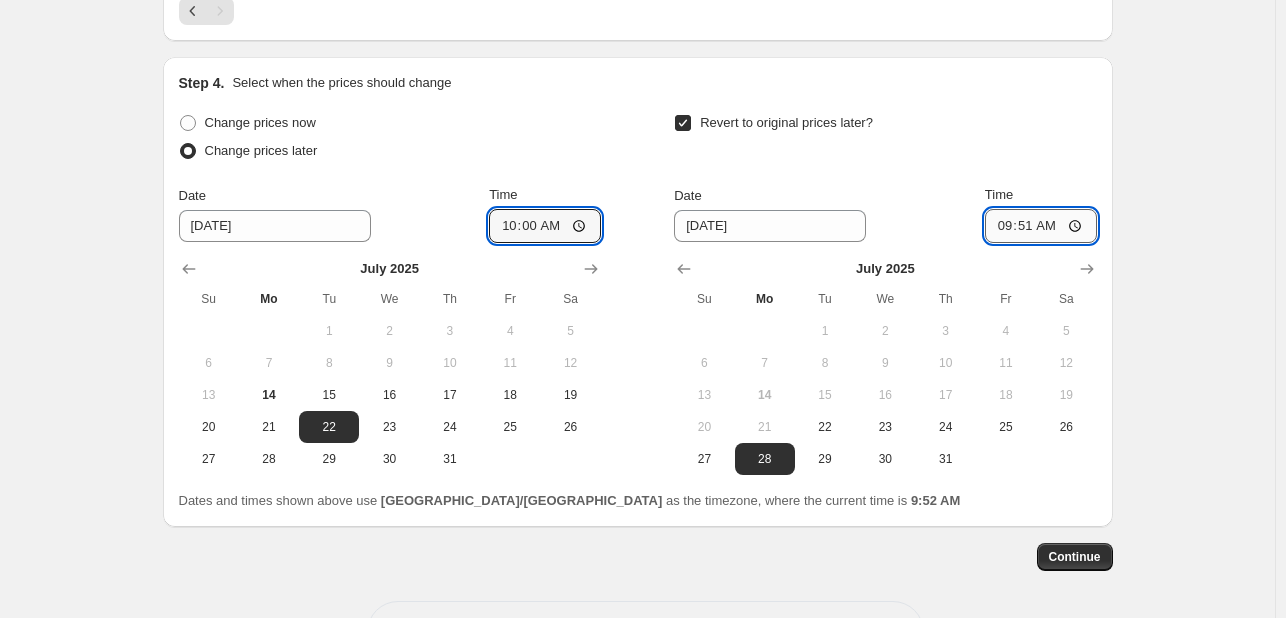 click on "09:51" at bounding box center (1041, 226) 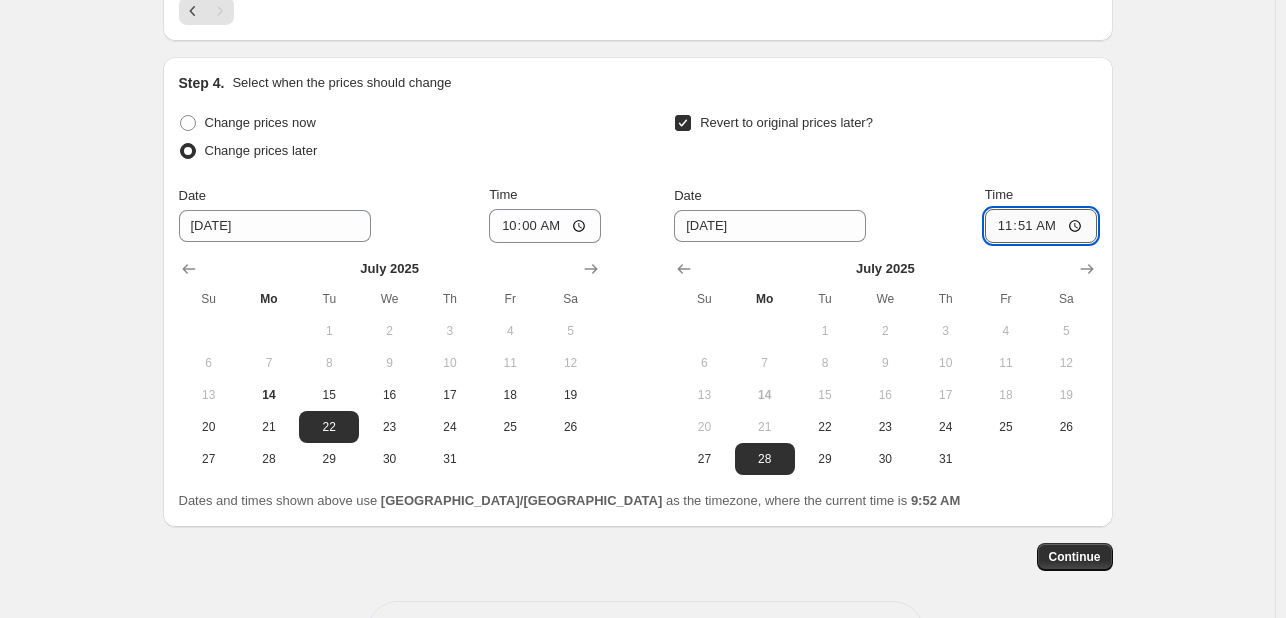 type on "23:51" 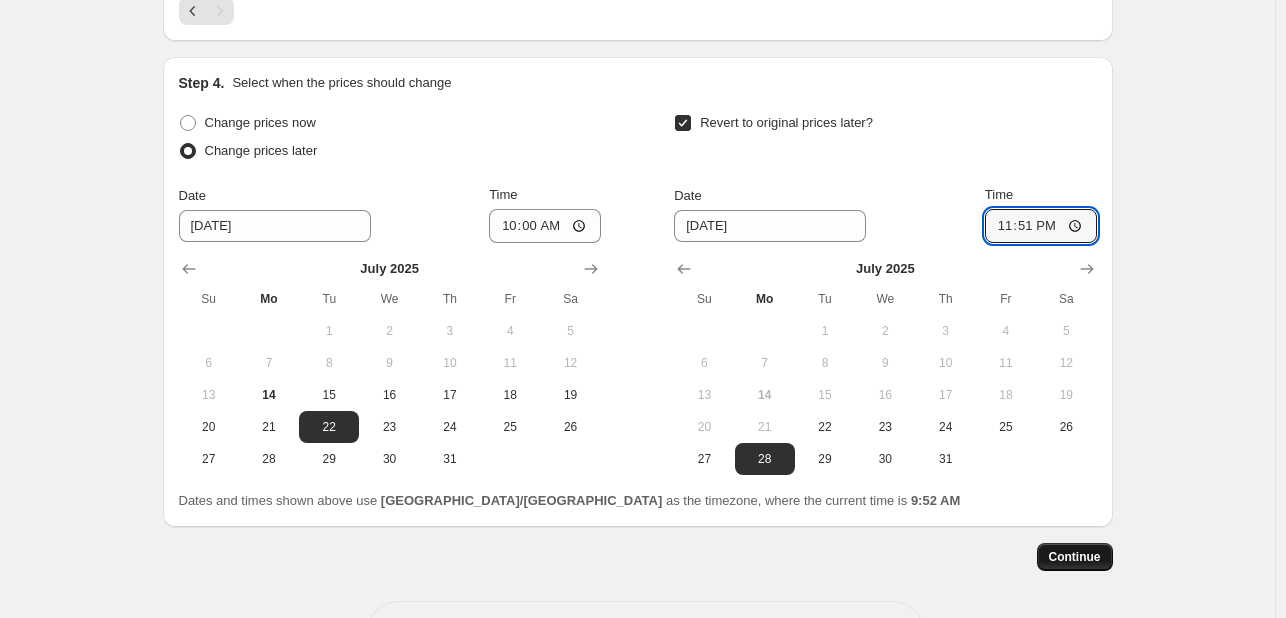 click on "Continue" at bounding box center [1075, 557] 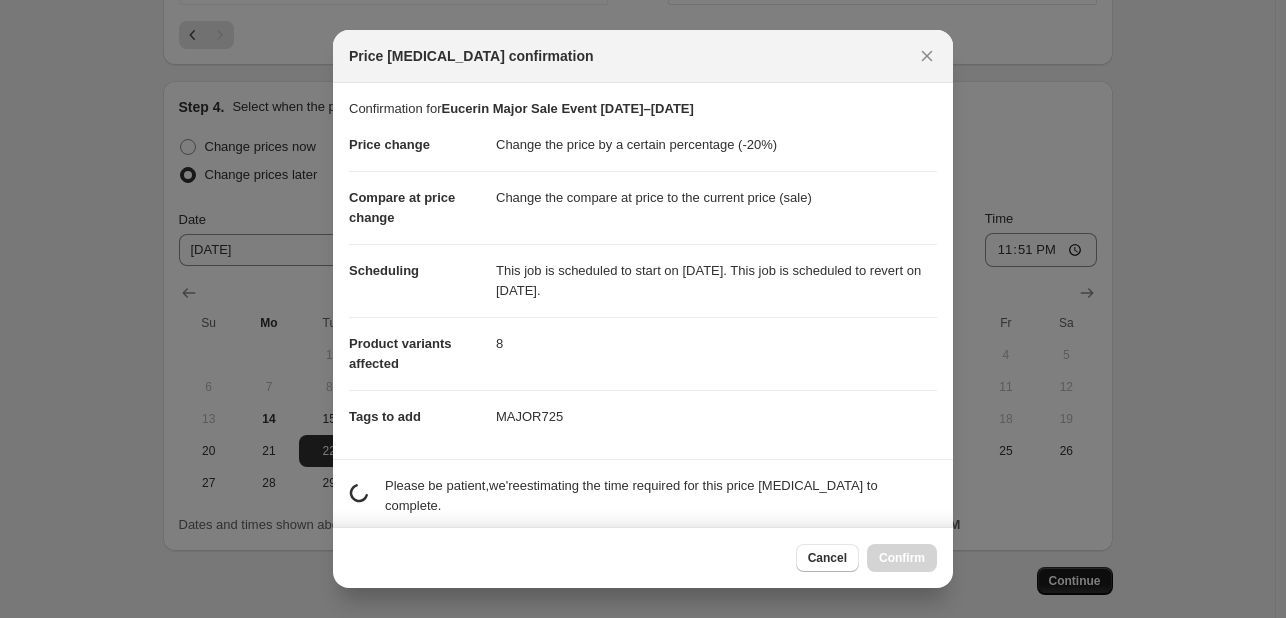 scroll, scrollTop: 1650, scrollLeft: 0, axis: vertical 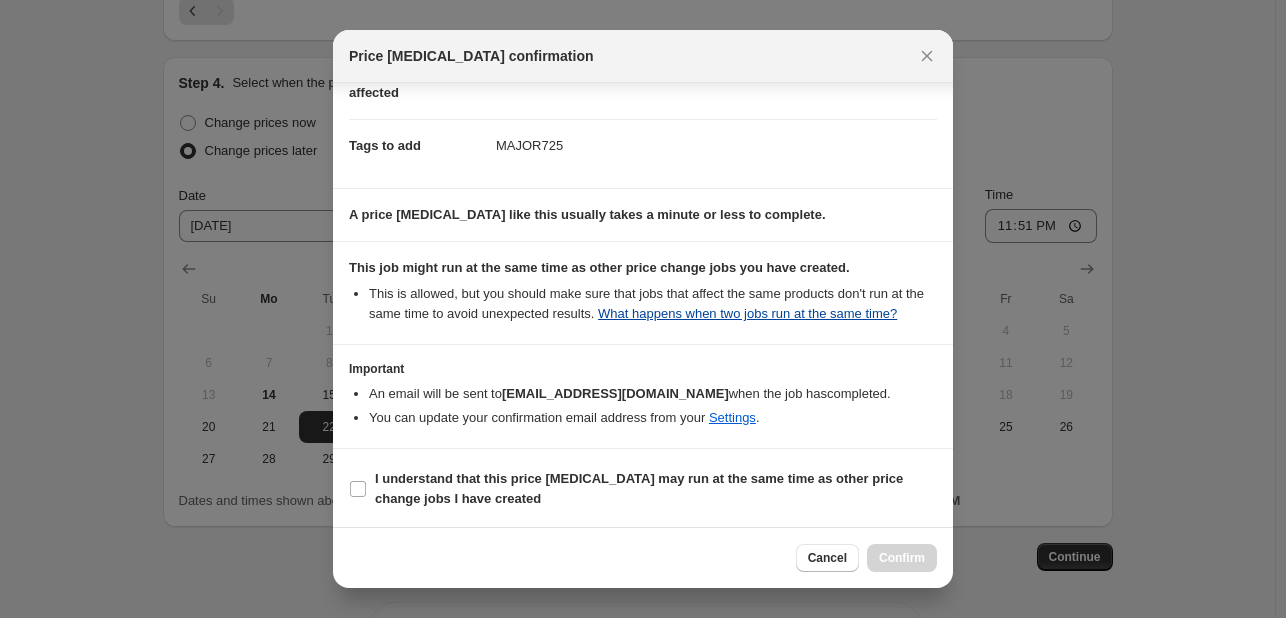 click on "I understand that this price [MEDICAL_DATA] may run at the same time as other price change jobs I have created" at bounding box center [639, 488] 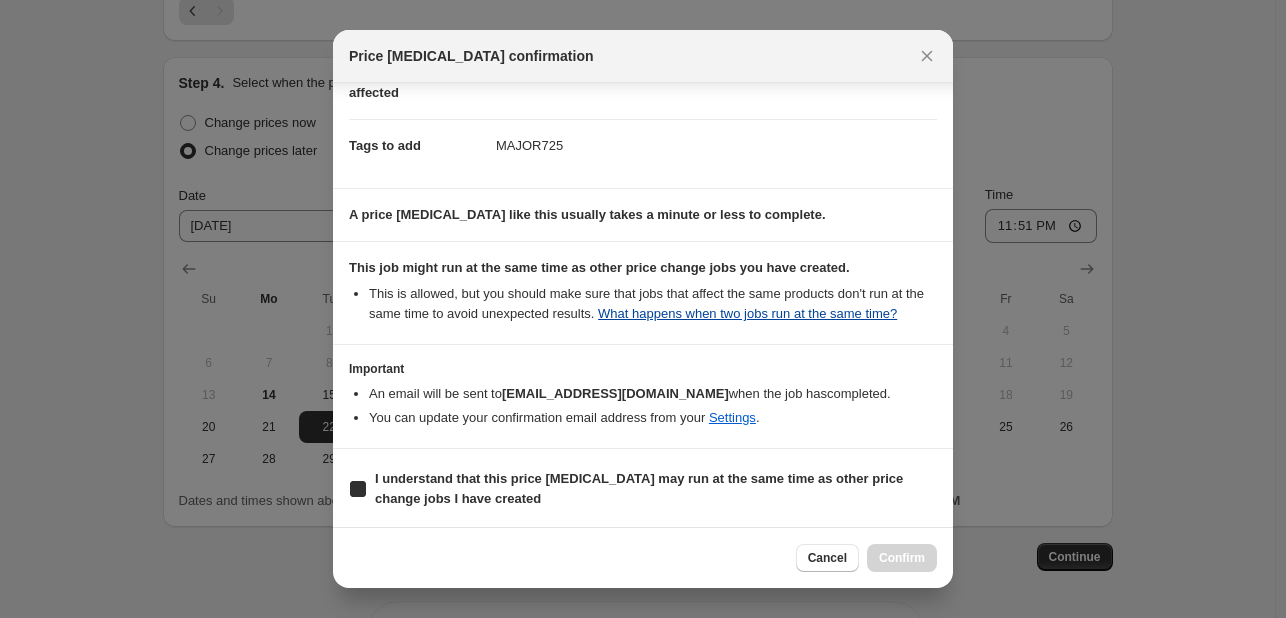 checkbox on "true" 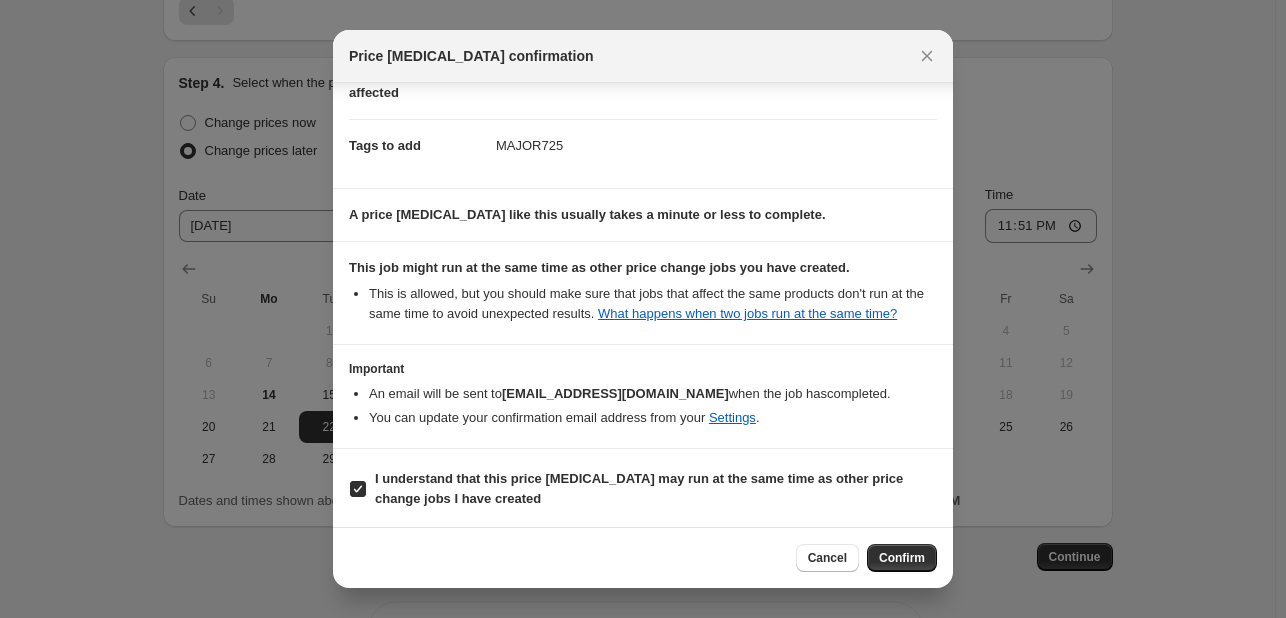 click on "Cancel Confirm" at bounding box center [643, 557] 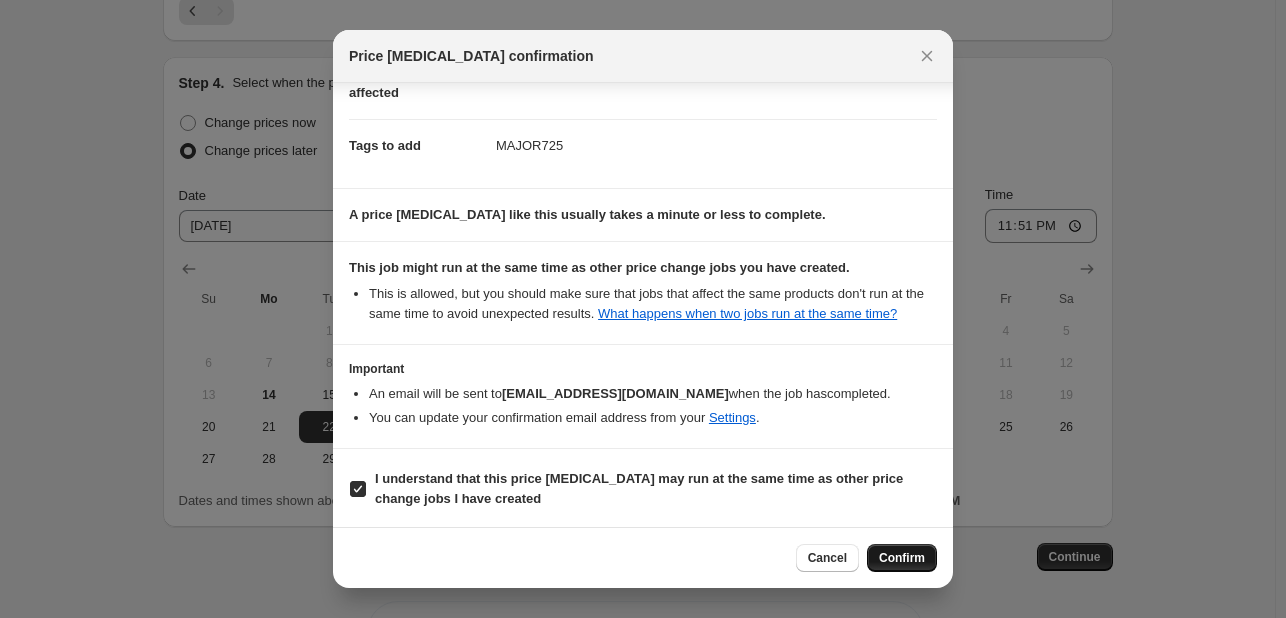 click on "Confirm" at bounding box center [902, 558] 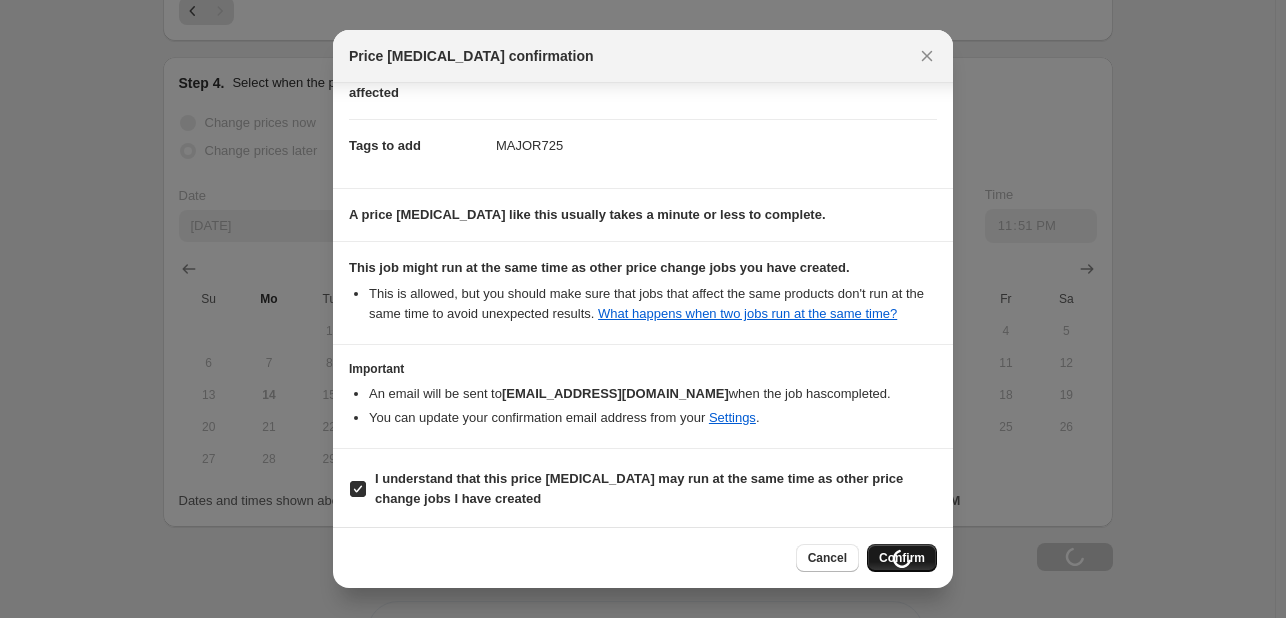 scroll, scrollTop: 1650, scrollLeft: 0, axis: vertical 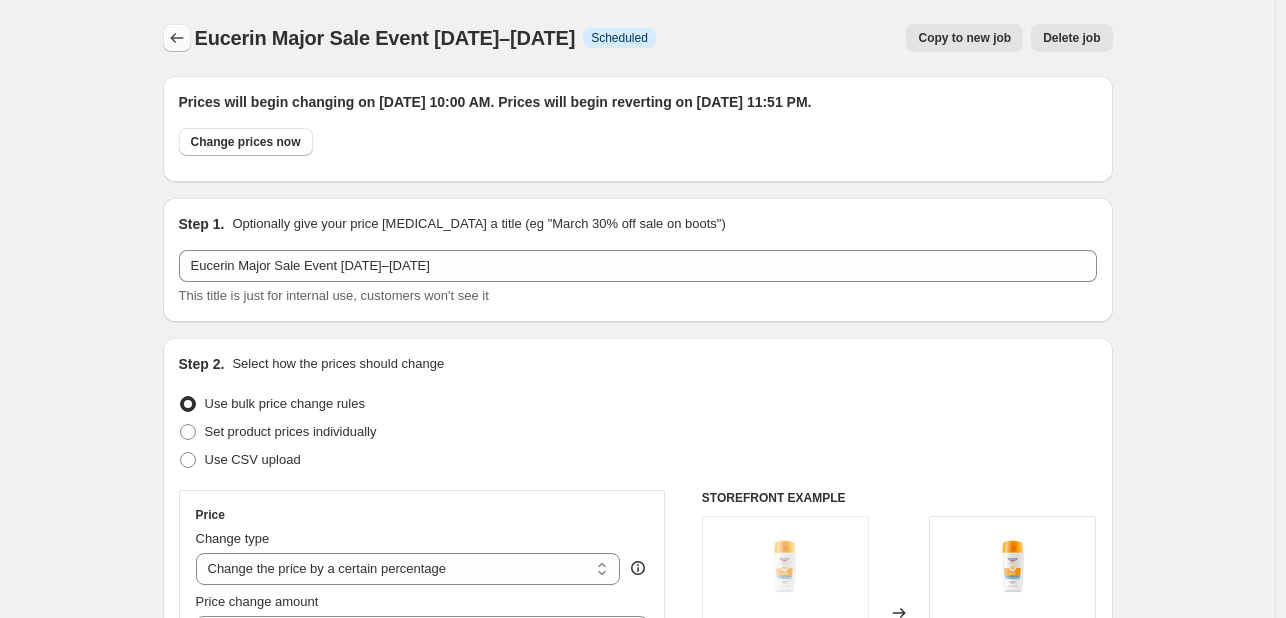 click at bounding box center [177, 38] 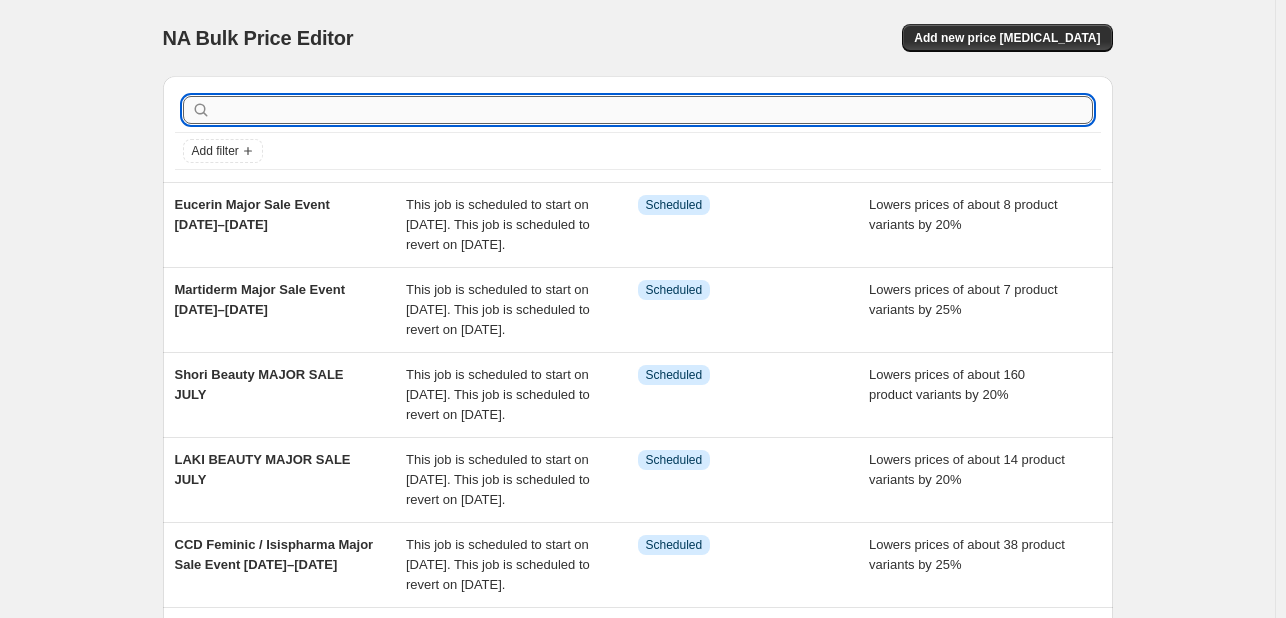 click at bounding box center (654, 110) 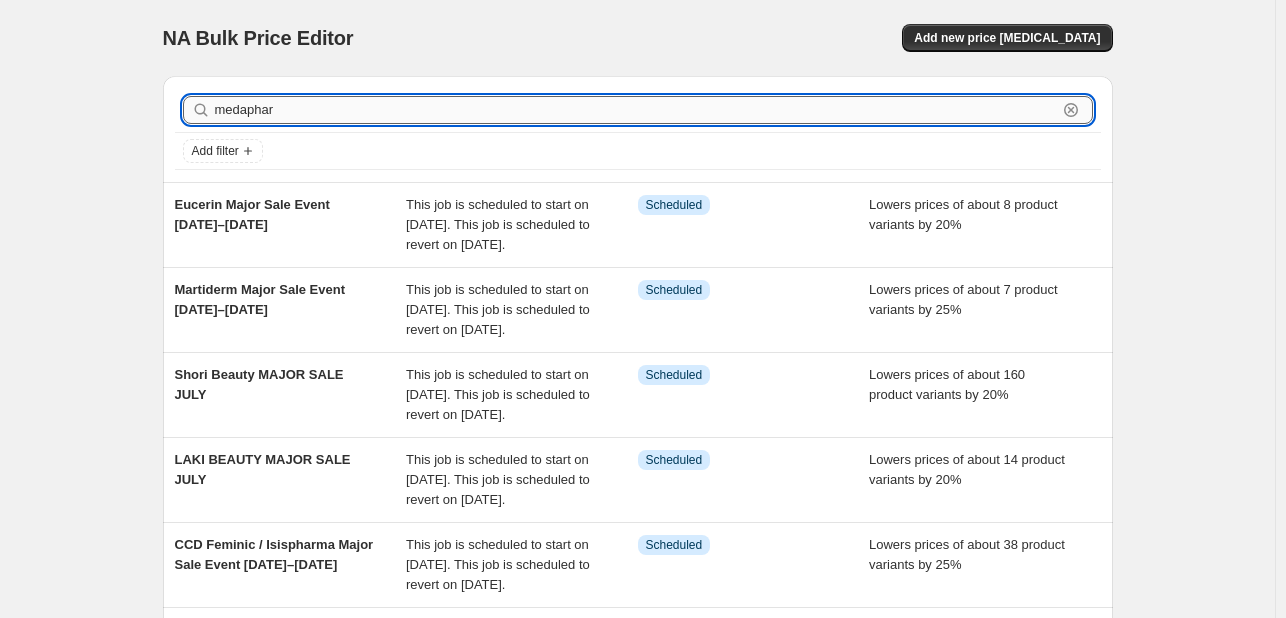type on "medapharm" 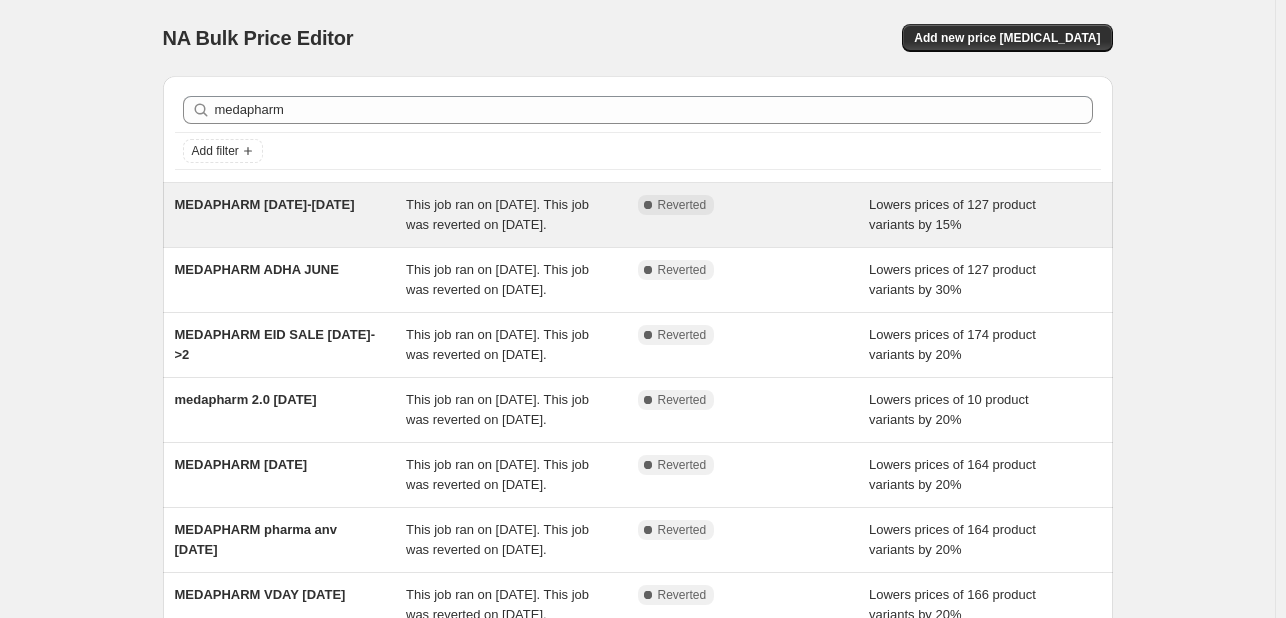 click on "This job ran on [DATE]. This job was reverted on [DATE]." at bounding box center [497, 214] 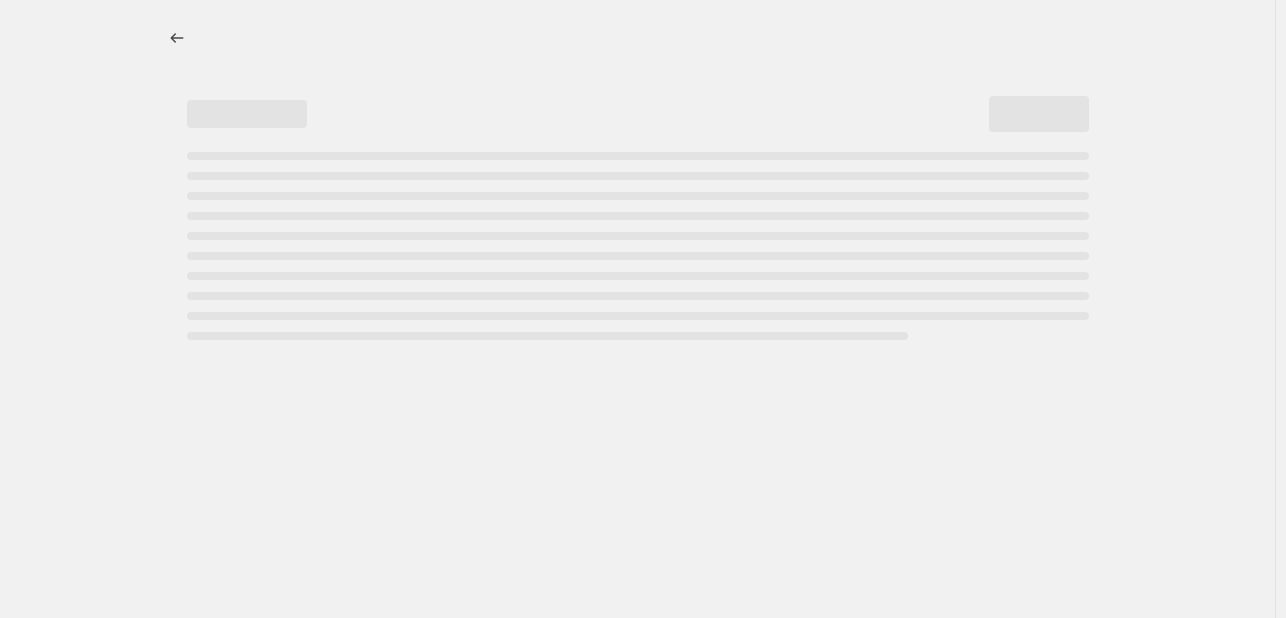 select on "percentage" 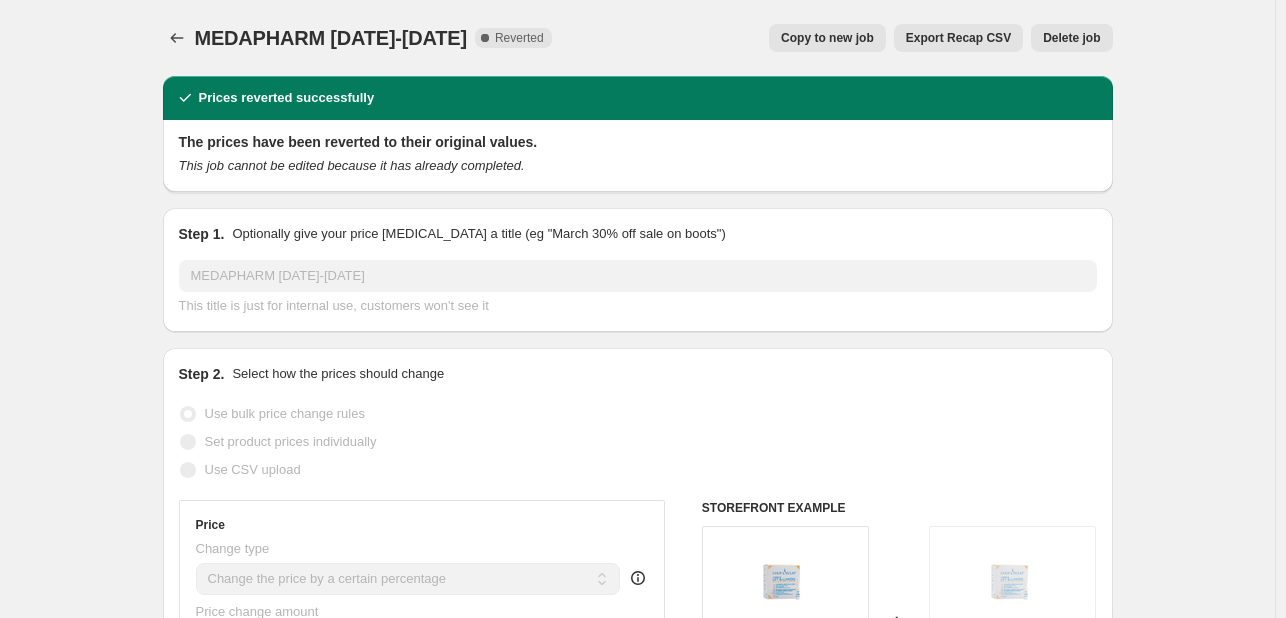 scroll, scrollTop: 0, scrollLeft: 0, axis: both 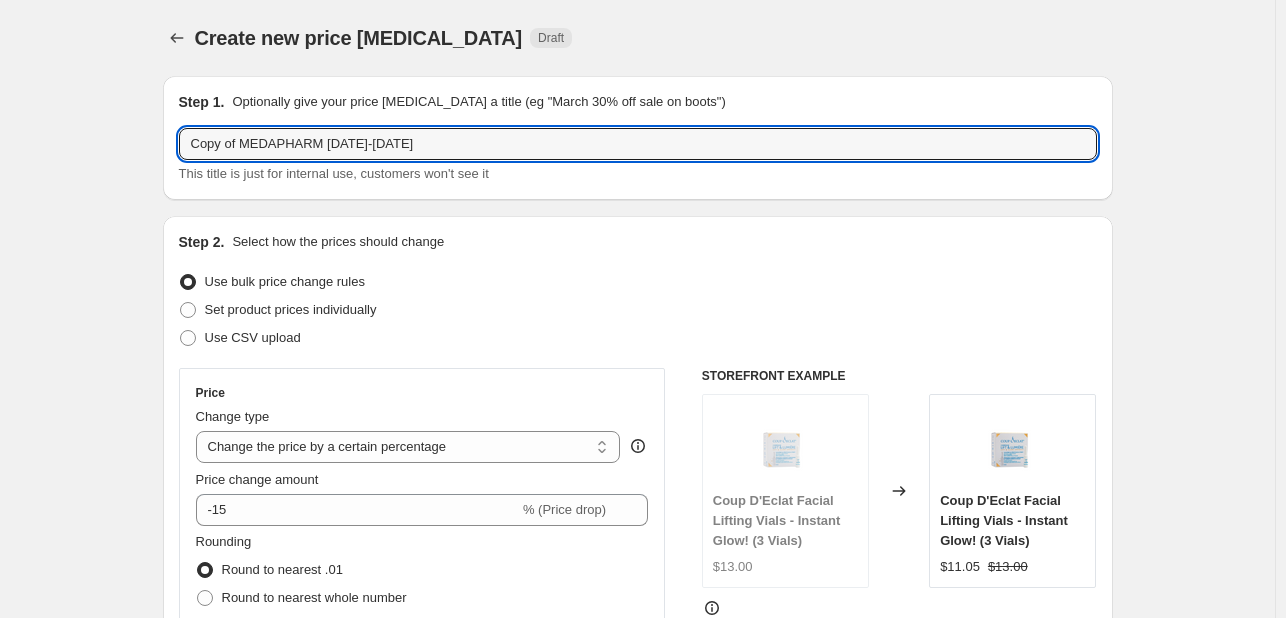 drag, startPoint x: 248, startPoint y: 136, endPoint x: 132, endPoint y: 124, distance: 116.61904 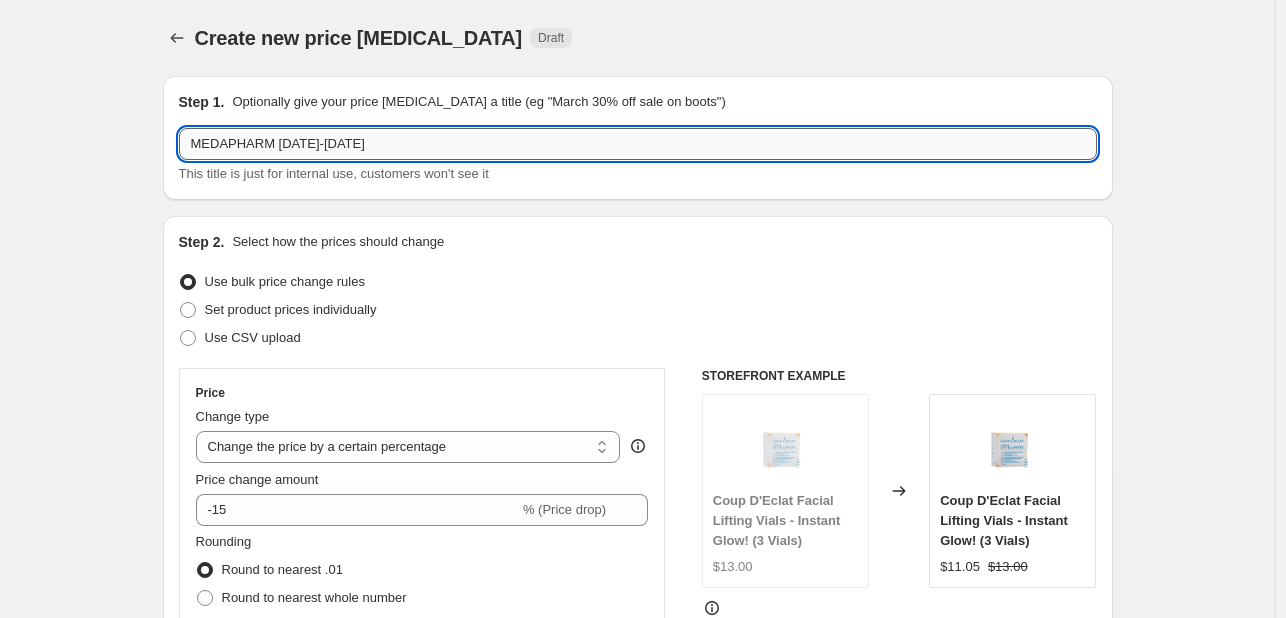 drag, startPoint x: 275, startPoint y: 146, endPoint x: 621, endPoint y: 151, distance: 346.03613 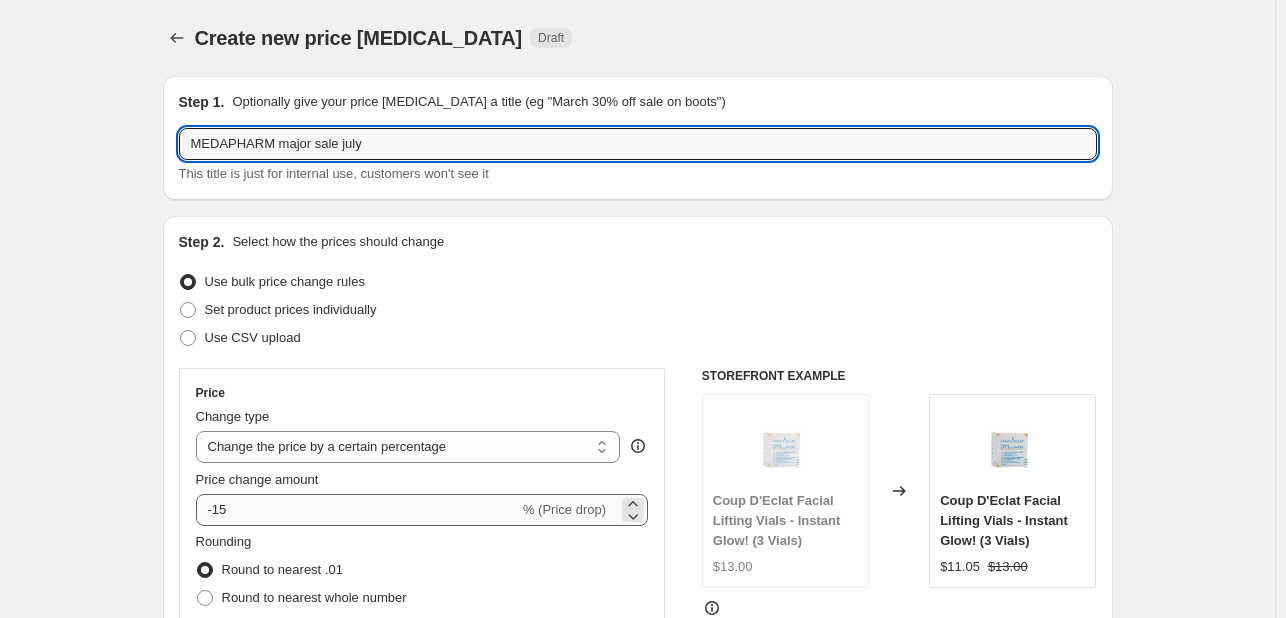 type on "MEDAPHARM major sale july" 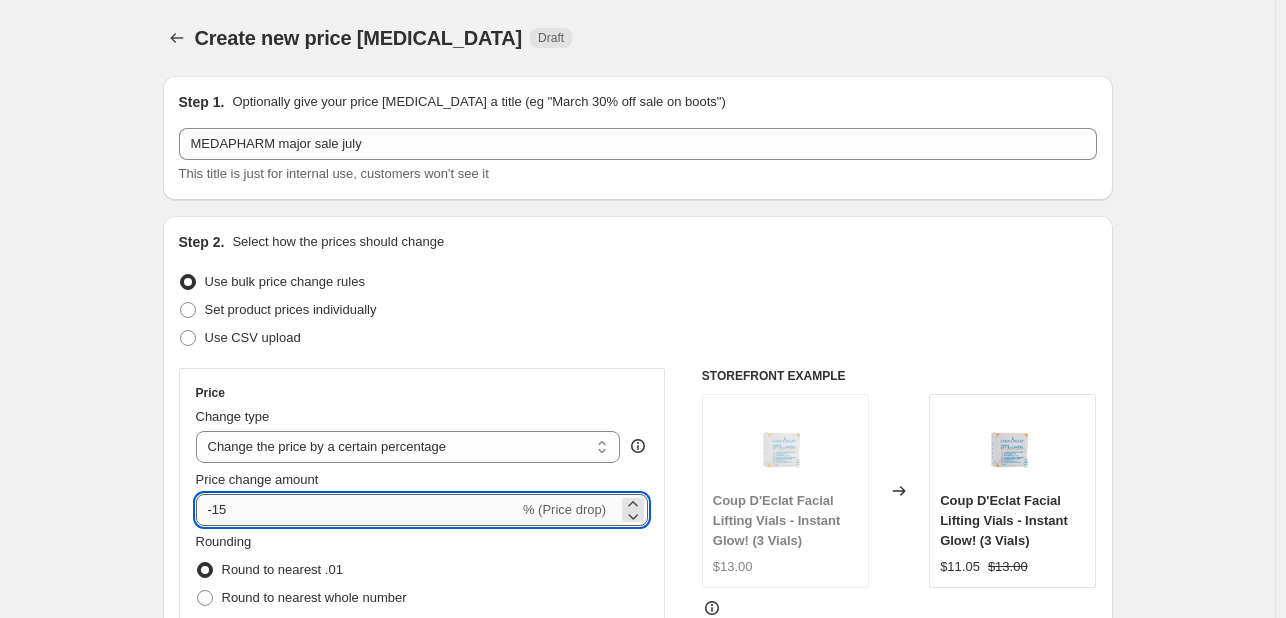 click on "-15" at bounding box center (357, 510) 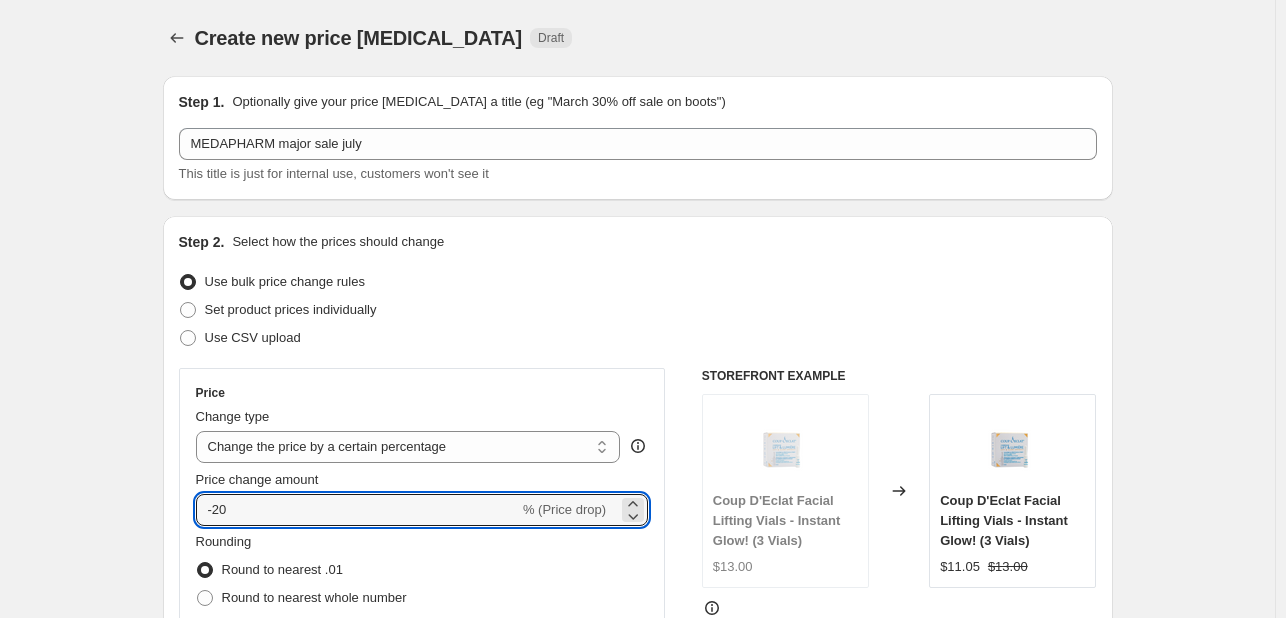 type on "-20" 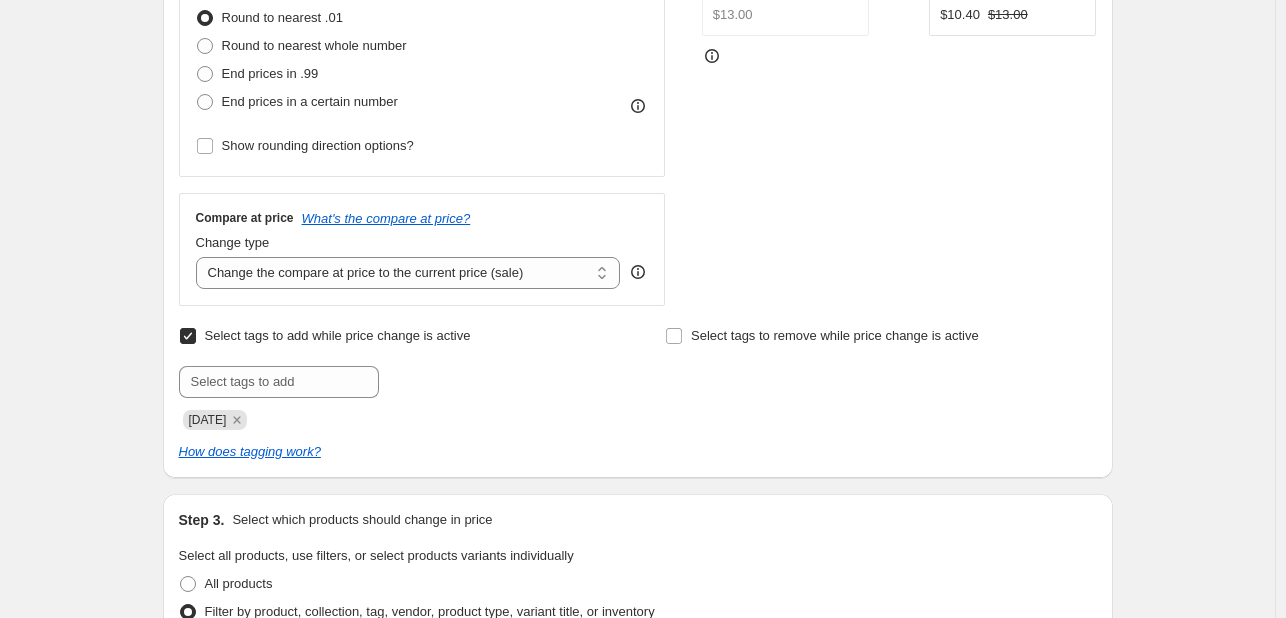 scroll, scrollTop: 700, scrollLeft: 0, axis: vertical 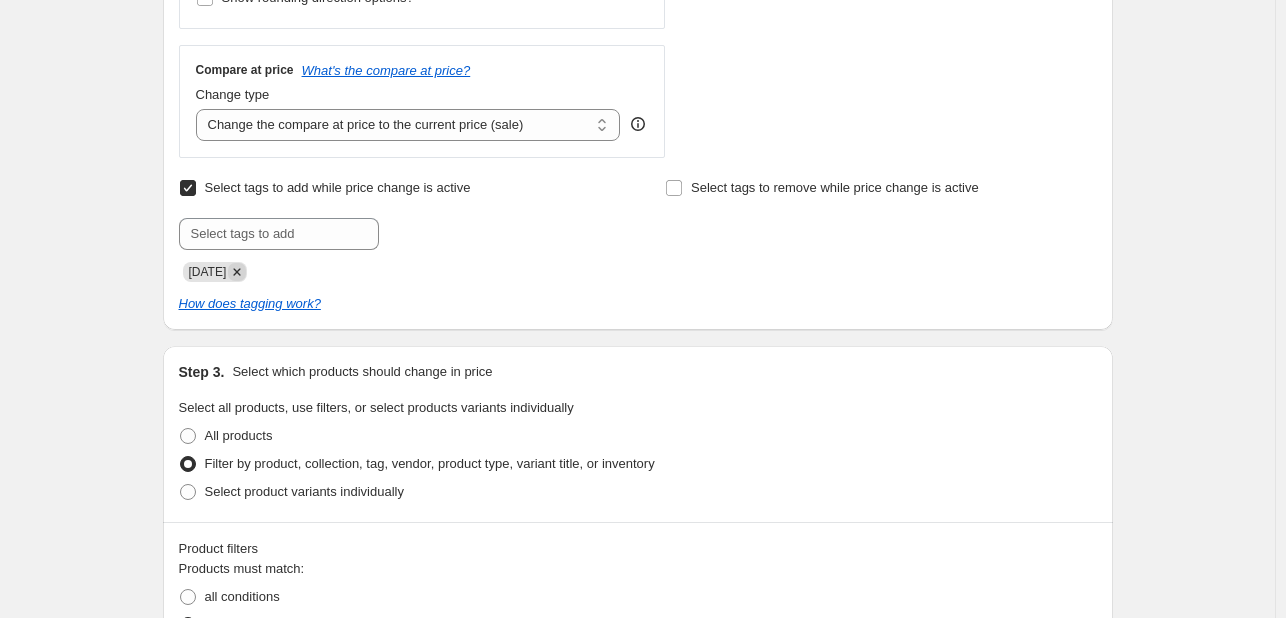 click 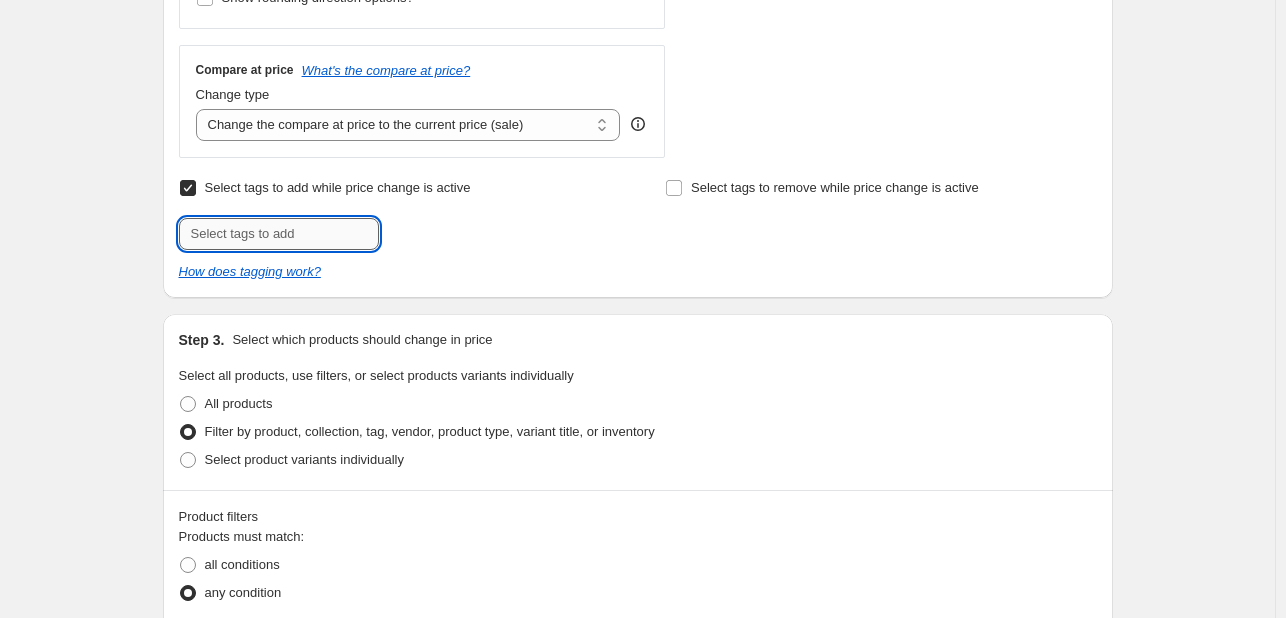 click at bounding box center (279, 234) 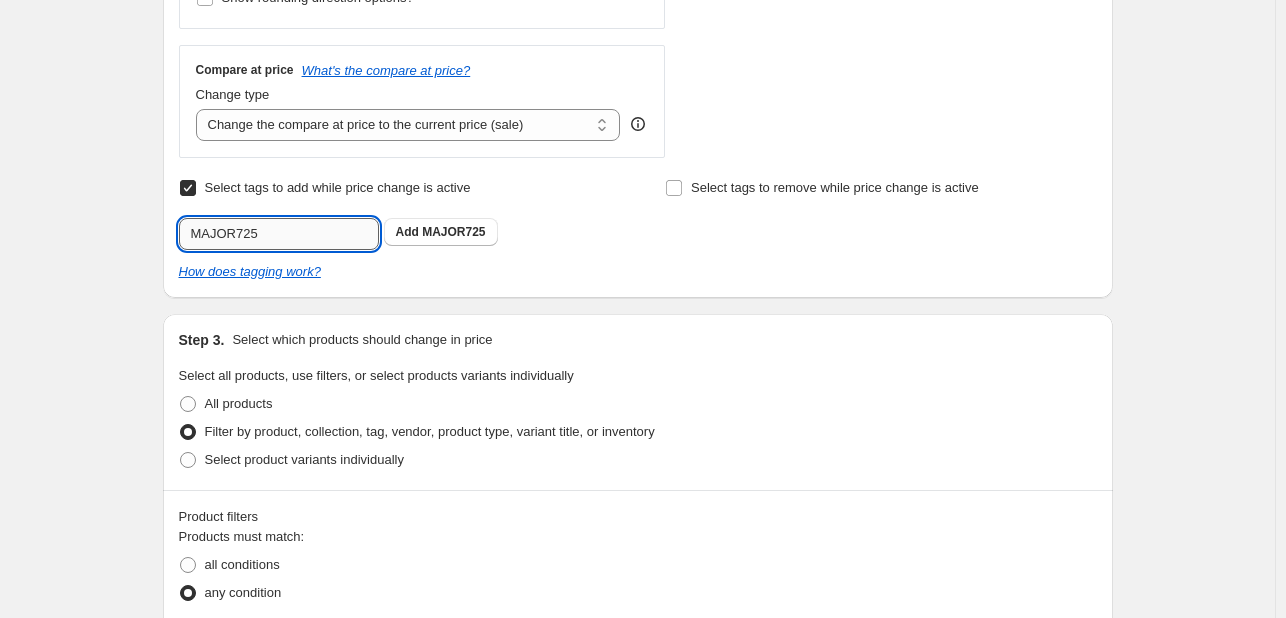 type on "MAJOR725" 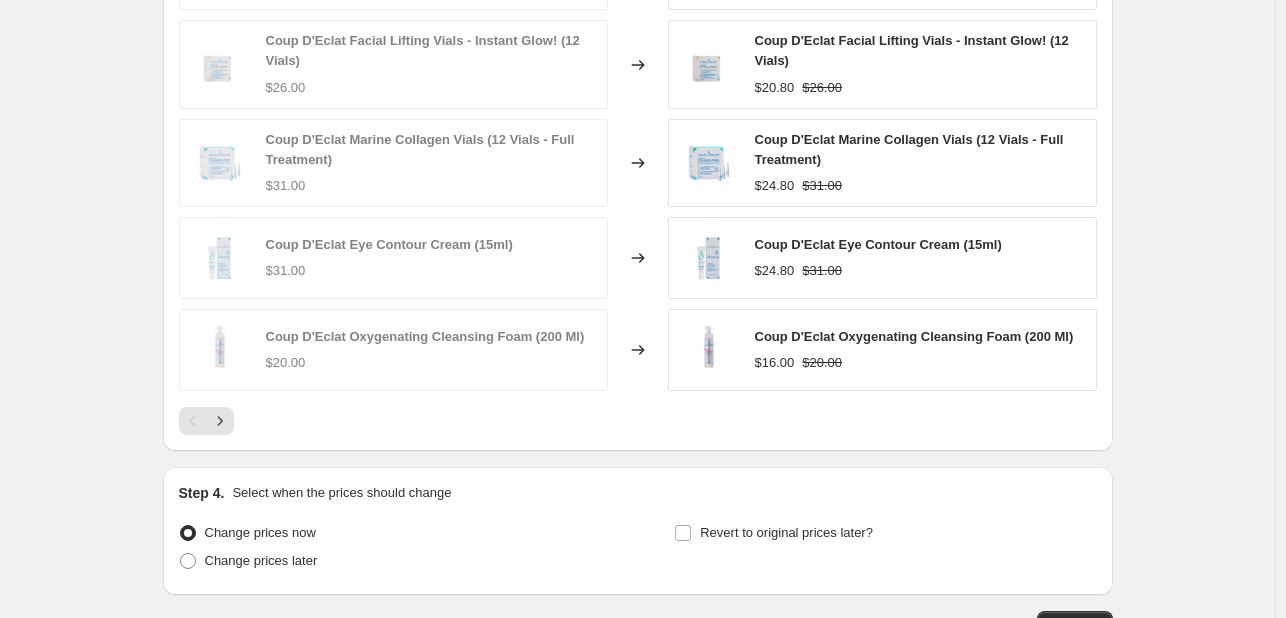 scroll, scrollTop: 1600, scrollLeft: 0, axis: vertical 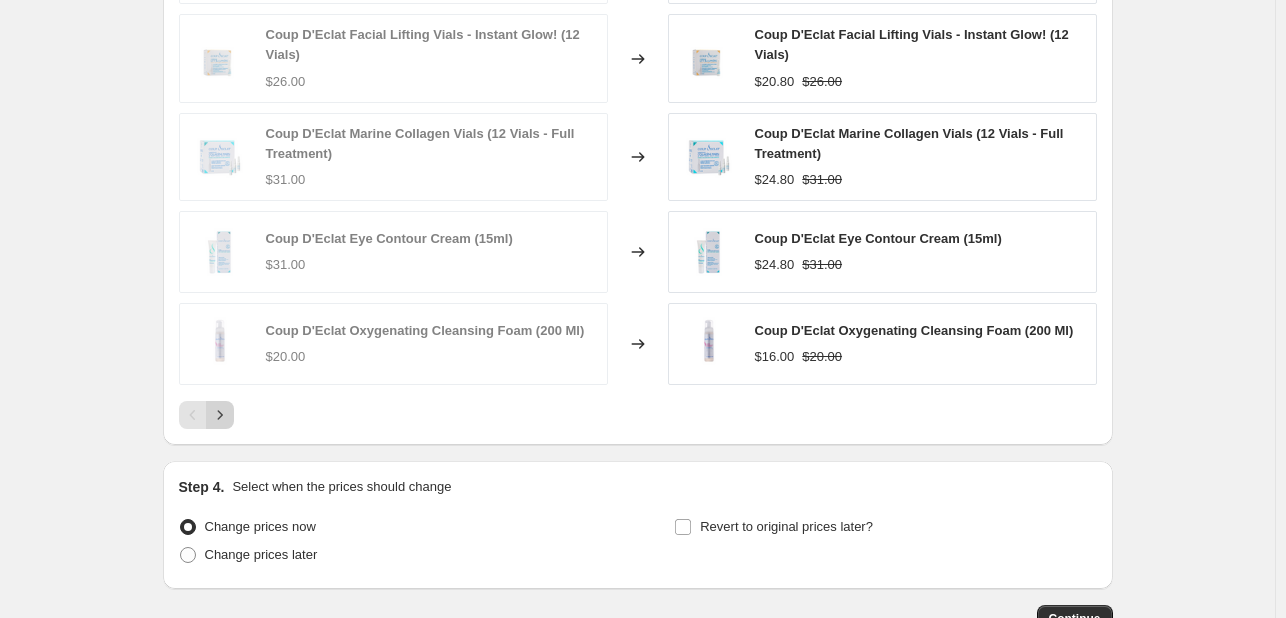 click 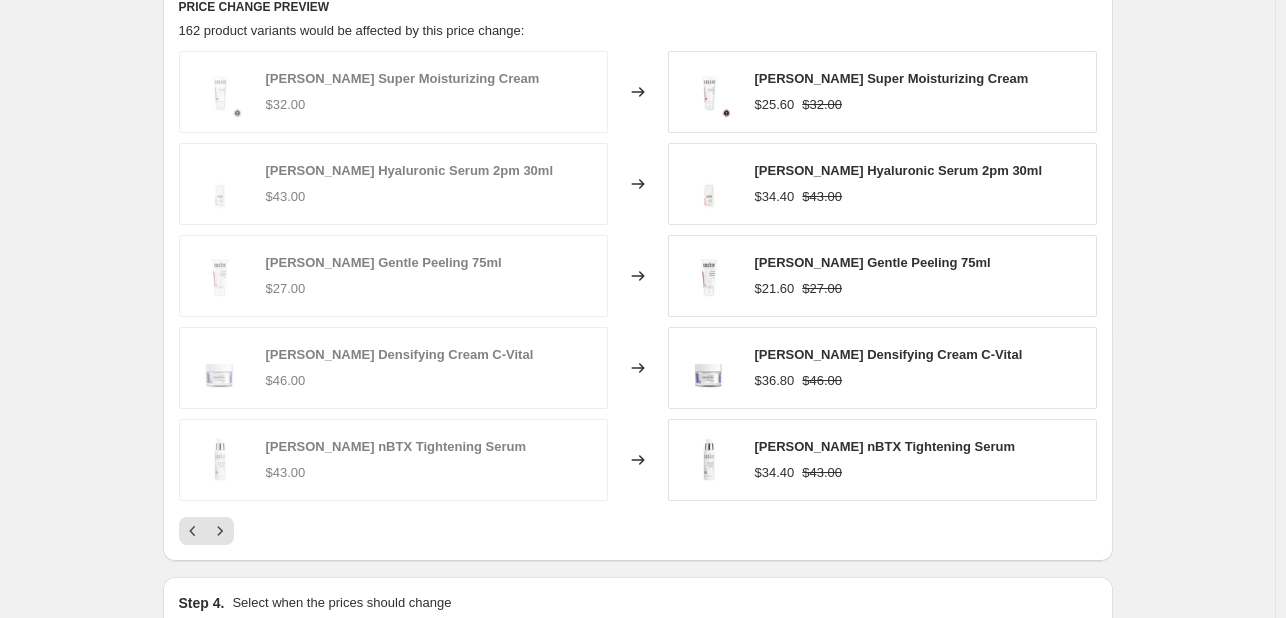 scroll, scrollTop: 1500, scrollLeft: 0, axis: vertical 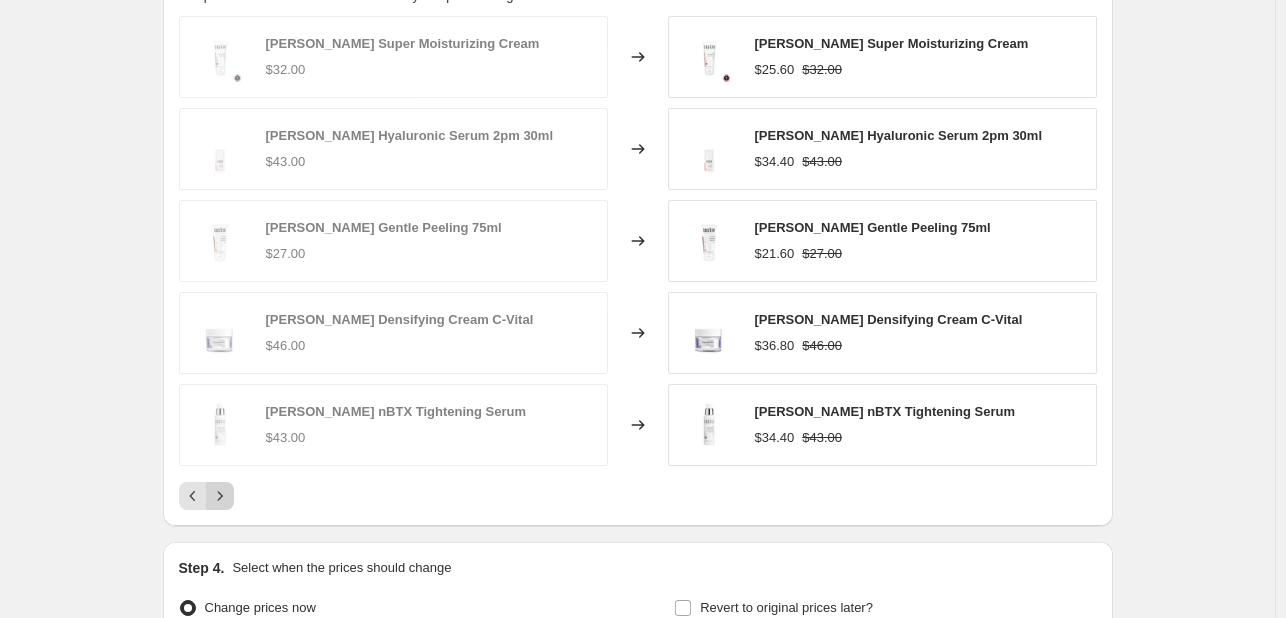 click 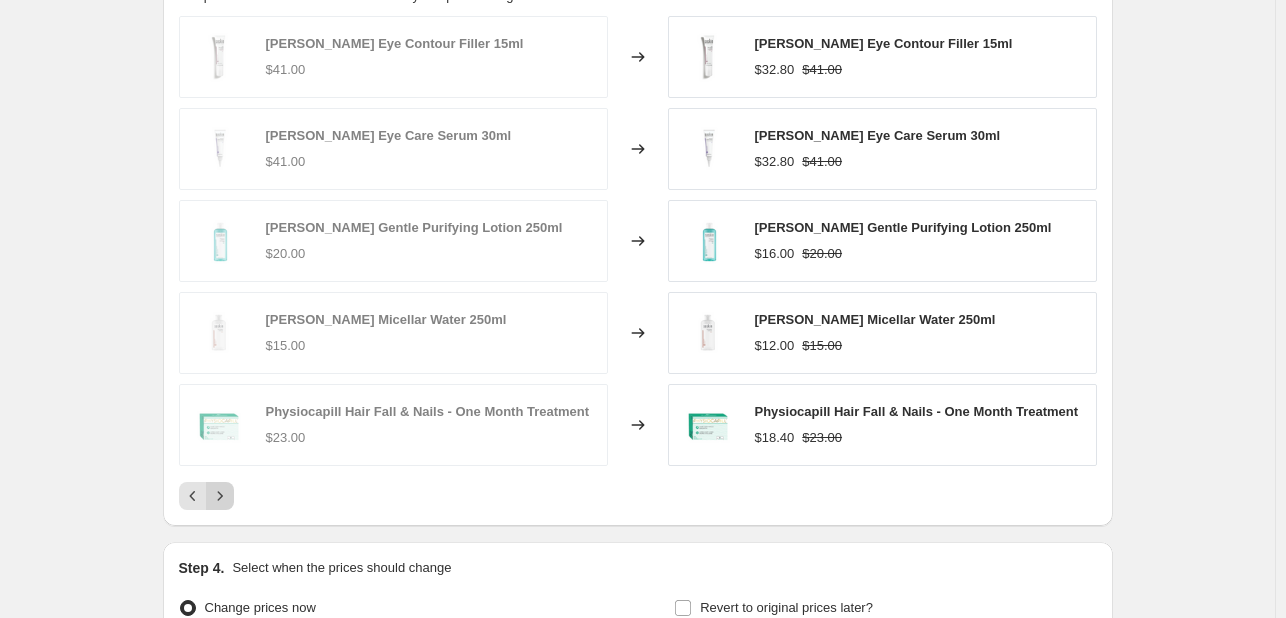 click at bounding box center [220, 496] 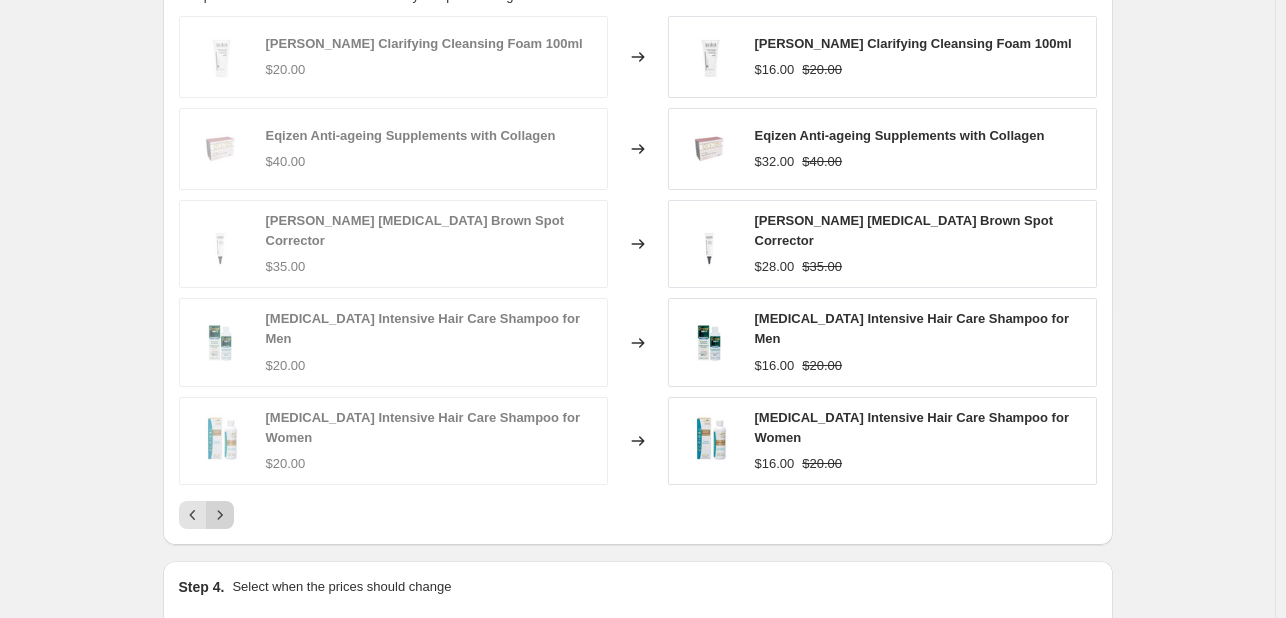 click at bounding box center (220, 515) 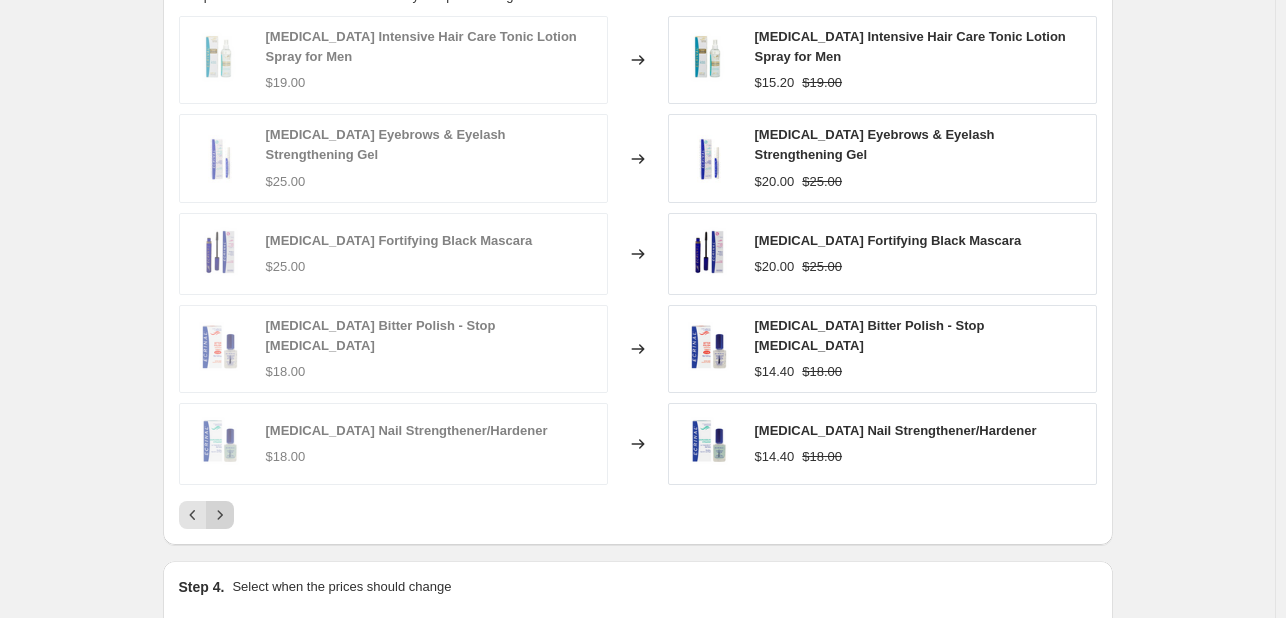 click at bounding box center [220, 515] 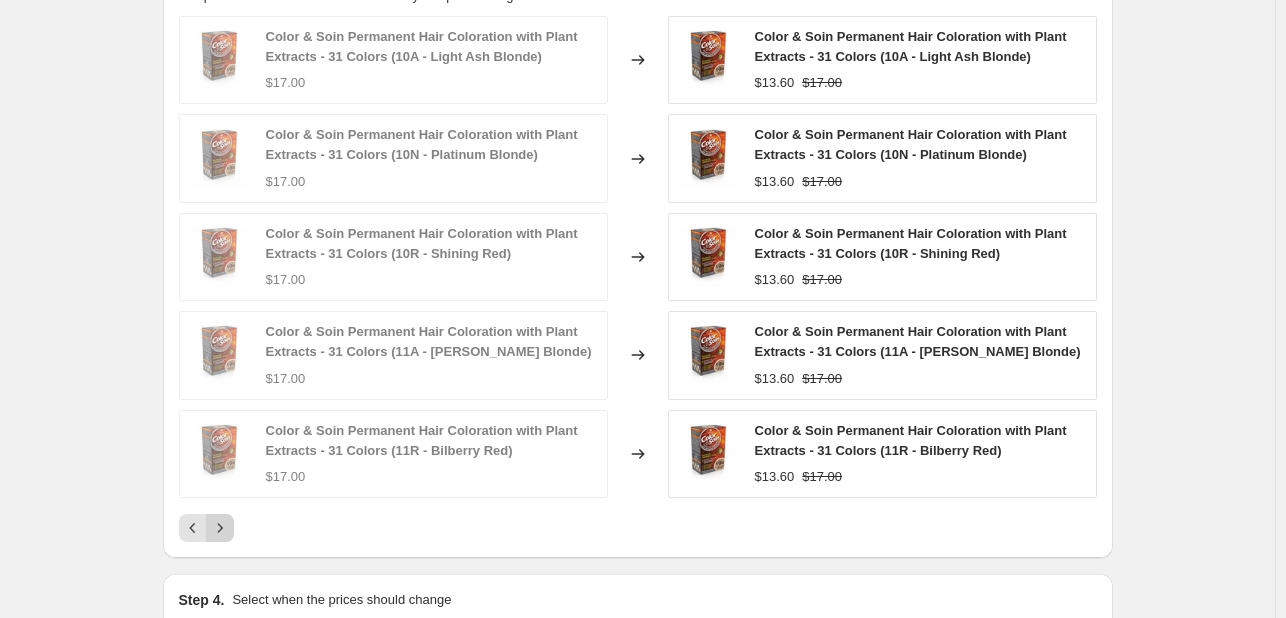 click on "Color & Soin Permanent Hair Coloration with Plant Extracts - 31 Colors (10A - Light Ash Blonde) $17.00 Changed to Color & Soin Permanent Hair Coloration with Plant Extracts - 31 Colors (10A - Light Ash Blonde) $13.60 $17.00 Color & Soin Permanent Hair Coloration with Plant Extracts - 31 Colors (10N - Platinum Blonde) $17.00 Changed to Color & Soin Permanent Hair Coloration with Plant Extracts - 31 Colors (10N - Platinum Blonde) $13.60 $17.00 Color & Soin Permanent Hair Coloration with Plant Extracts - 31 Colors (10R - Shining Red) $17.00 Changed to Color & Soin Permanent Hair Coloration with Plant Extracts - 31 Colors (10R - Shining Red) $13.60 $17.00 Color & Soin Permanent Hair Coloration with Plant Extracts - 31 Colors (11A - [PERSON_NAME] Blonde) $17.00 Changed to Color & Soin Permanent Hair Coloration with Plant Extracts - 31 Colors (11A - [PERSON_NAME] Blonde) $13.60 $17.00 Color & Soin Permanent Hair Coloration with Plant Extracts - 31 Colors (11R - Bilberry Red) $17.00 Changed to $13.60 $17.00" at bounding box center [638, 279] 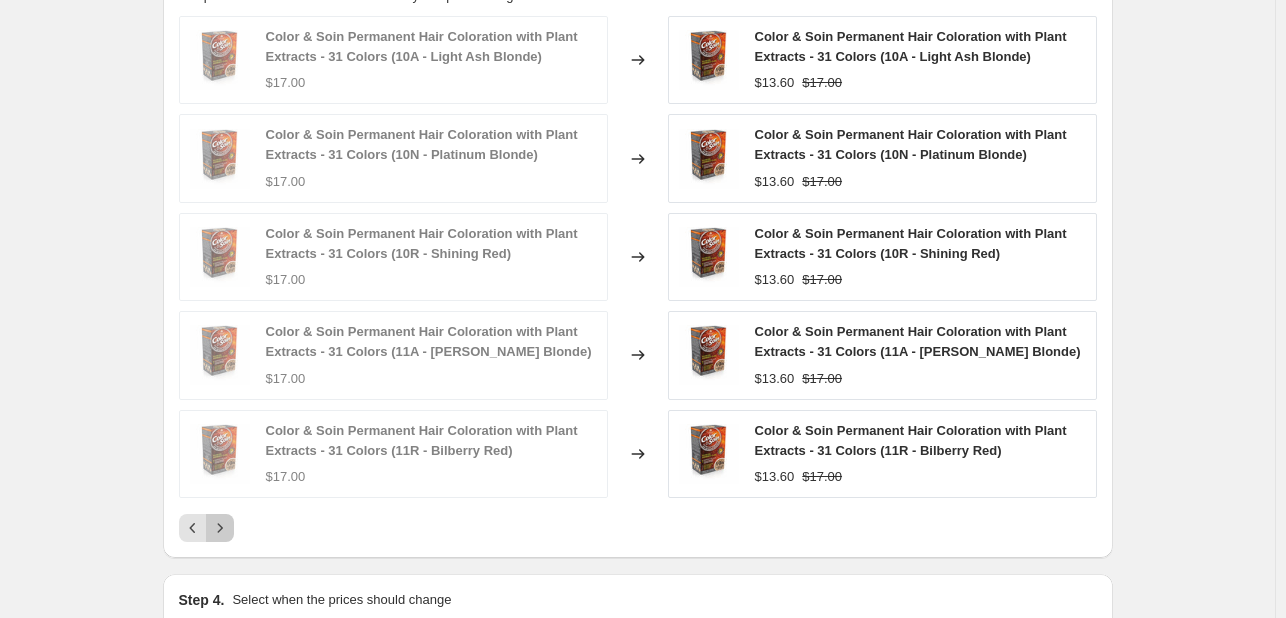 click 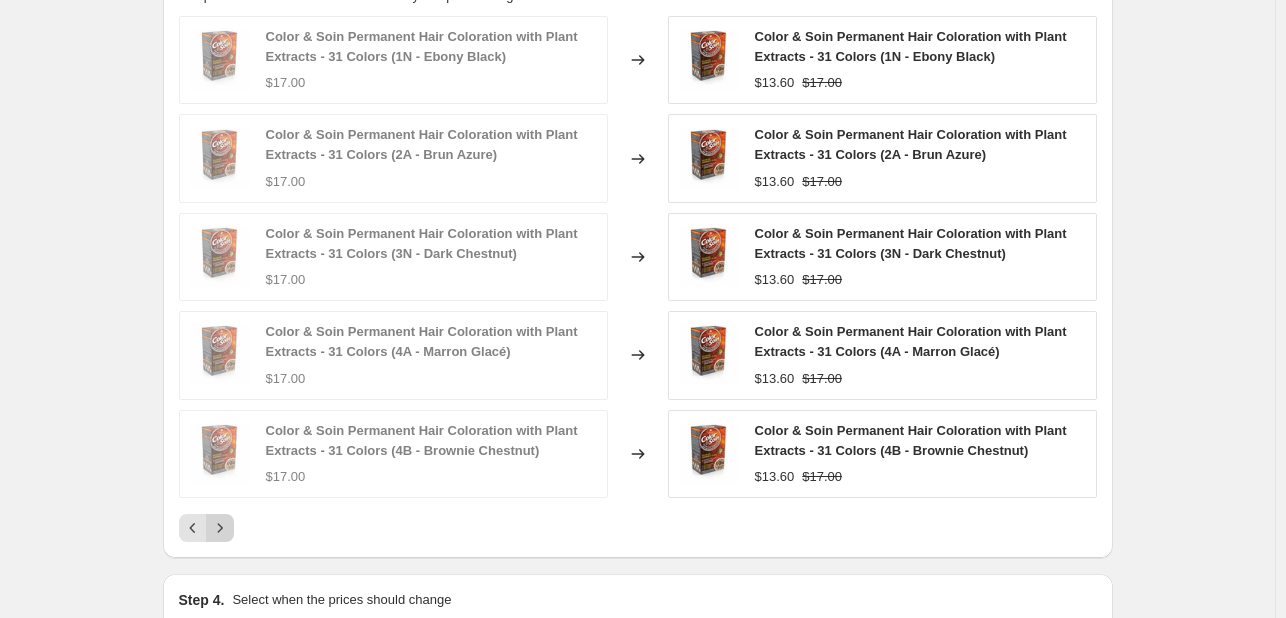 click 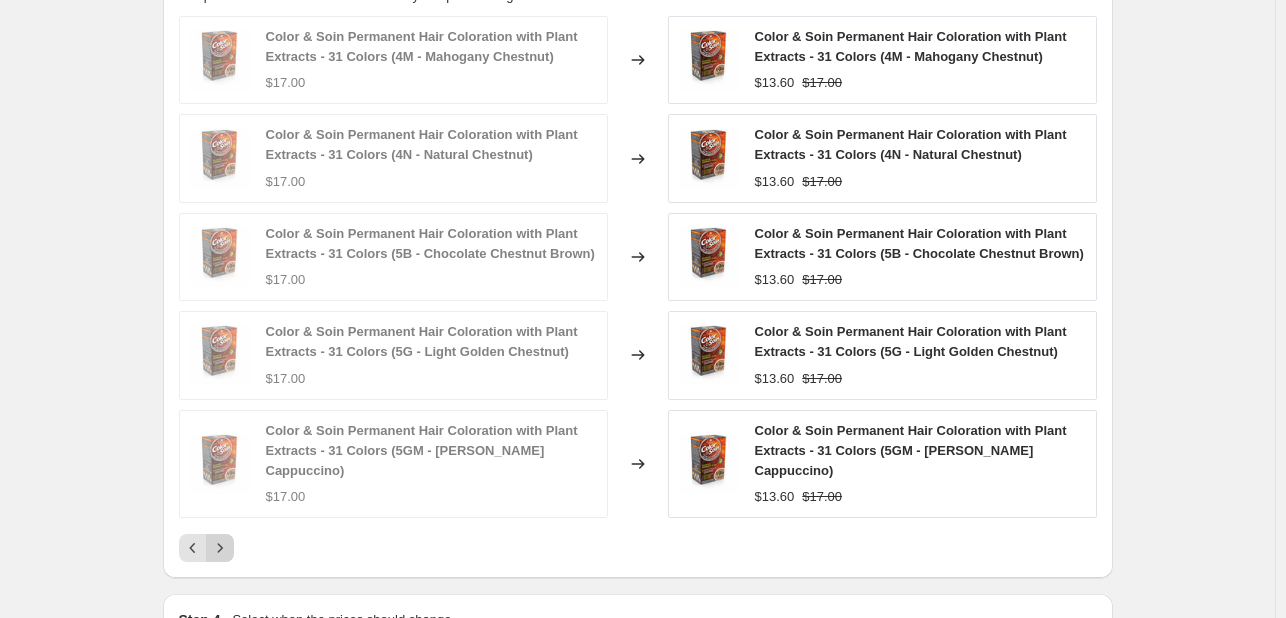click 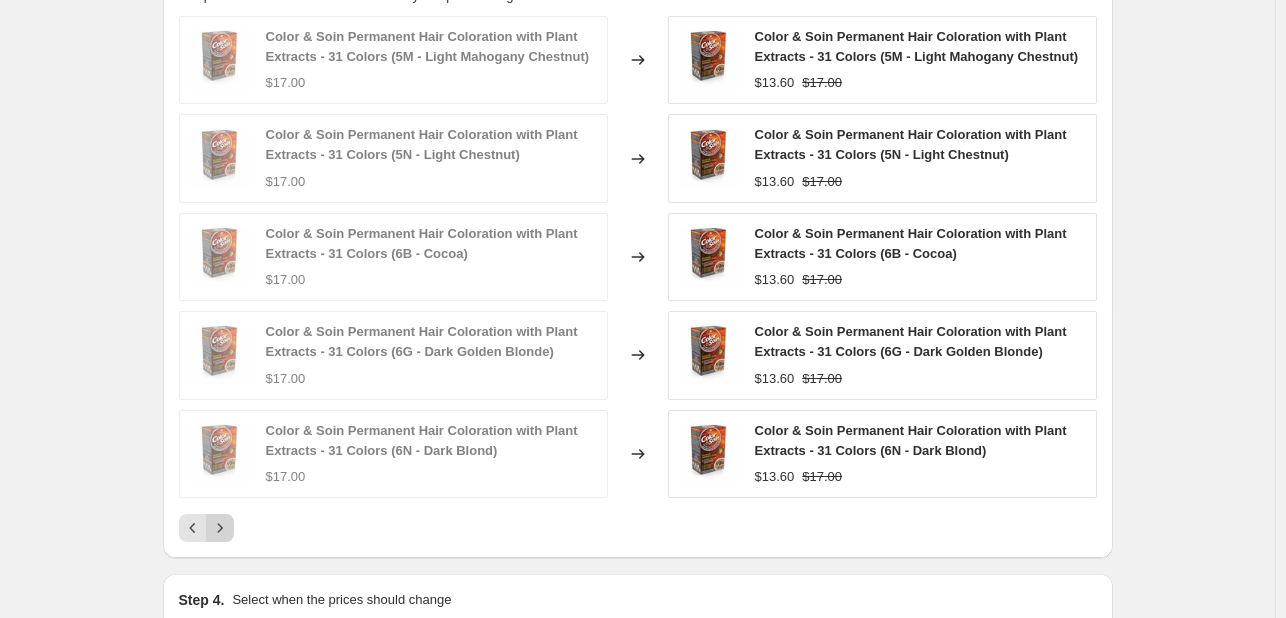 click 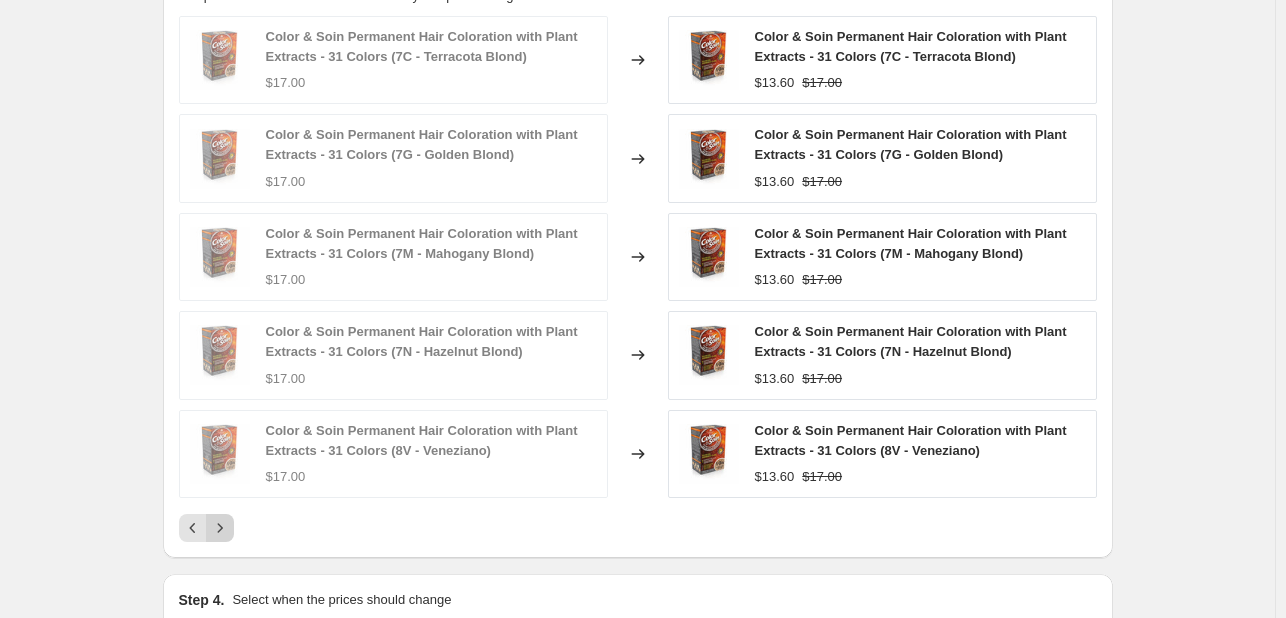 click 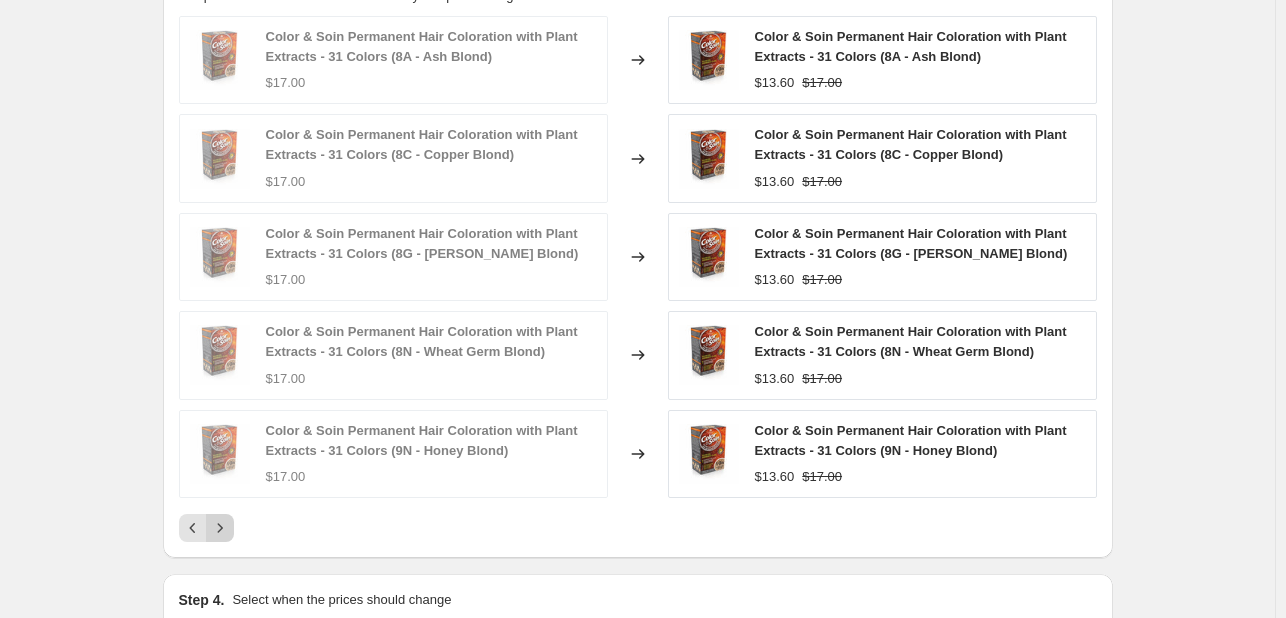 click 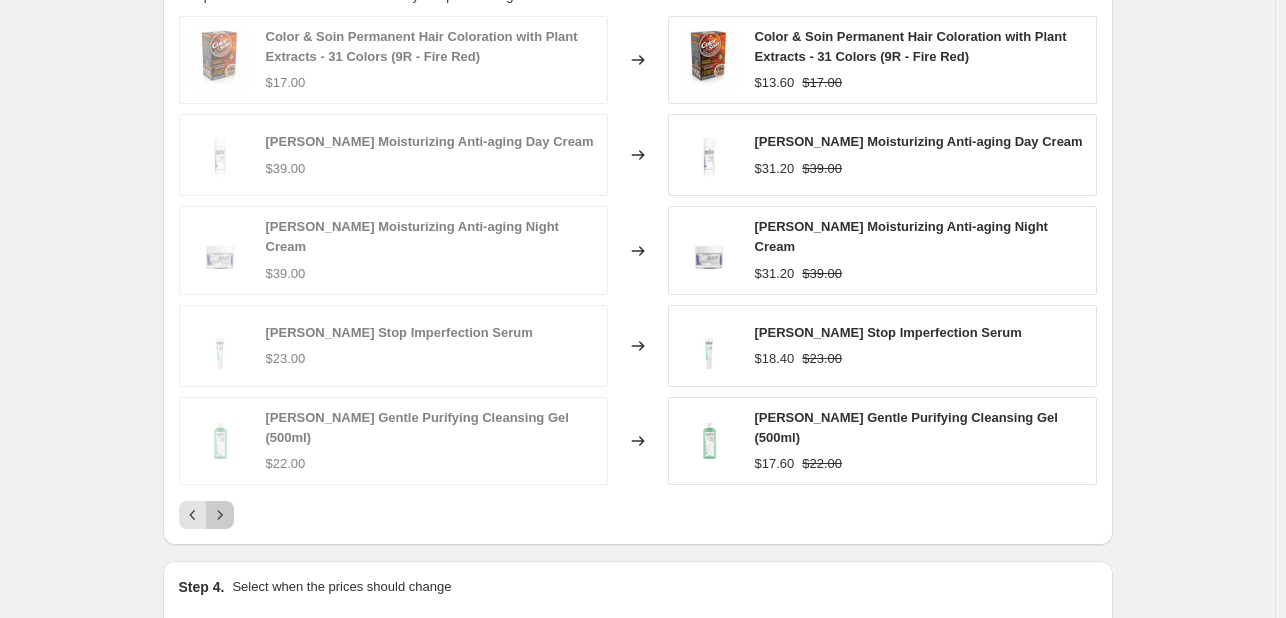 click 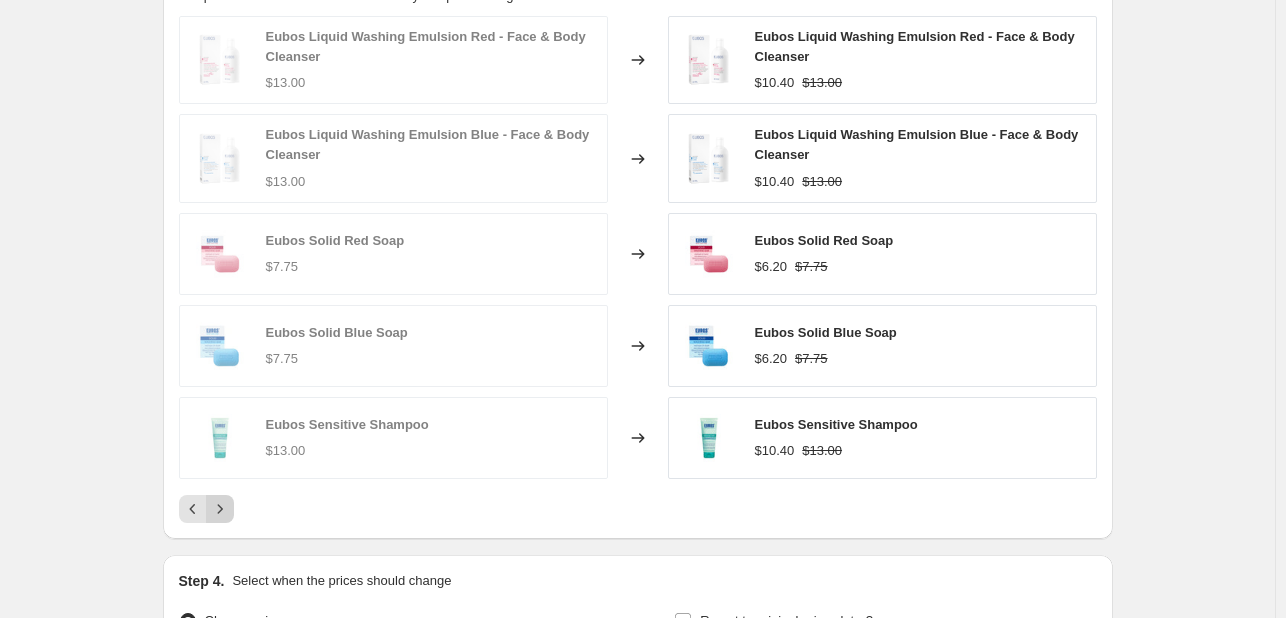 click 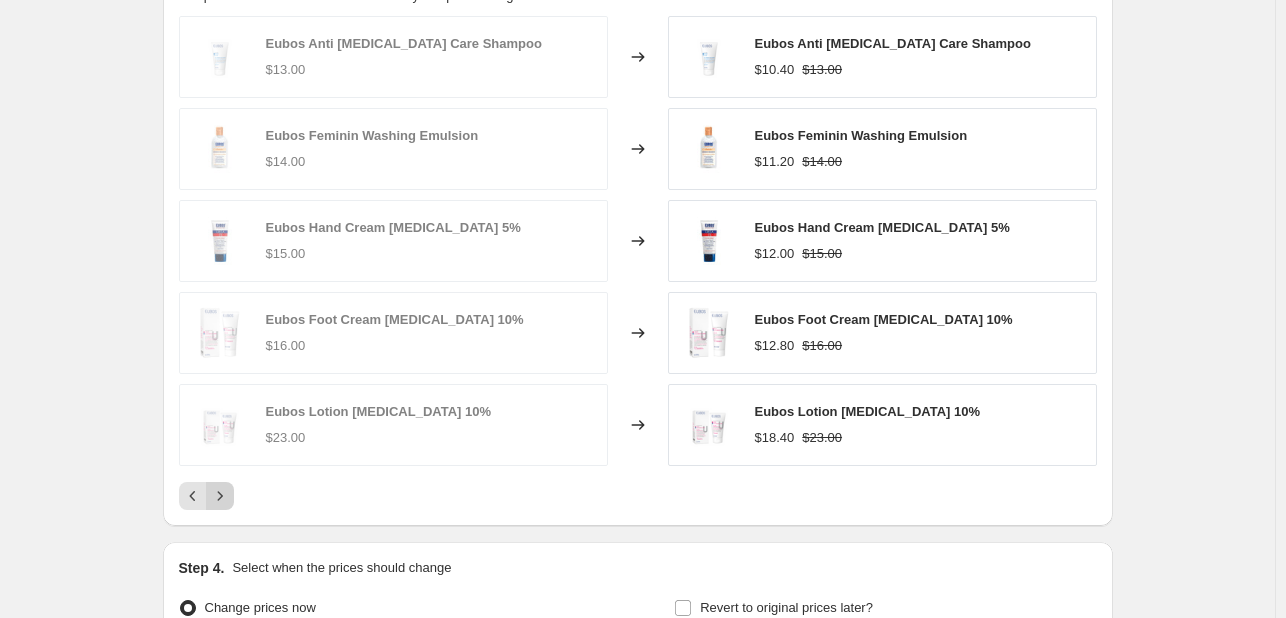 click 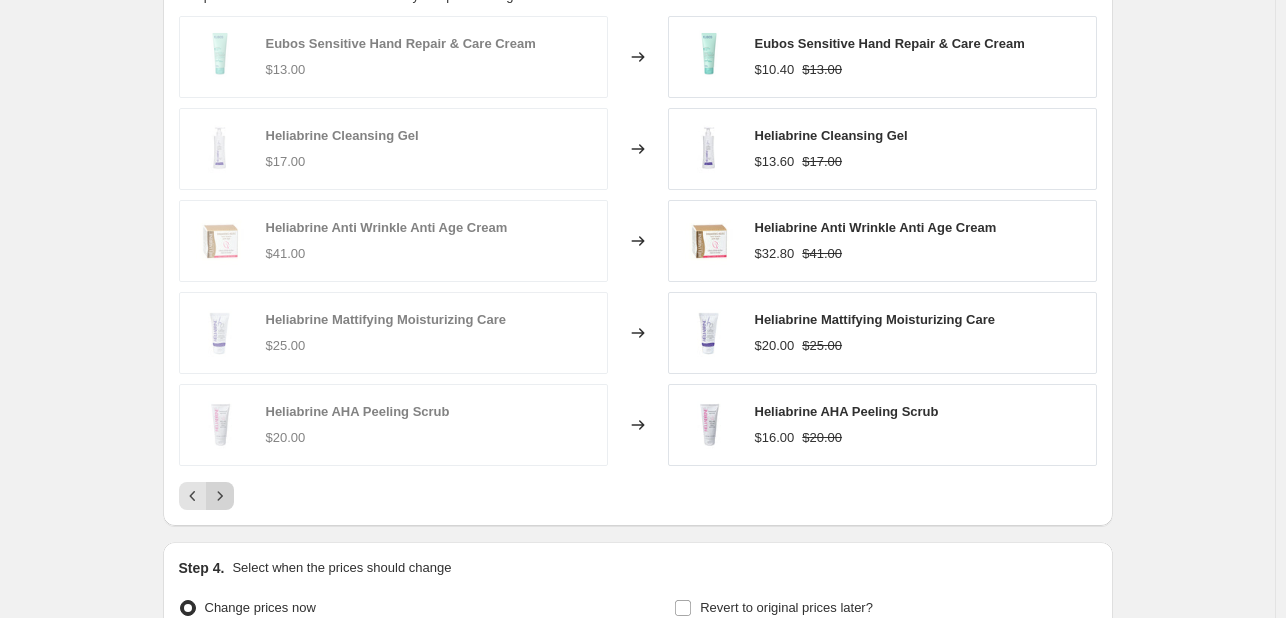click 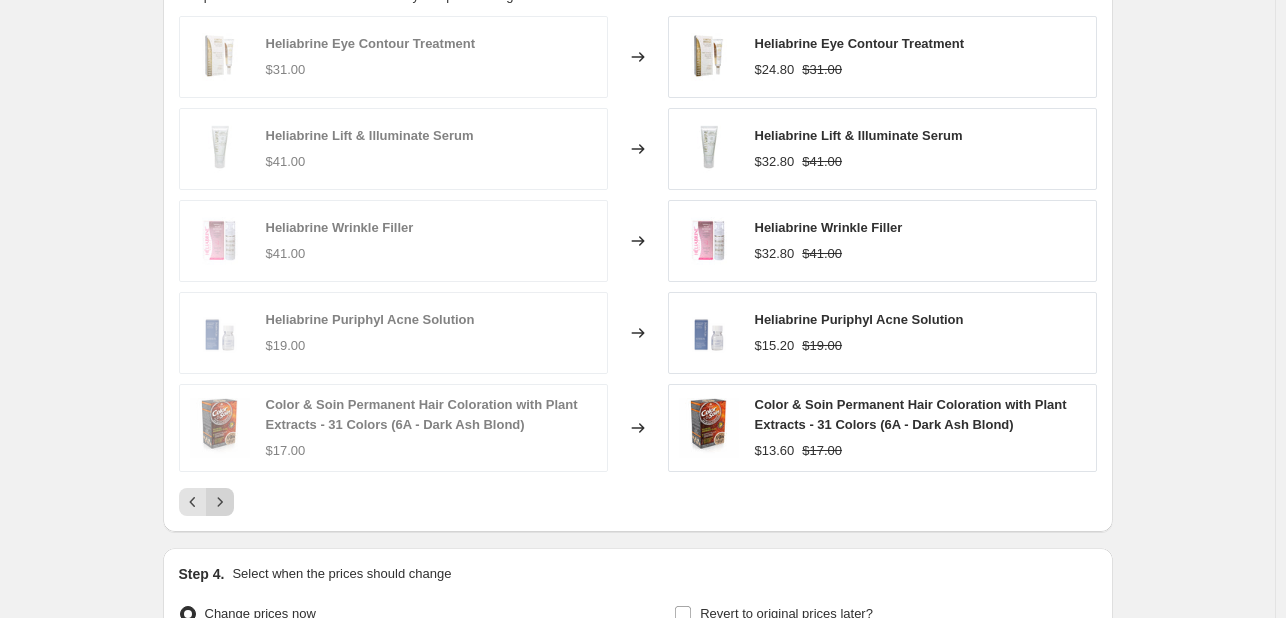 click 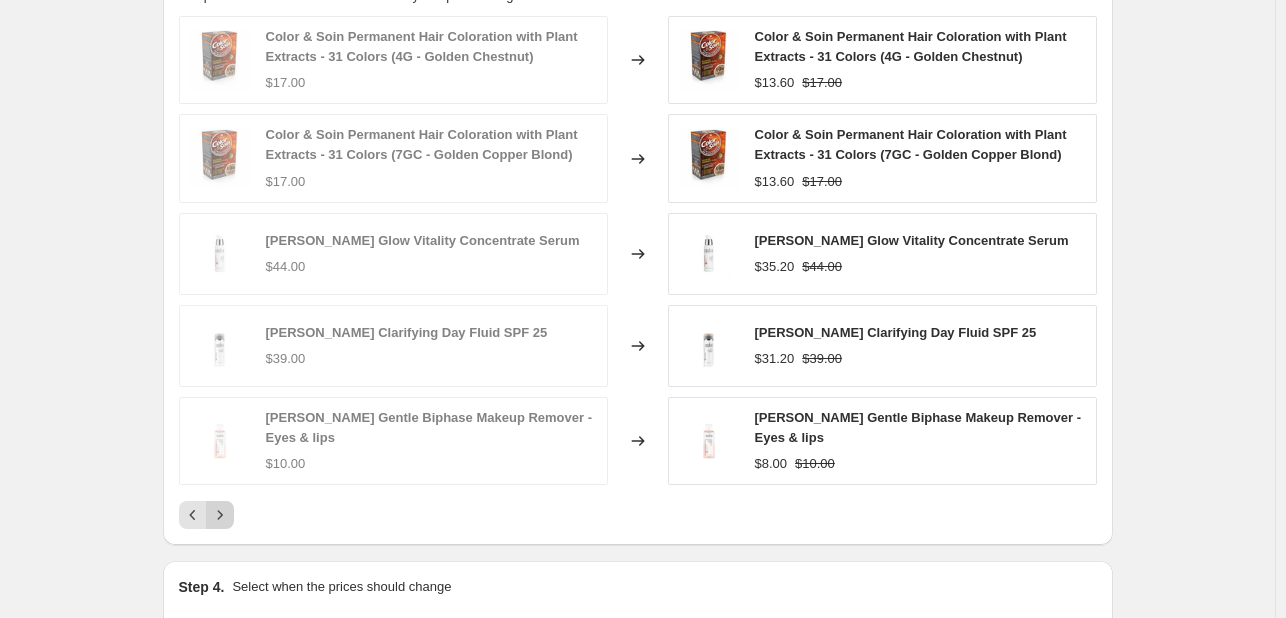 click 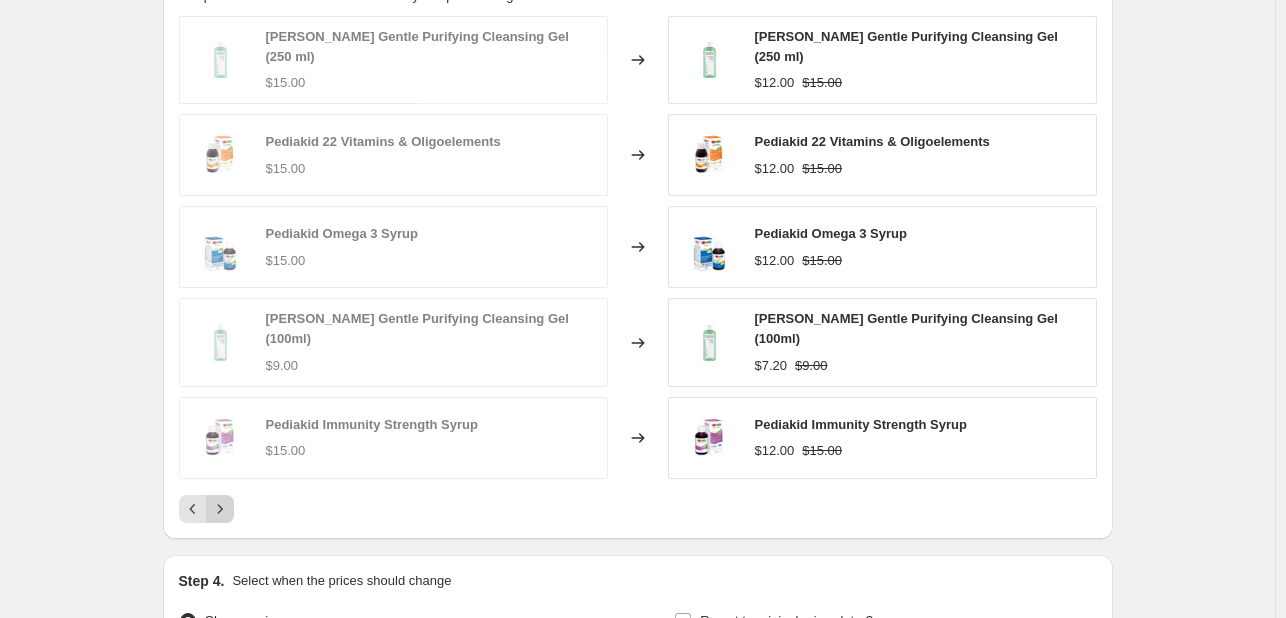 click 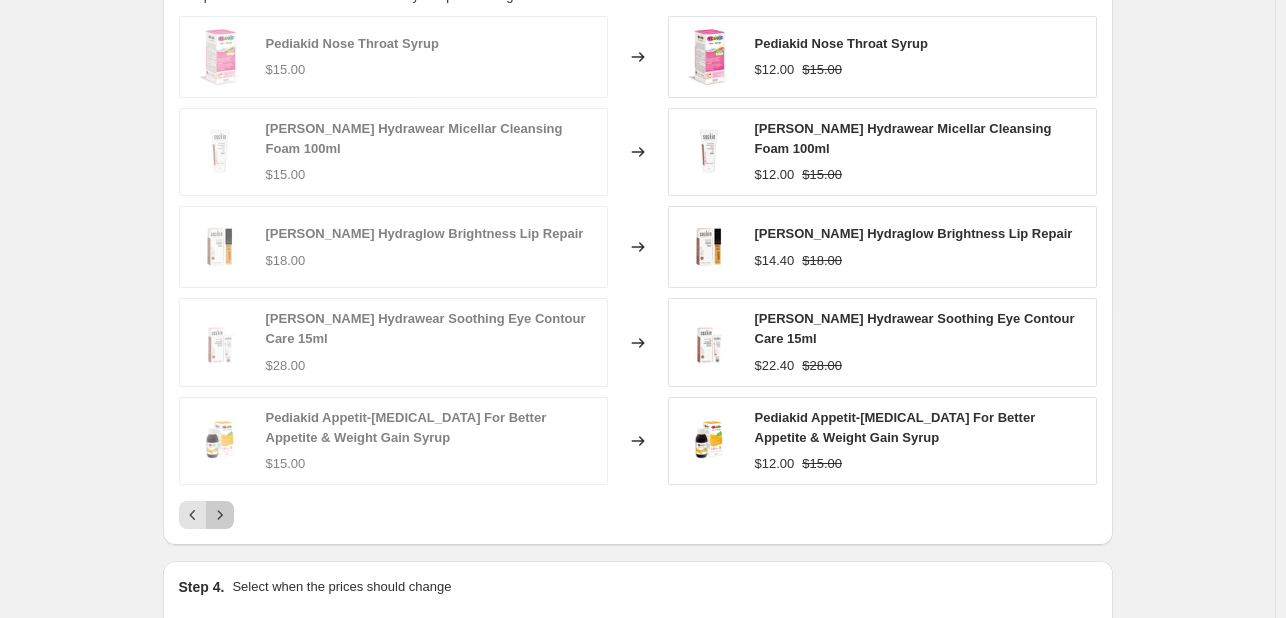 click 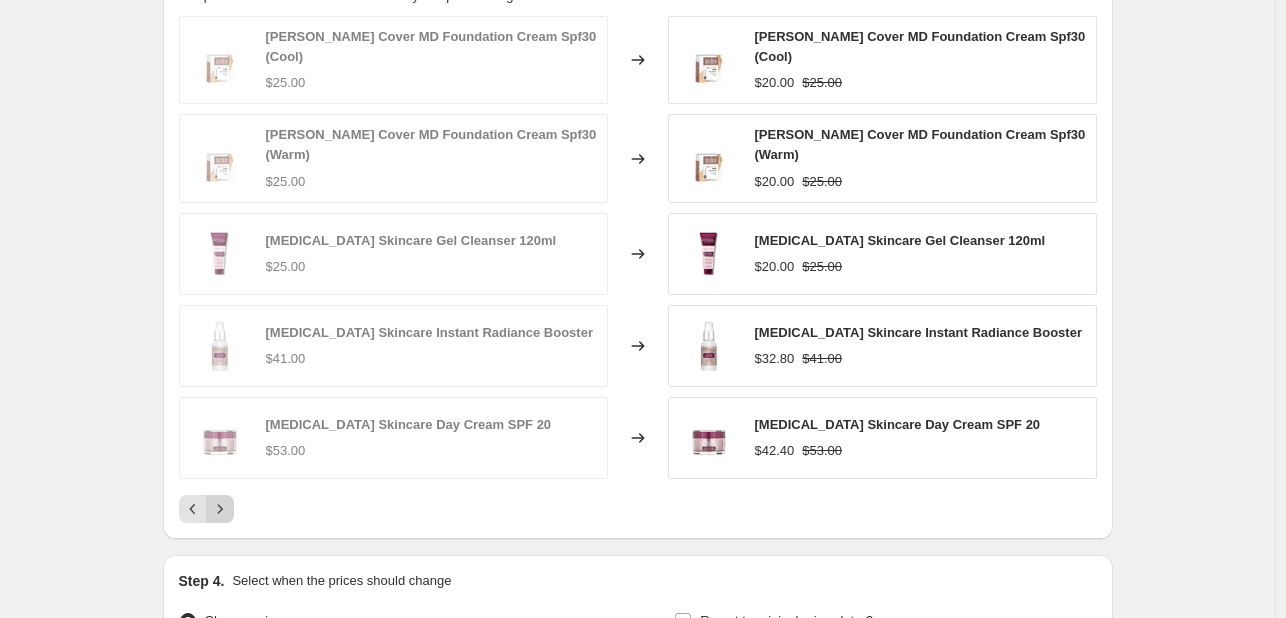 click 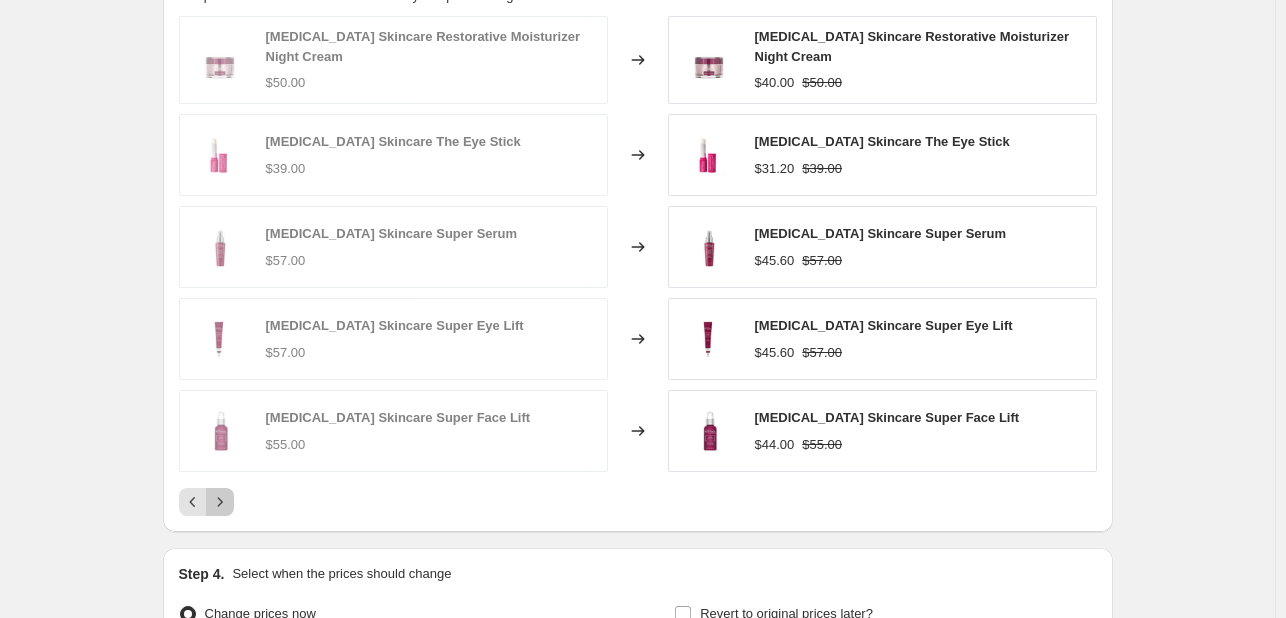 click 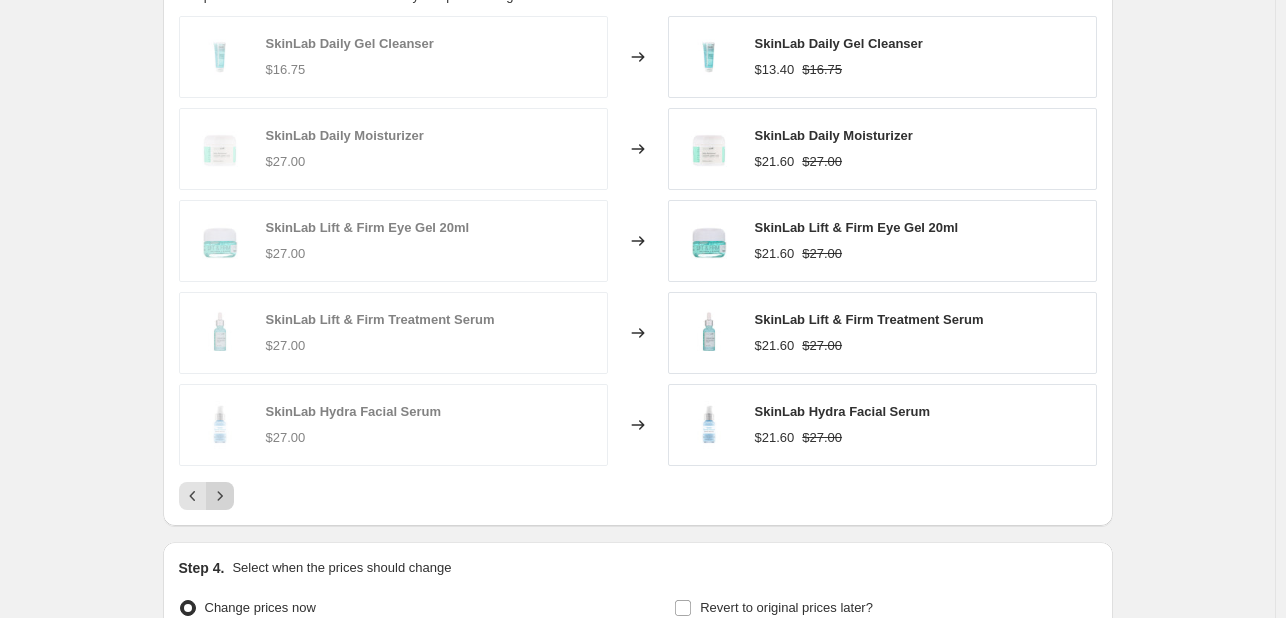 click 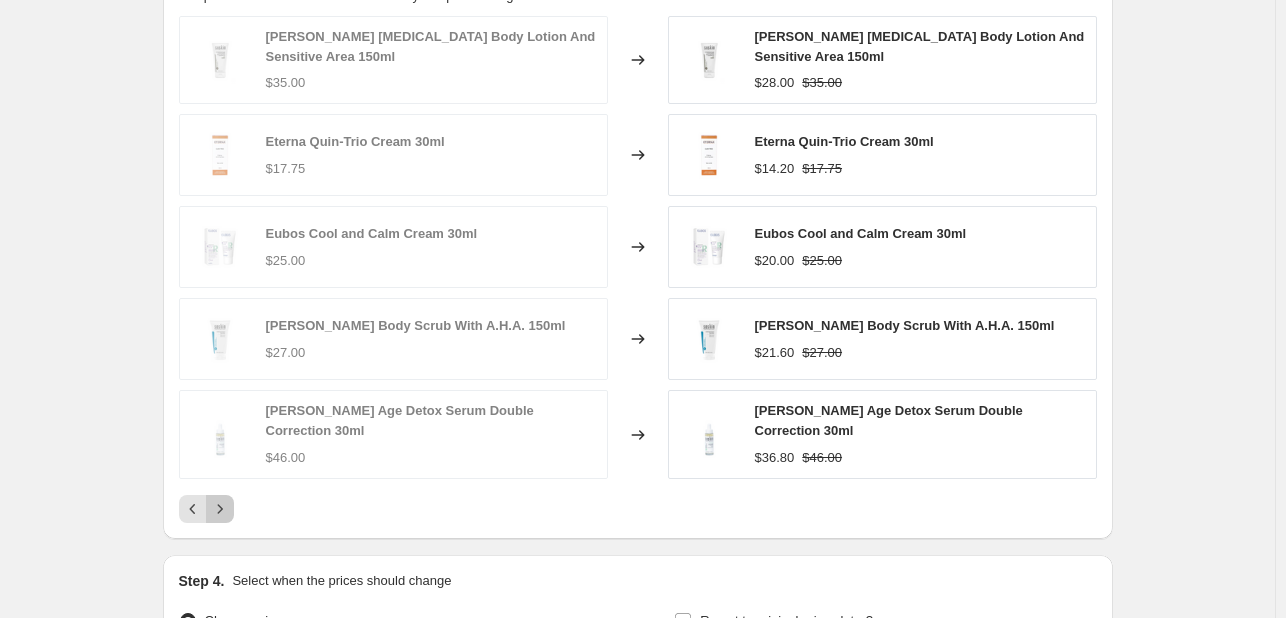 click 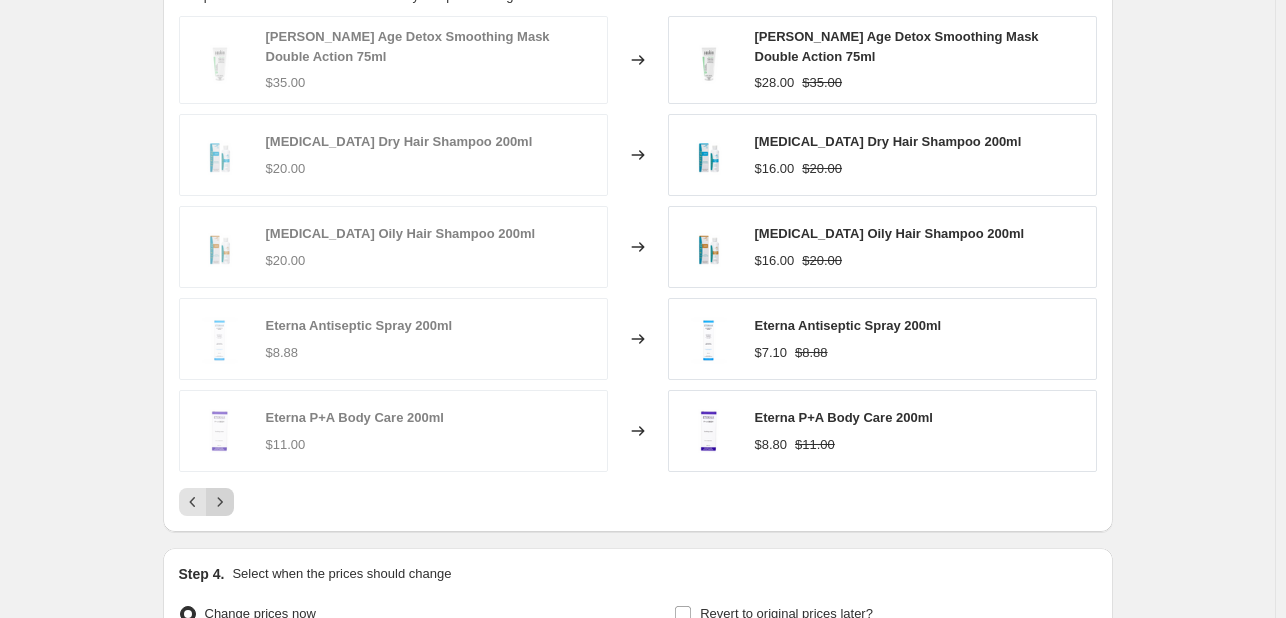 click 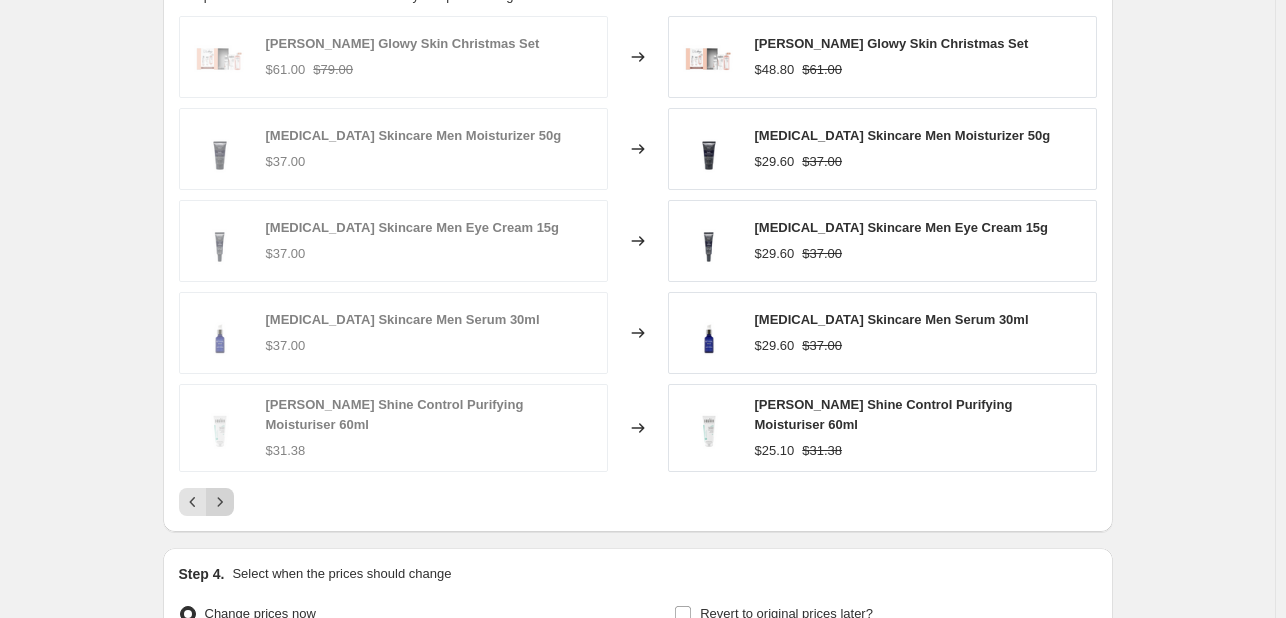 click 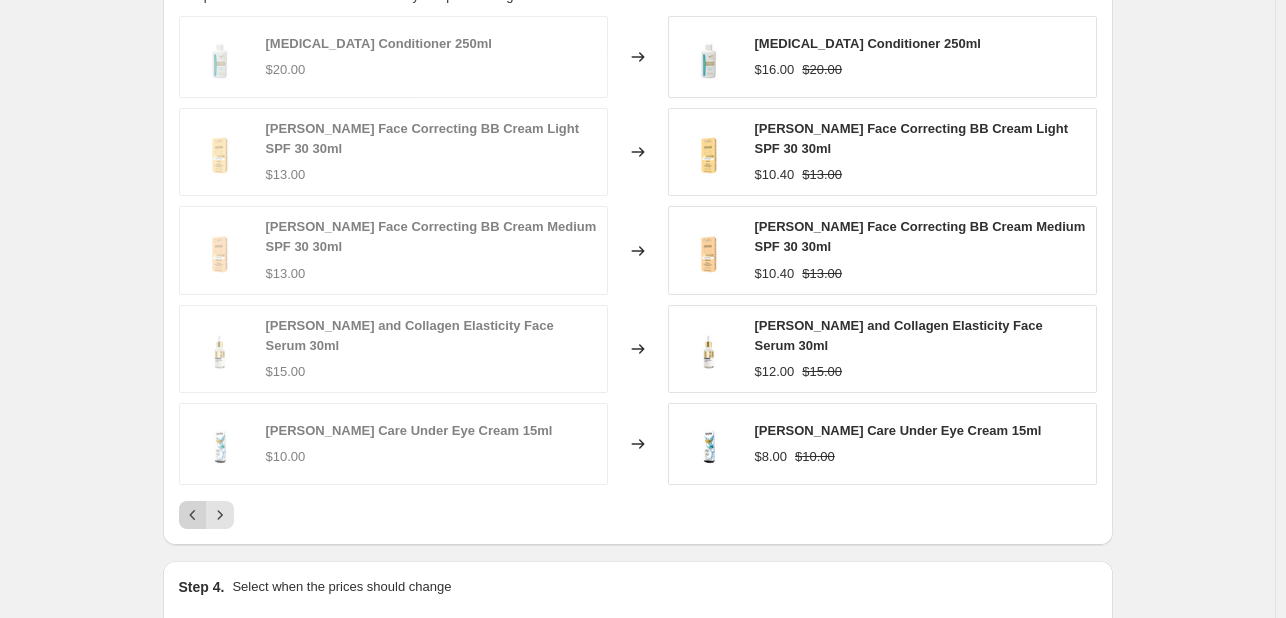 click 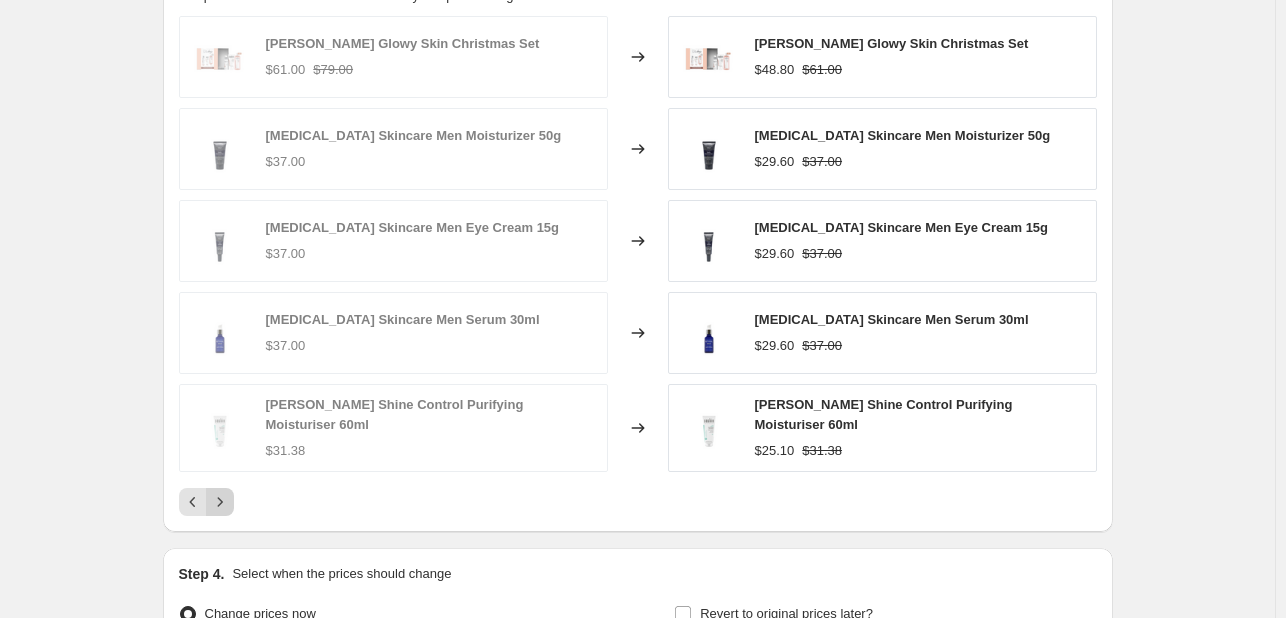 click 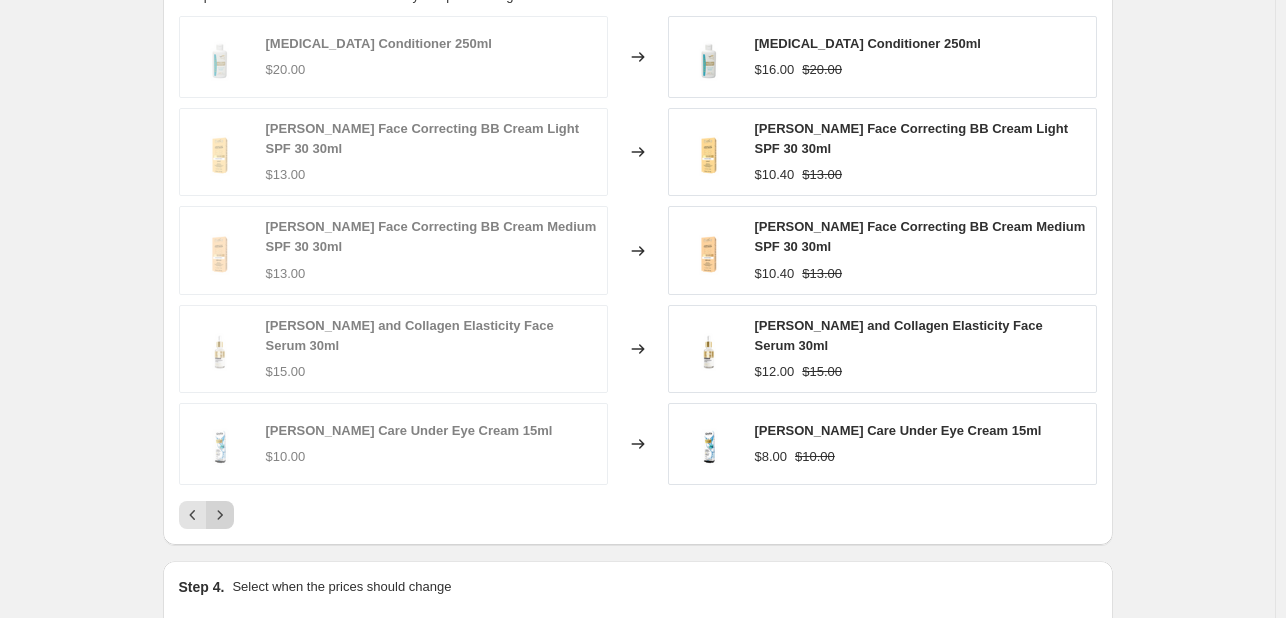 click 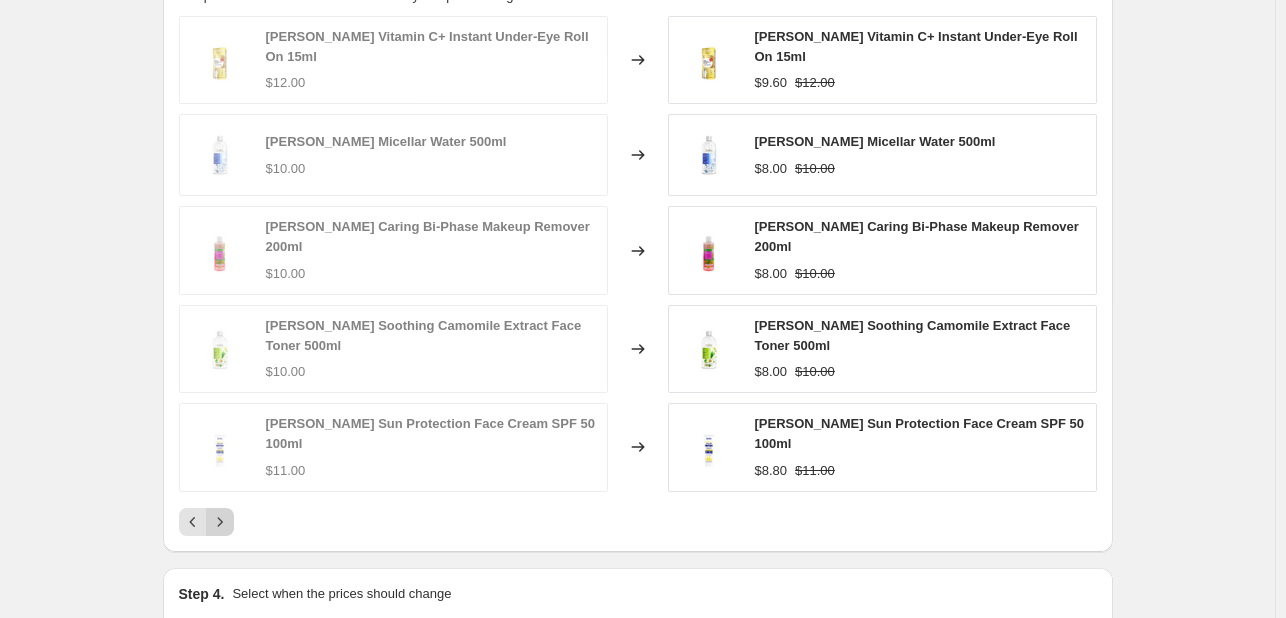 click 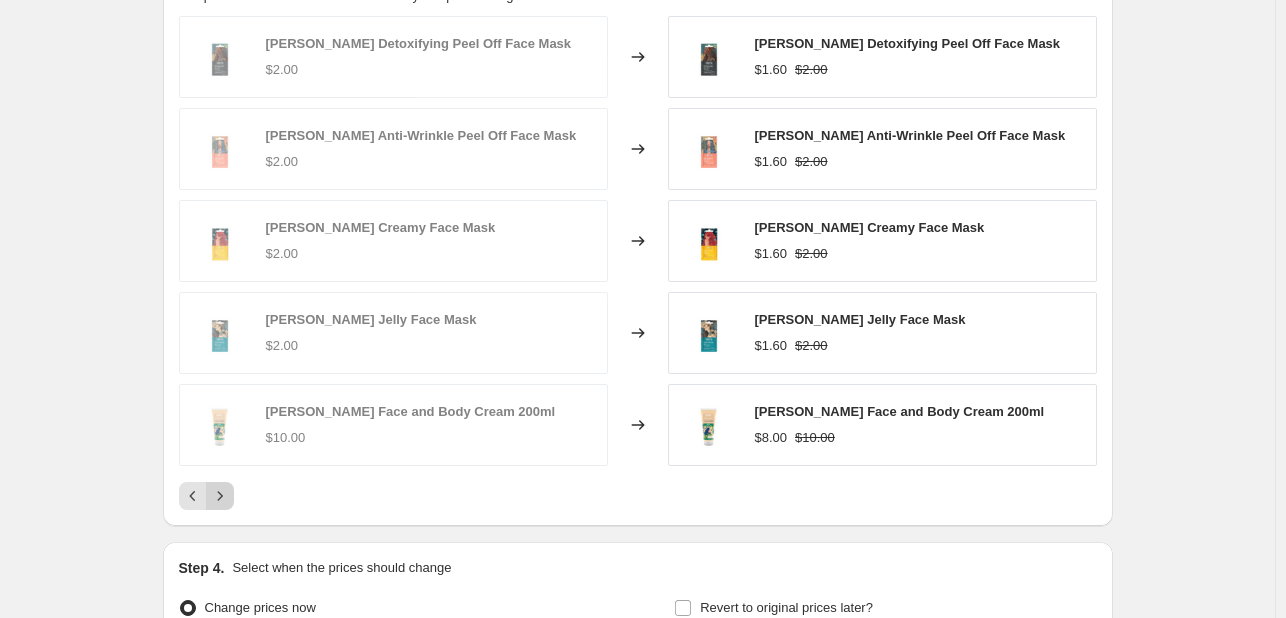 click 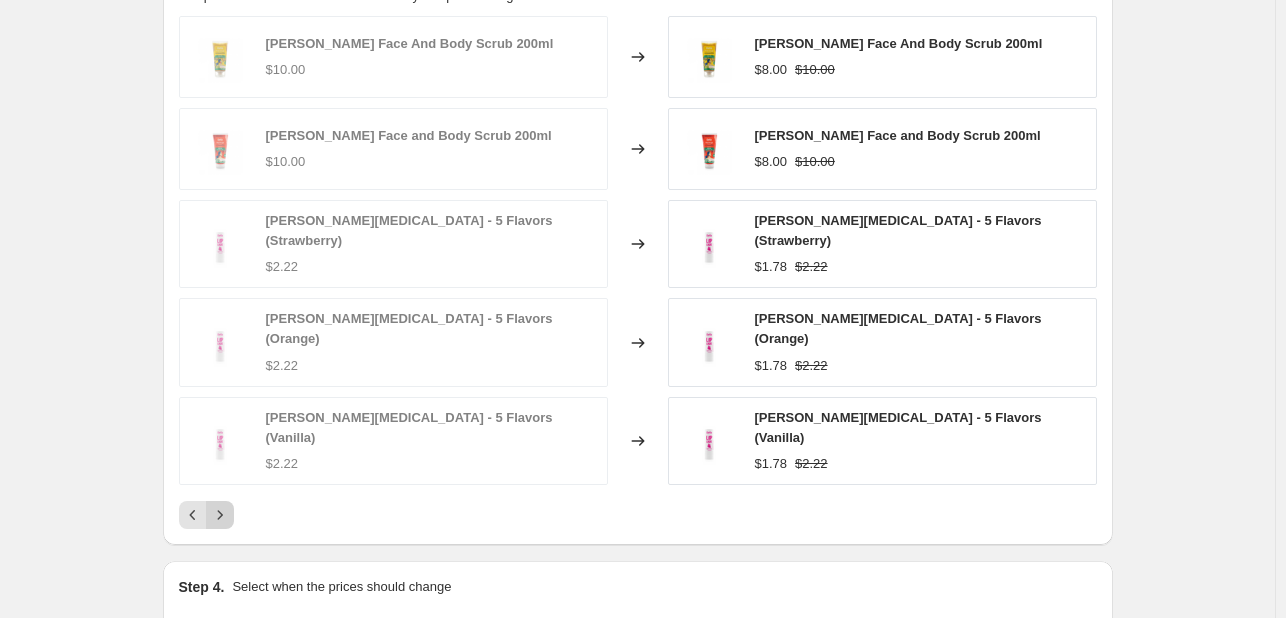 click 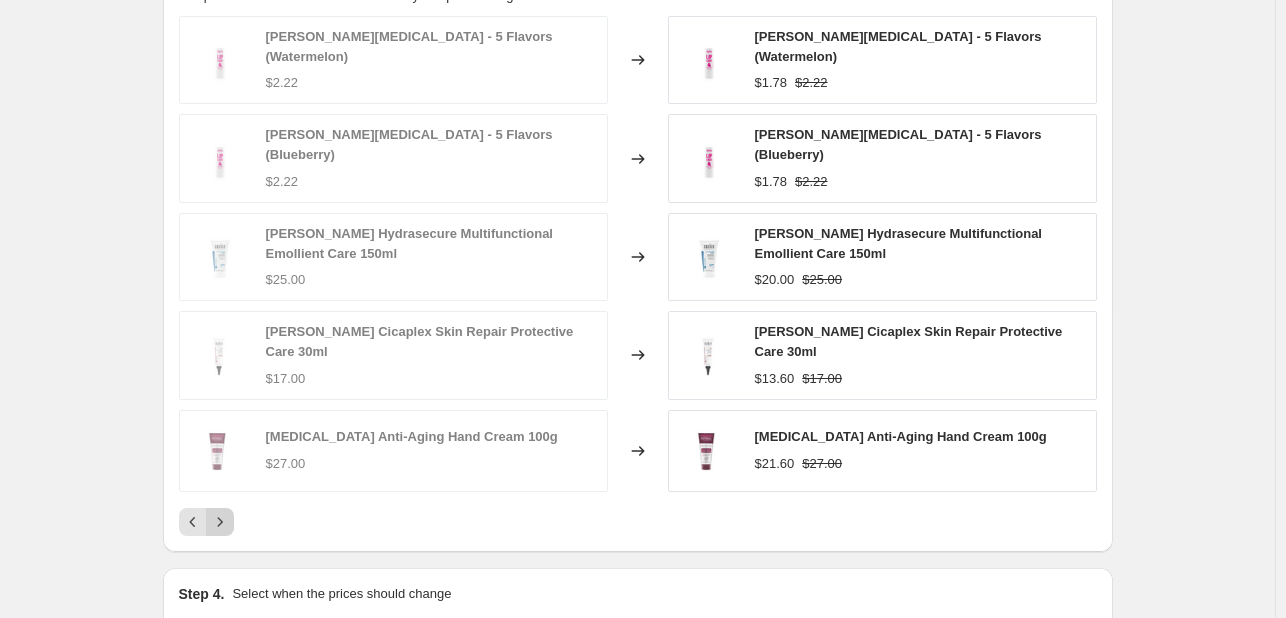 click 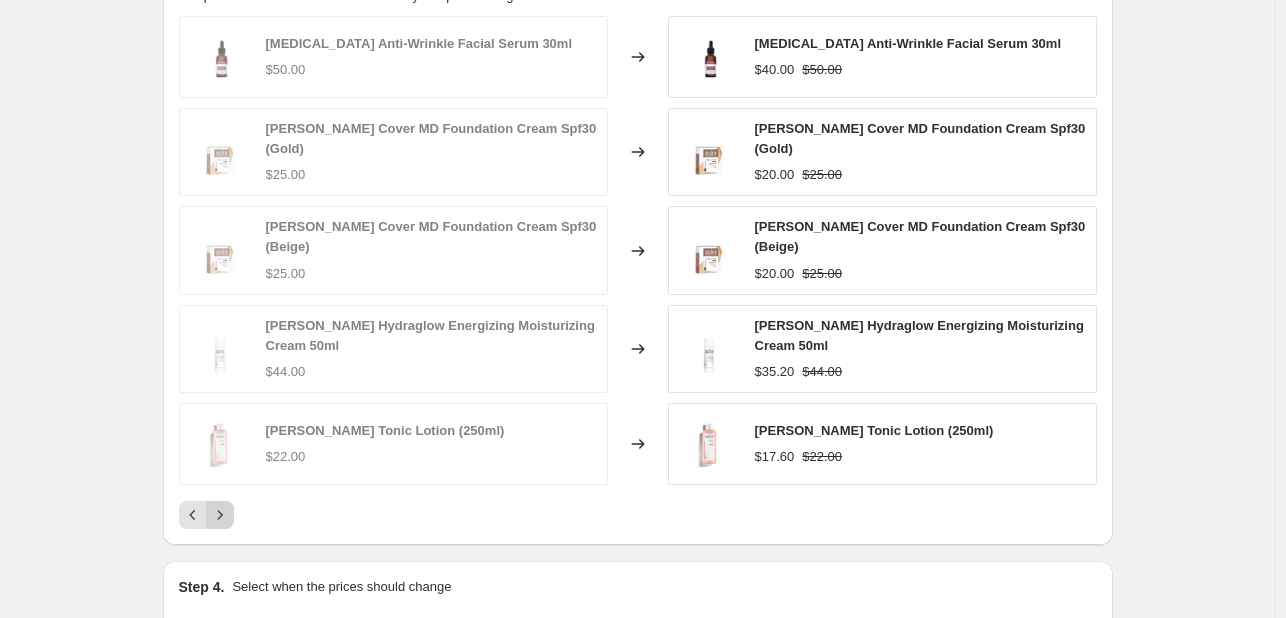 click 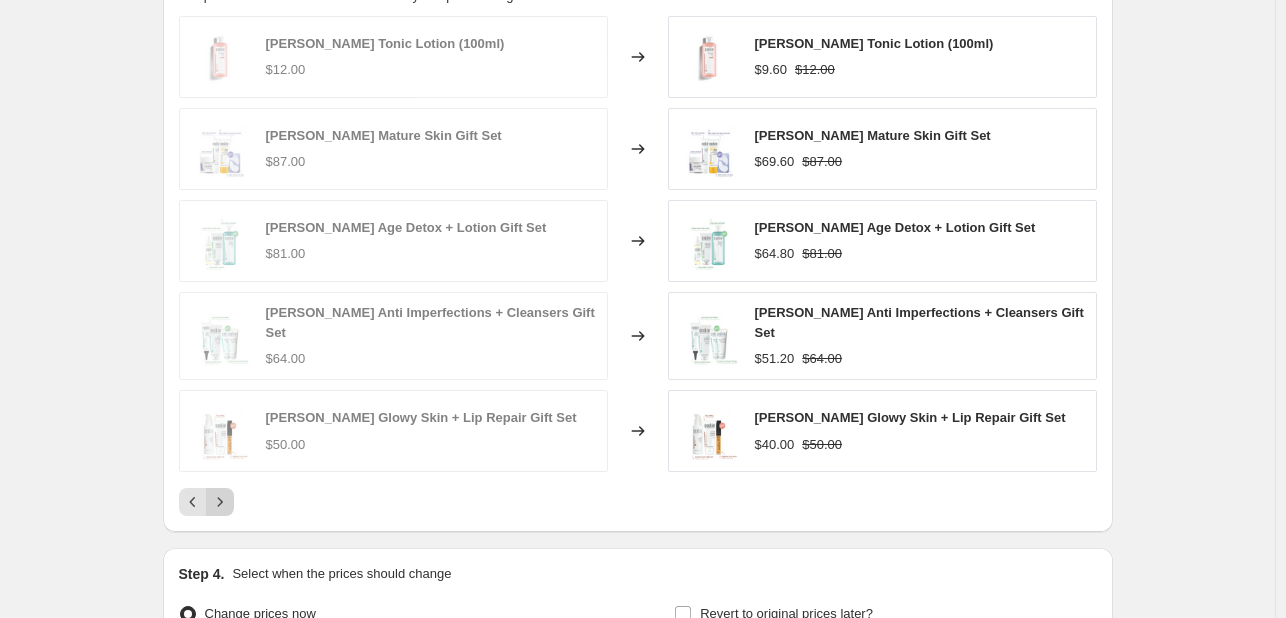 click 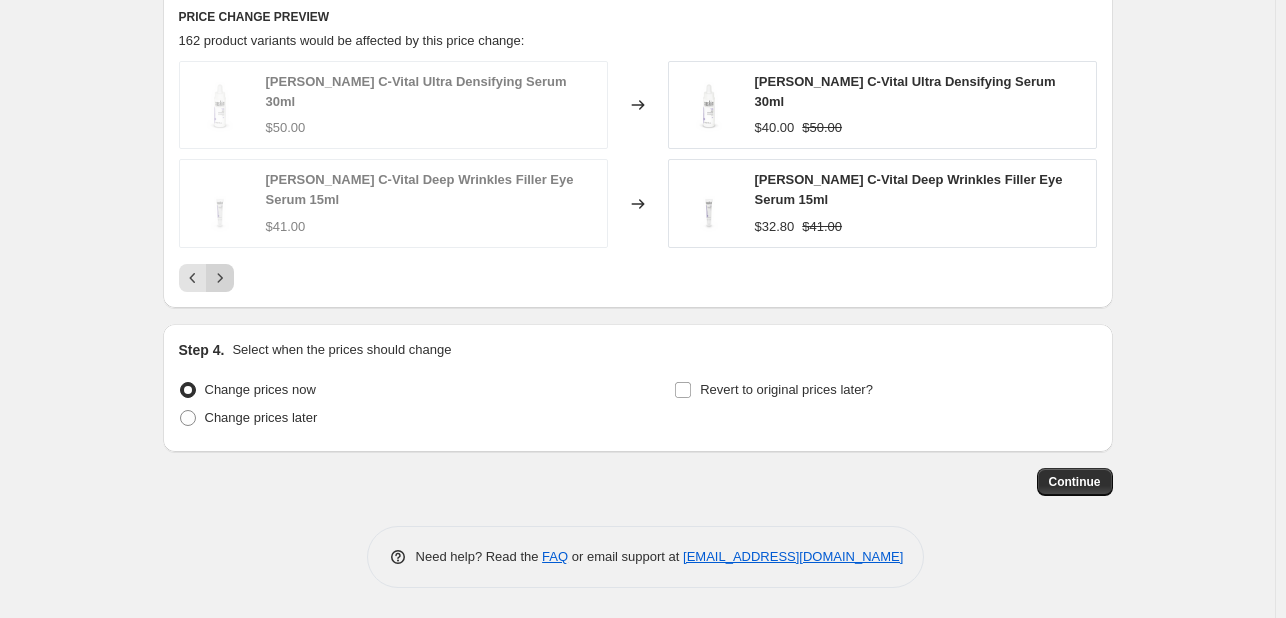 scroll, scrollTop: 1441, scrollLeft: 0, axis: vertical 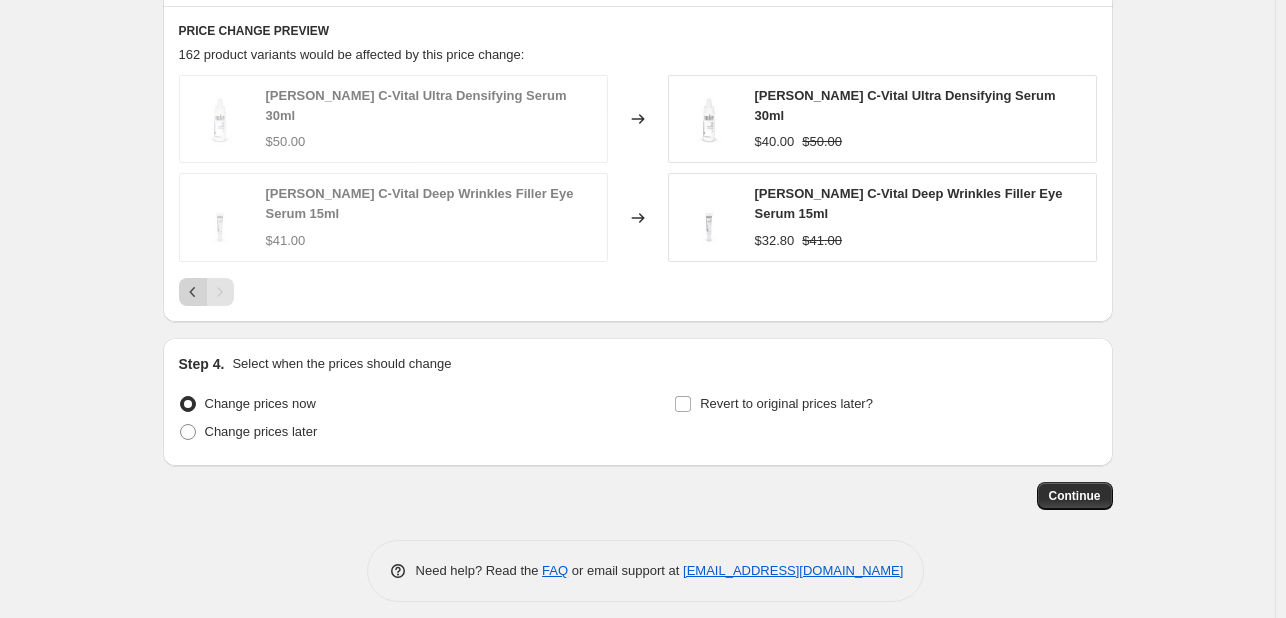 click 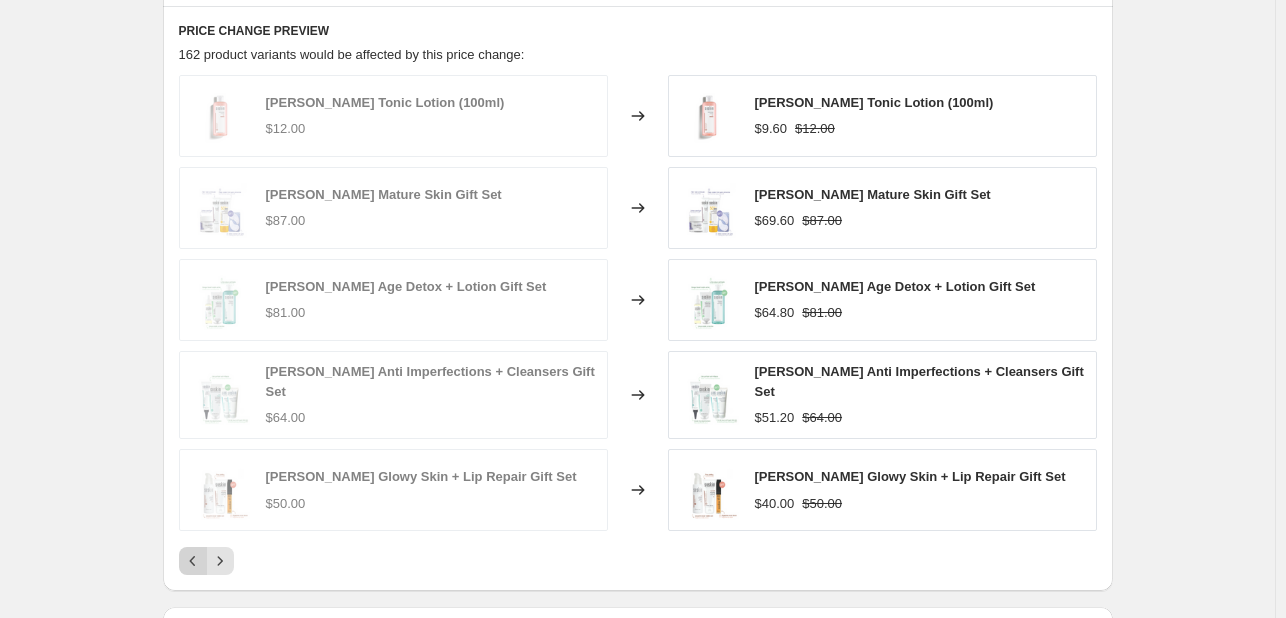 click 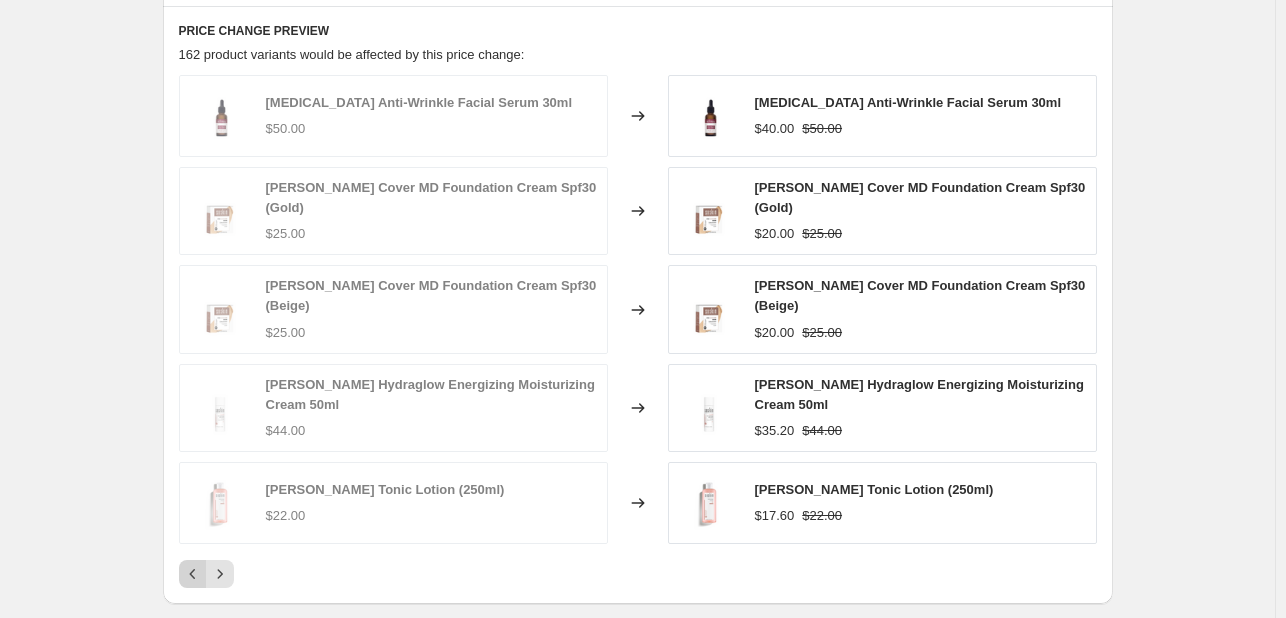 click 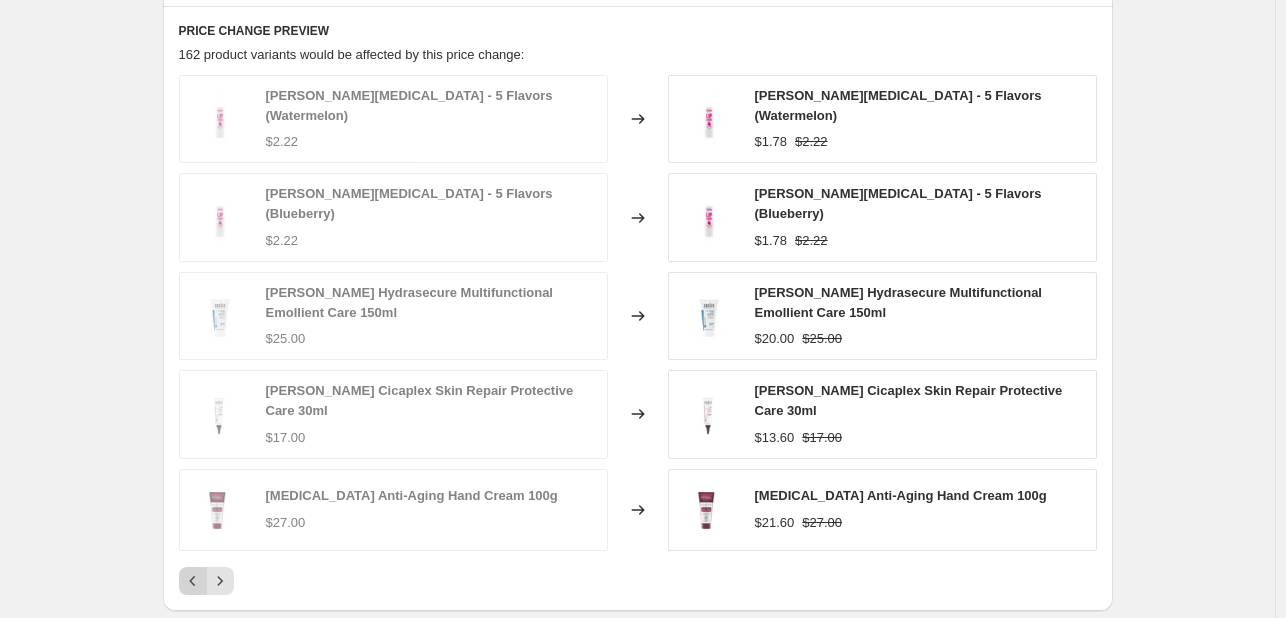 click 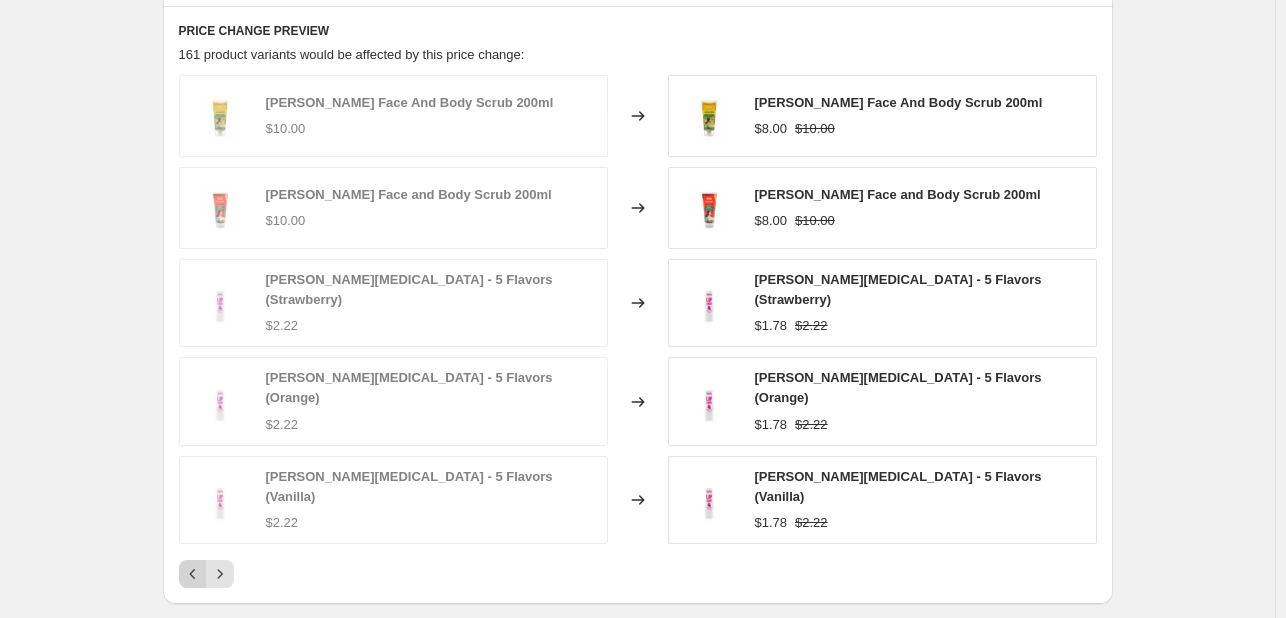 click 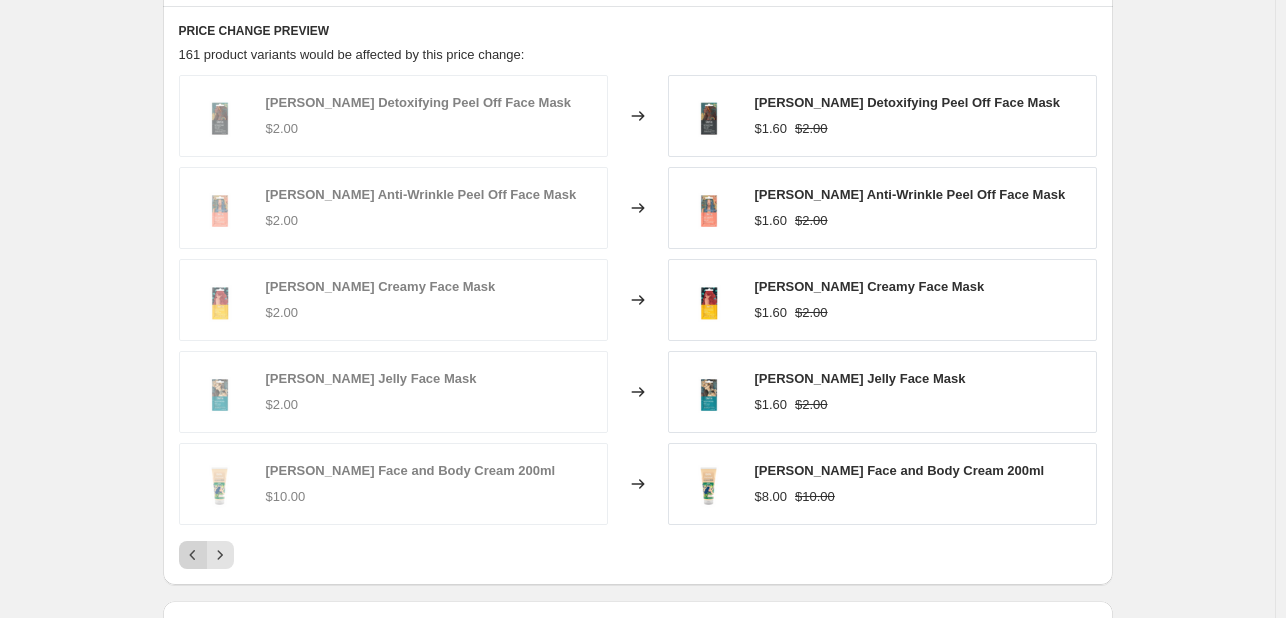click 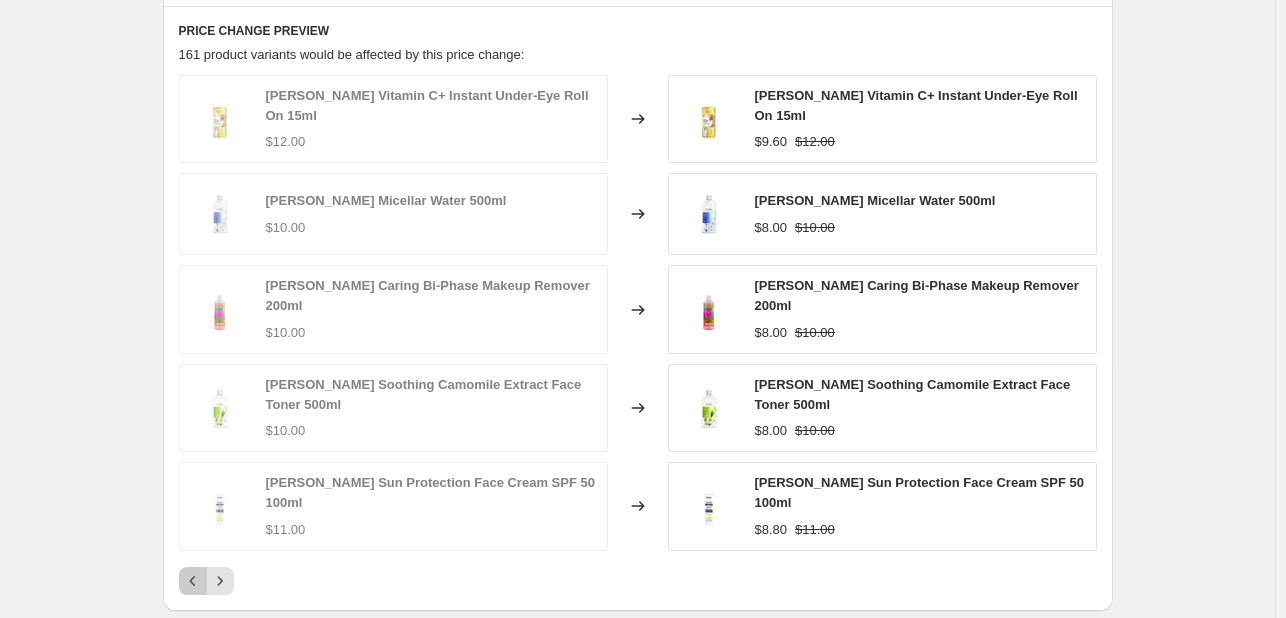 click 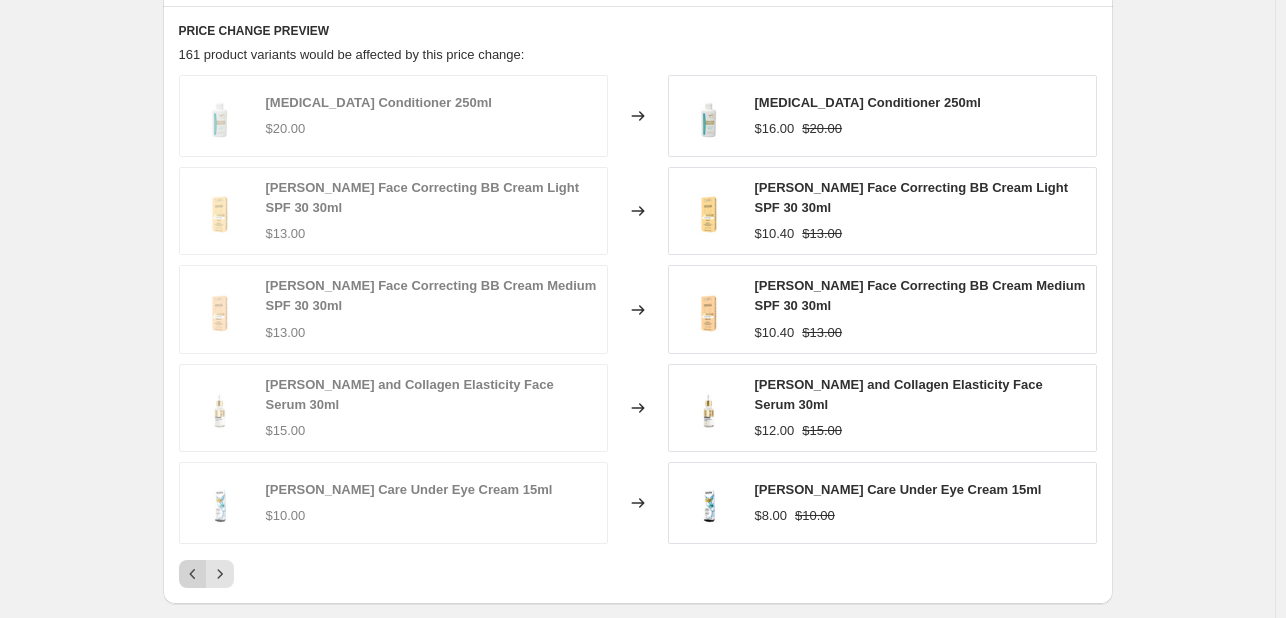 click 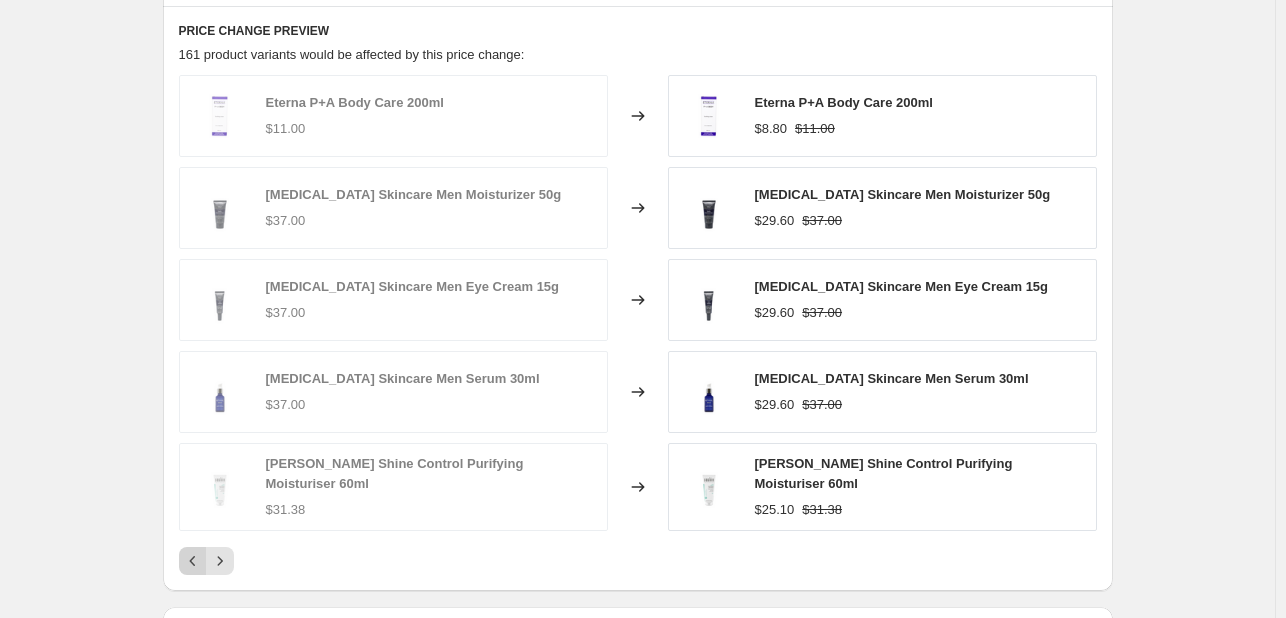 click 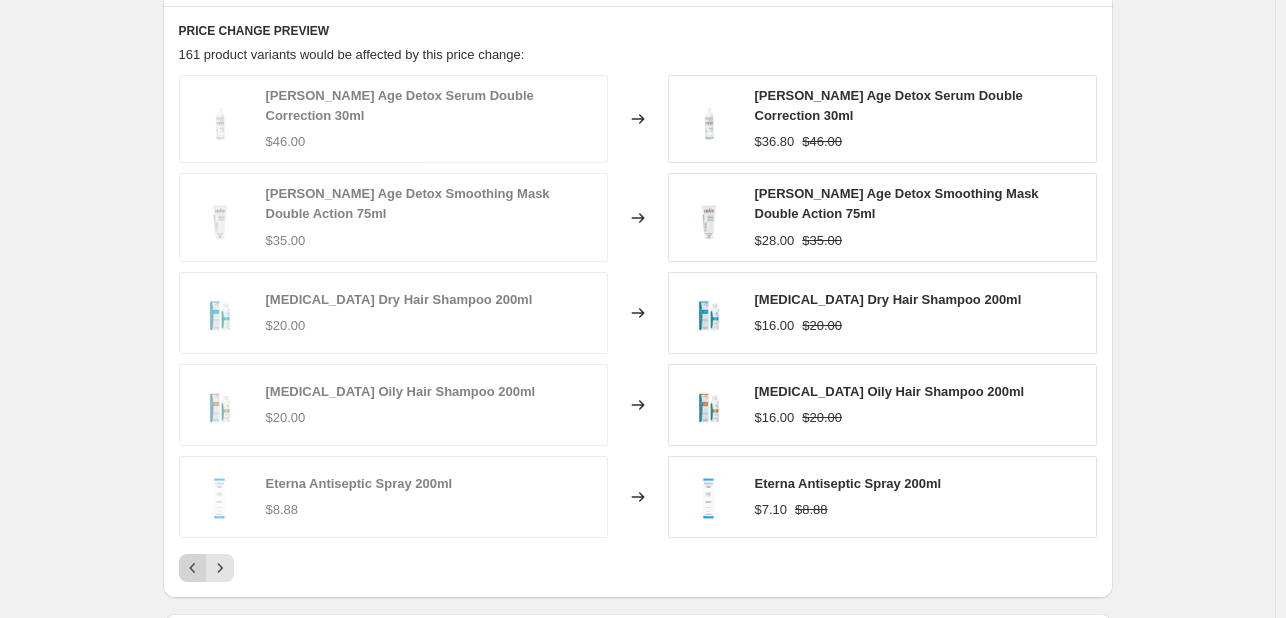 click 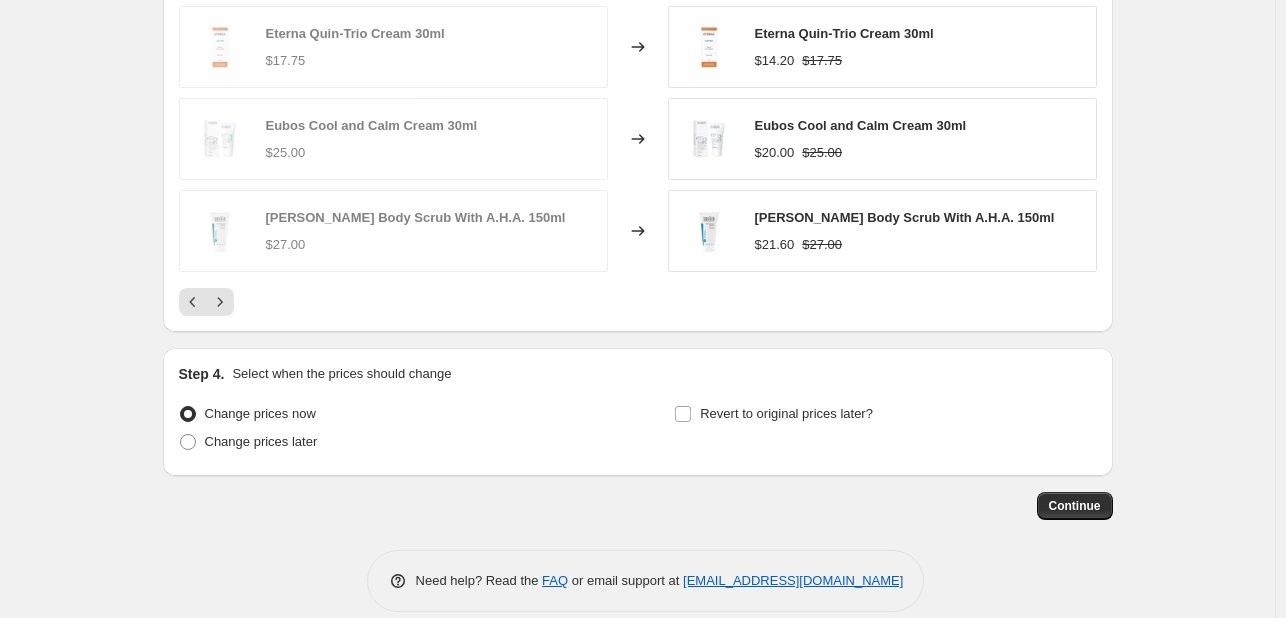 scroll, scrollTop: 1723, scrollLeft: 0, axis: vertical 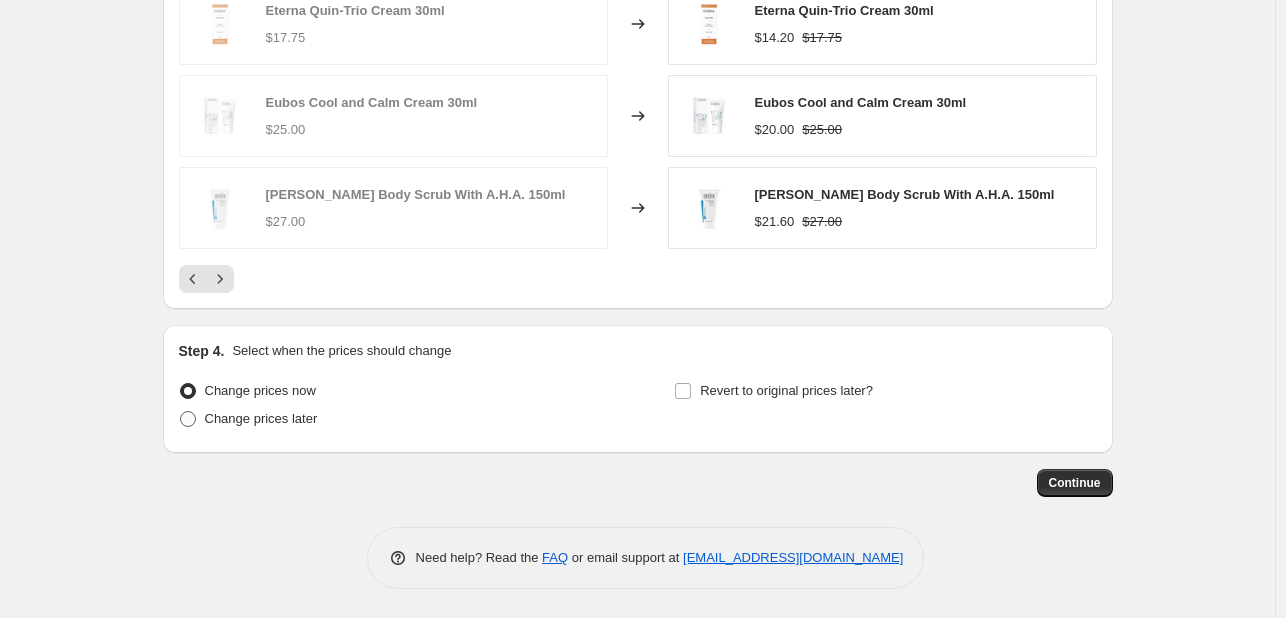 click on "Change prices later" at bounding box center (261, 418) 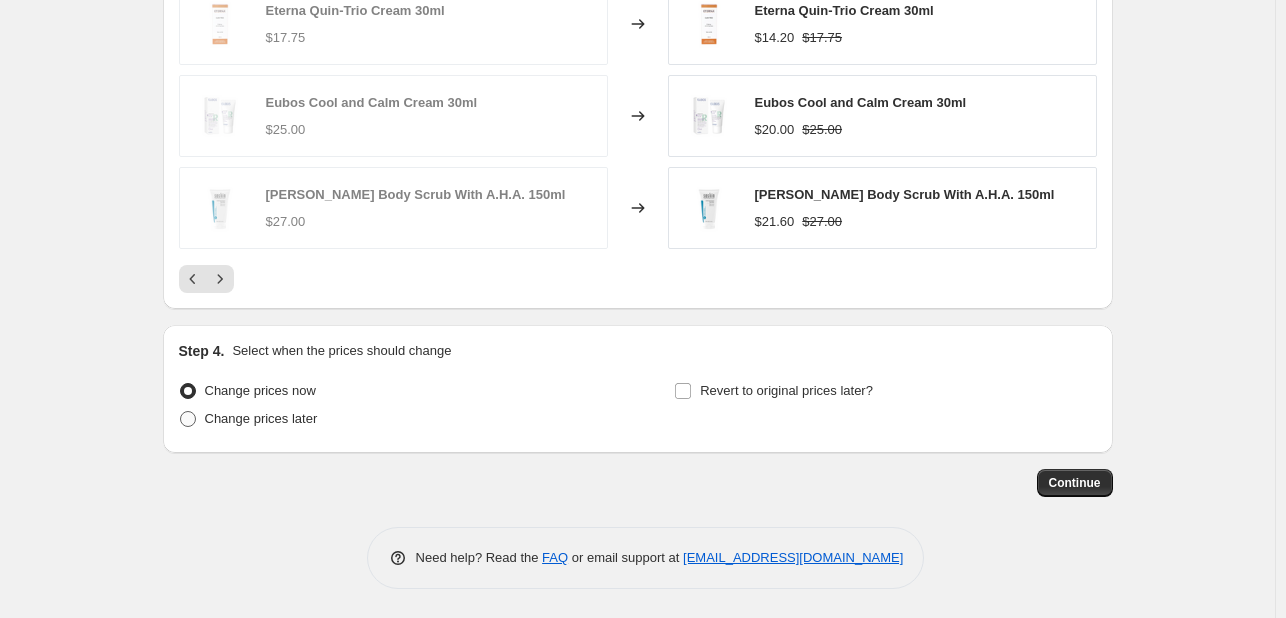 radio on "true" 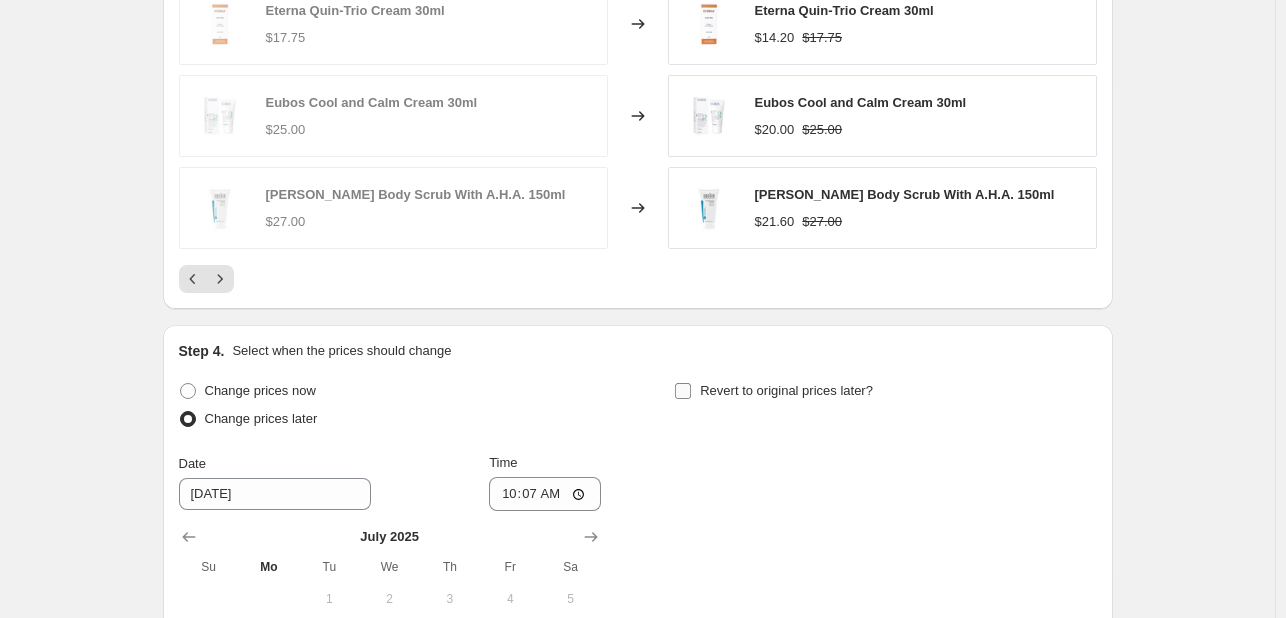 click on "Revert to original prices later?" at bounding box center [786, 390] 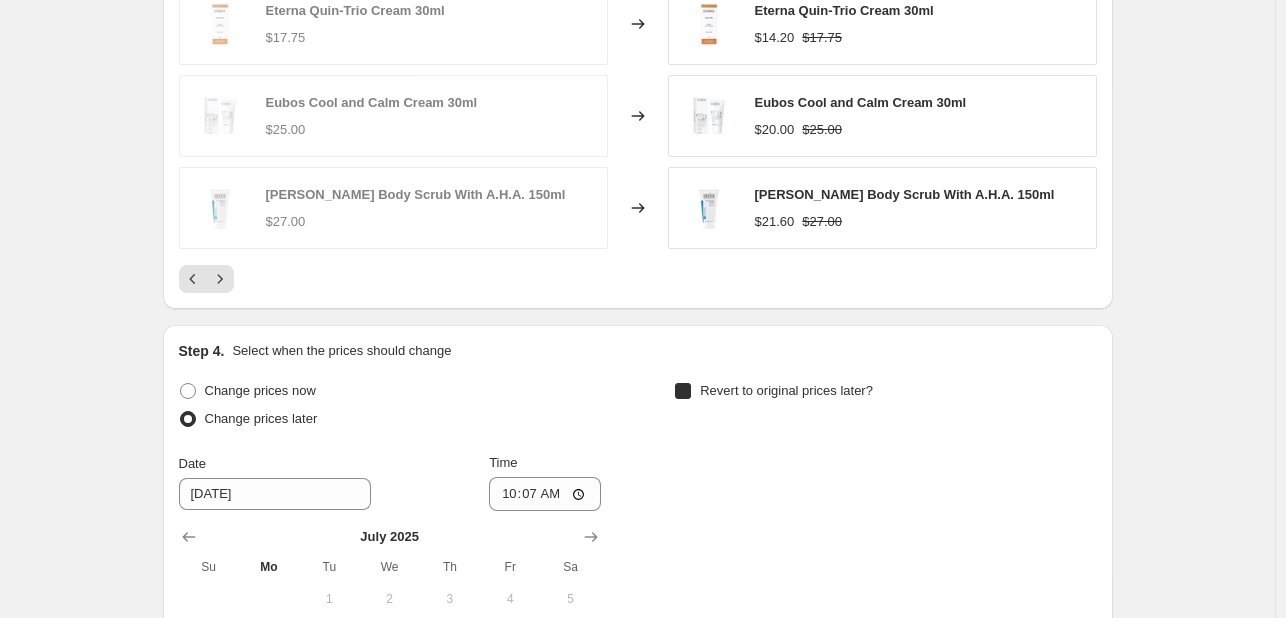 checkbox on "true" 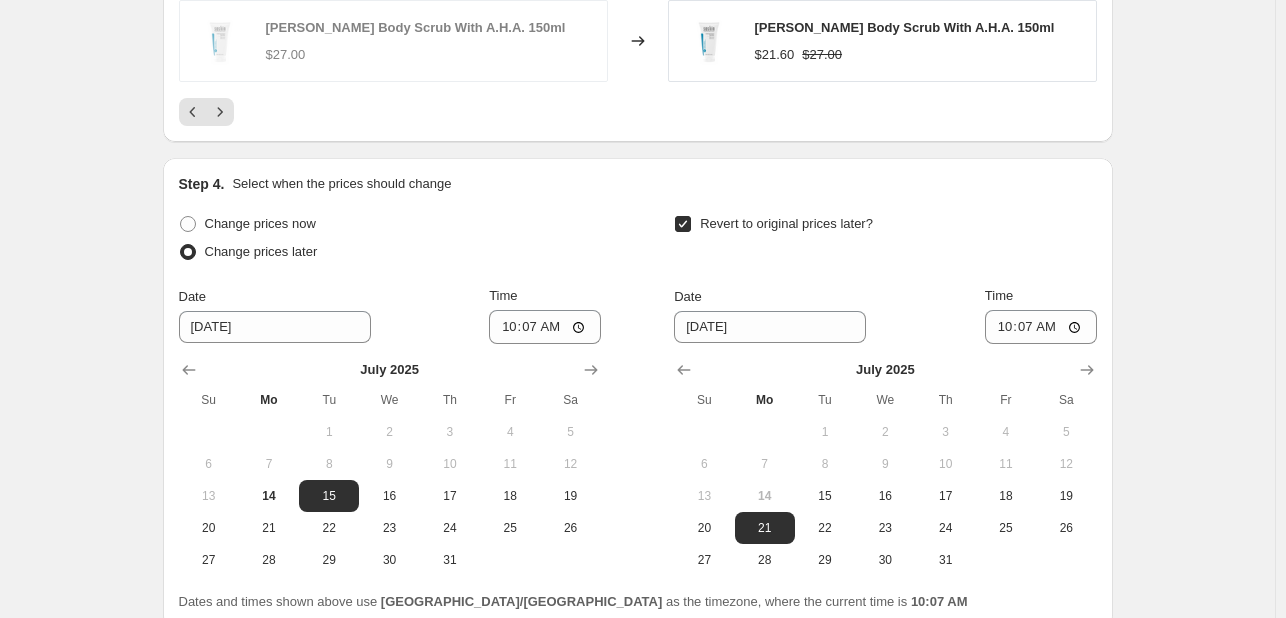 scroll, scrollTop: 2064, scrollLeft: 0, axis: vertical 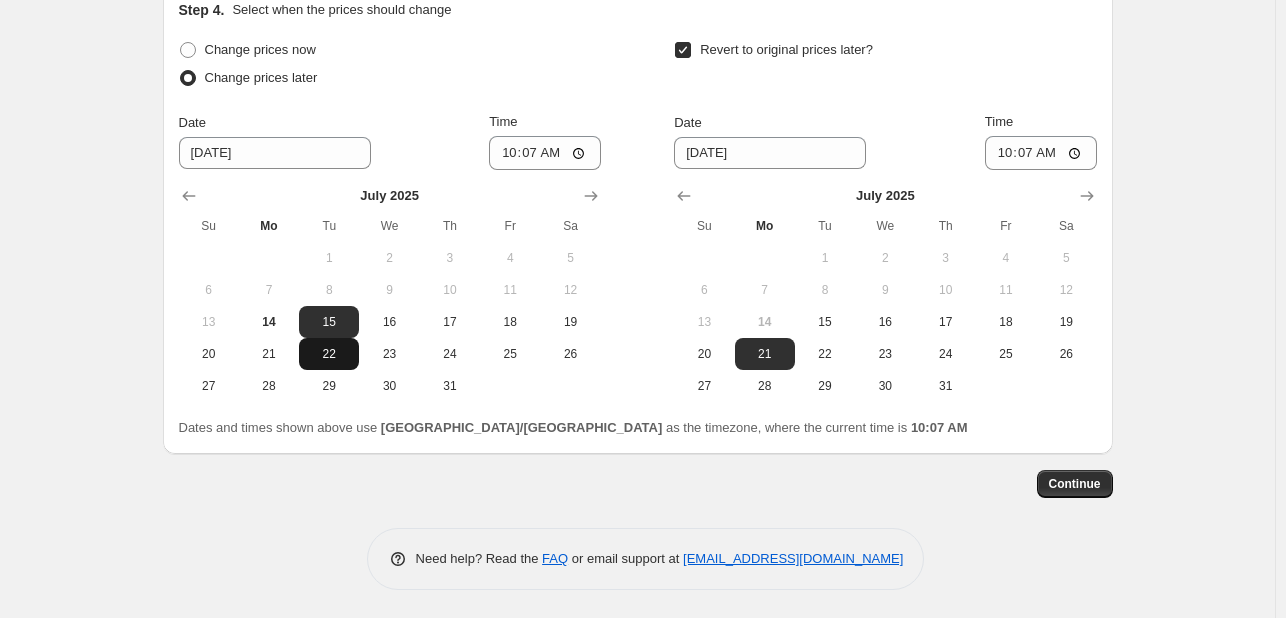 click on "22" at bounding box center [329, 354] 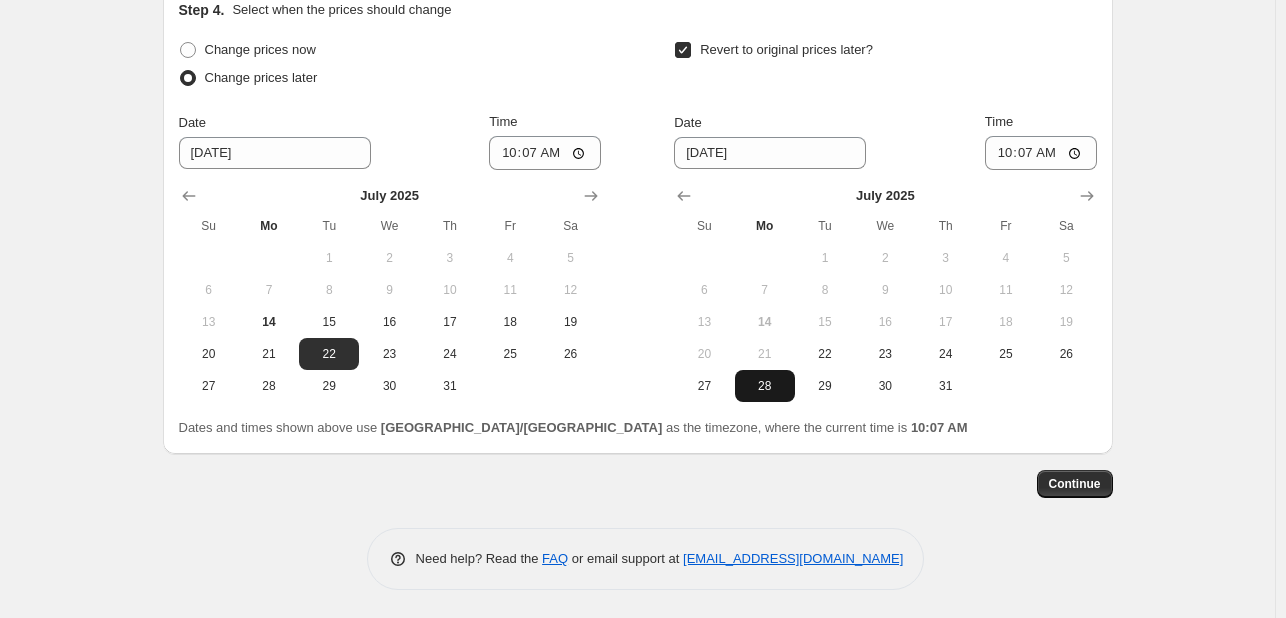 click on "28" at bounding box center [765, 386] 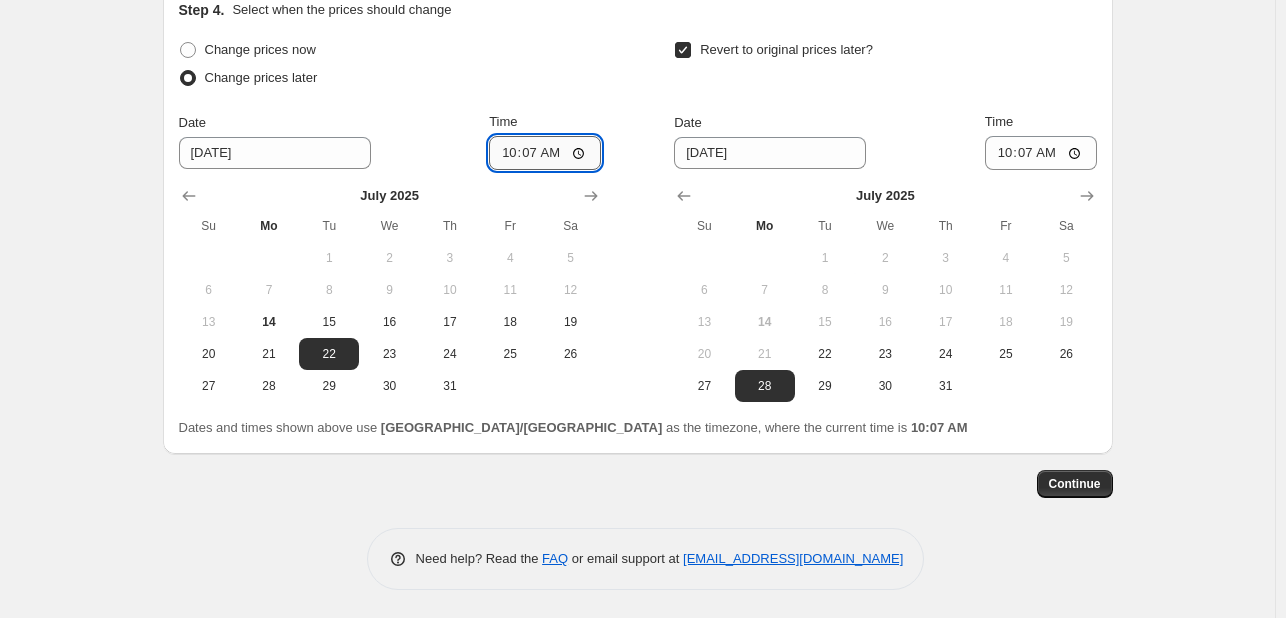 click on "10:07" at bounding box center (545, 153) 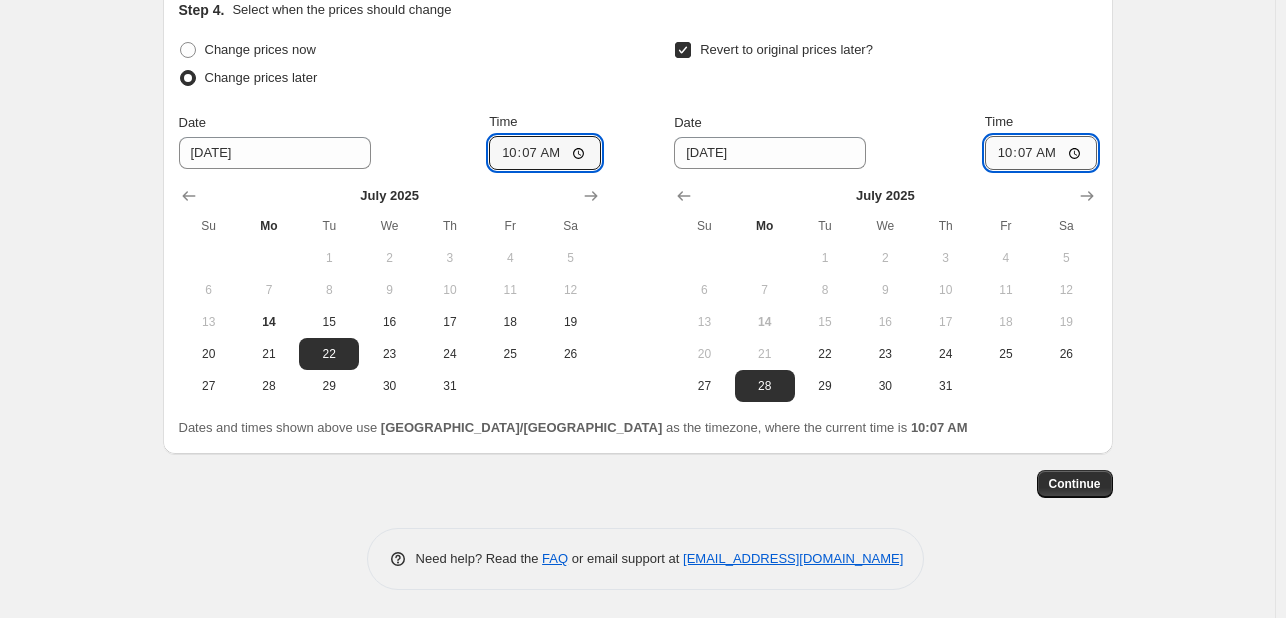 click on "10:07" at bounding box center [1041, 153] 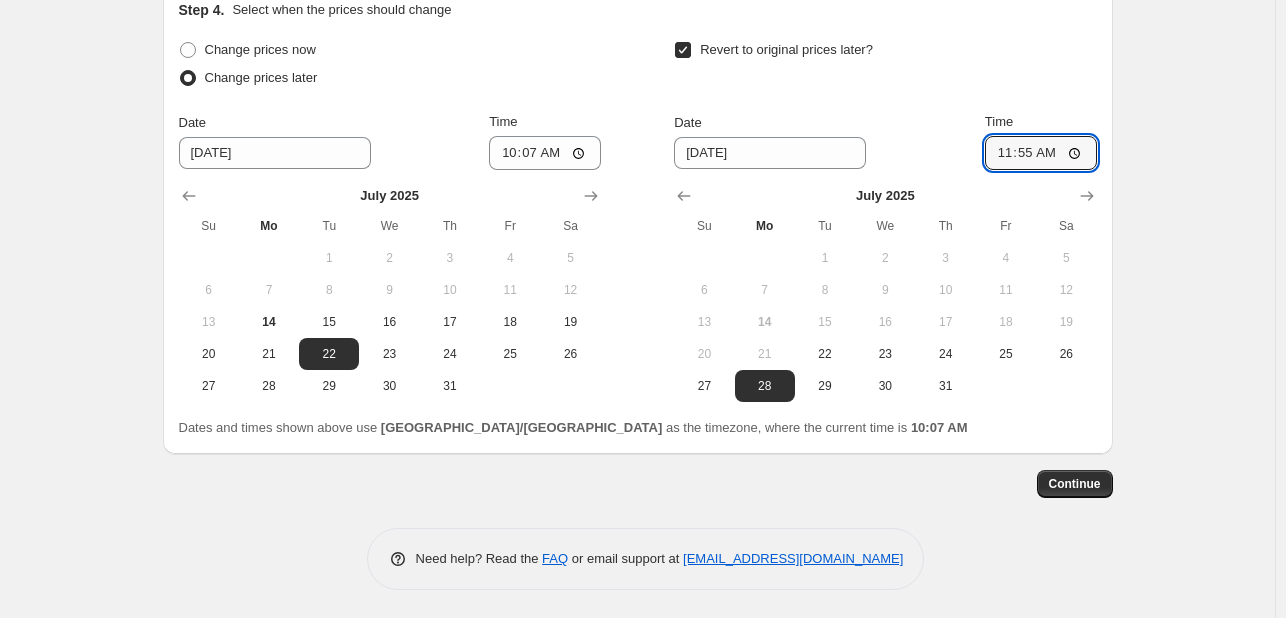 type on "23:55" 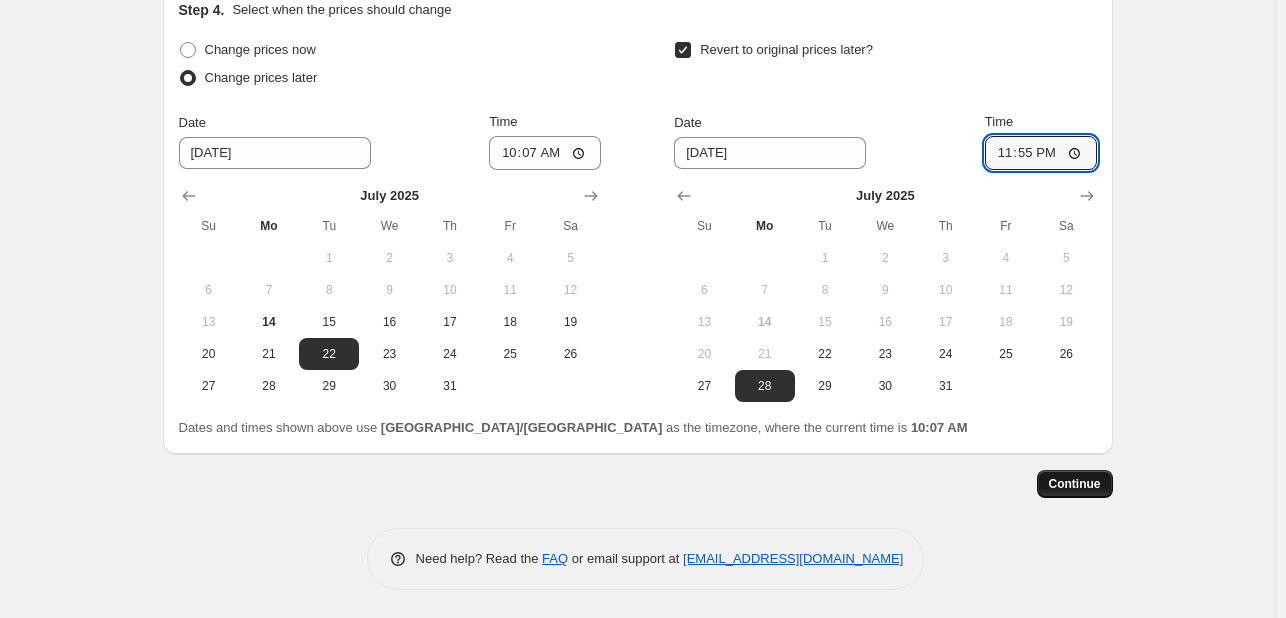 click on "Continue" at bounding box center [1075, 484] 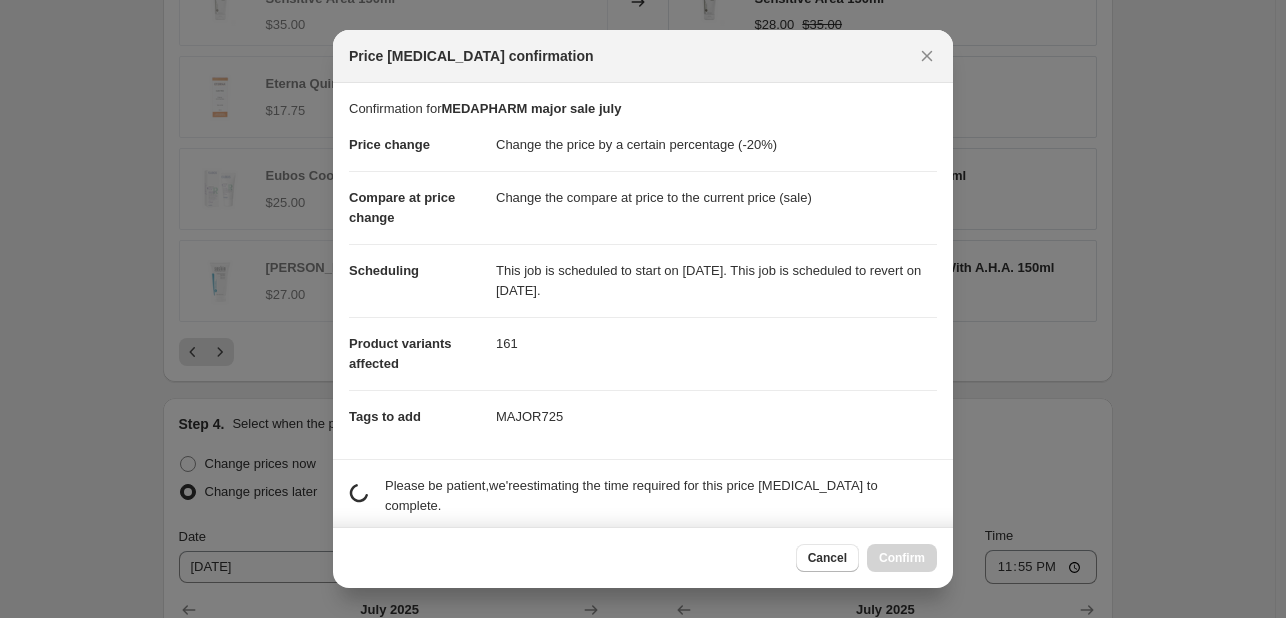 scroll, scrollTop: 2064, scrollLeft: 0, axis: vertical 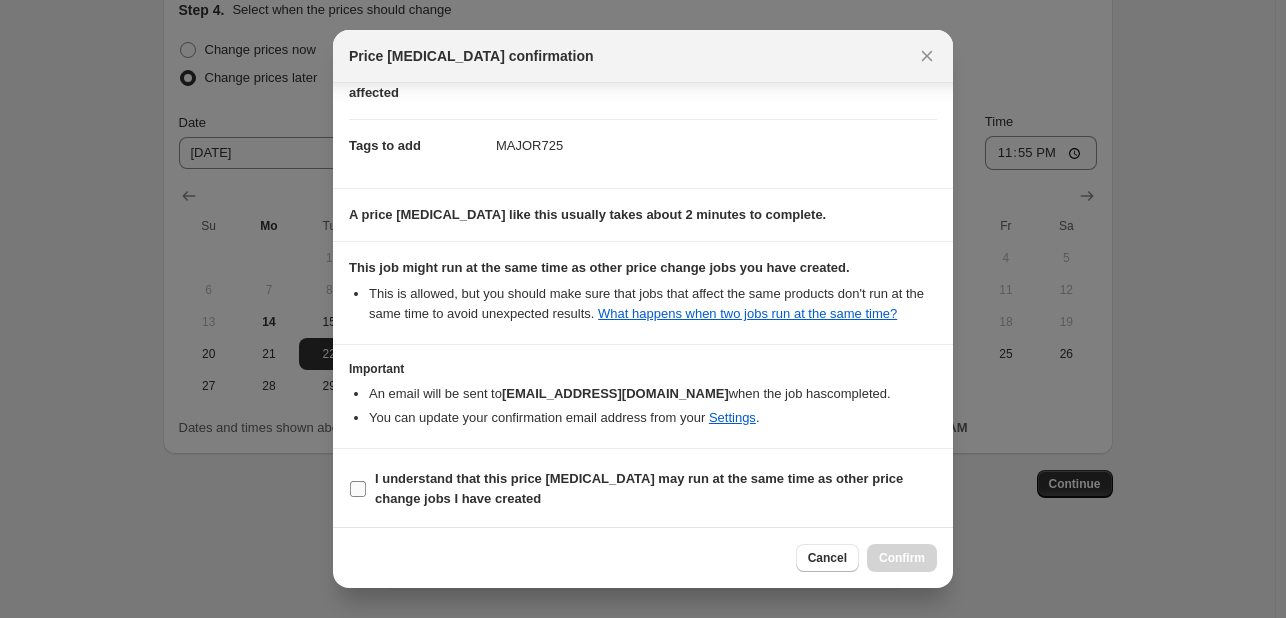 click on "I understand that this price [MEDICAL_DATA] may run at the same time as other price change jobs I have created" at bounding box center [656, 489] 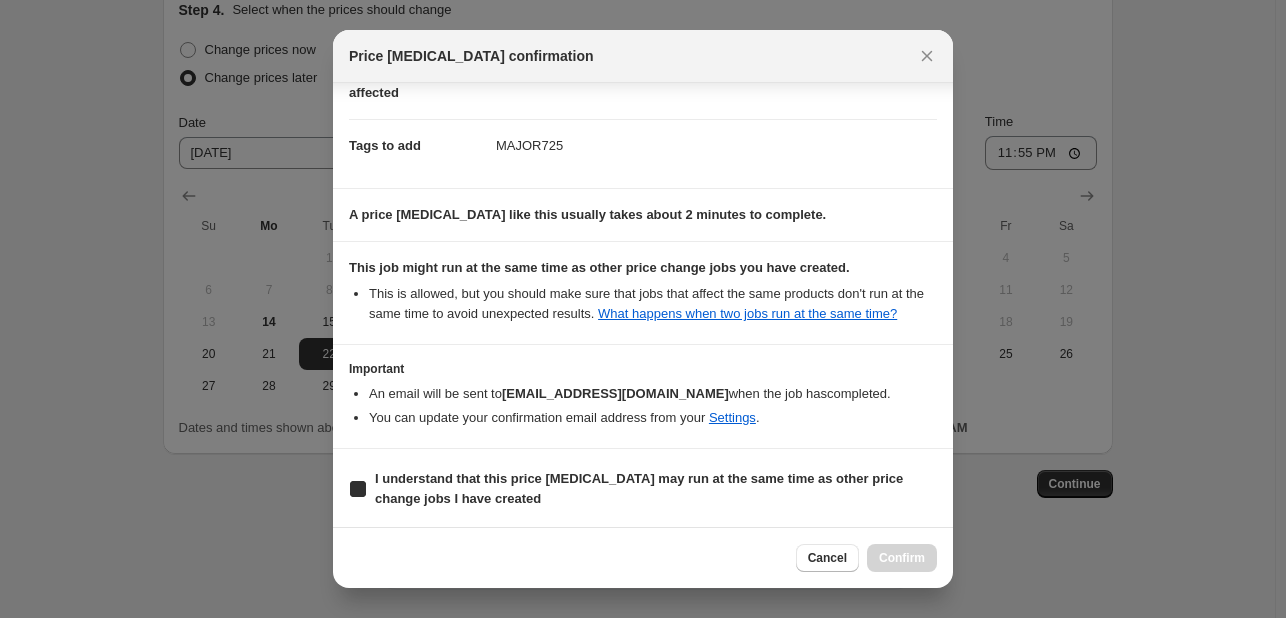 checkbox on "true" 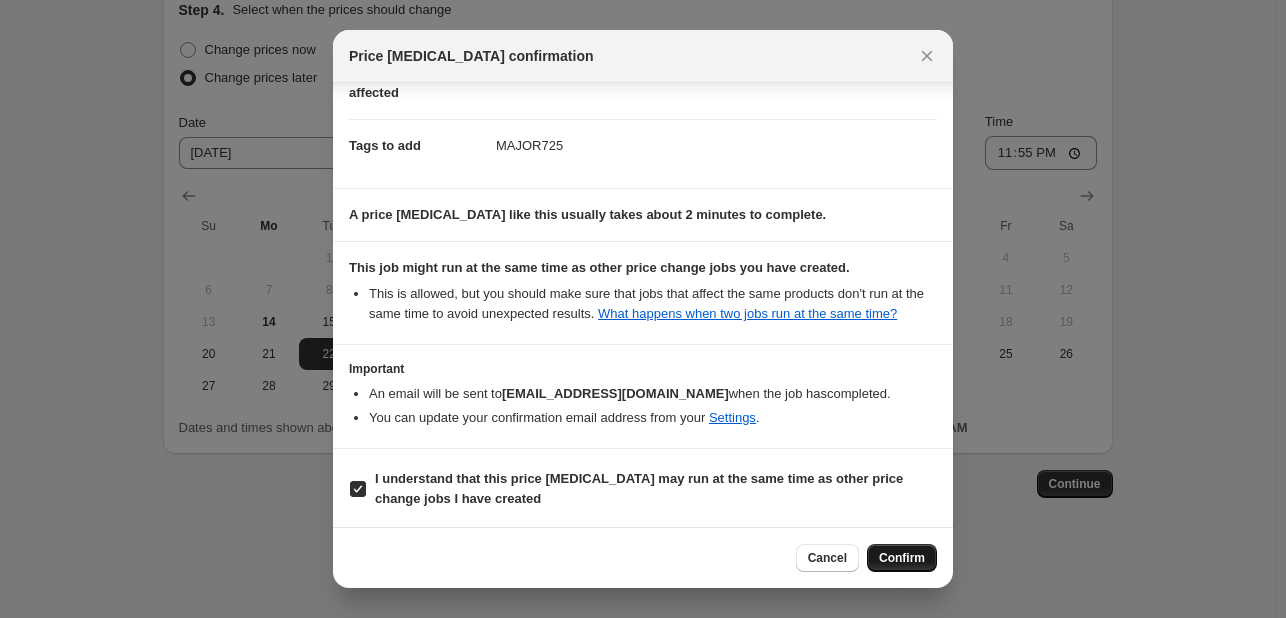 click on "Confirm" at bounding box center [902, 558] 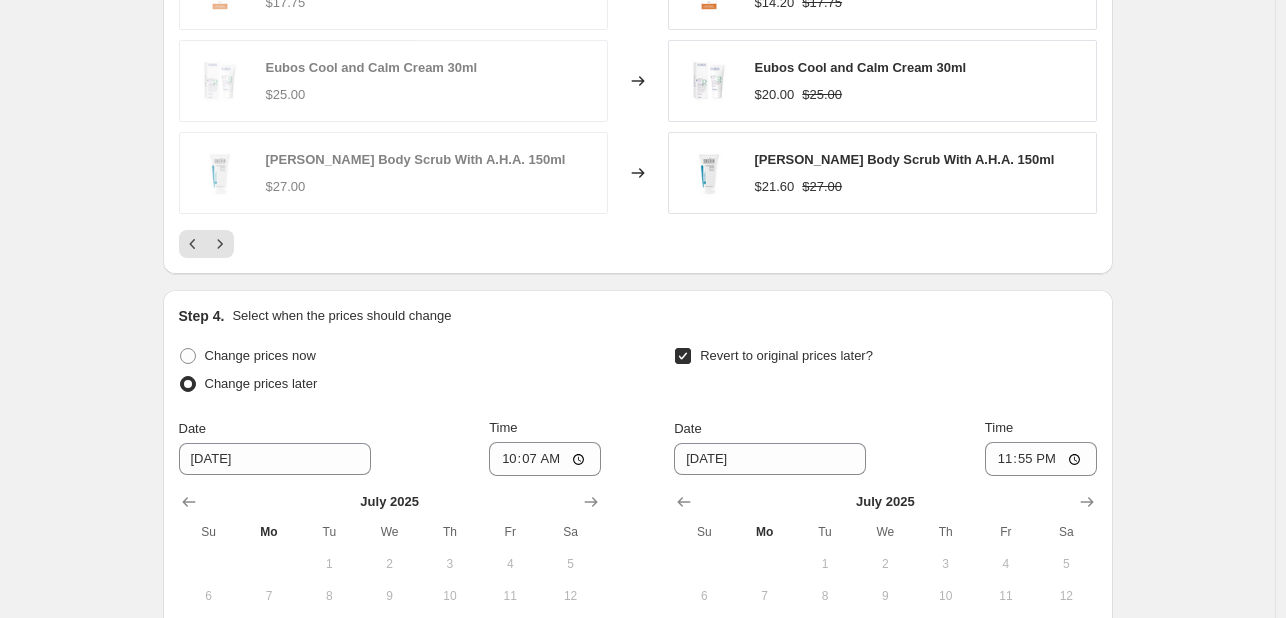 scroll, scrollTop: 1864, scrollLeft: 0, axis: vertical 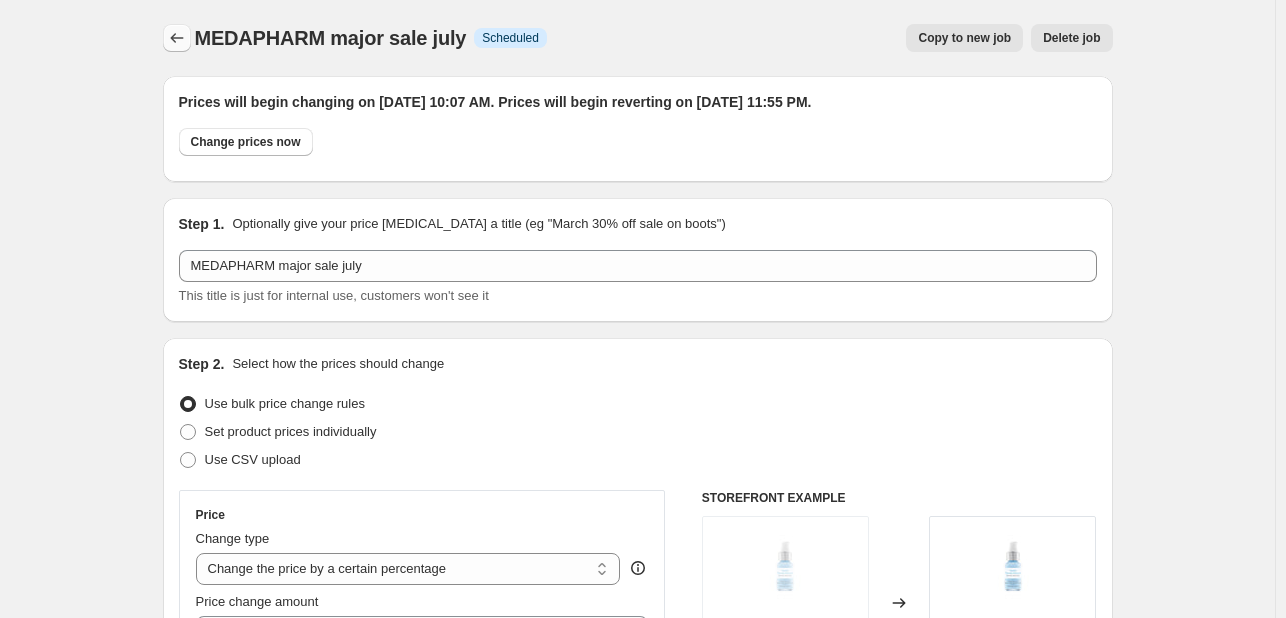 click 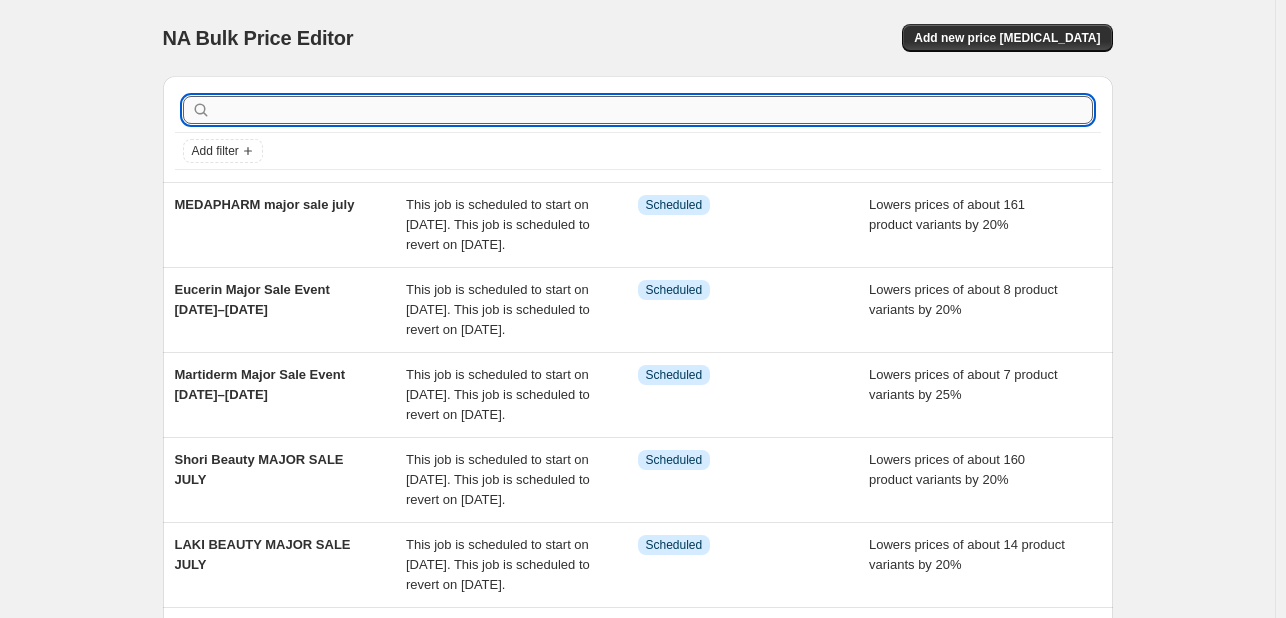 click at bounding box center [654, 110] 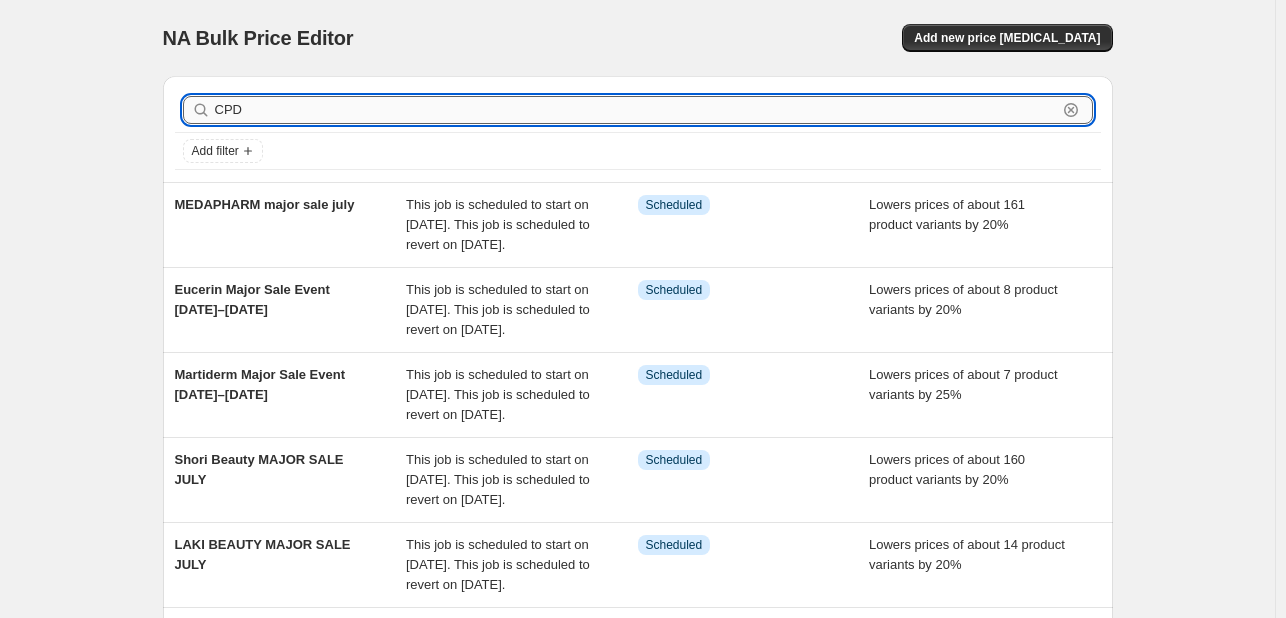 type on "CPD" 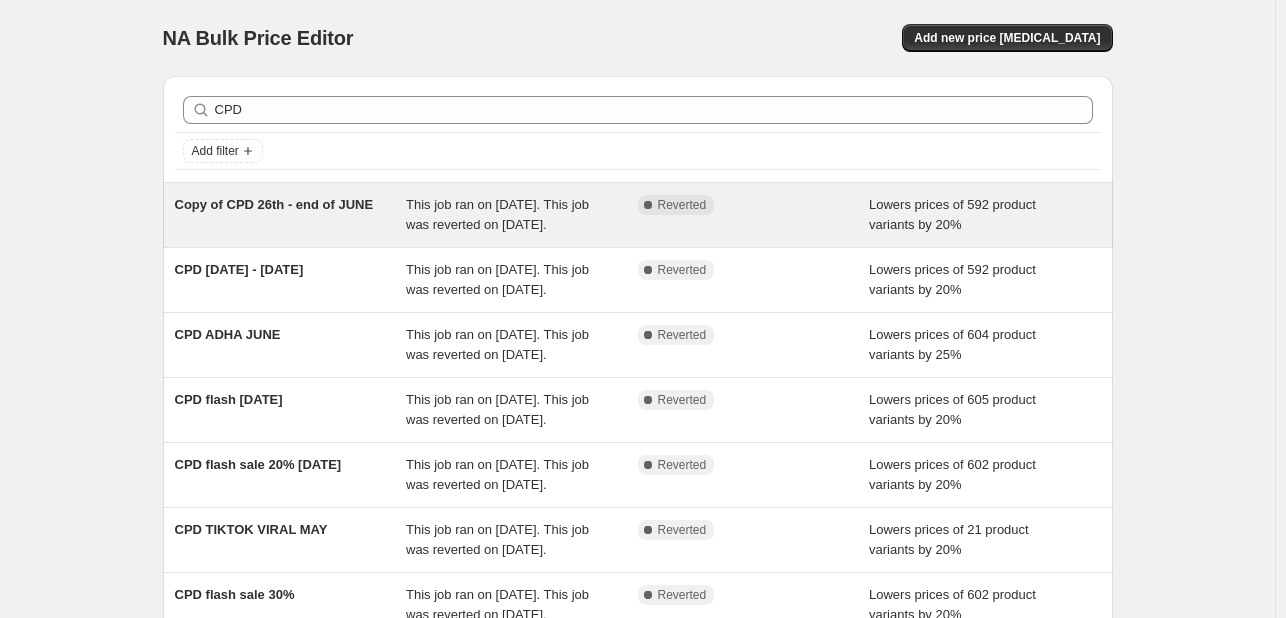 click on "Lowers prices of 592 product variants by 20%" at bounding box center [952, 214] 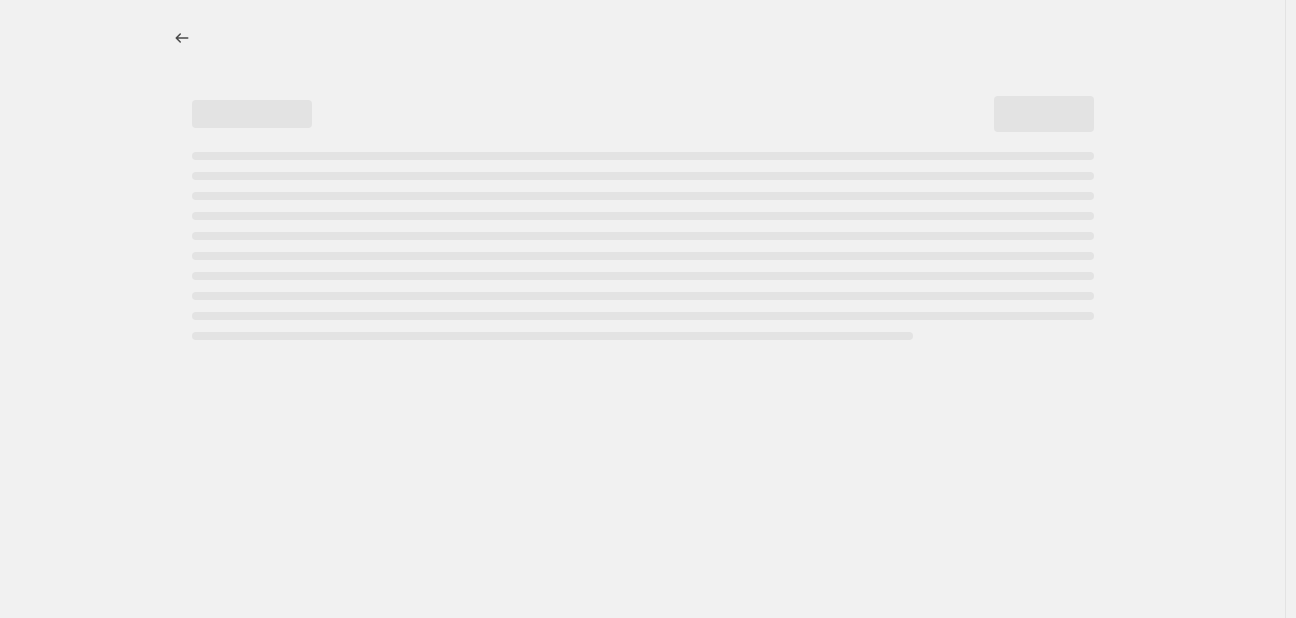 select on "percentage" 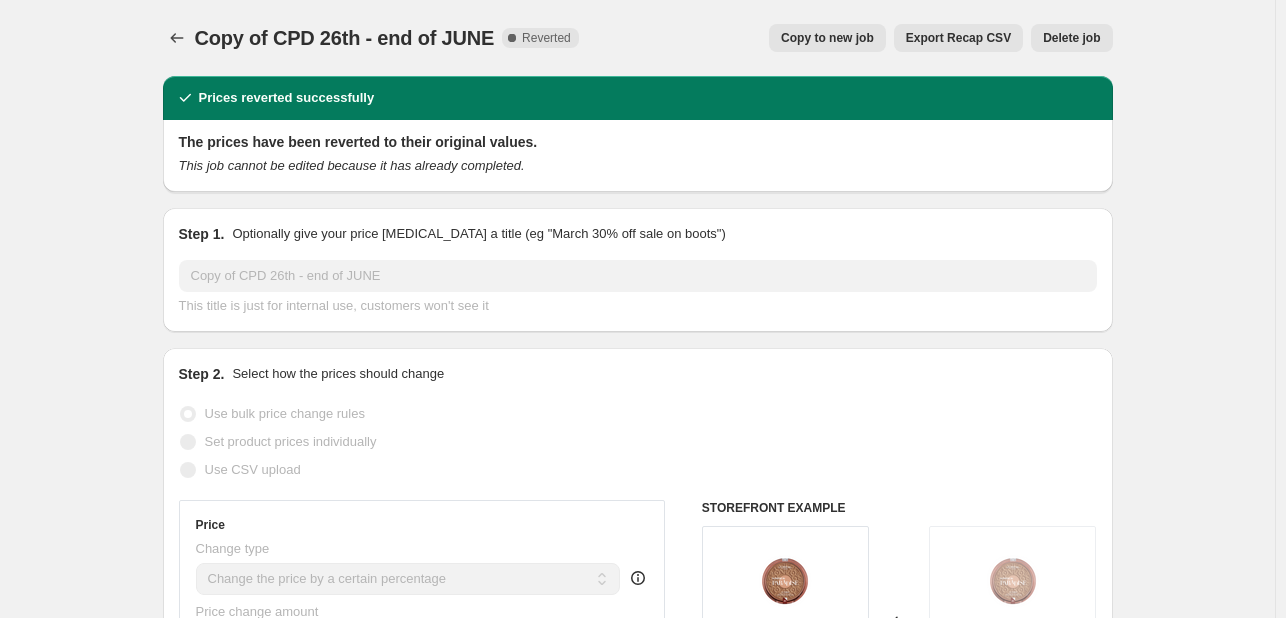 click on "Copy to new job" at bounding box center [827, 38] 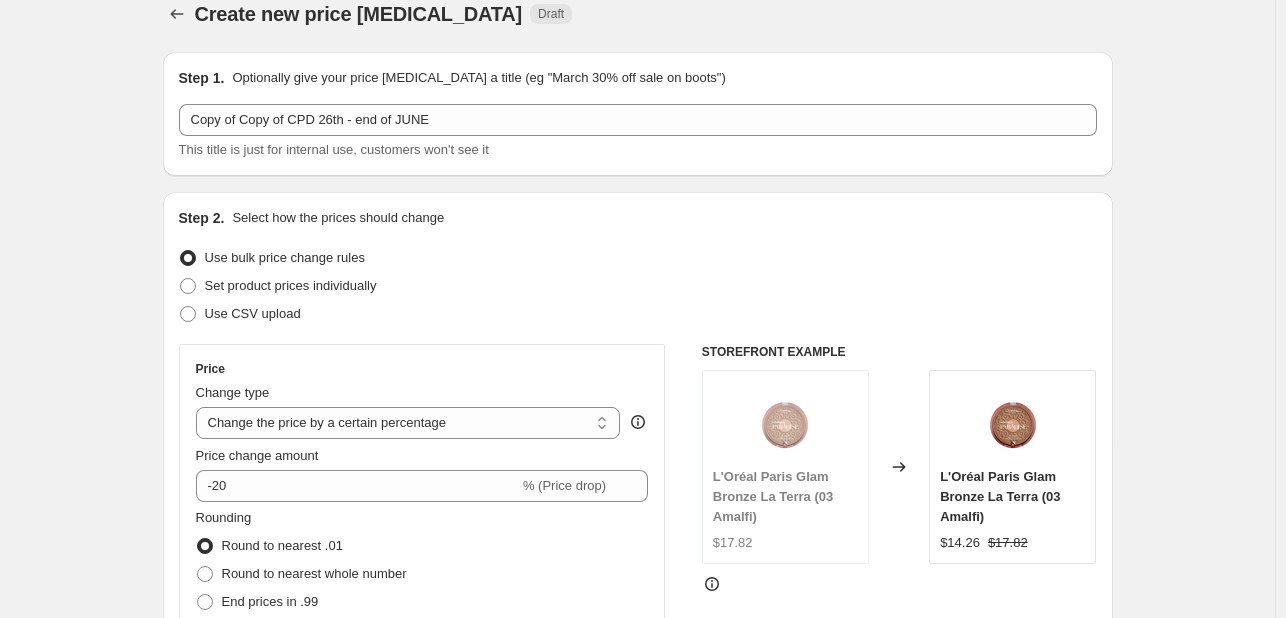 scroll, scrollTop: 0, scrollLeft: 0, axis: both 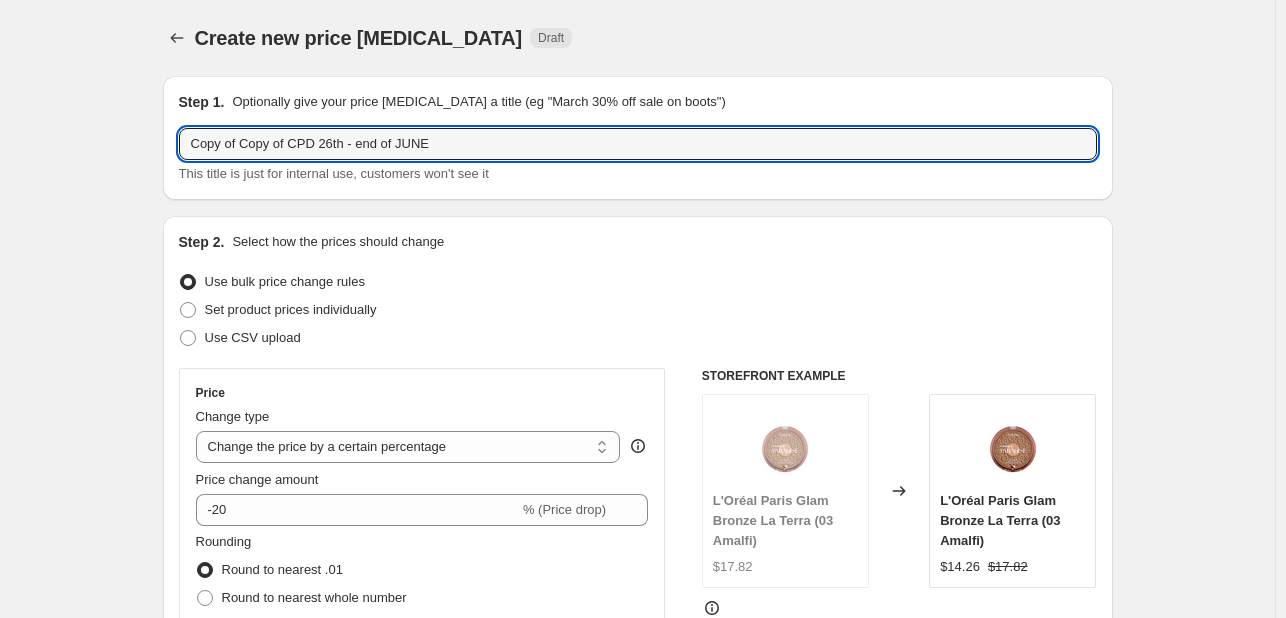 drag, startPoint x: 281, startPoint y: 143, endPoint x: -212, endPoint y: 141, distance: 493.00406 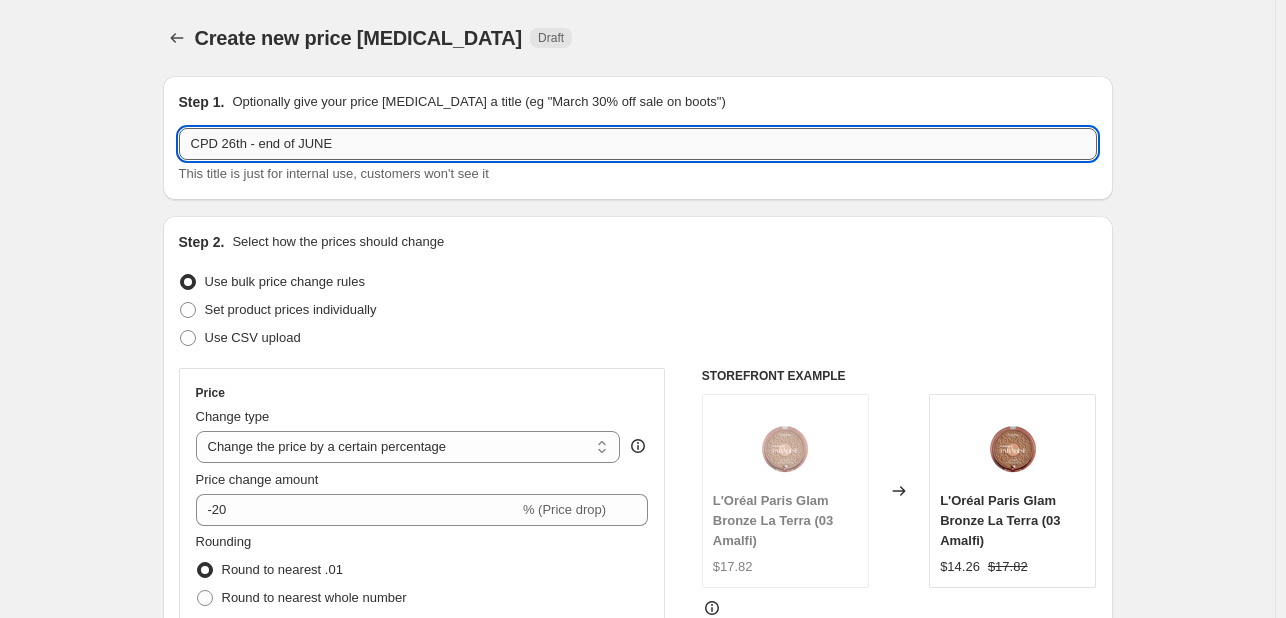 drag, startPoint x: 224, startPoint y: 143, endPoint x: 460, endPoint y: 143, distance: 236 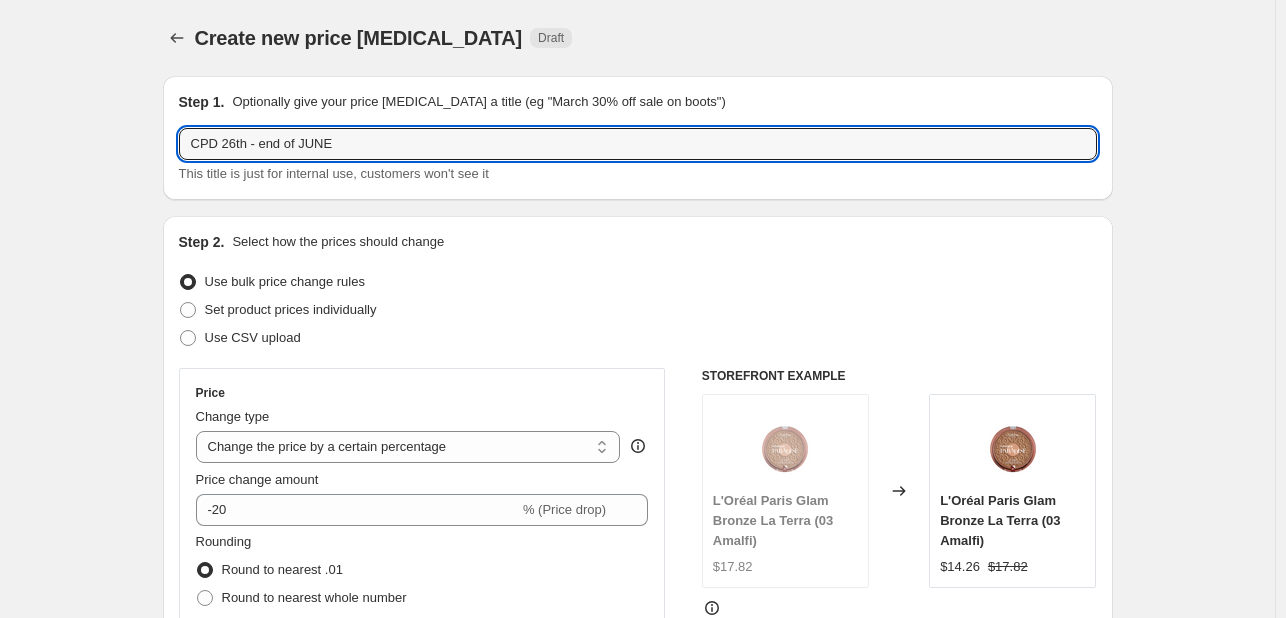 paste on ""Major Sale Event  [DATE]–[DATE]"" 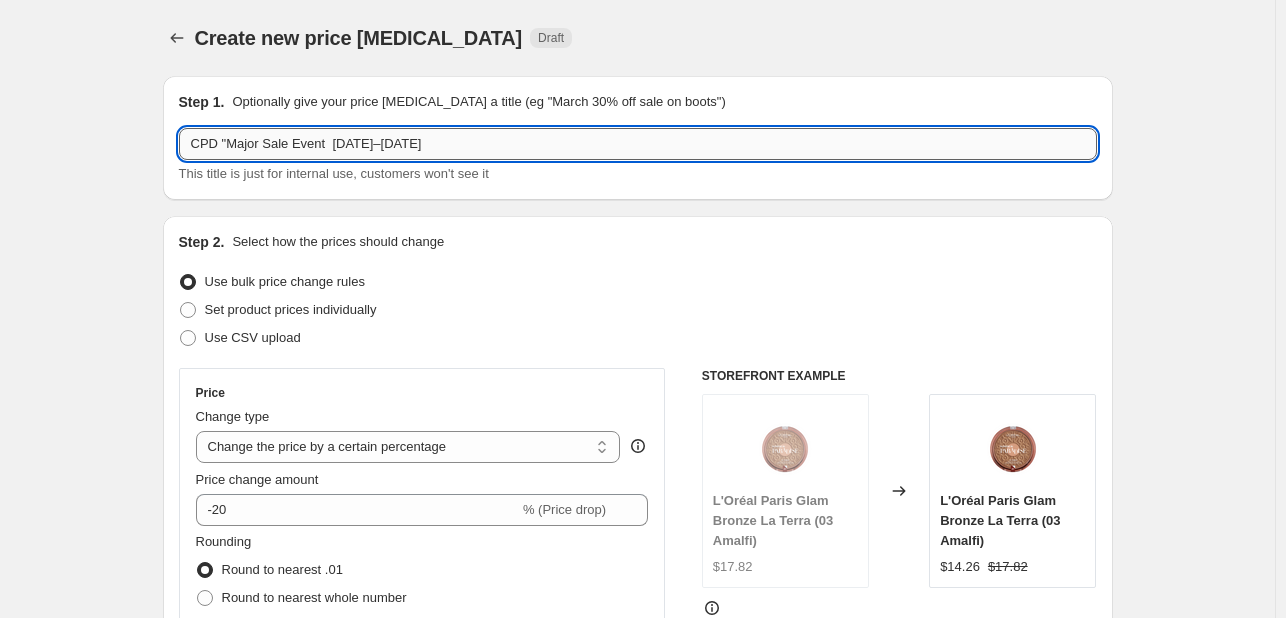 click on "CPD "Major Sale Event  [DATE]–[DATE]" at bounding box center (638, 144) 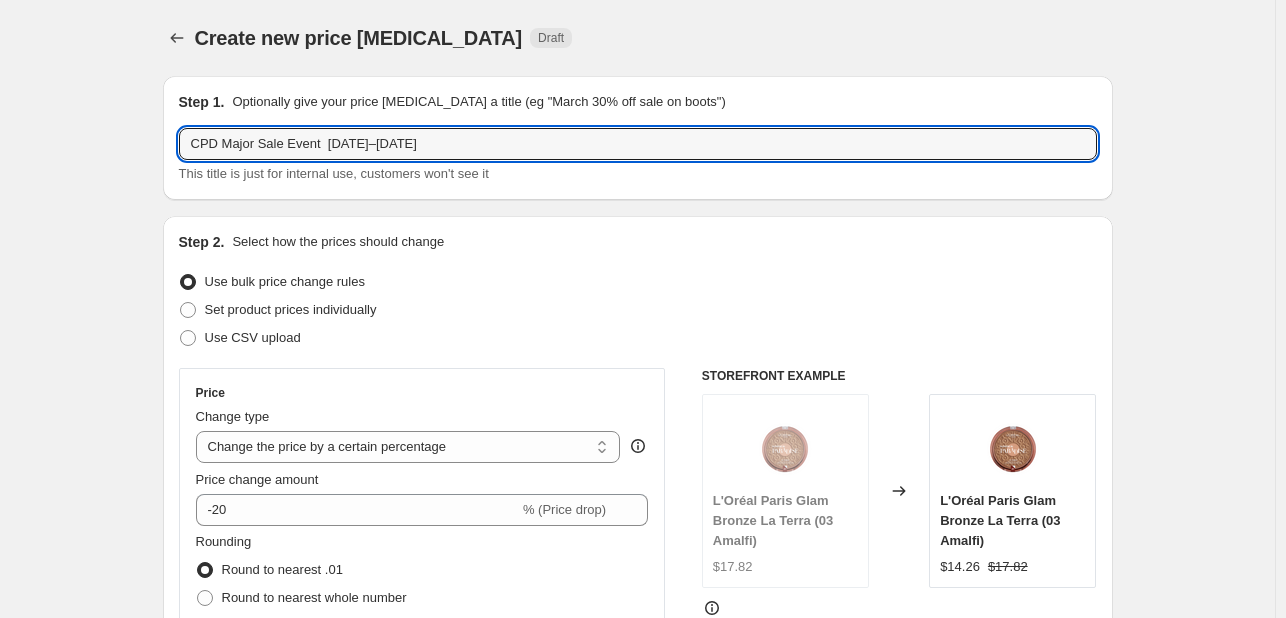 type on "CPD Major Sale Event  [DATE]–[DATE]" 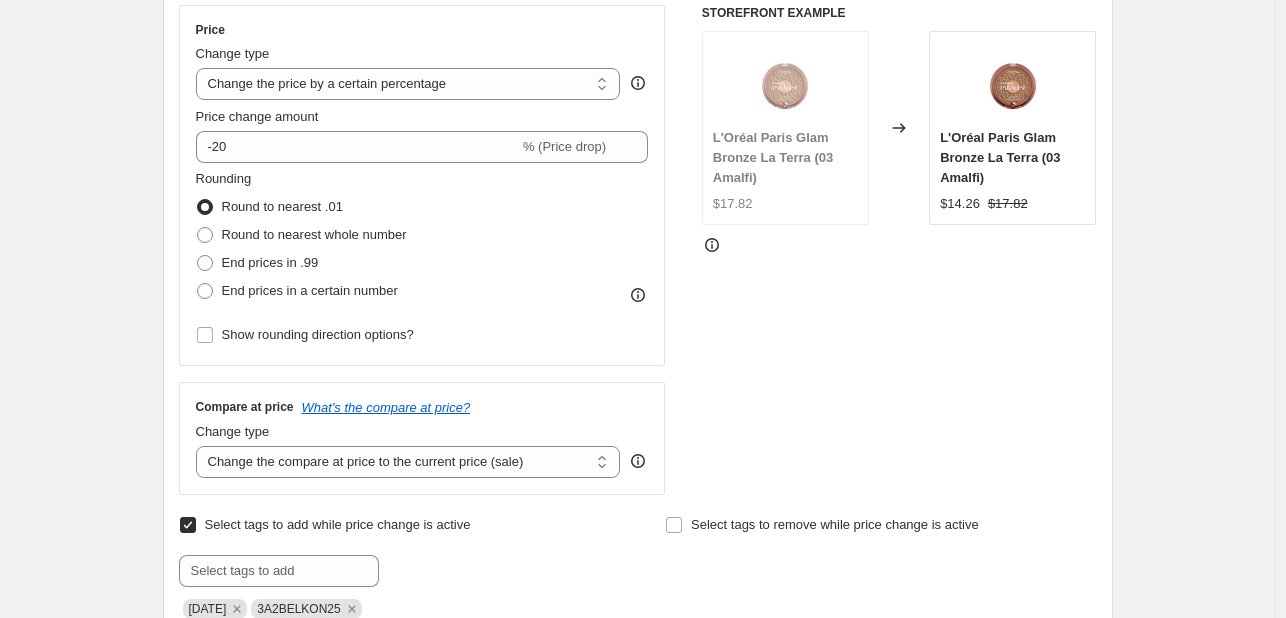 scroll, scrollTop: 500, scrollLeft: 0, axis: vertical 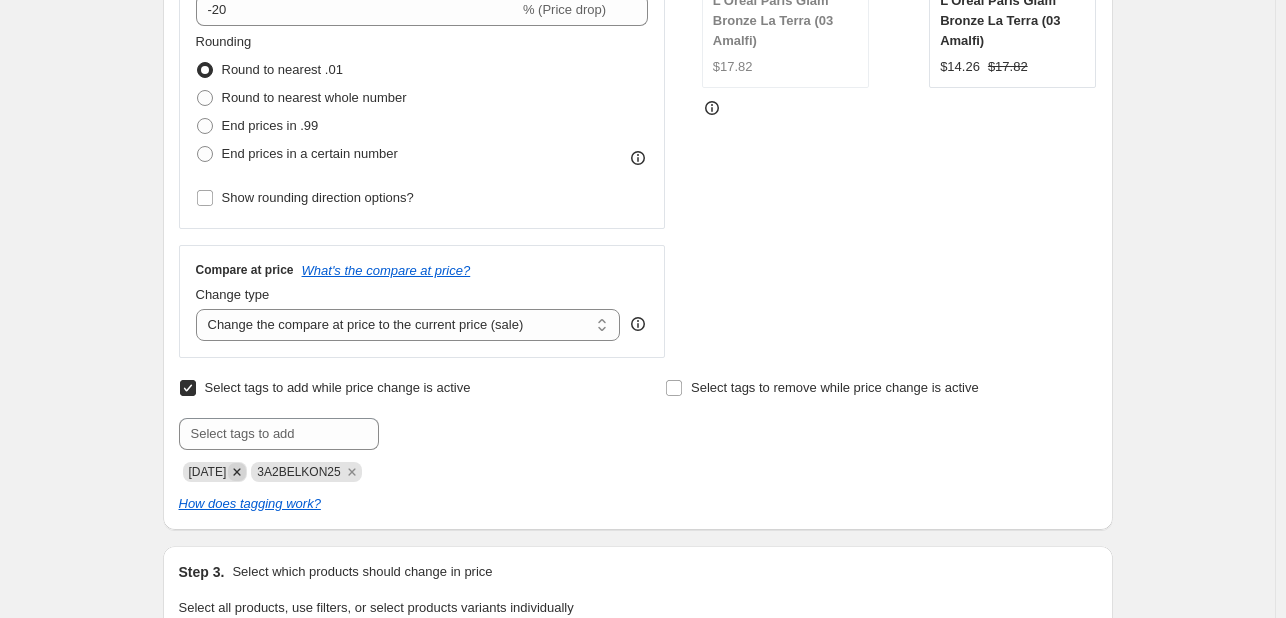 click 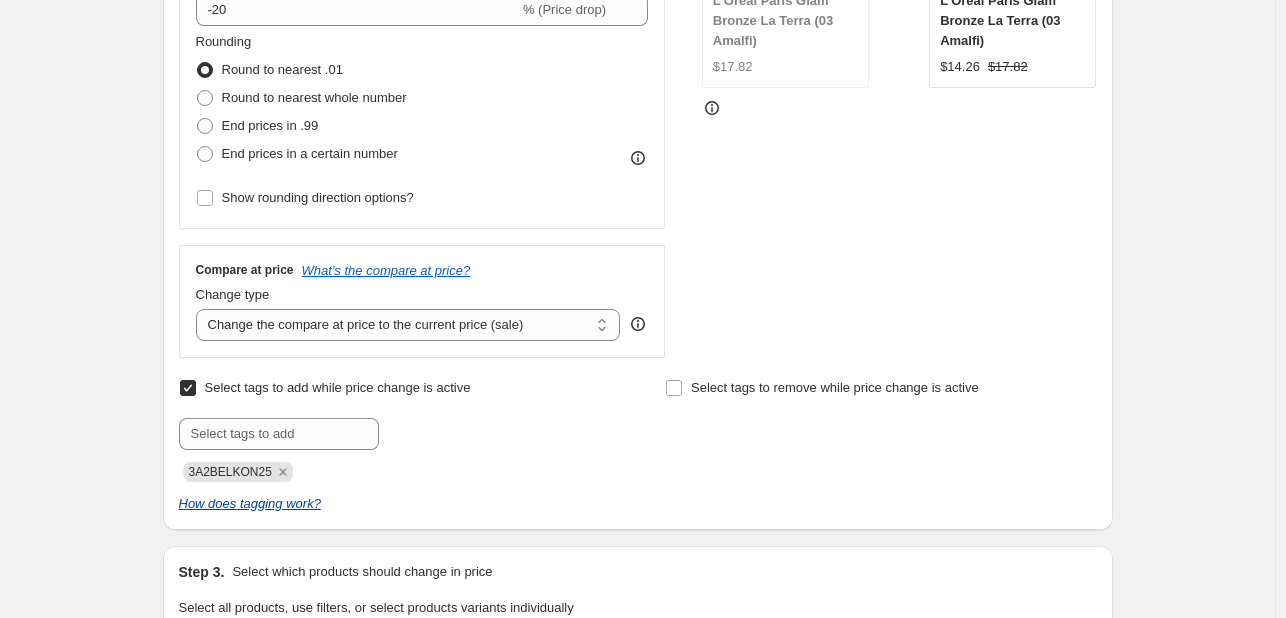 click 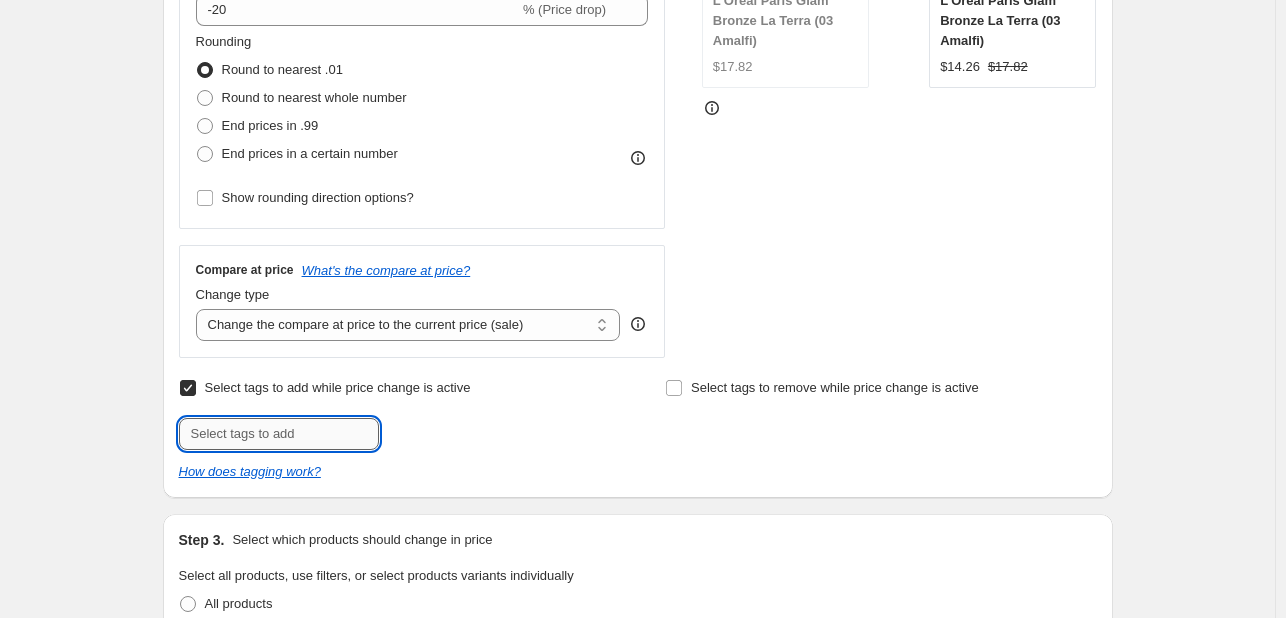 click at bounding box center [279, 434] 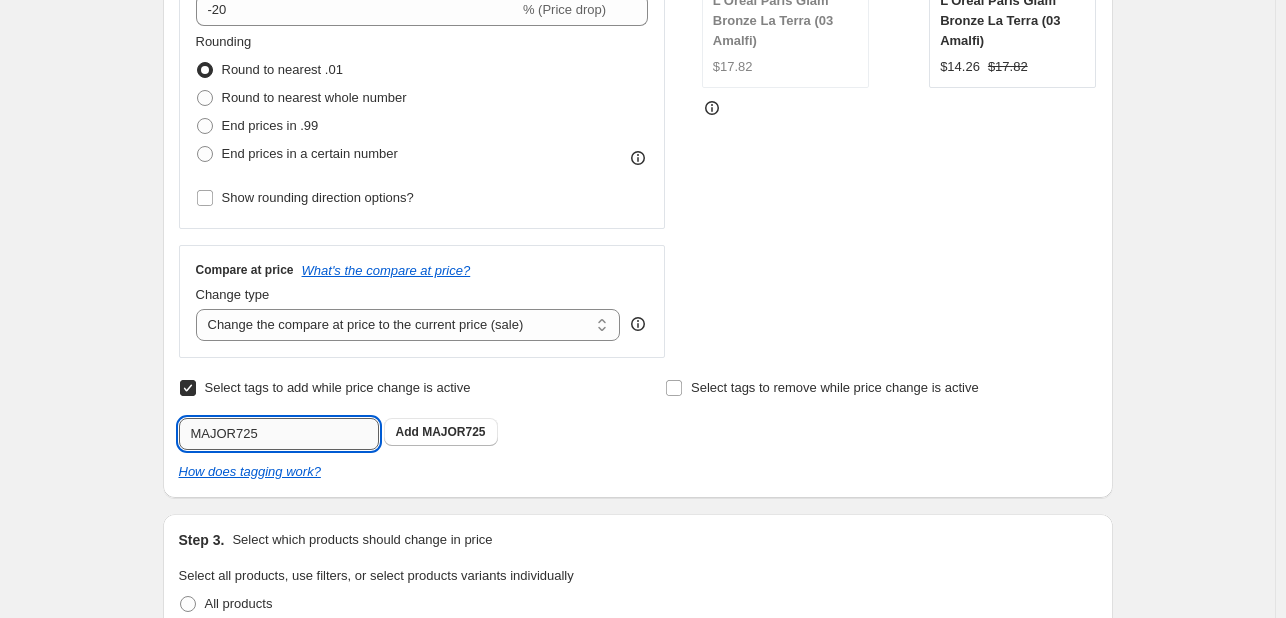 type on "MAJOR725" 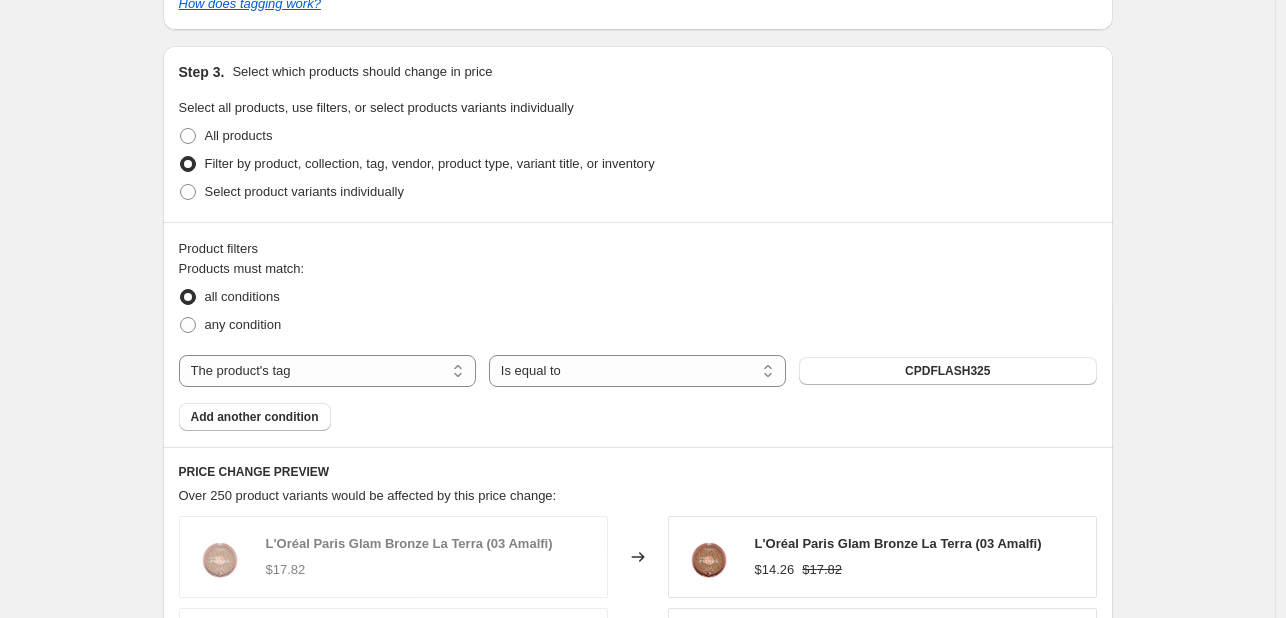 scroll, scrollTop: 1100, scrollLeft: 0, axis: vertical 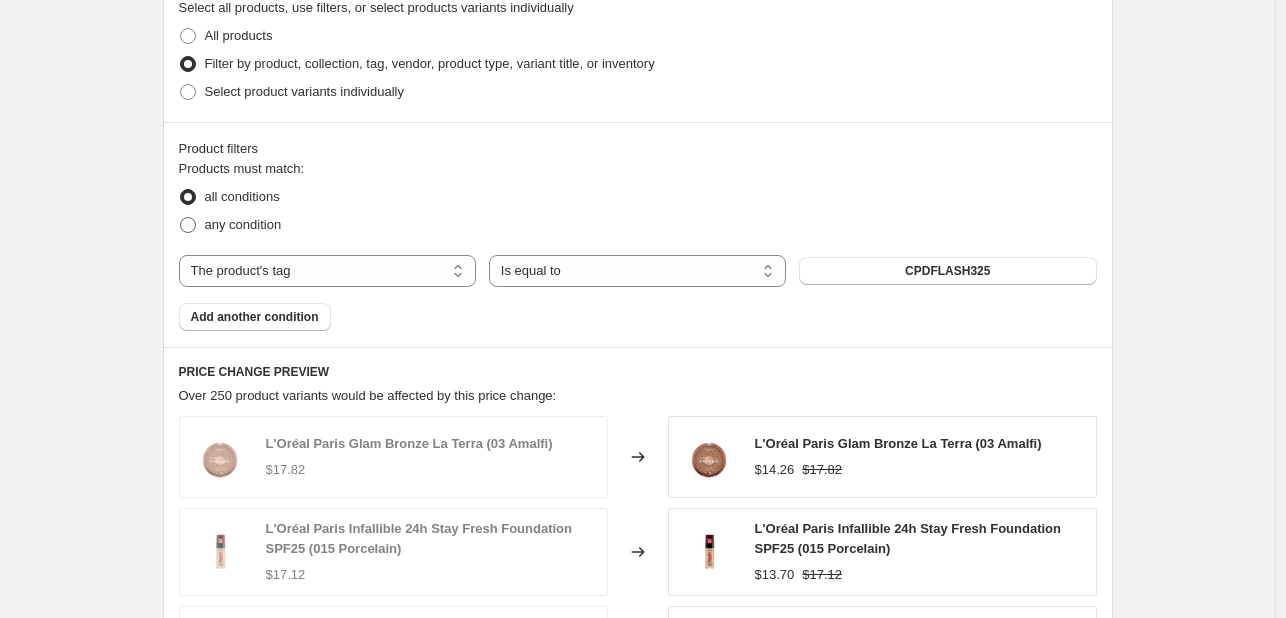 click on "any condition" at bounding box center (243, 224) 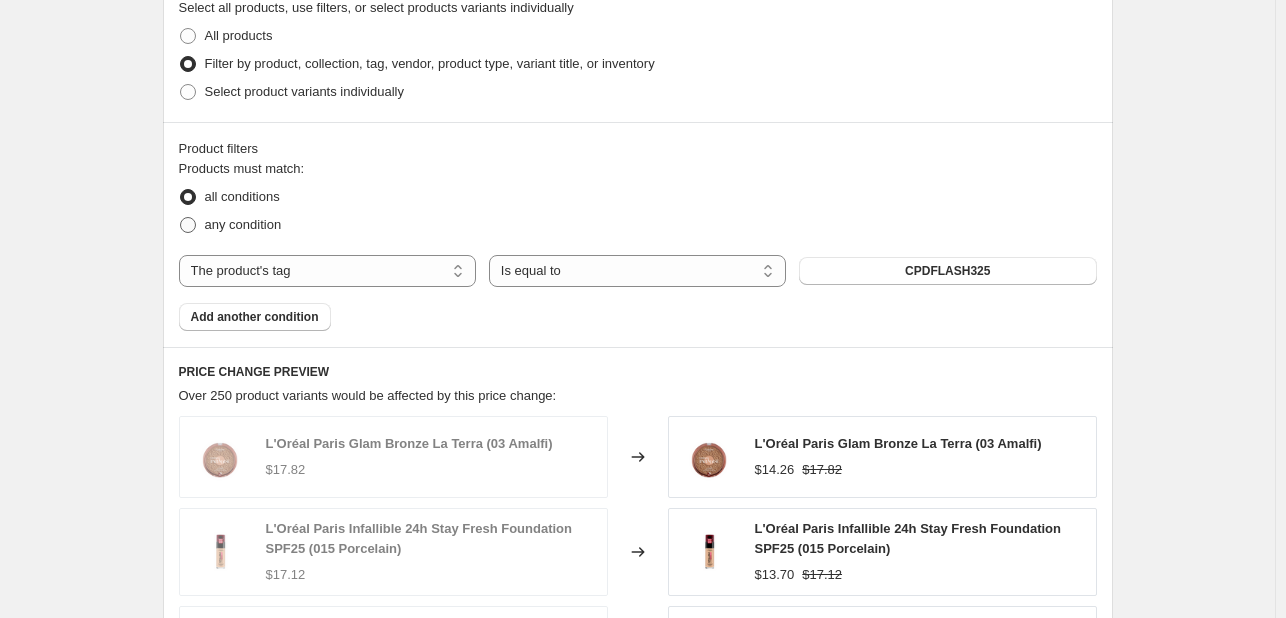 radio on "true" 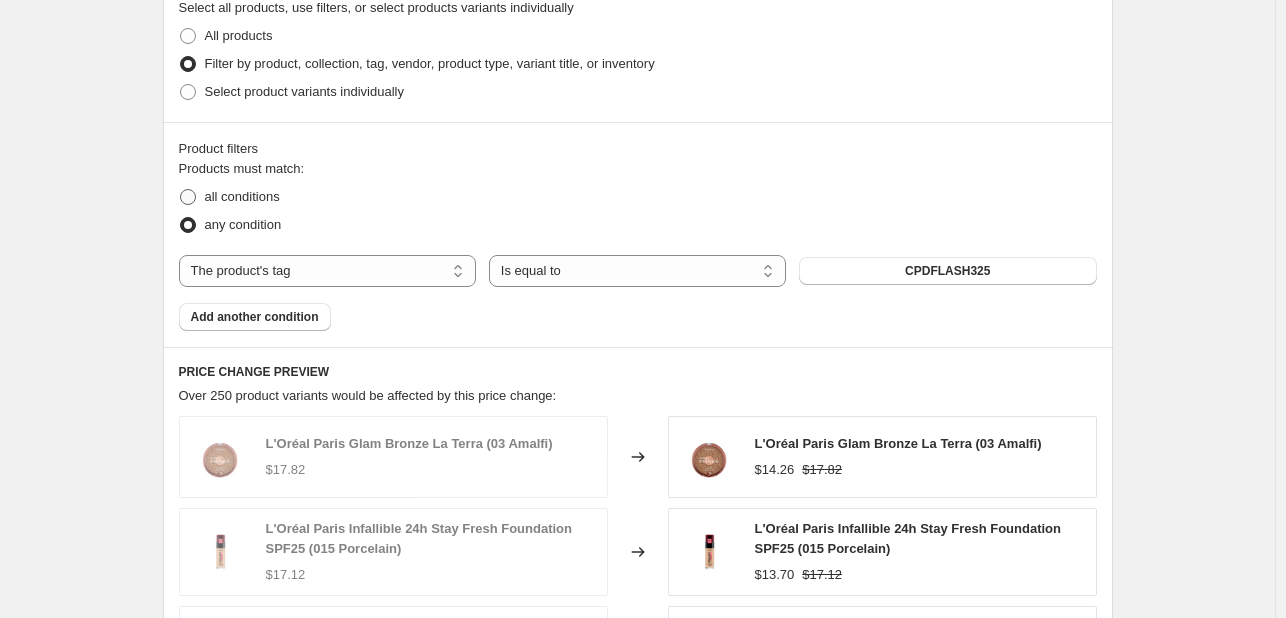 click on "all conditions" at bounding box center [242, 196] 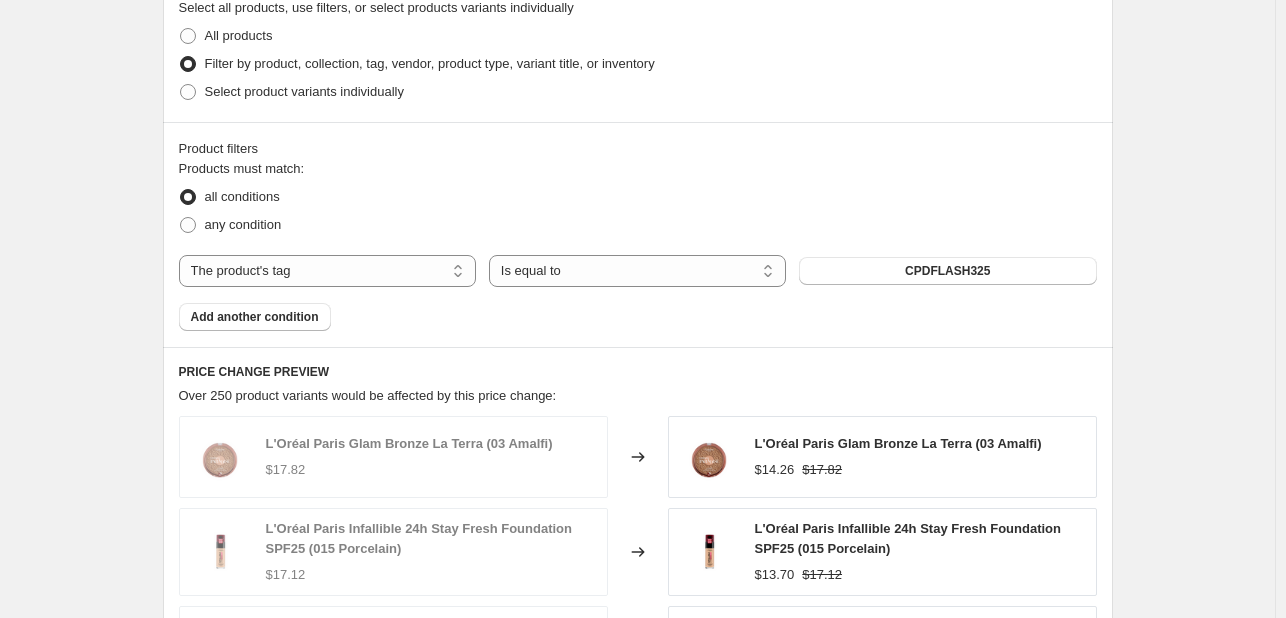 scroll, scrollTop: 1736, scrollLeft: 0, axis: vertical 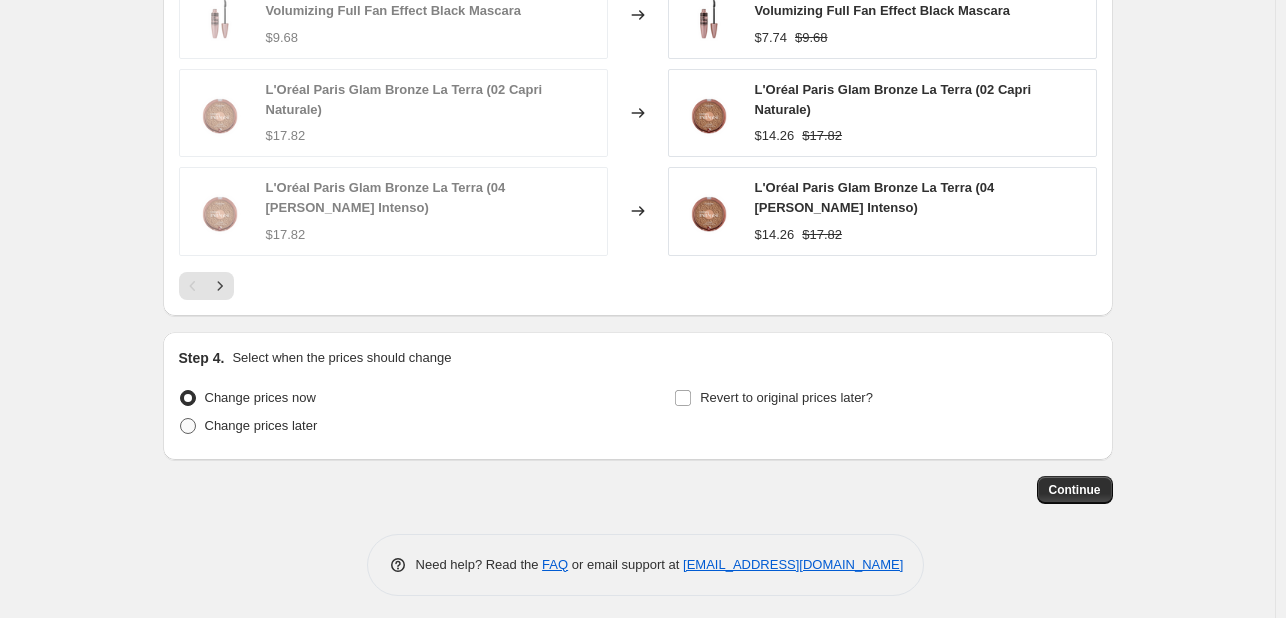 click on "Change prices later" at bounding box center [261, 425] 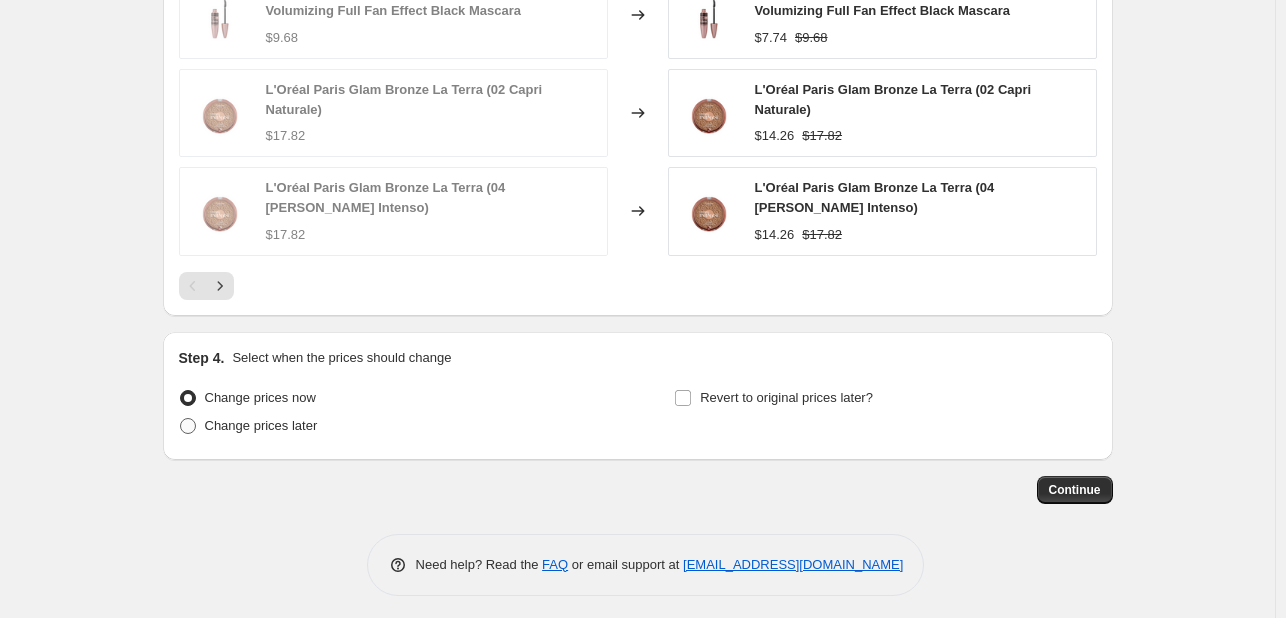 radio on "true" 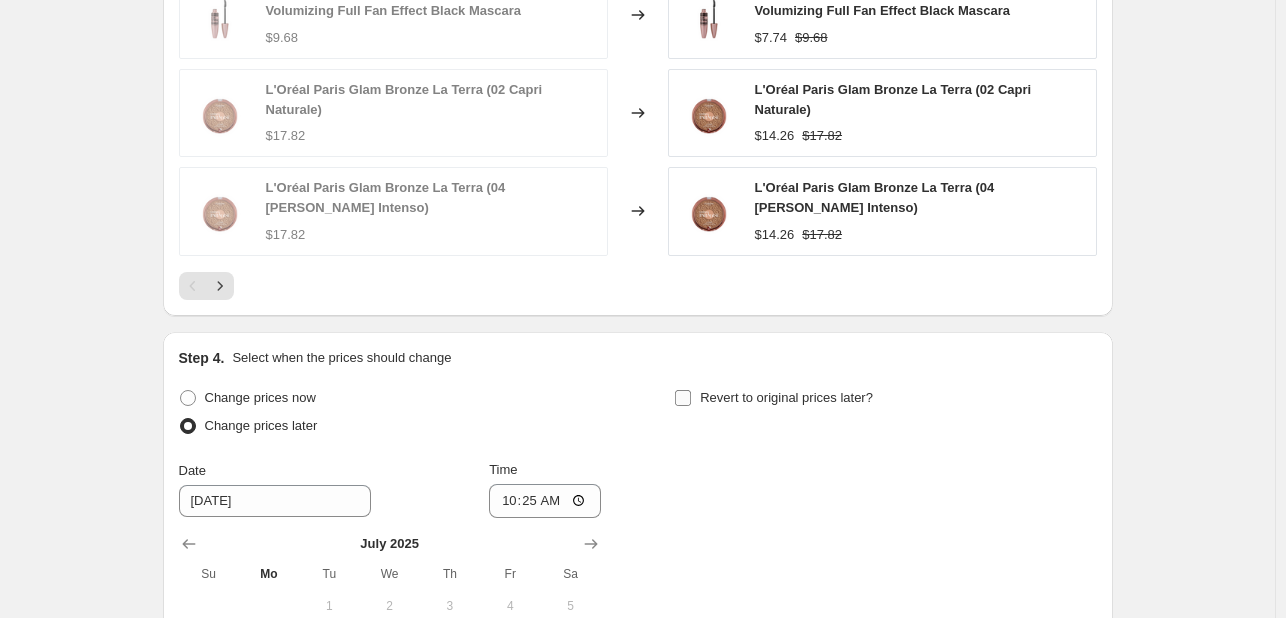 click on "Revert to original prices later?" at bounding box center [786, 397] 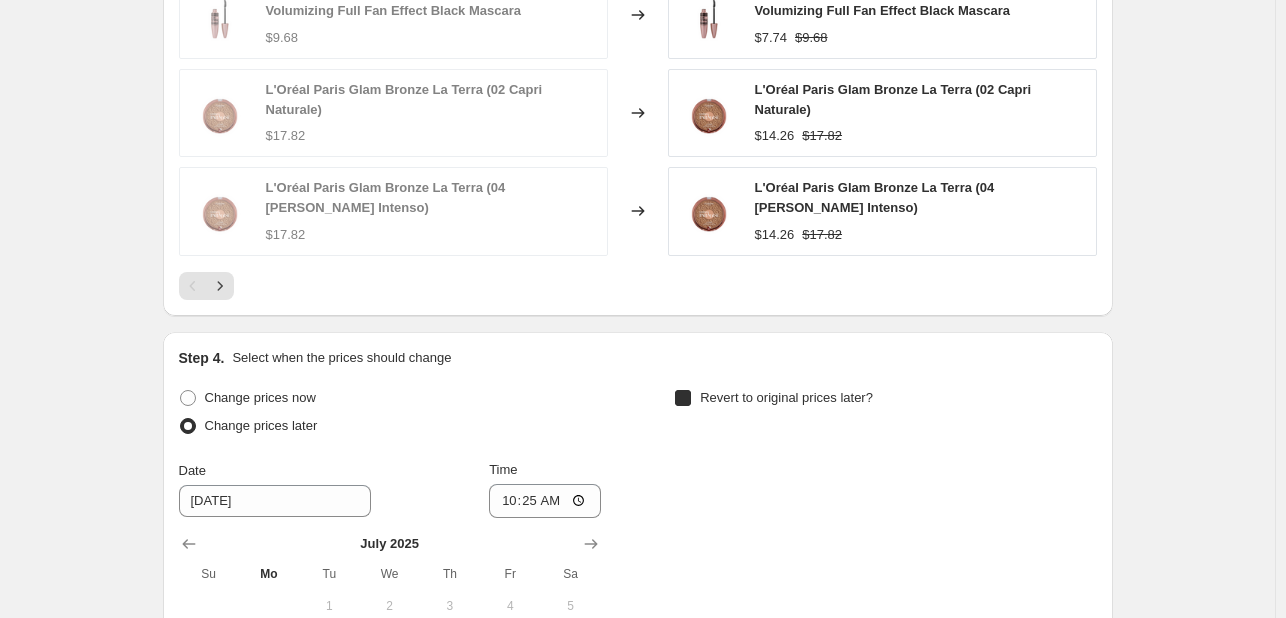 checkbox on "true" 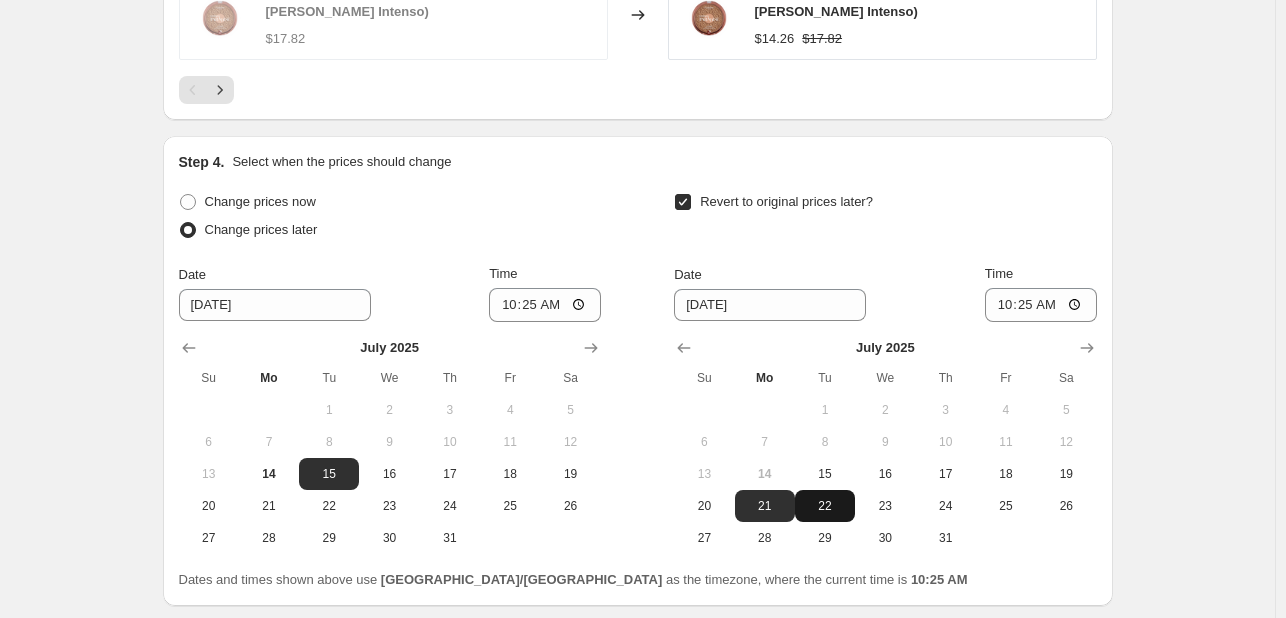 scroll, scrollTop: 2077, scrollLeft: 0, axis: vertical 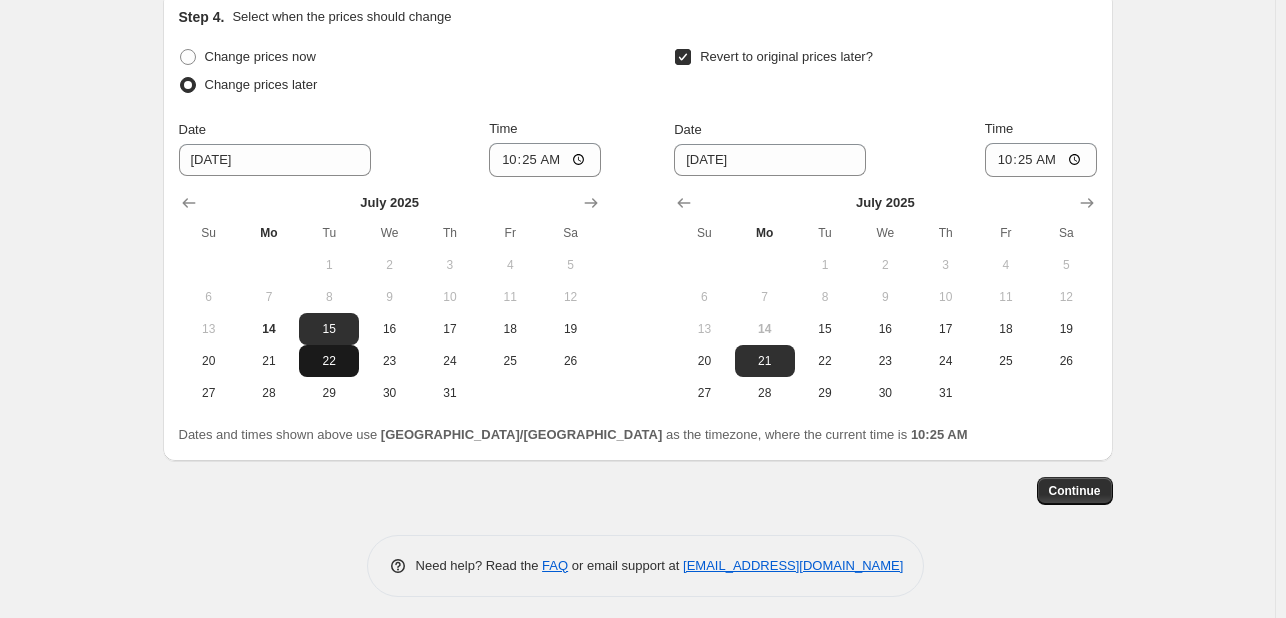 click on "22" at bounding box center [329, 361] 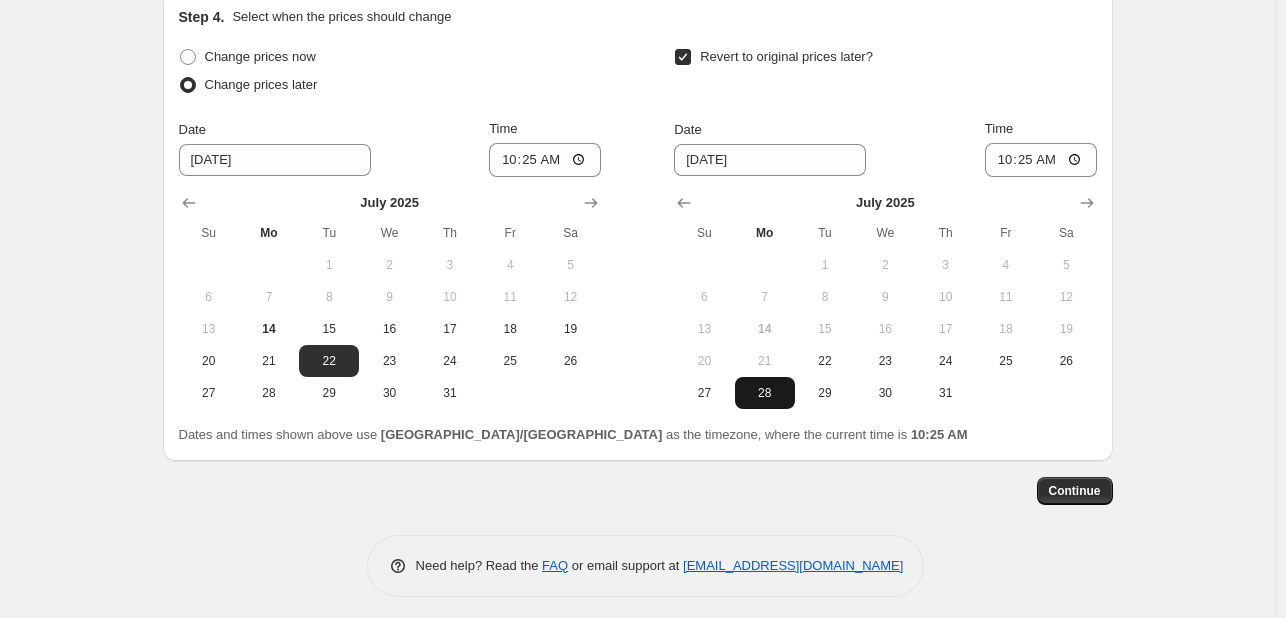 click on "28" at bounding box center [765, 393] 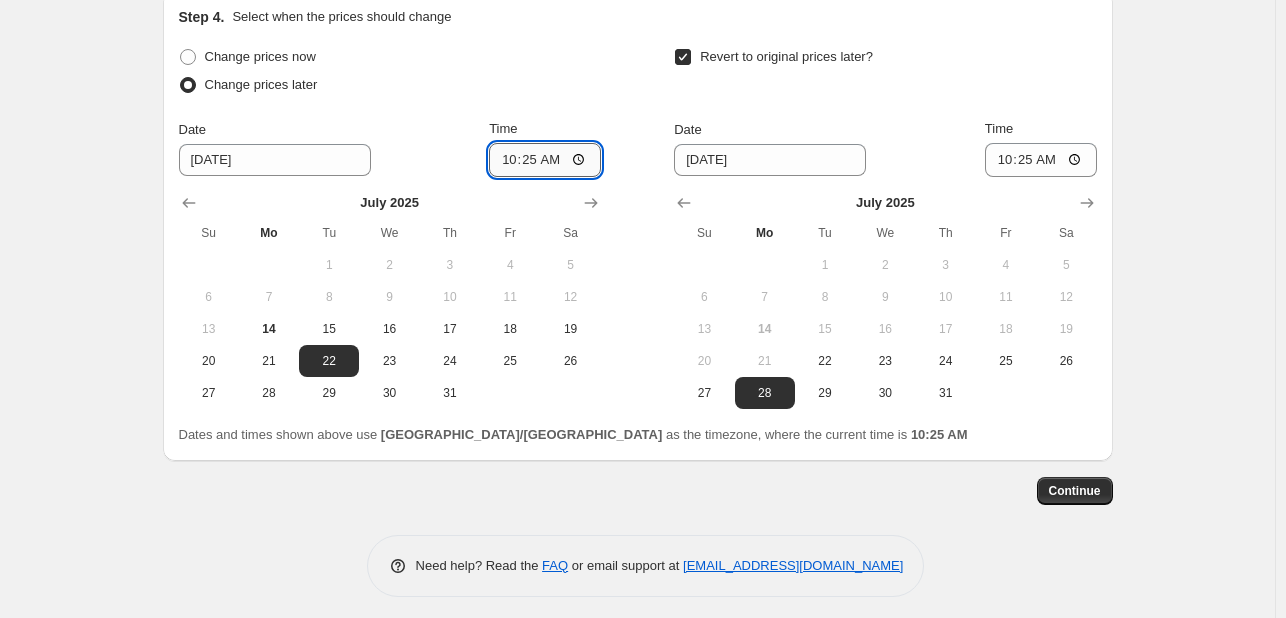 click on "10:25" at bounding box center [545, 160] 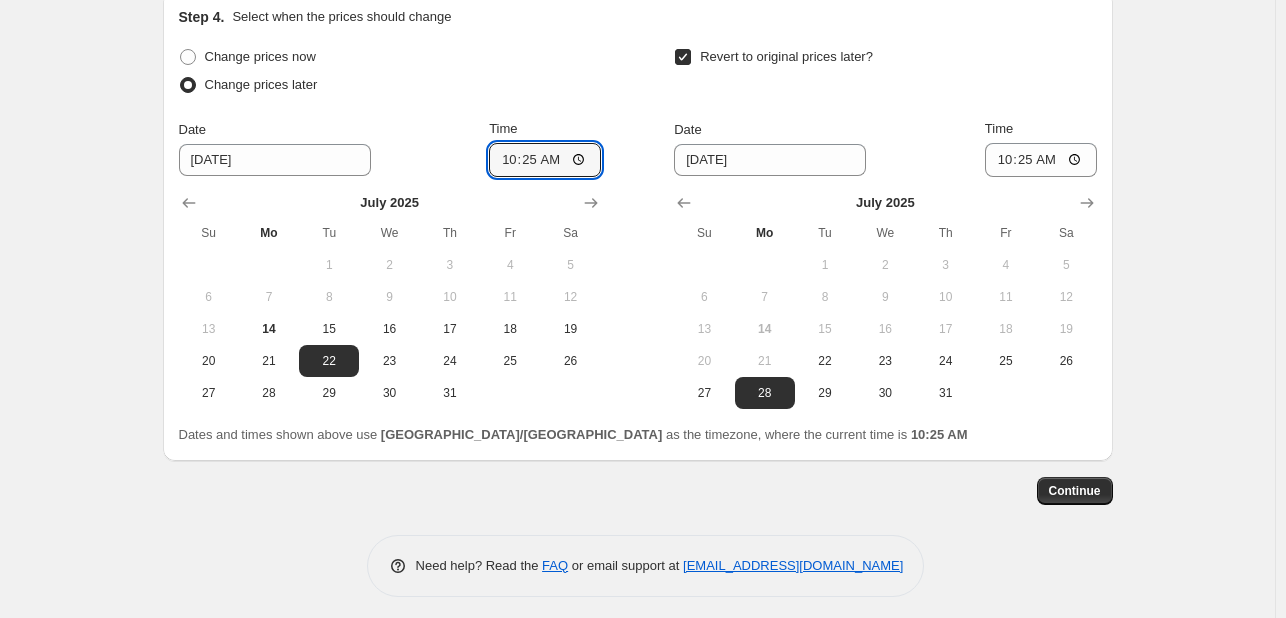 type on "10:00" 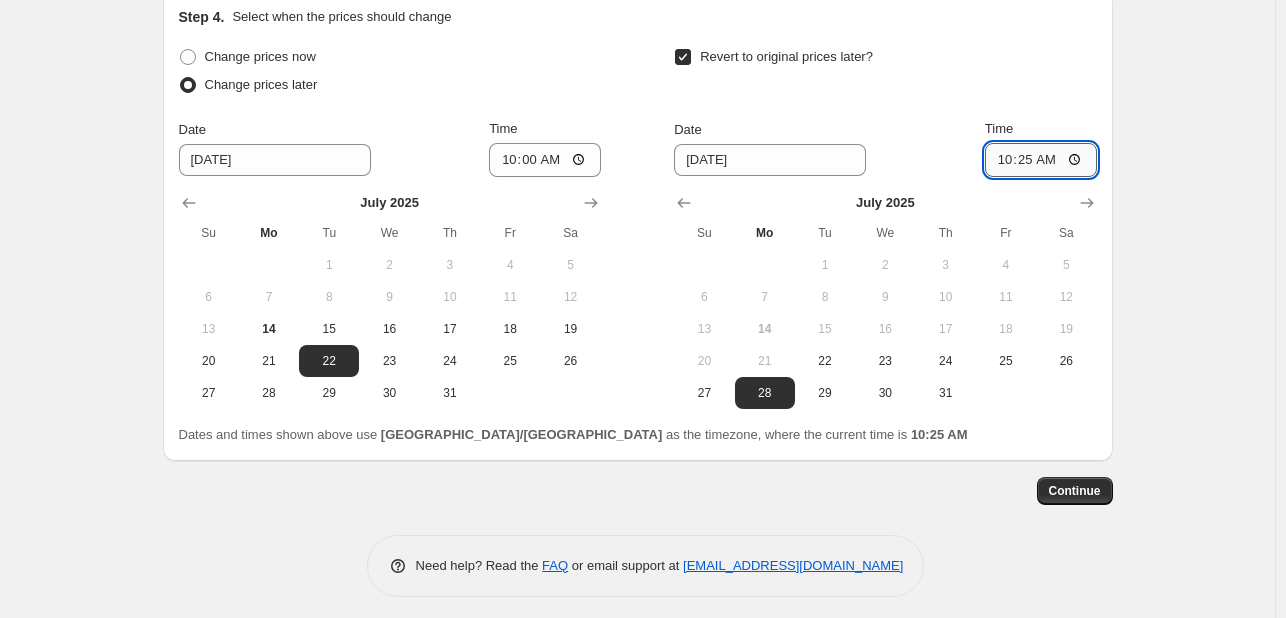click on "10:25" at bounding box center [1041, 160] 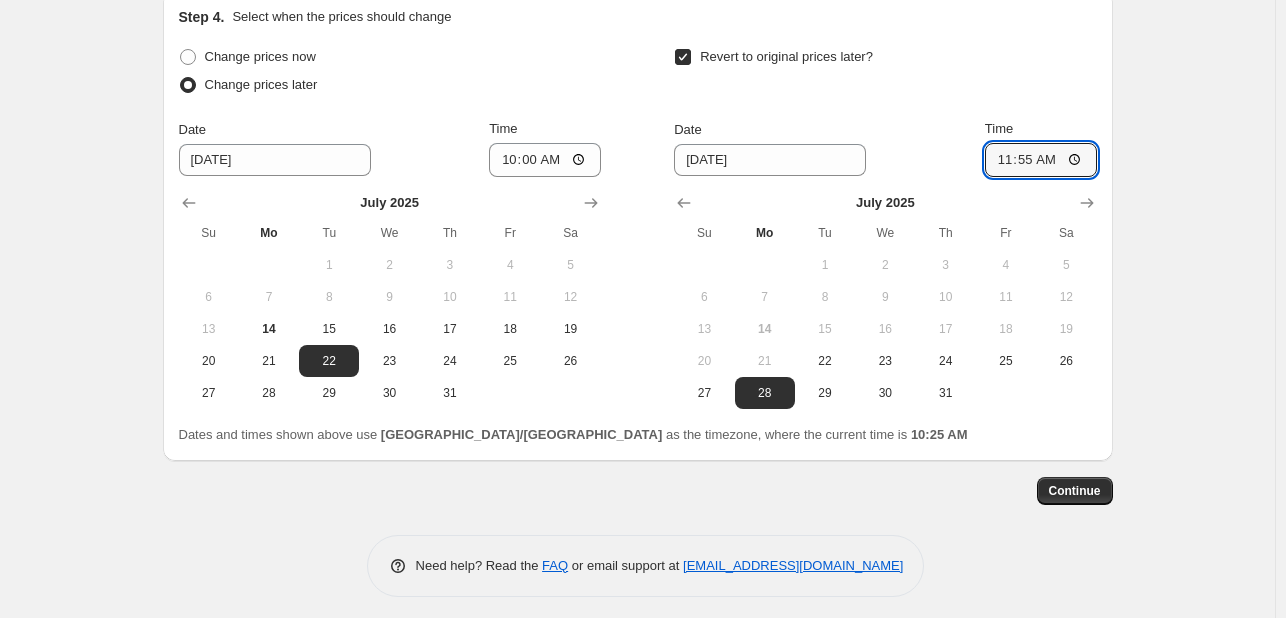 type on "23:55" 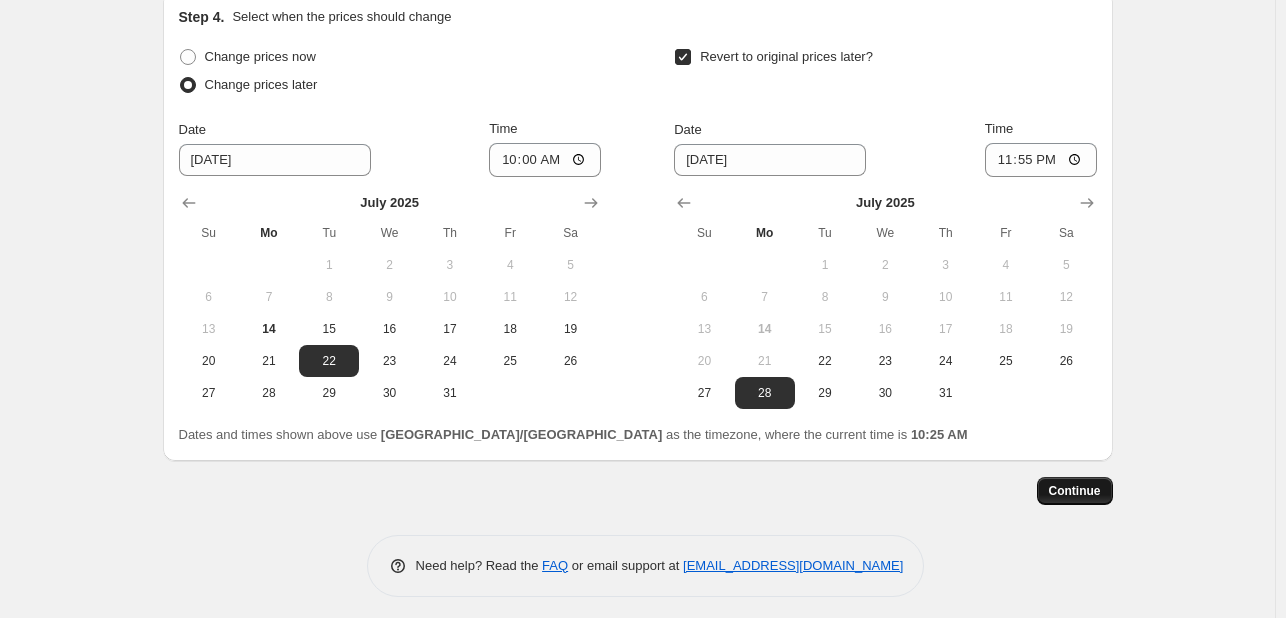 drag, startPoint x: 1084, startPoint y: 456, endPoint x: 1082, endPoint y: 477, distance: 21.095022 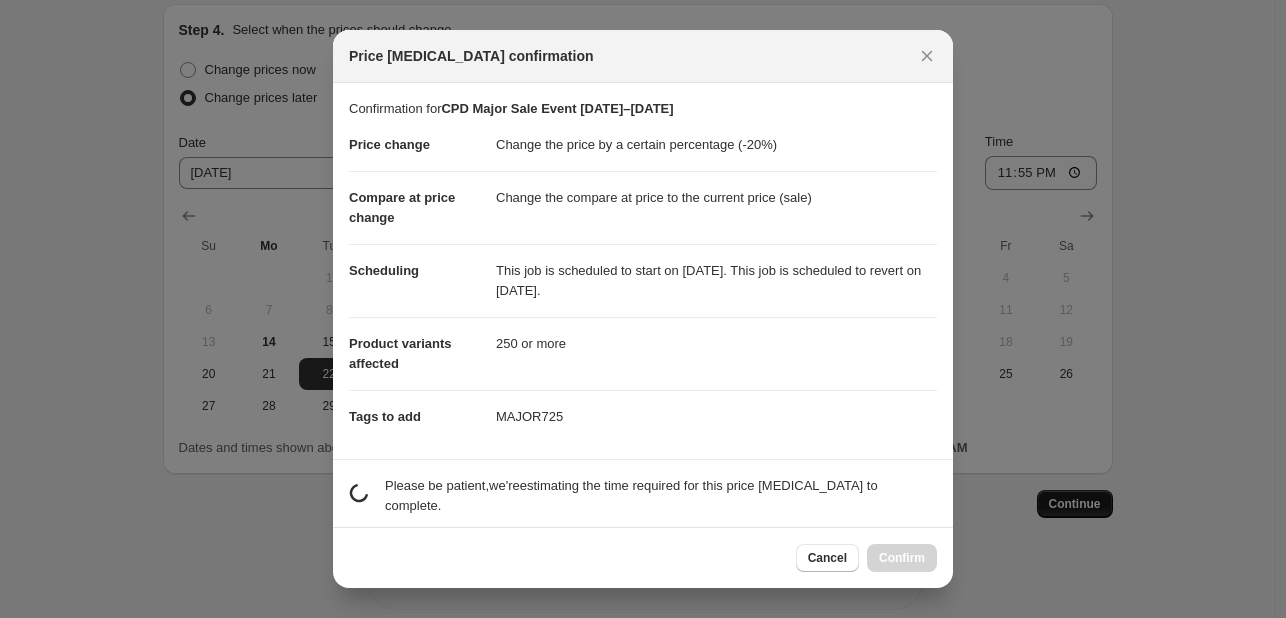 scroll, scrollTop: 0, scrollLeft: 0, axis: both 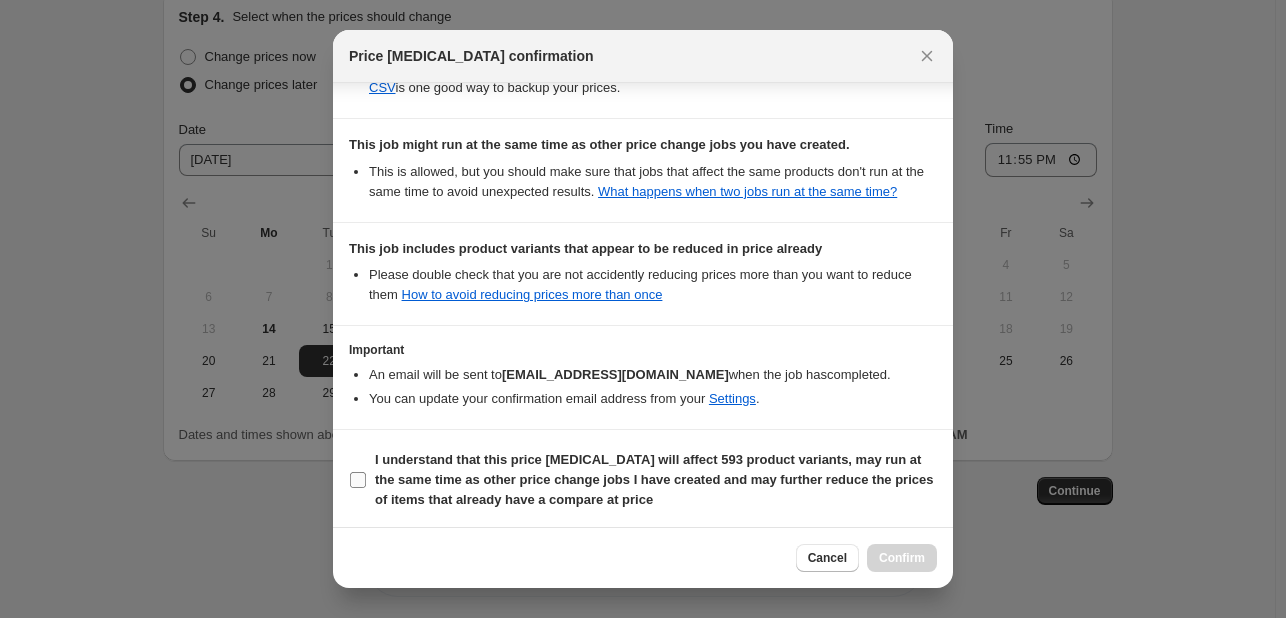 click on "I understand that this price [MEDICAL_DATA] will affect 593 product variants, may run at the same time as other price change jobs I have created and may further reduce the prices of items that already have a compare at price" at bounding box center [654, 479] 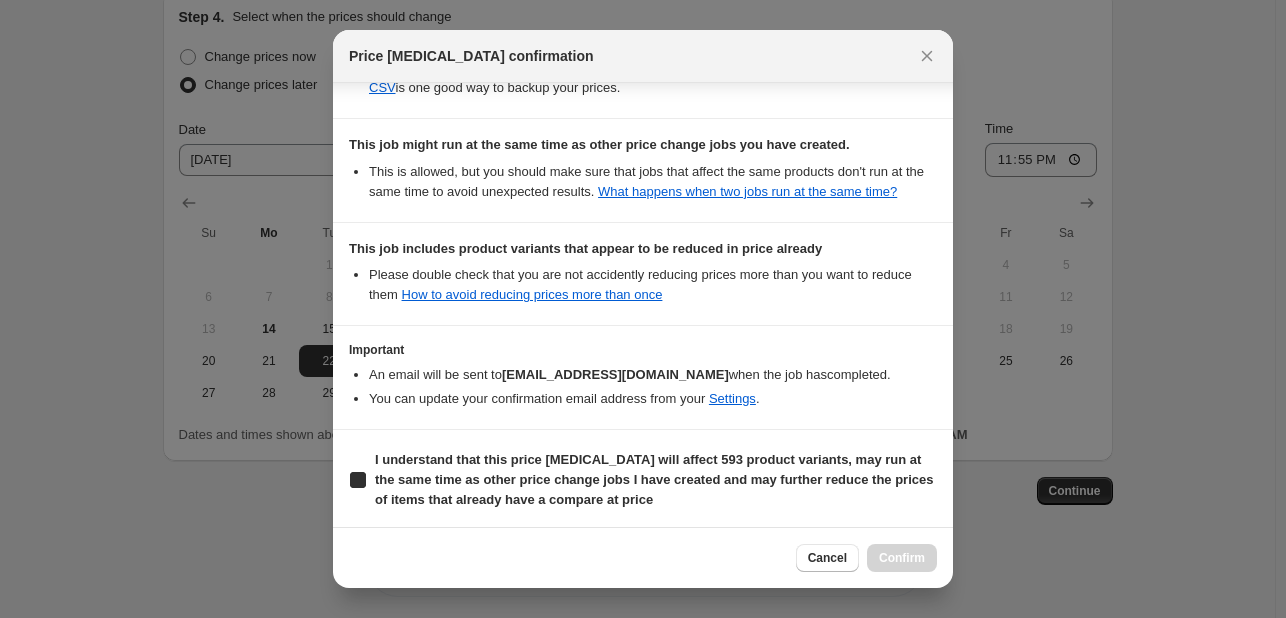 checkbox on "true" 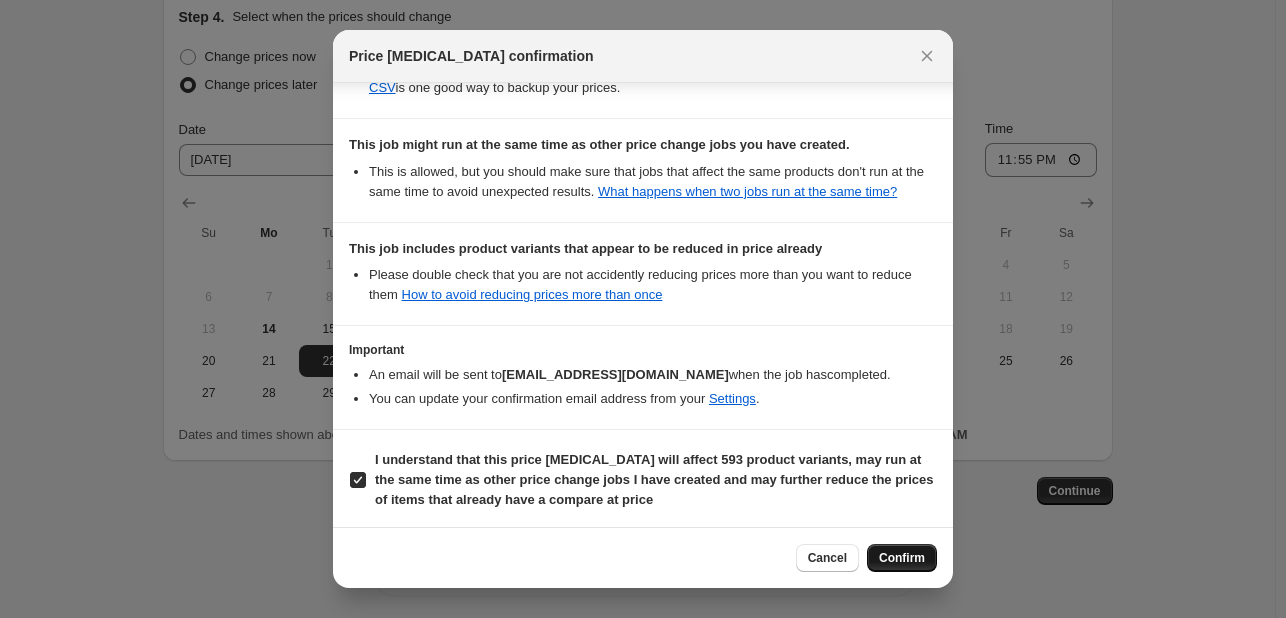 click on "Confirm" at bounding box center (902, 558) 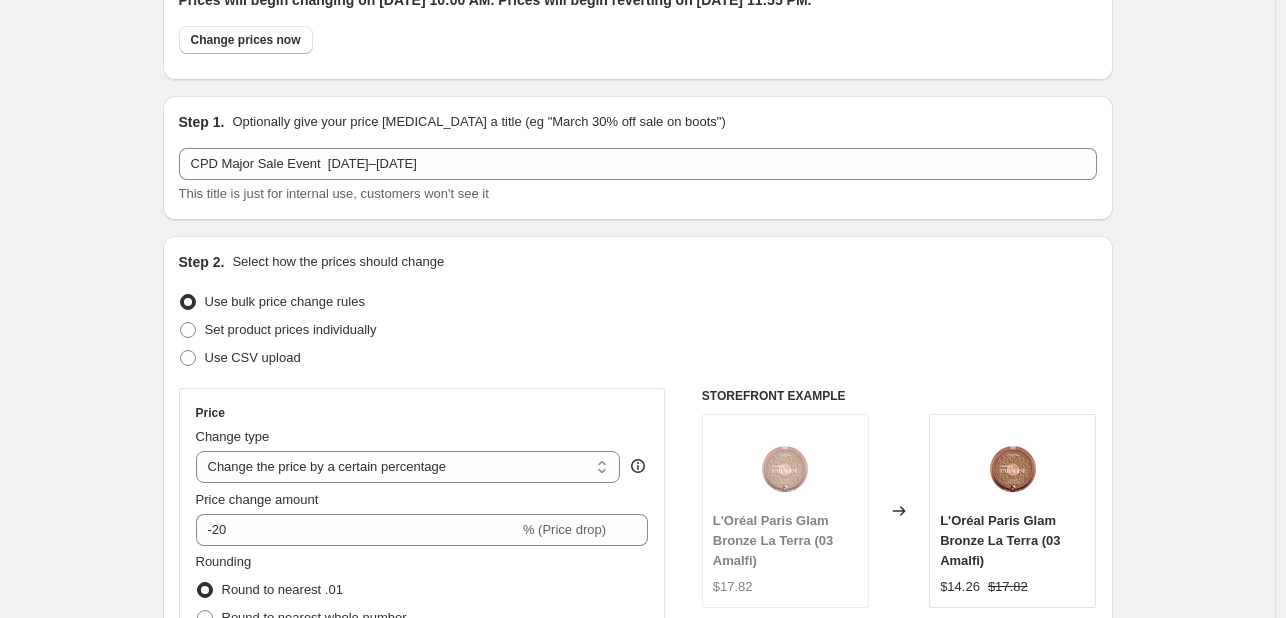 scroll, scrollTop: 0, scrollLeft: 0, axis: both 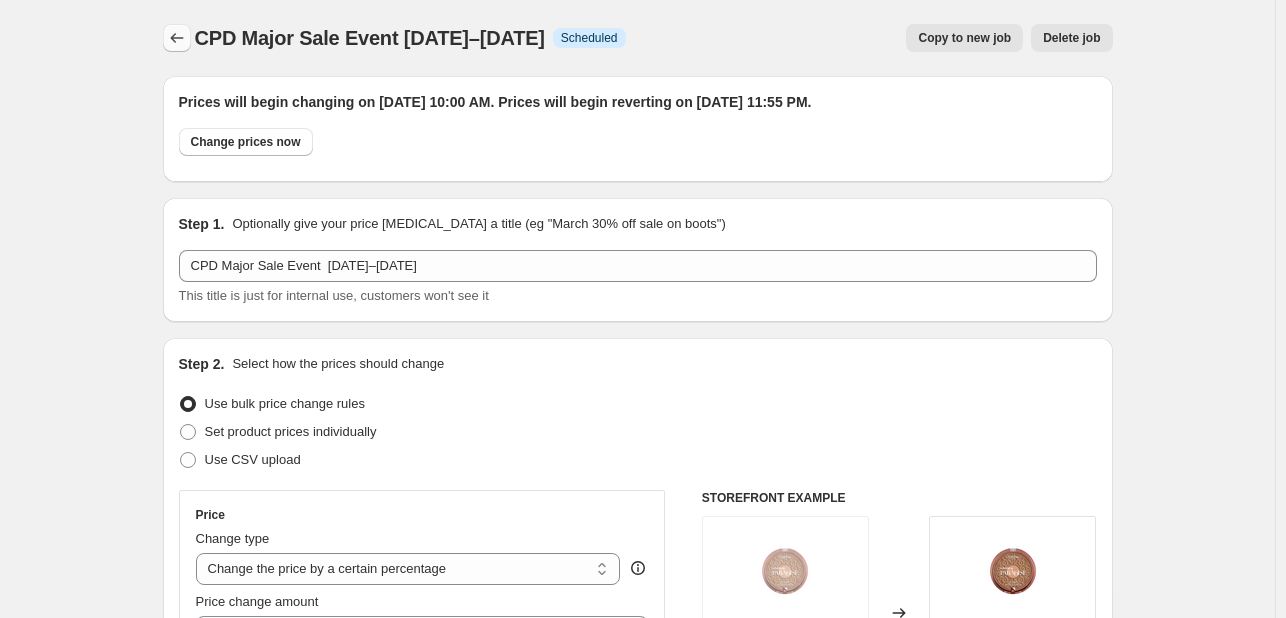 click 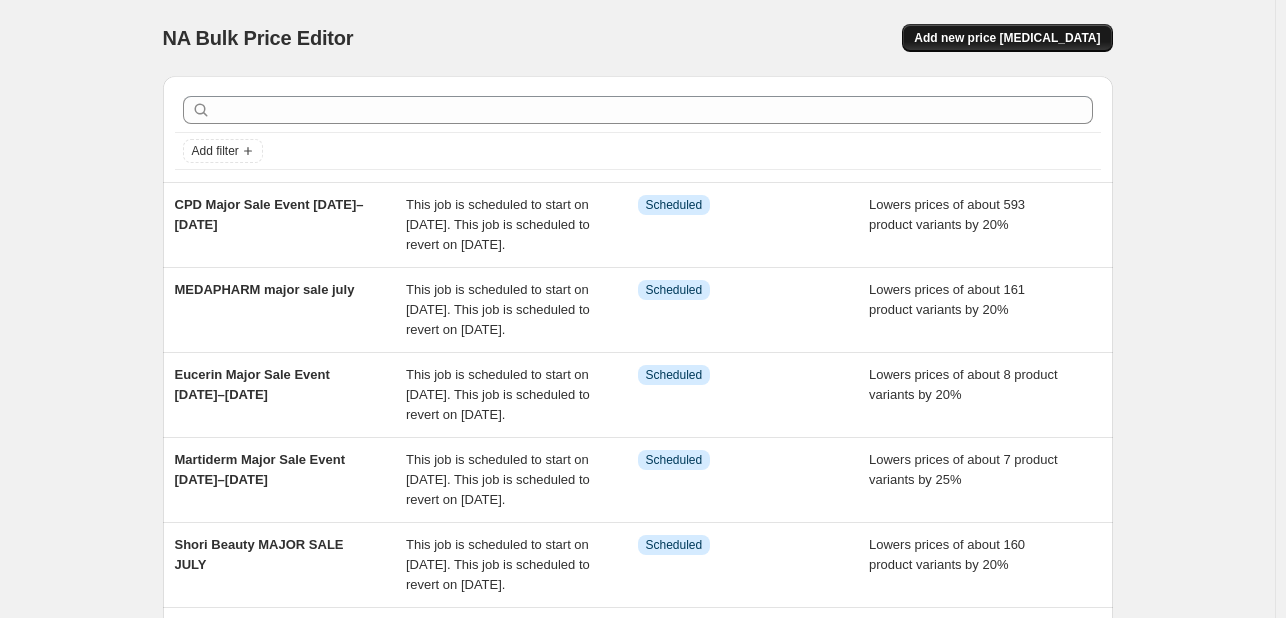 click on "Add new price [MEDICAL_DATA]" at bounding box center (1007, 38) 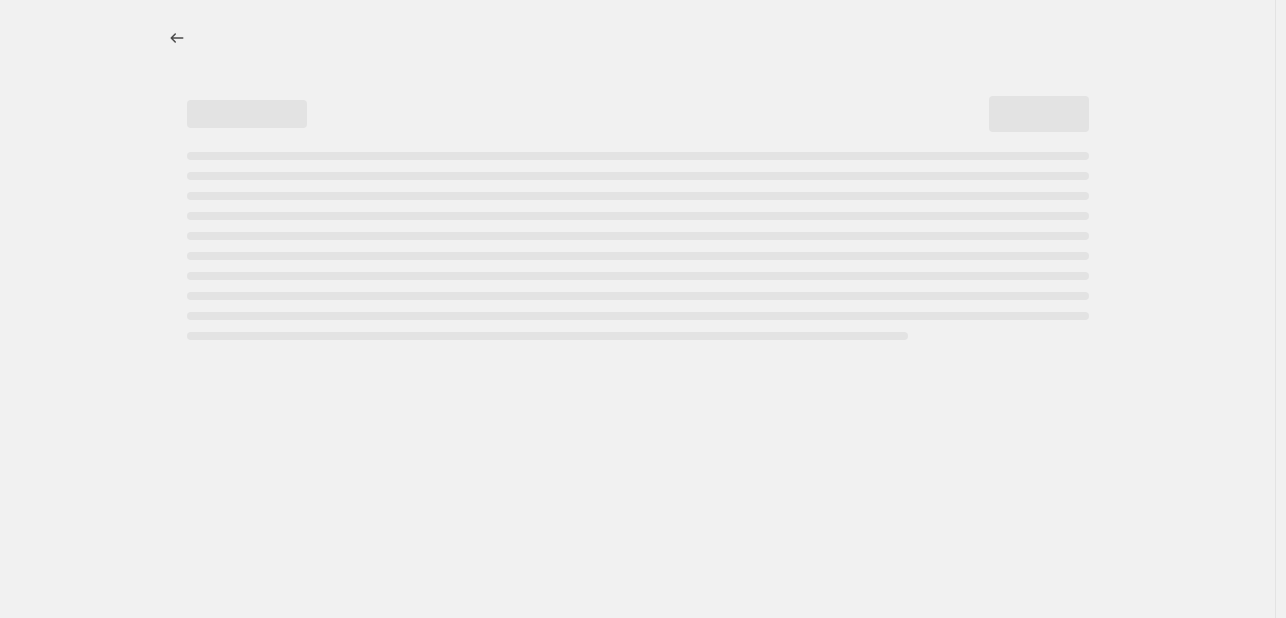 select on "percentage" 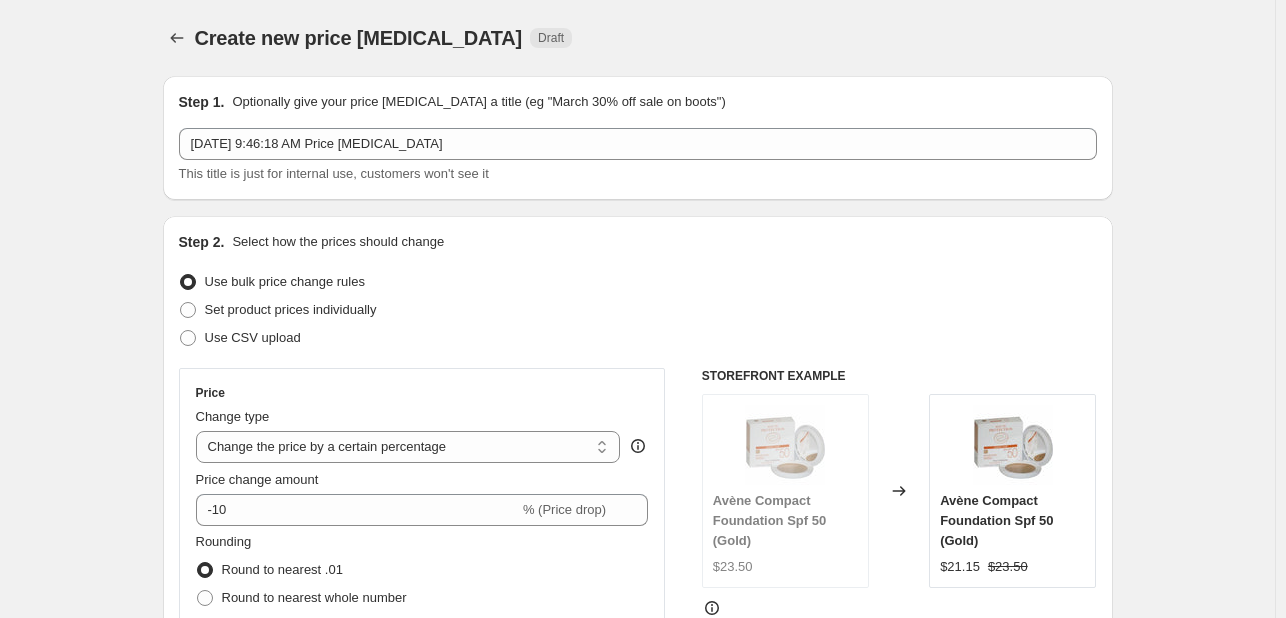 click on "Step 1. Optionally give your price [MEDICAL_DATA] a title (eg "March 30% off sale on boots") [DATE] 9:46:18 AM Price [MEDICAL_DATA] This title is just for internal use, customers won't see it" at bounding box center [638, 138] 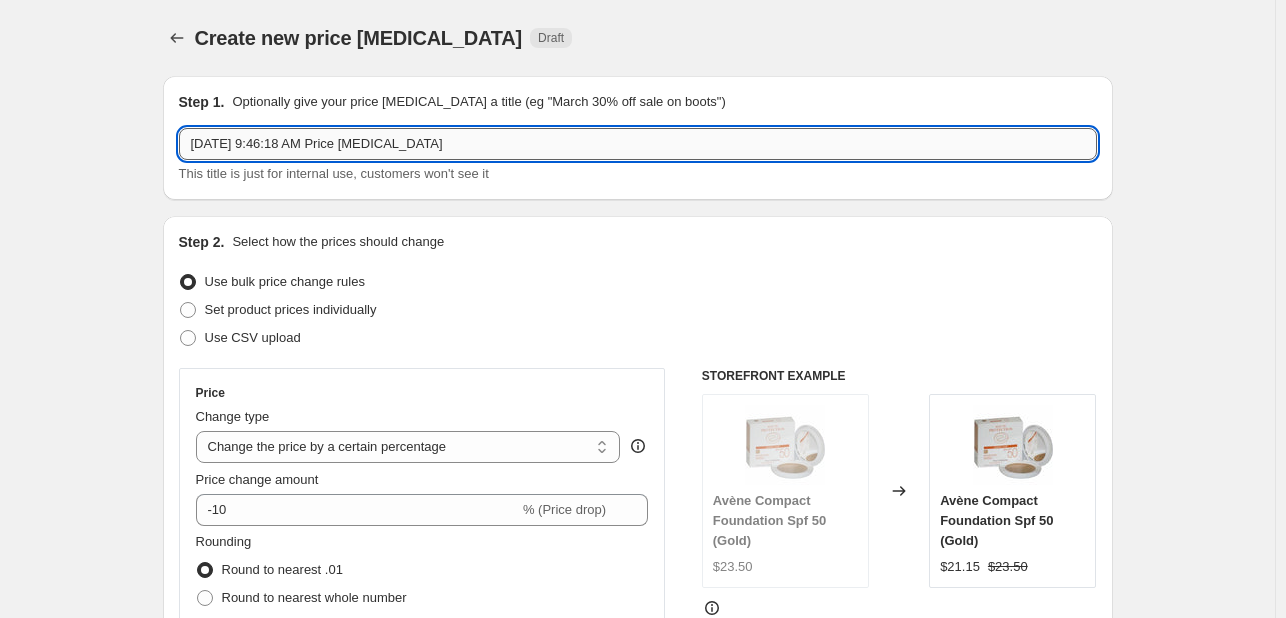 click on "[DATE] 9:46:18 AM Price [MEDICAL_DATA]" at bounding box center (638, 144) 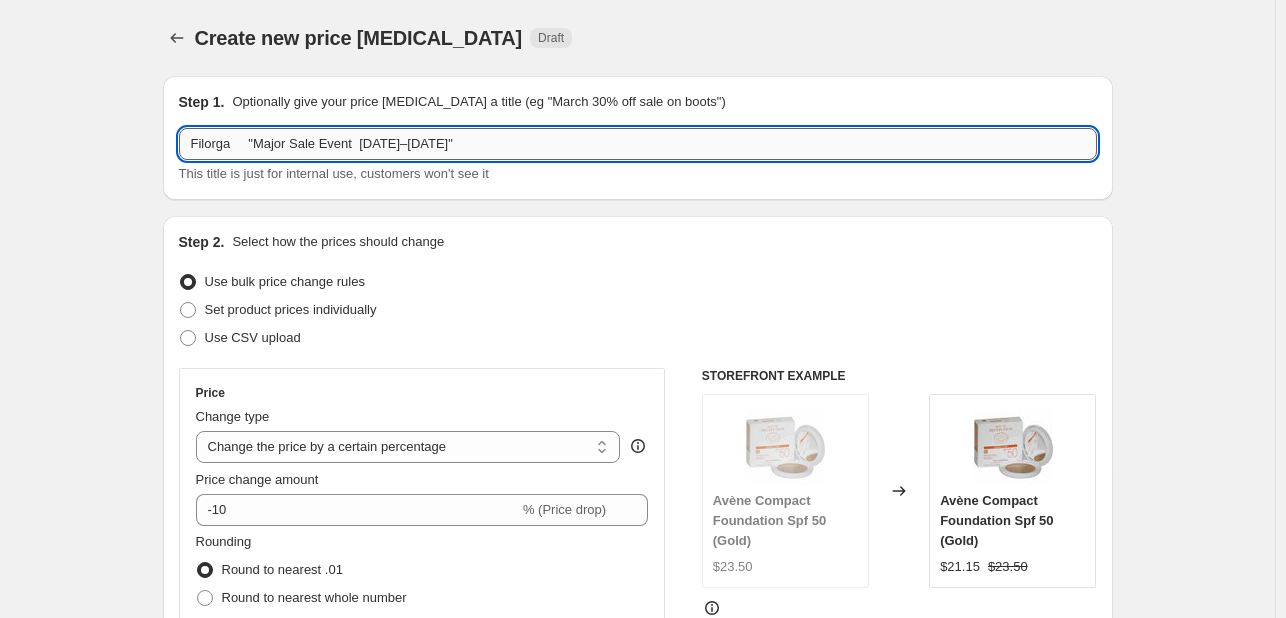 click on "Filorga	"Major Sale Event  [DATE]–[DATE]"" at bounding box center [638, 144] 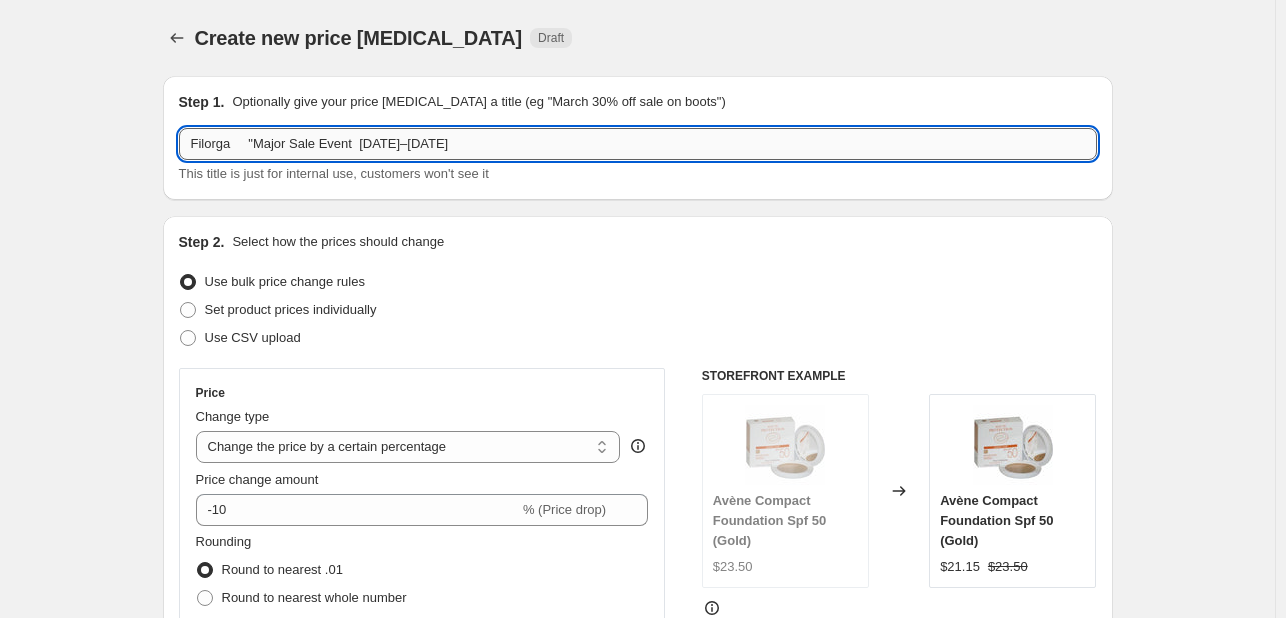 click on "Filorga	"Major Sale Event  [DATE]–[DATE]" at bounding box center (638, 144) 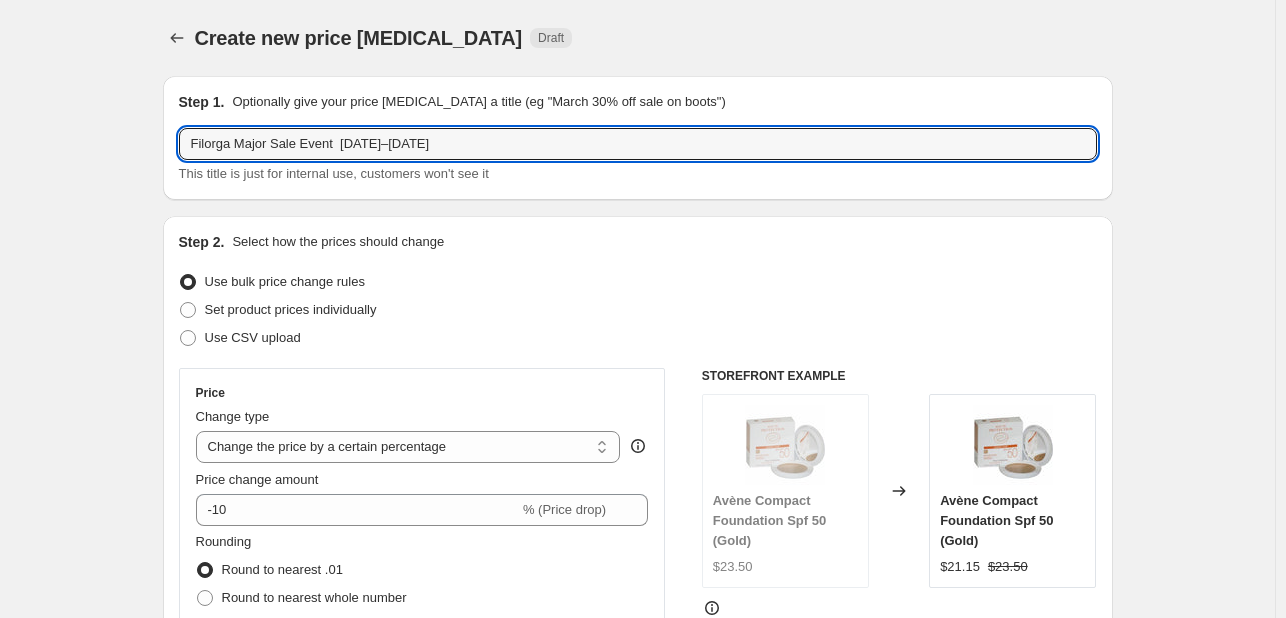 type on "Filorga Major Sale Event  [DATE]–[DATE]" 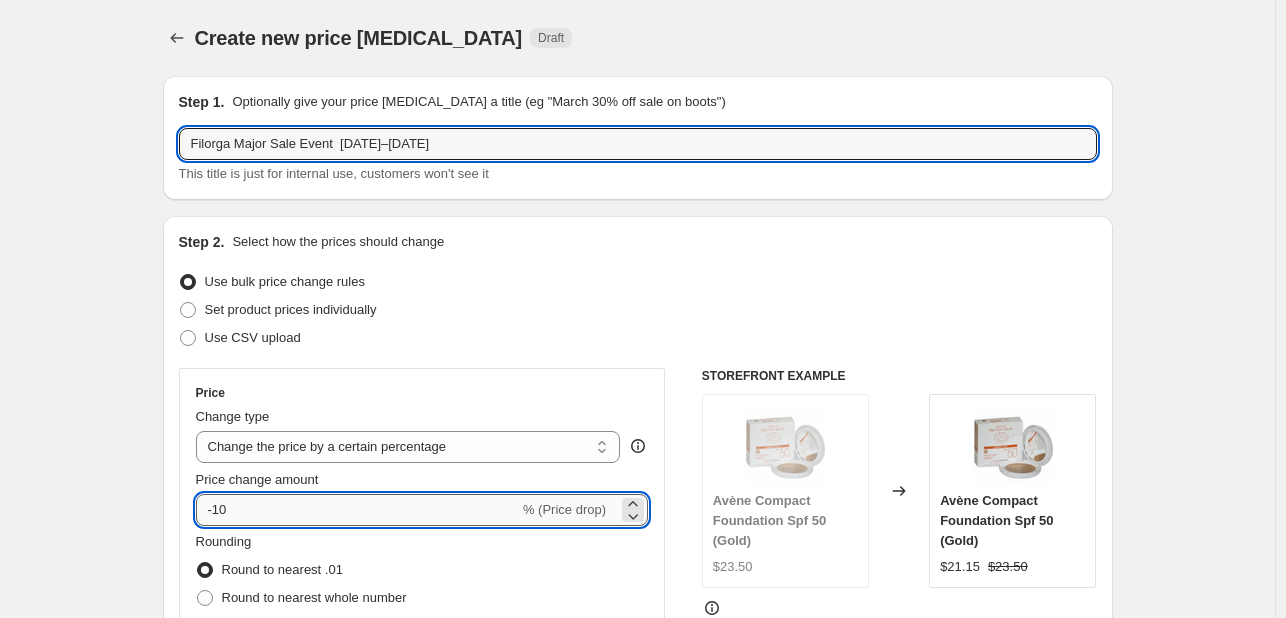 click on "-10" at bounding box center [357, 510] 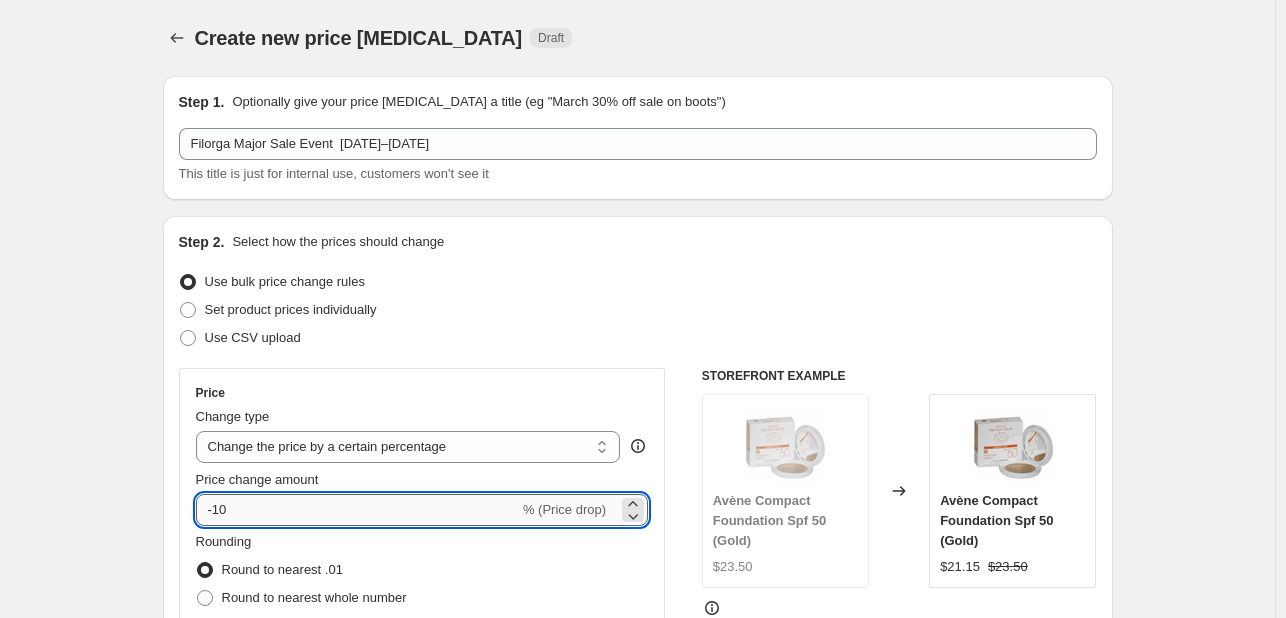 type on "-1" 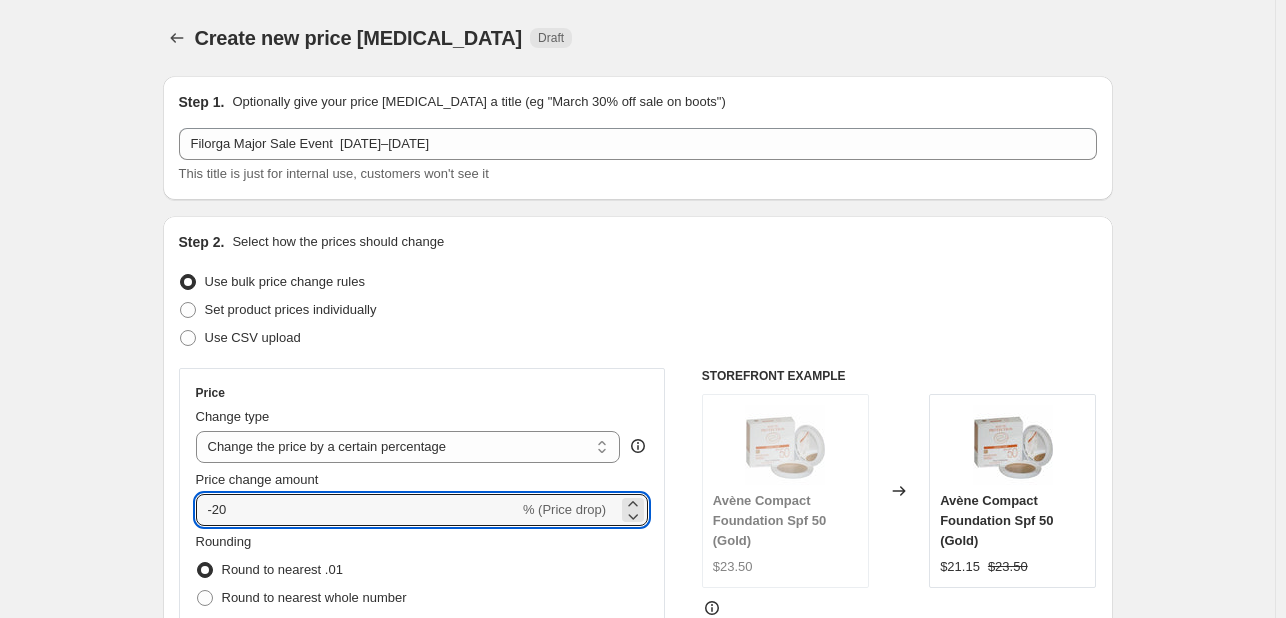 type on "-20" 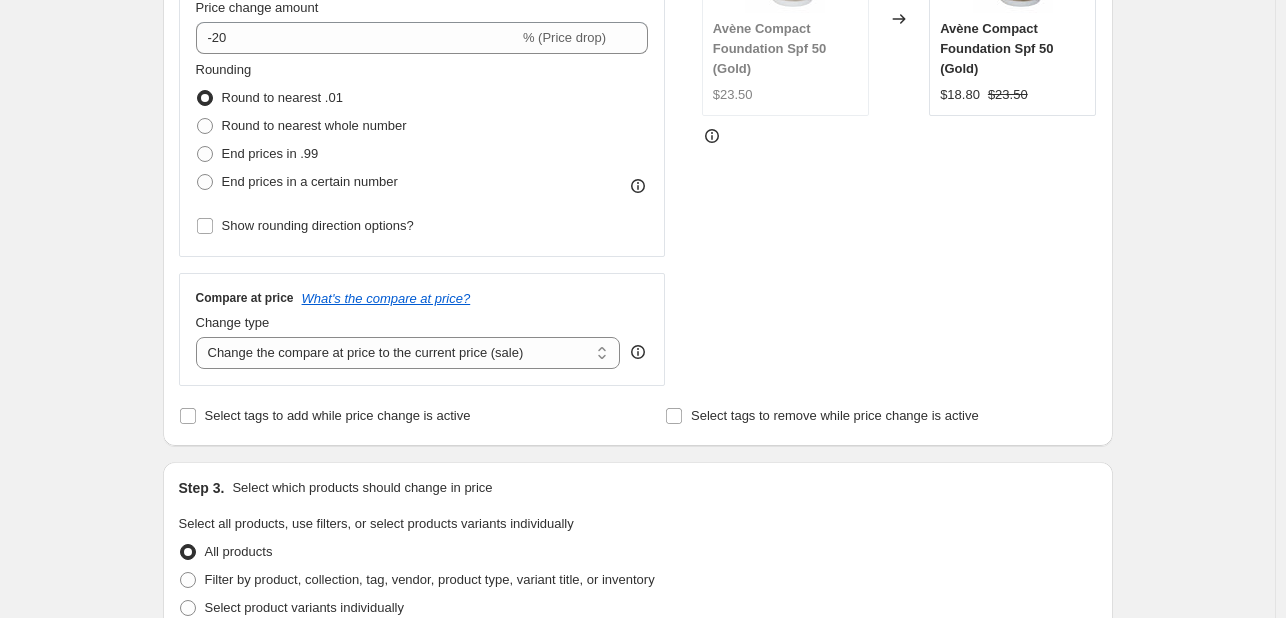 scroll, scrollTop: 500, scrollLeft: 0, axis: vertical 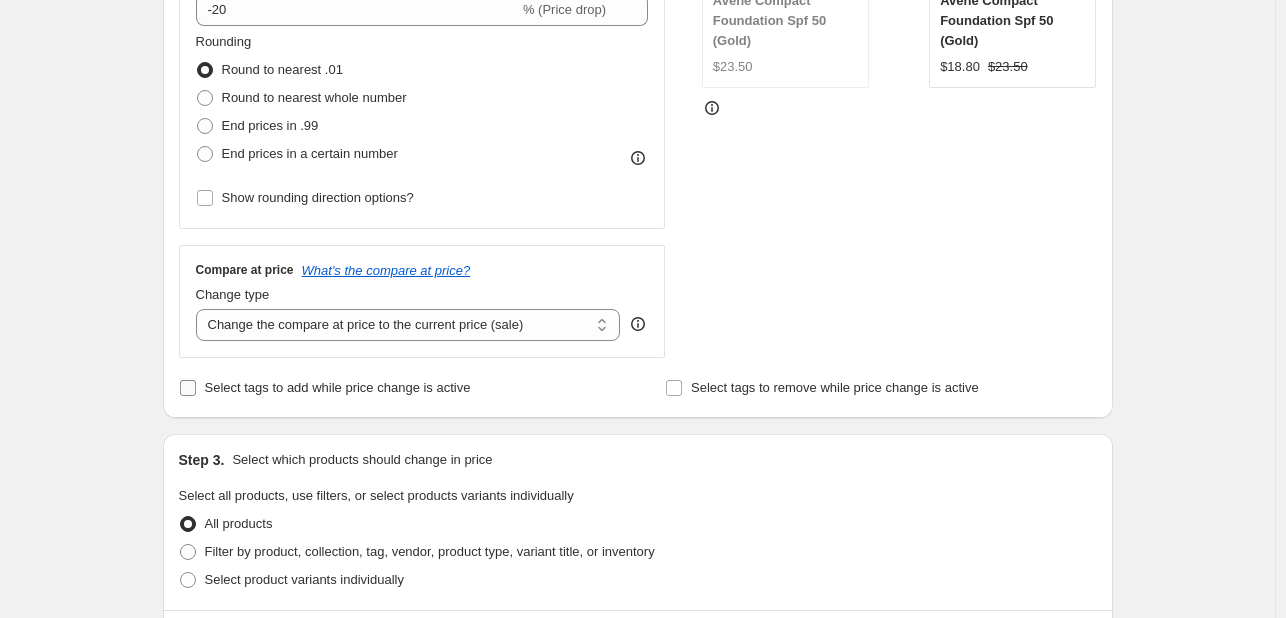 click on "Select tags to add while price change is active" at bounding box center [338, 387] 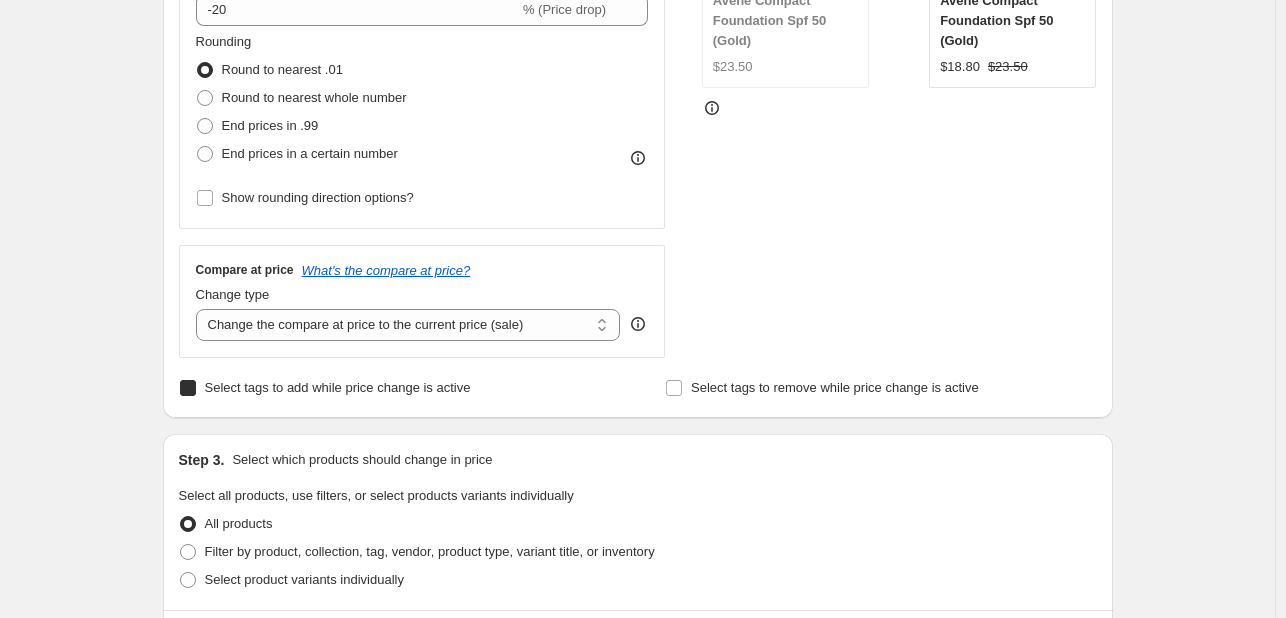 checkbox on "true" 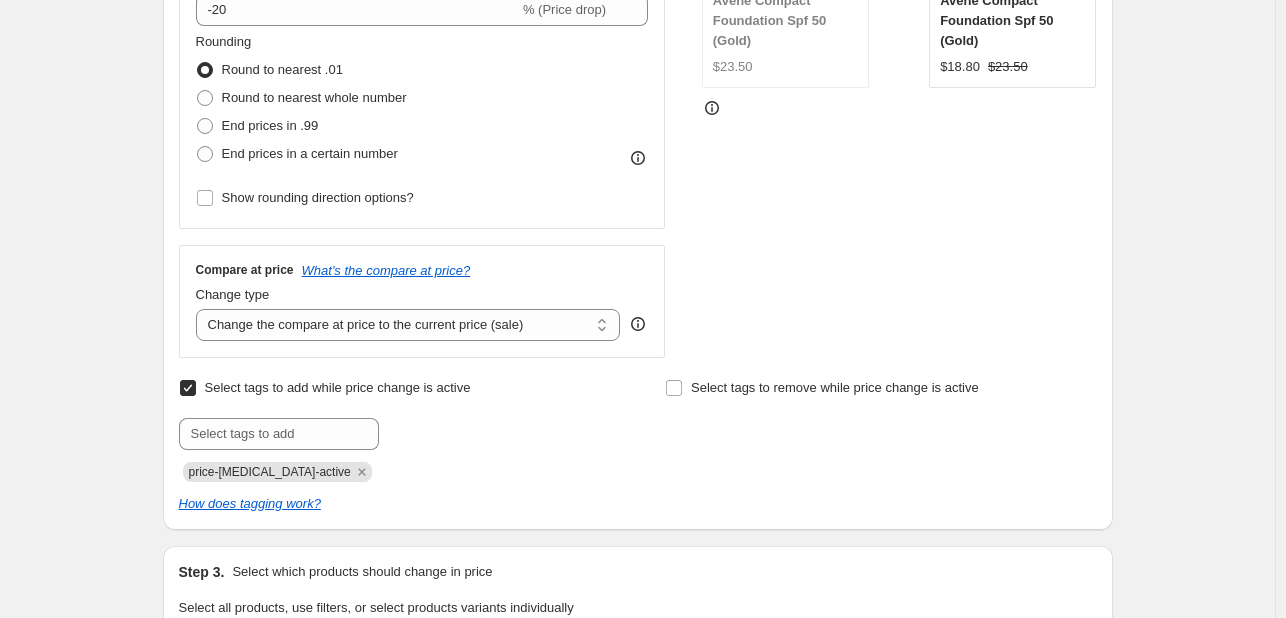 click 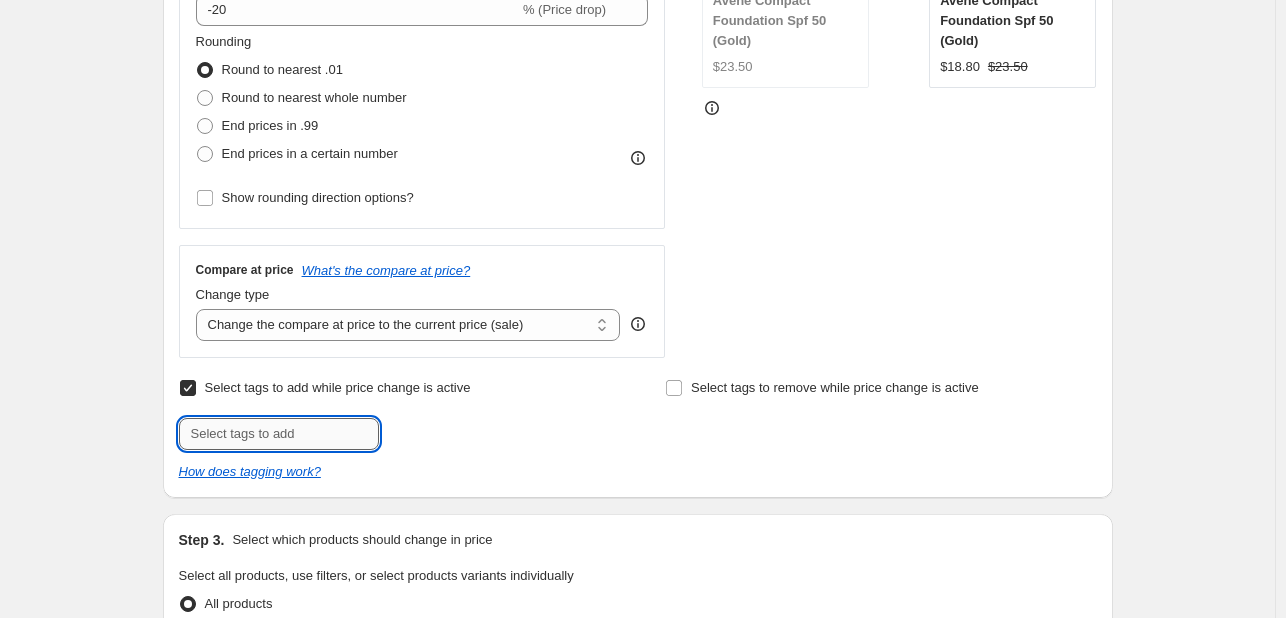 click at bounding box center (279, 434) 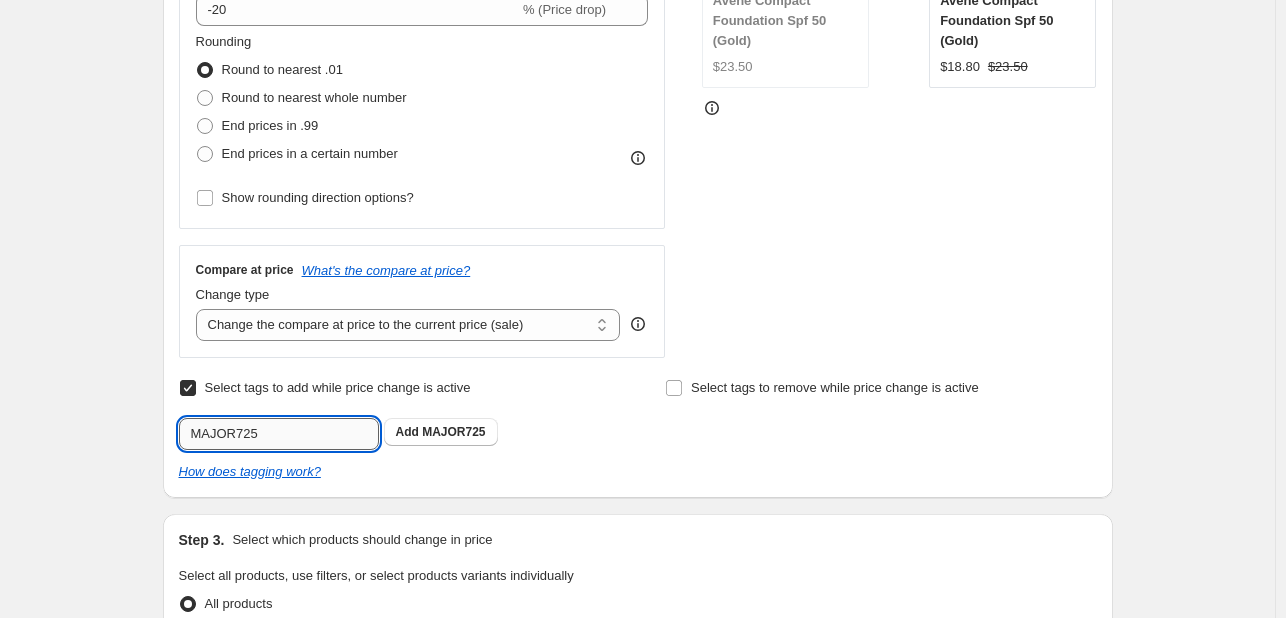 type on "MAJOR725" 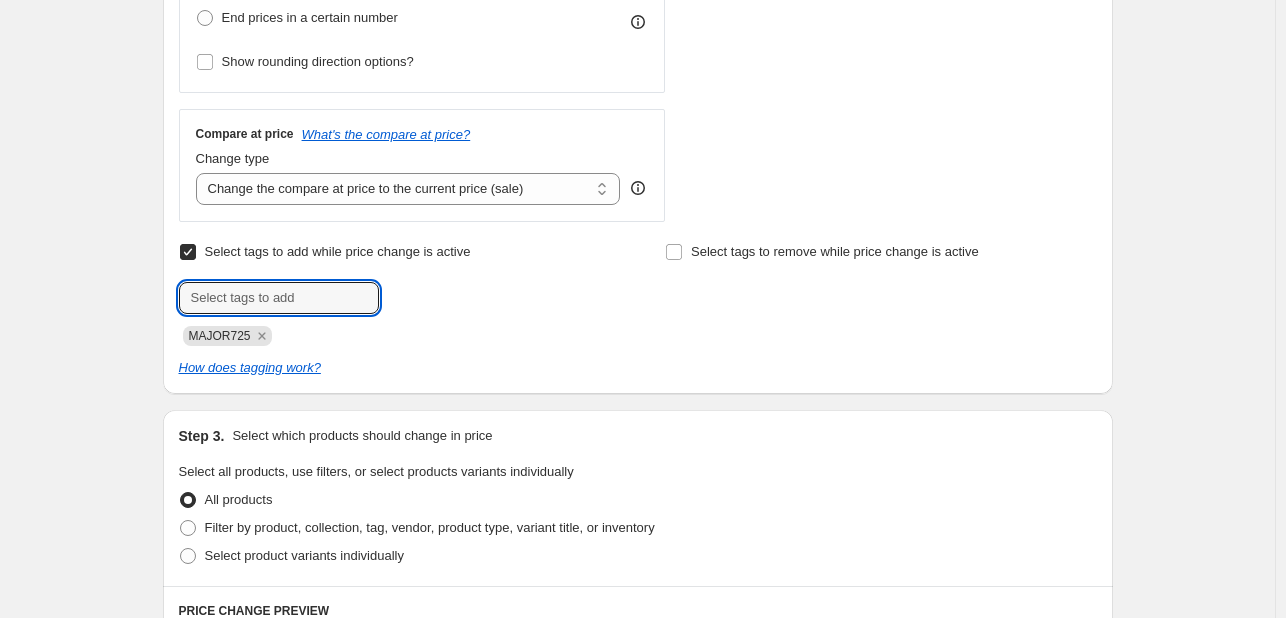 scroll, scrollTop: 800, scrollLeft: 0, axis: vertical 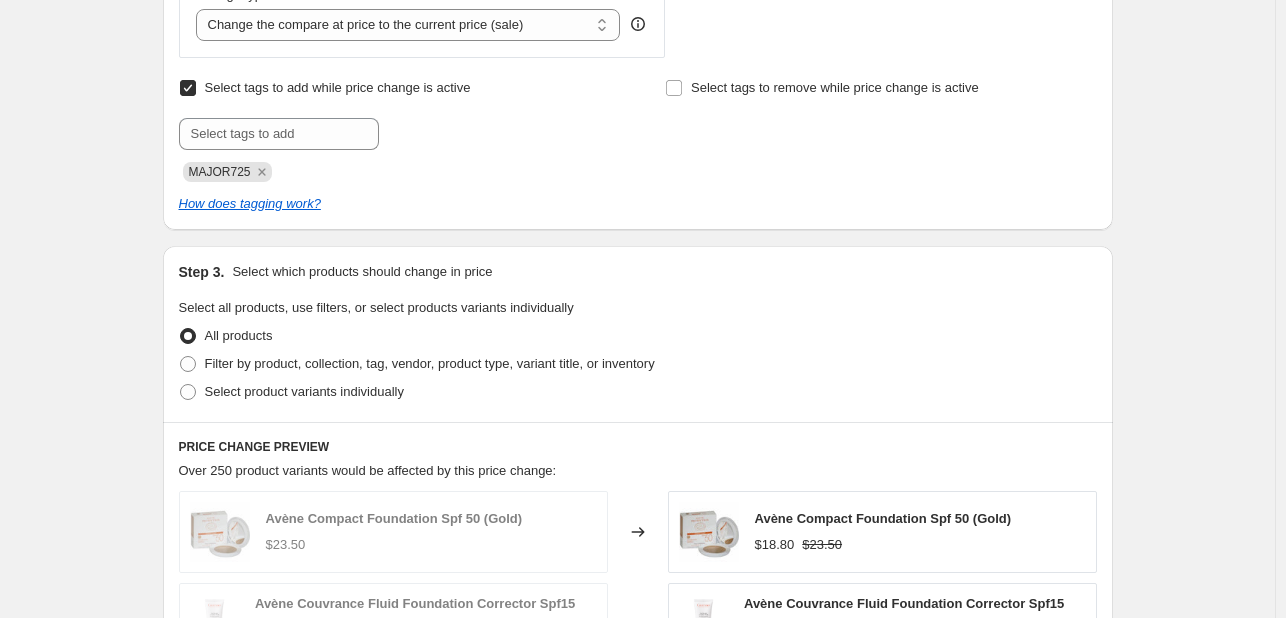 click on "All products" at bounding box center (638, 336) 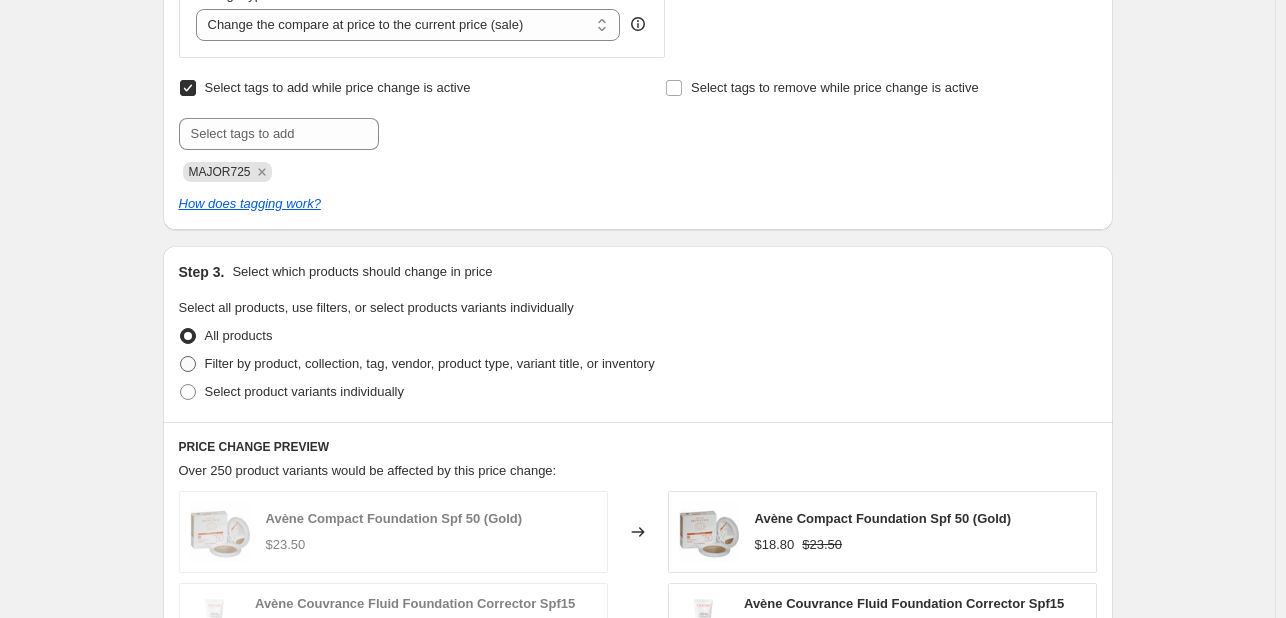 click on "Filter by product, collection, tag, vendor, product type, variant title, or inventory" at bounding box center (430, 363) 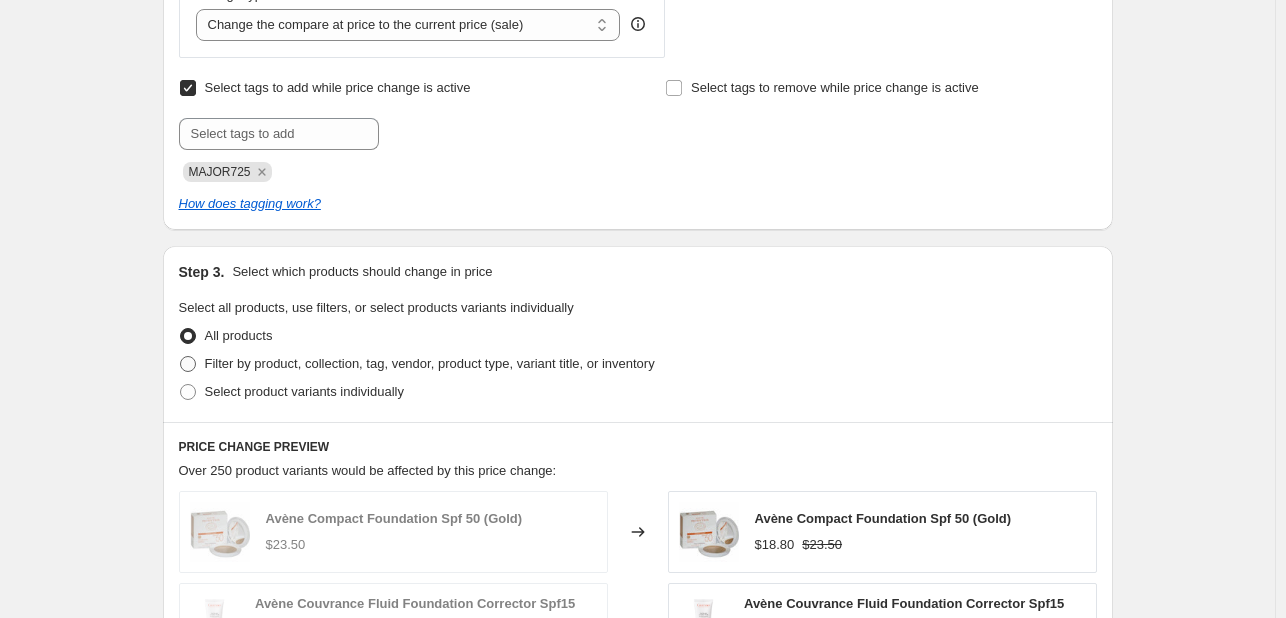 radio on "true" 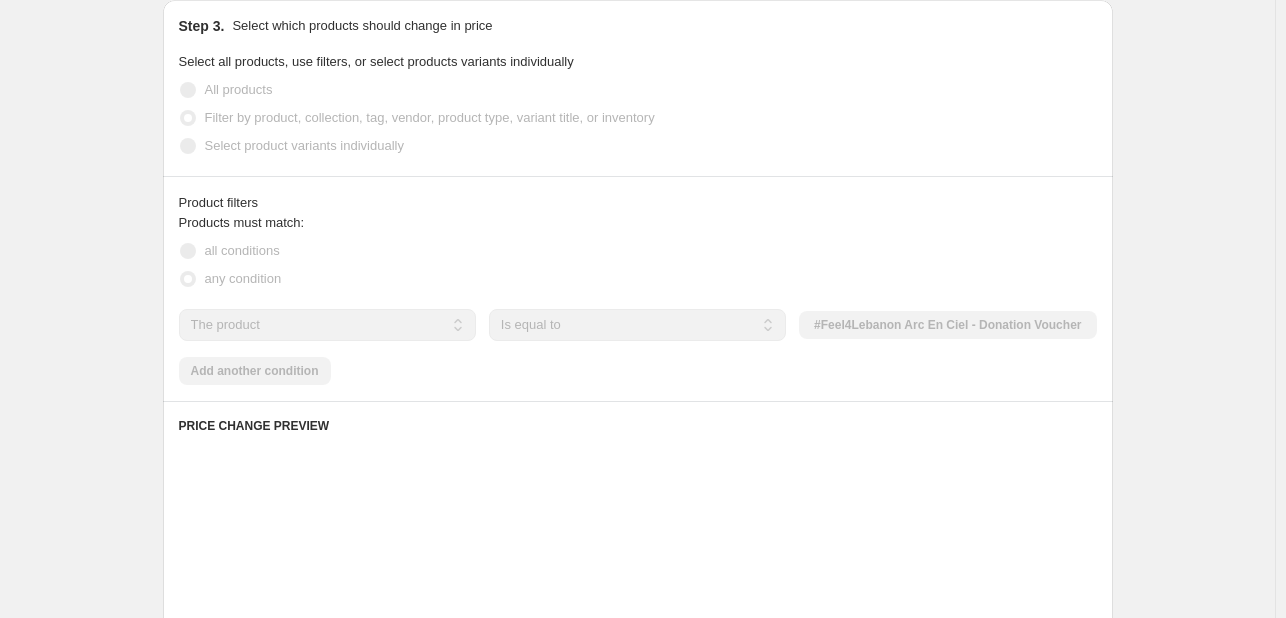 scroll, scrollTop: 1100, scrollLeft: 0, axis: vertical 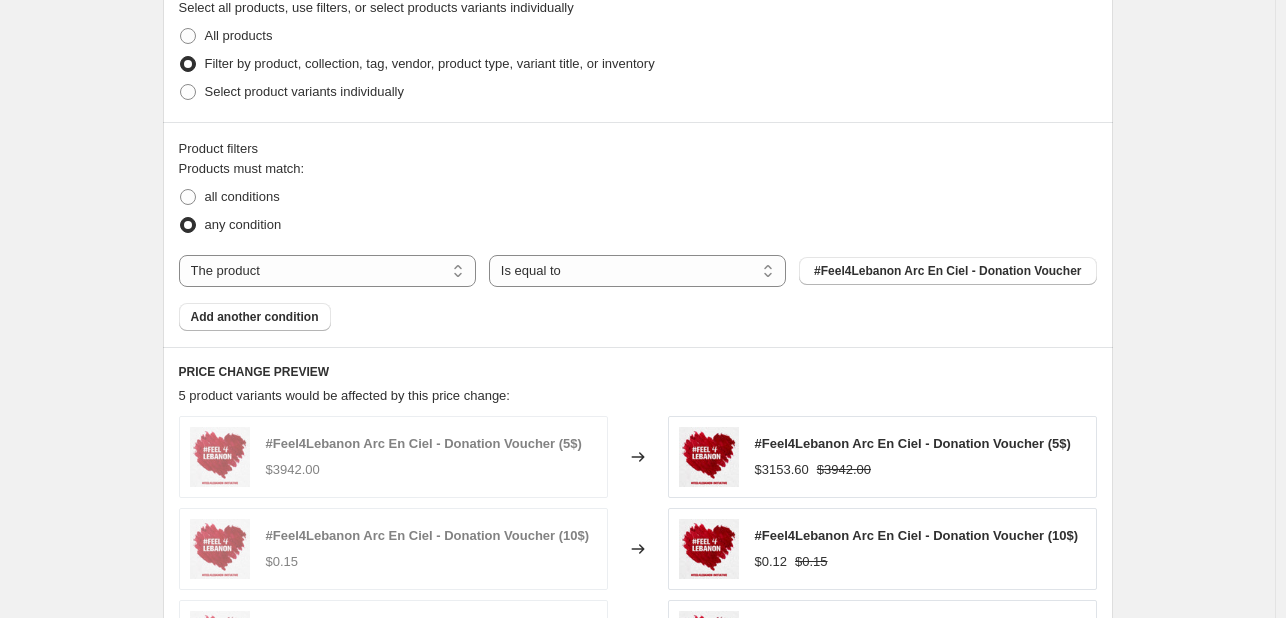 click on "Products must match: all conditions any condition The product The product's collection The product's tag The product's vendor The product's type The product's status The variant's title Inventory quantity The product Is equal to Is not equal to Is equal to #Feel4Lebanon Arc En Ciel - Donation Voucher Add another condition" at bounding box center (638, 245) 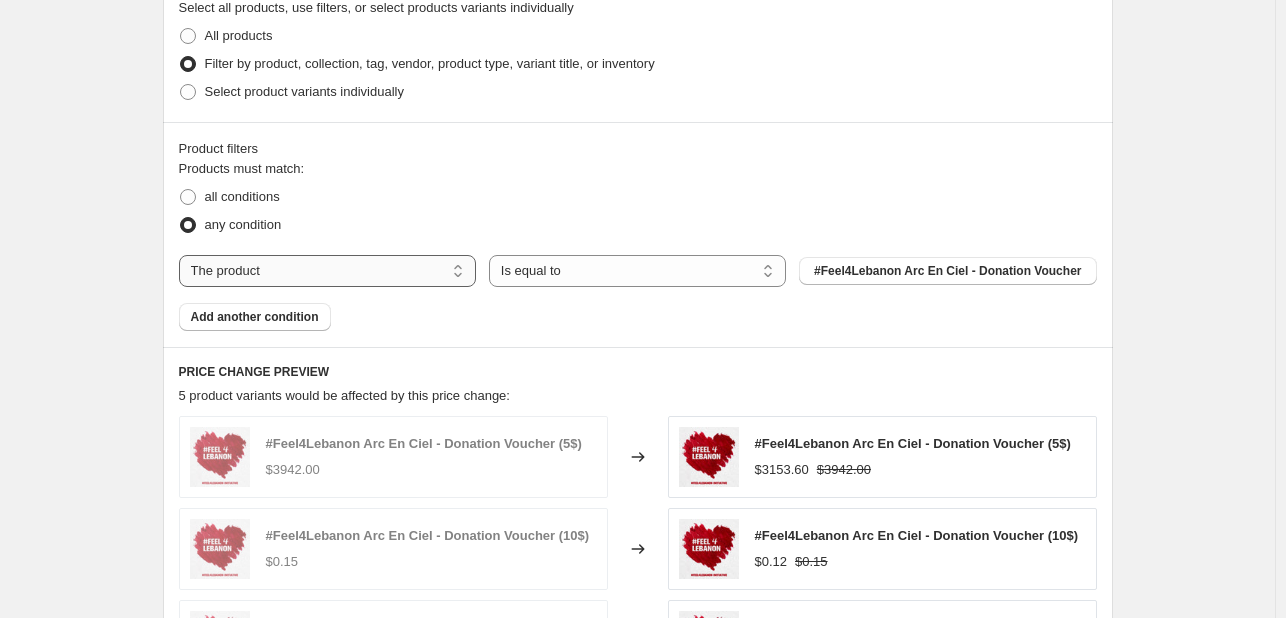 click on "The product The product's collection The product's tag The product's vendor The product's type The product's status The variant's title Inventory quantity" at bounding box center (327, 271) 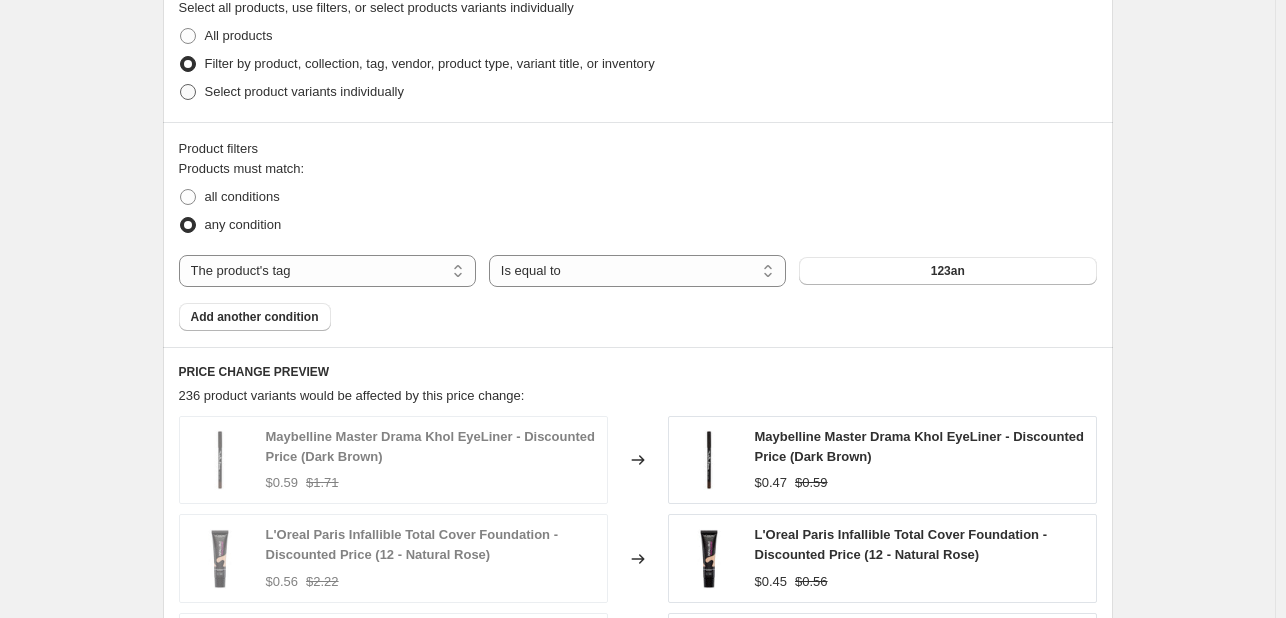 click on "Select product variants individually" at bounding box center (291, 92) 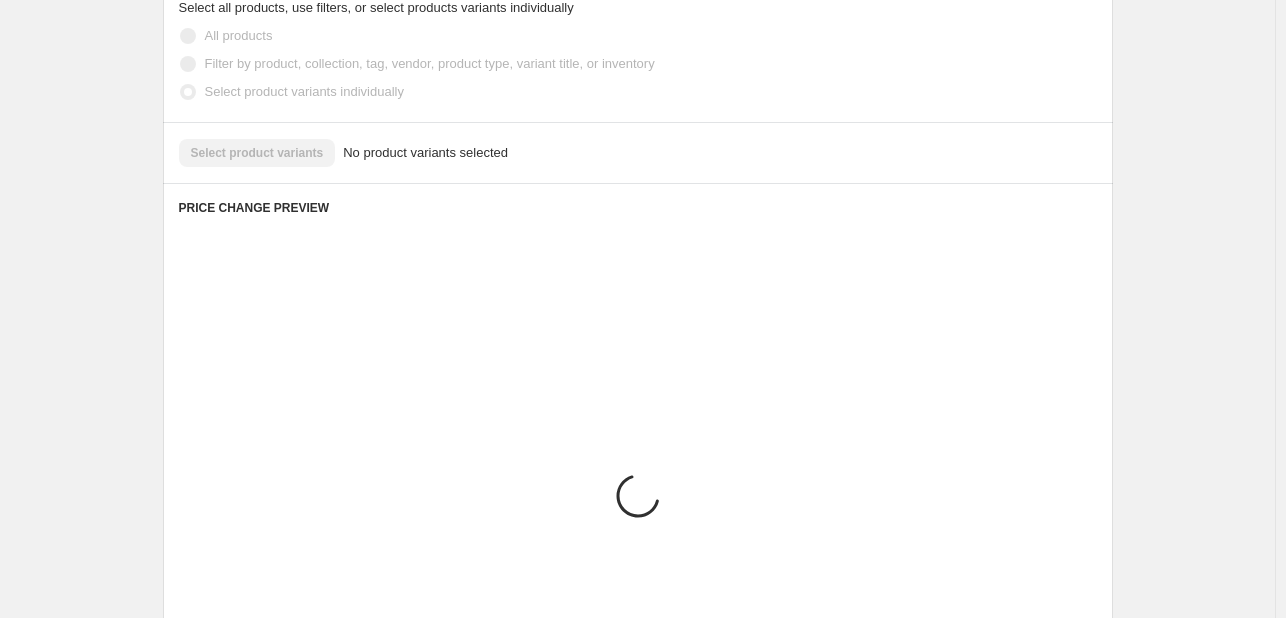 scroll, scrollTop: 1050, scrollLeft: 0, axis: vertical 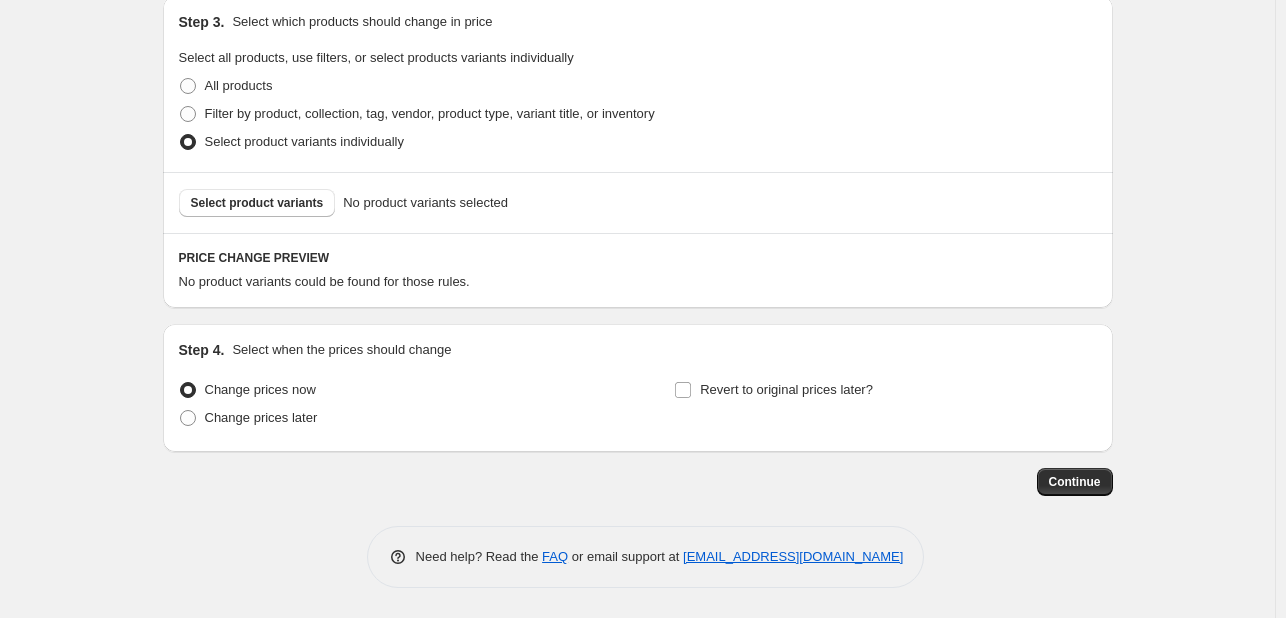 click on "Select product variants individually" at bounding box center (304, 141) 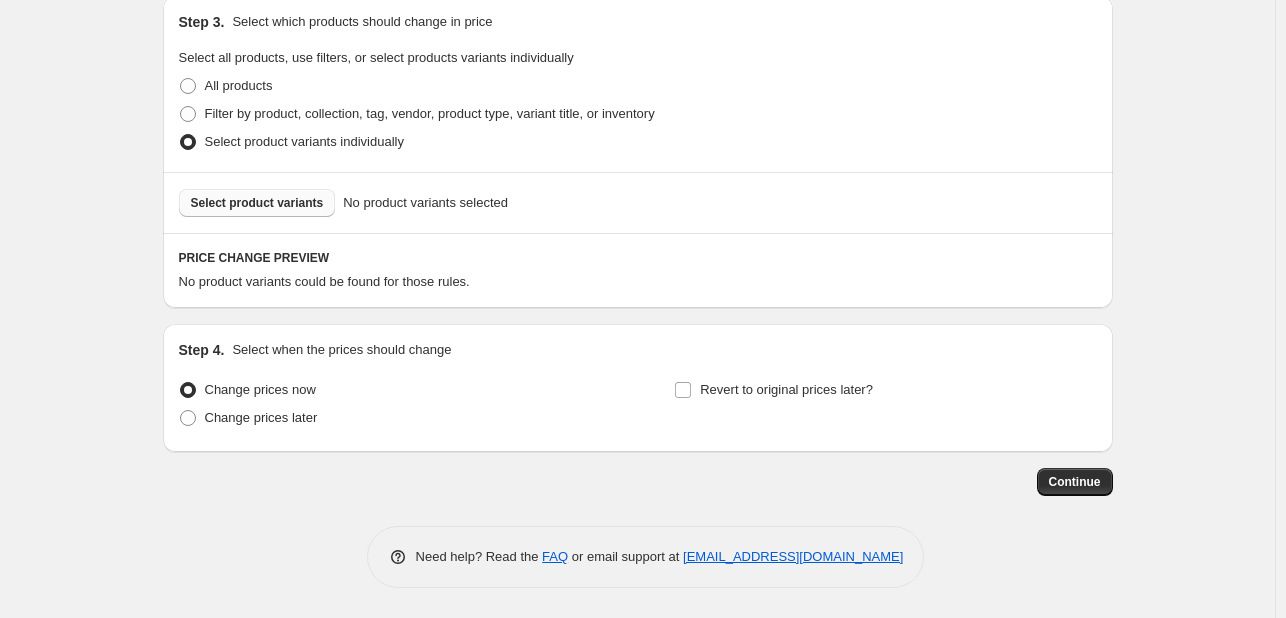 click on "Select product variants" at bounding box center (257, 203) 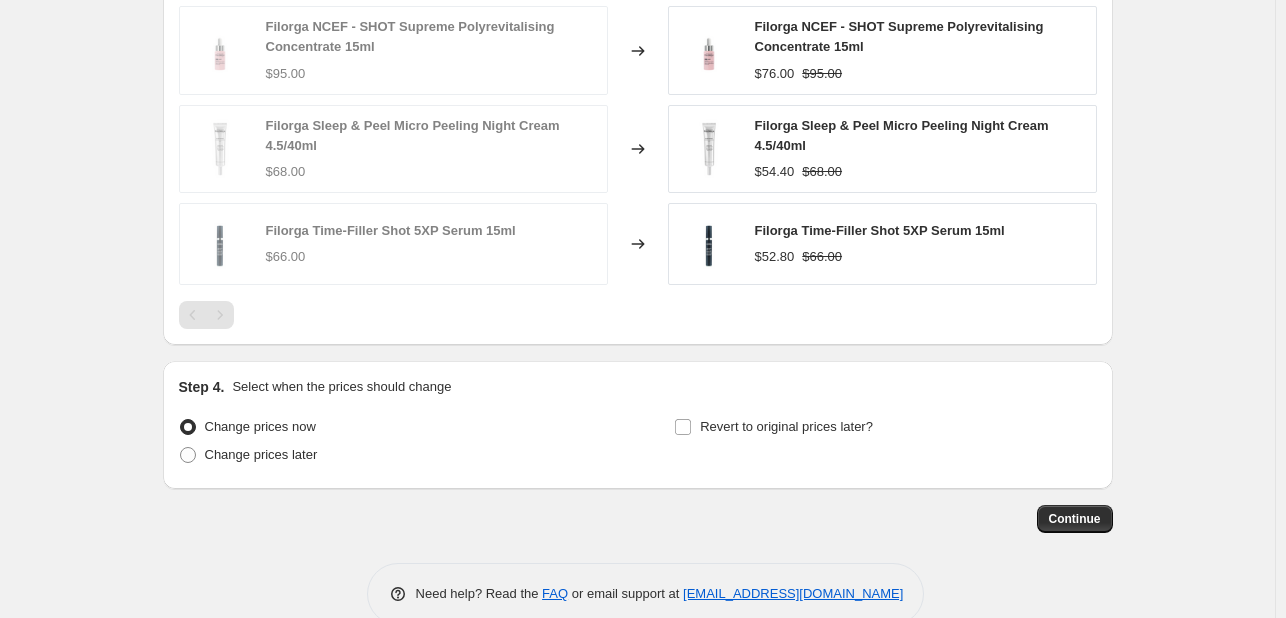scroll, scrollTop: 1480, scrollLeft: 0, axis: vertical 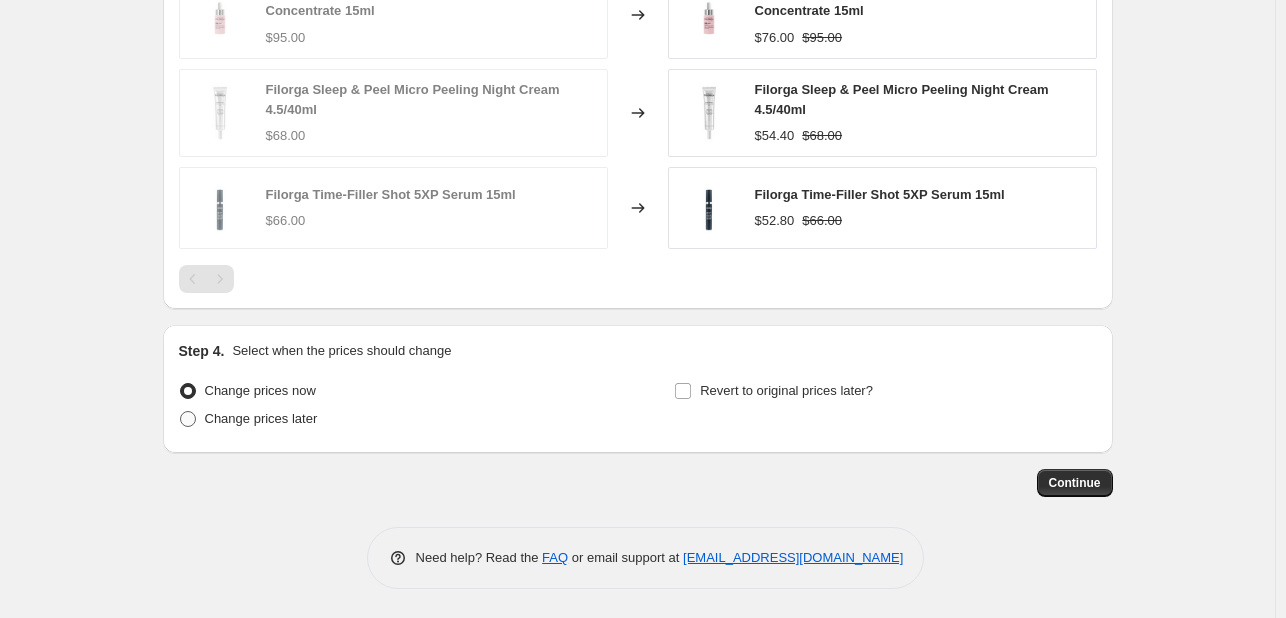 click on "Change prices later" at bounding box center (261, 419) 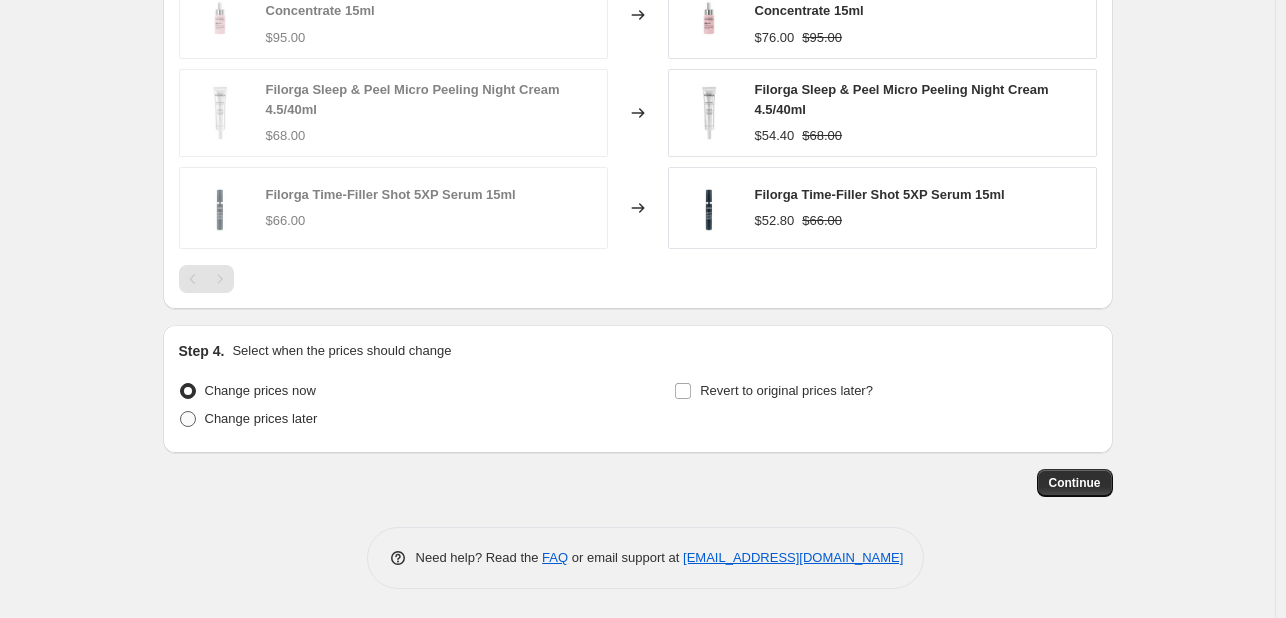 radio on "true" 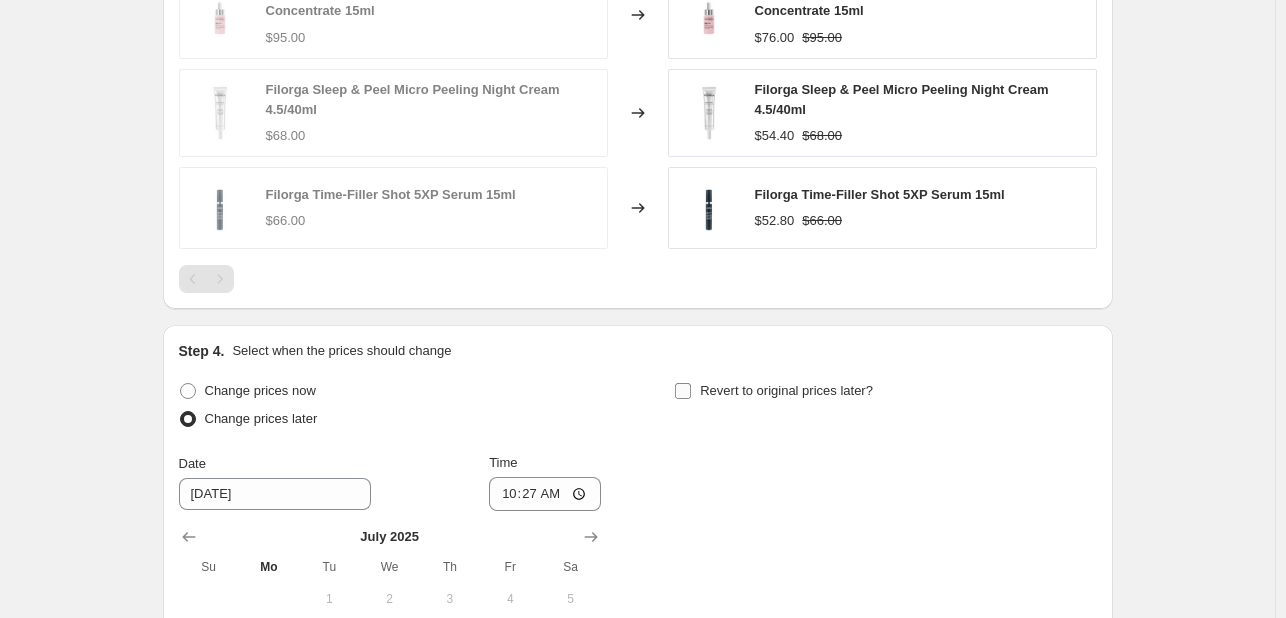 click on "Revert to original prices later?" at bounding box center [786, 390] 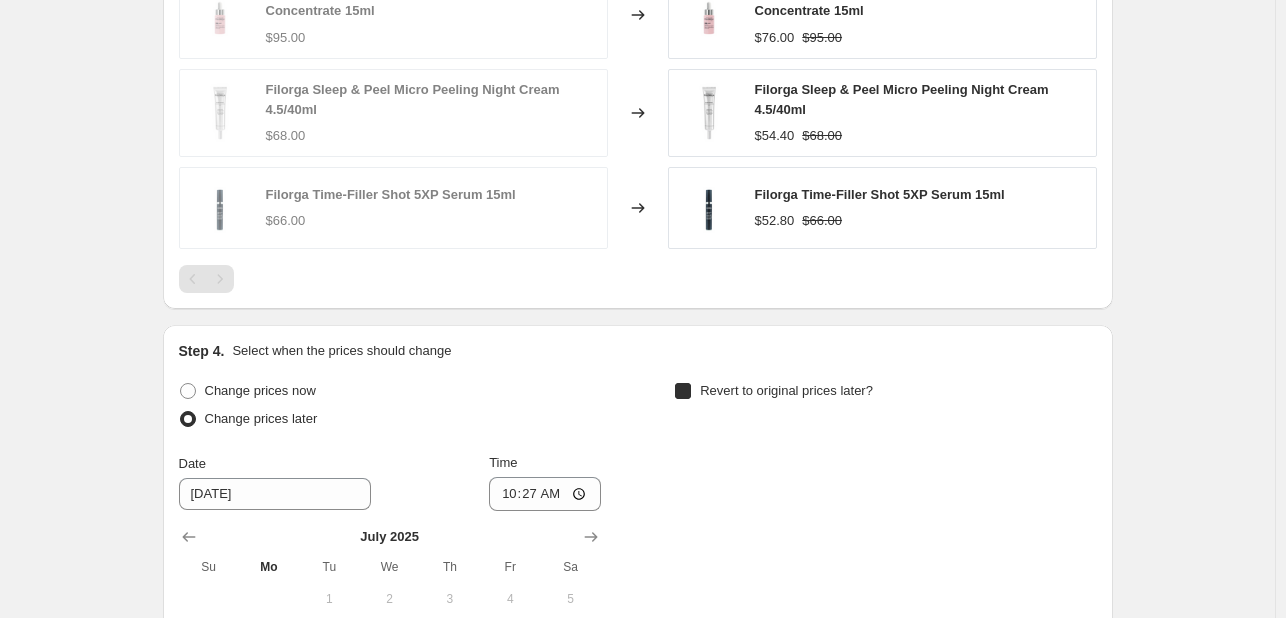 checkbox on "true" 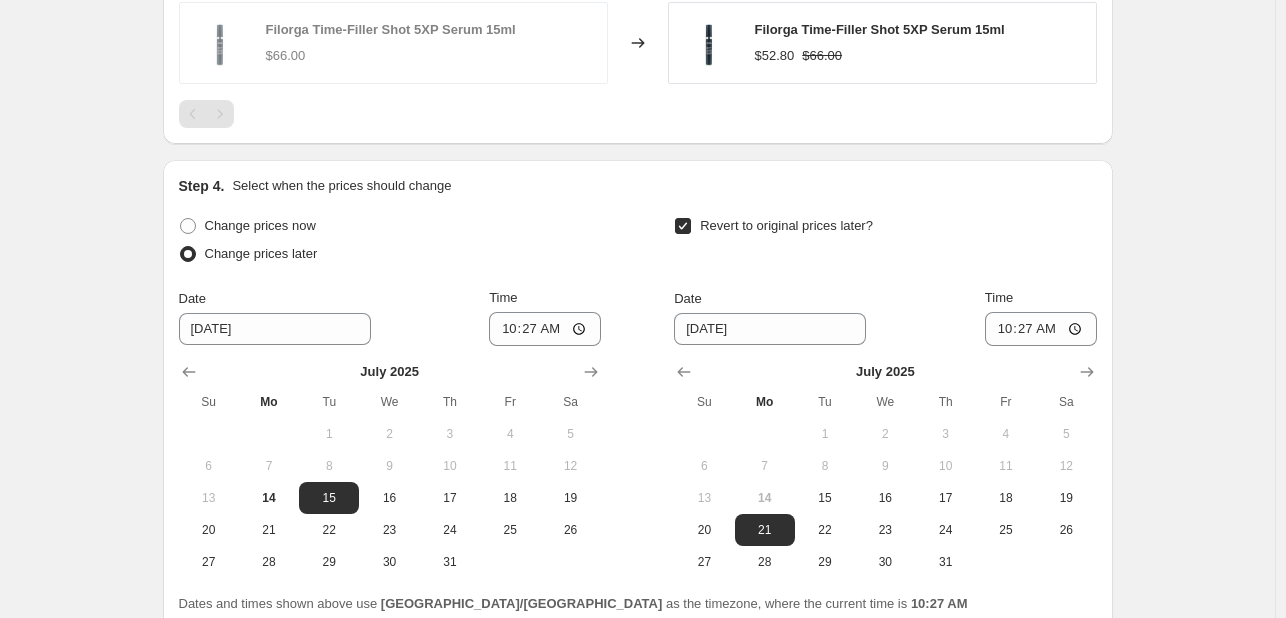 scroll, scrollTop: 1822, scrollLeft: 0, axis: vertical 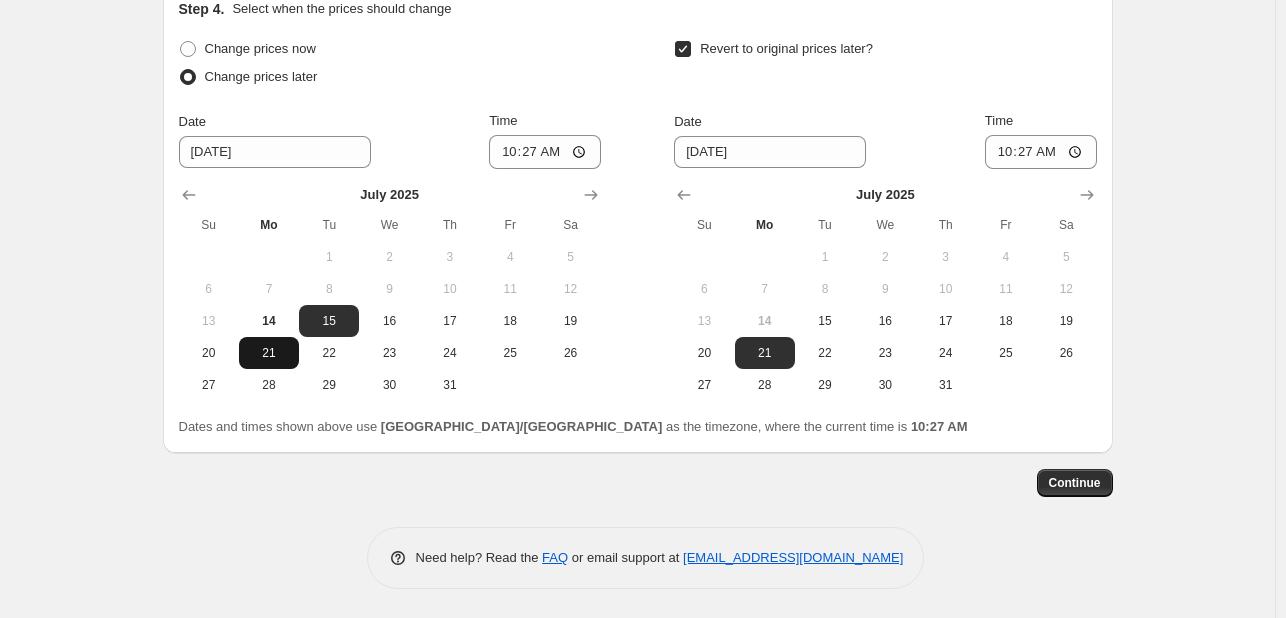 click on "21" at bounding box center [269, 353] 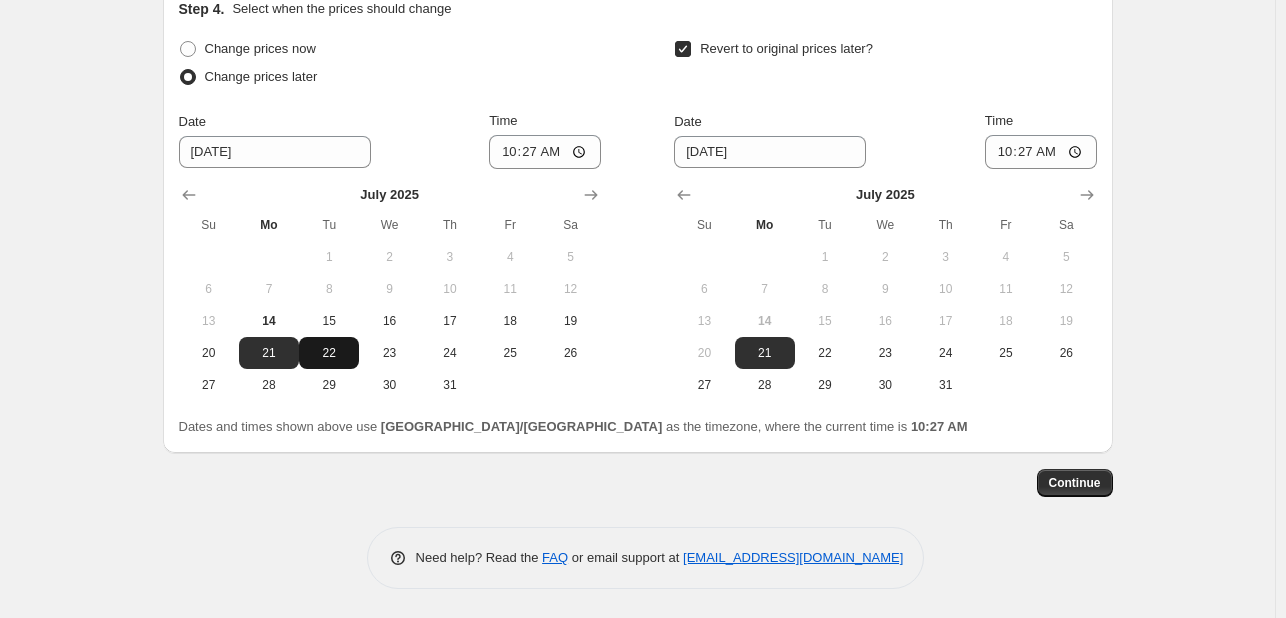 click on "22" at bounding box center (329, 353) 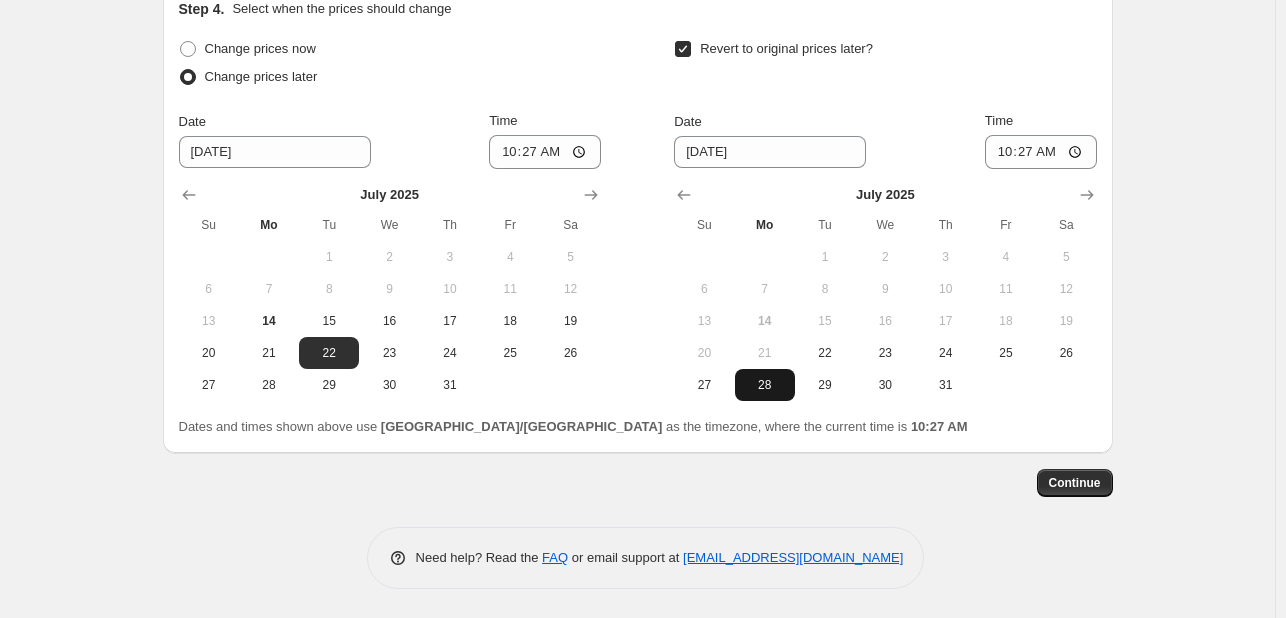 click on "28" at bounding box center (765, 385) 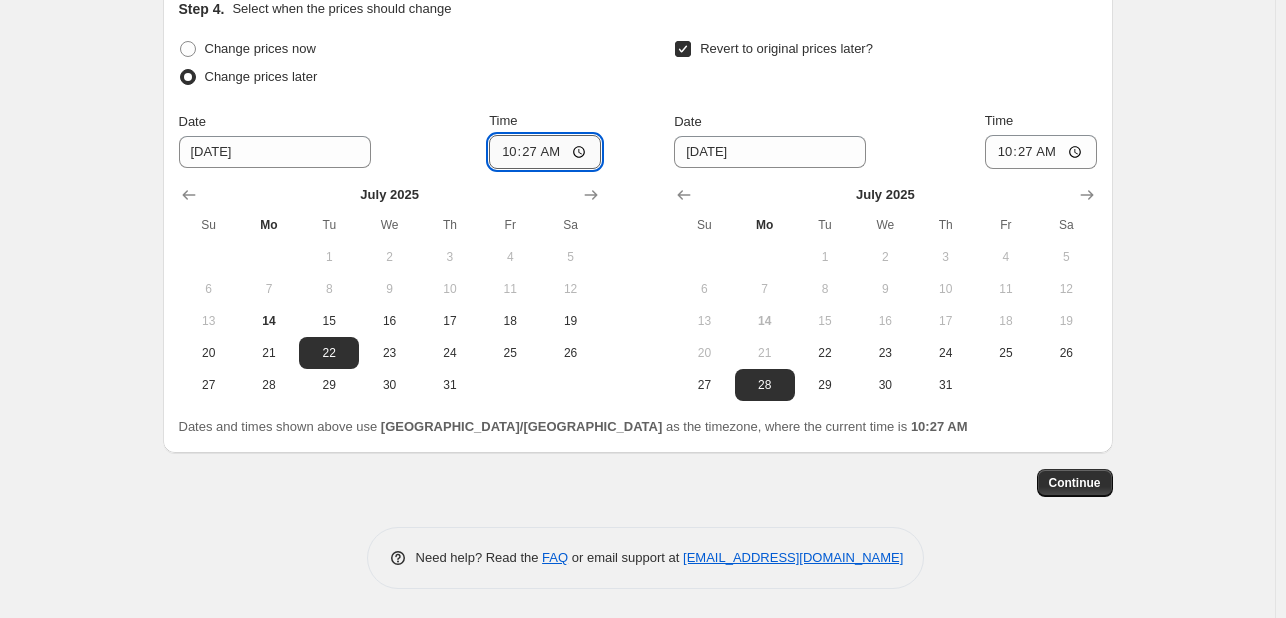 click on "10:27" at bounding box center [545, 152] 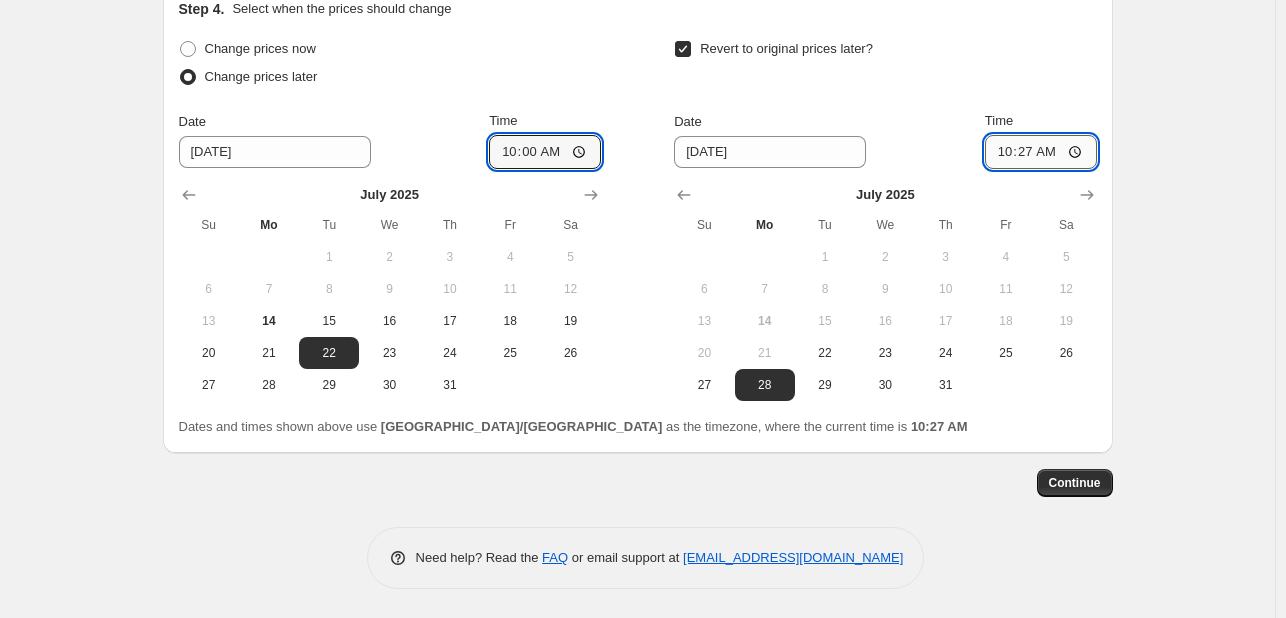 click on "10:27" at bounding box center (1041, 152) 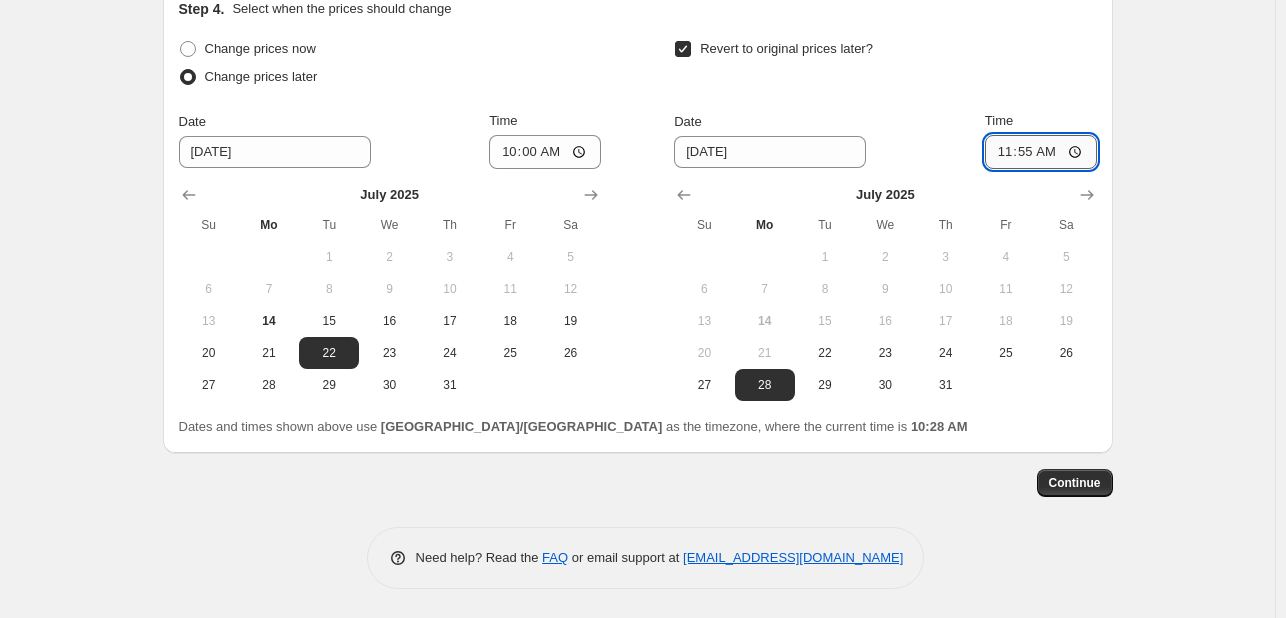 type on "23:55" 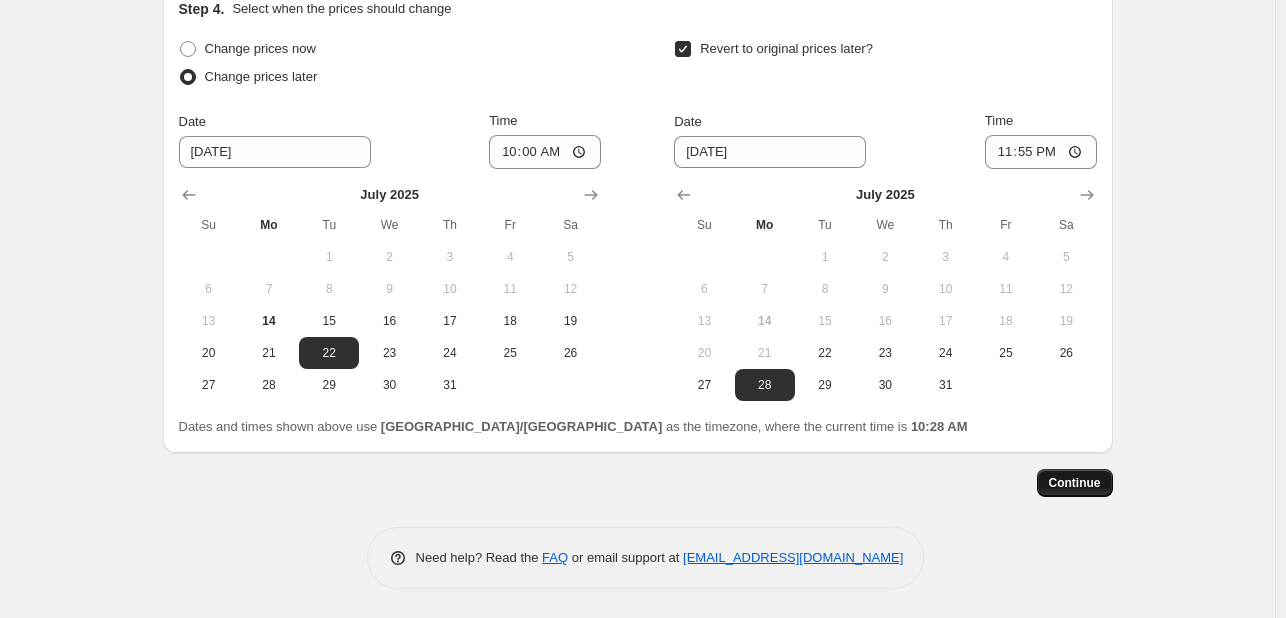 click on "Continue" at bounding box center (1075, 483) 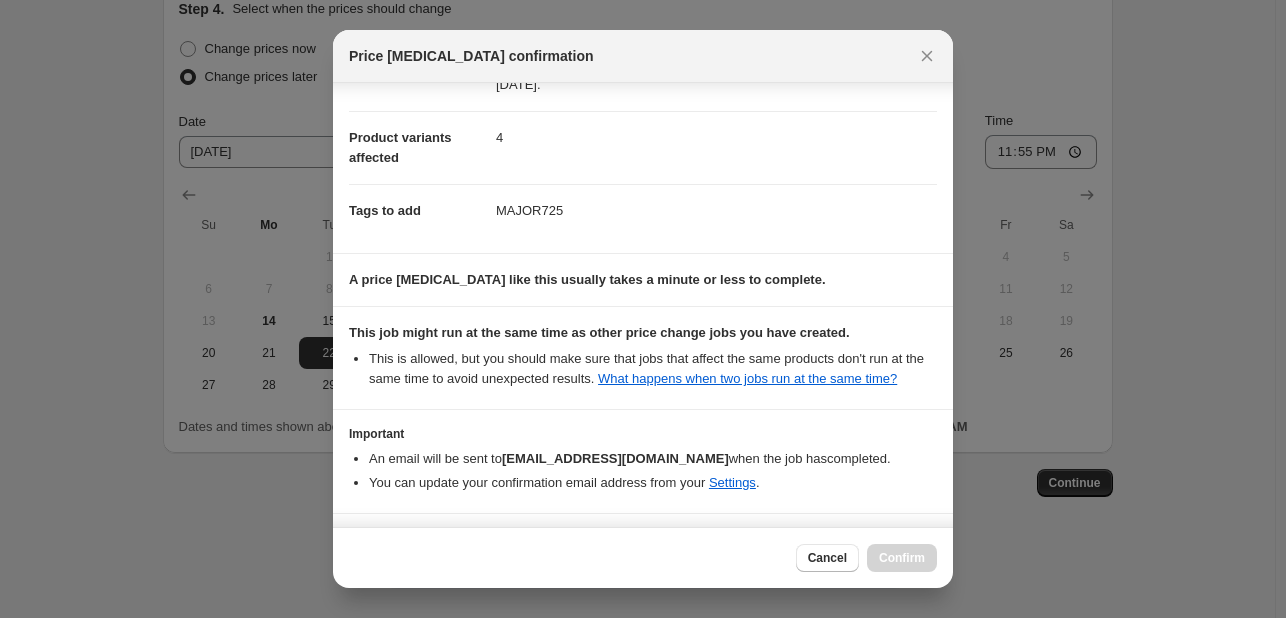 scroll, scrollTop: 271, scrollLeft: 0, axis: vertical 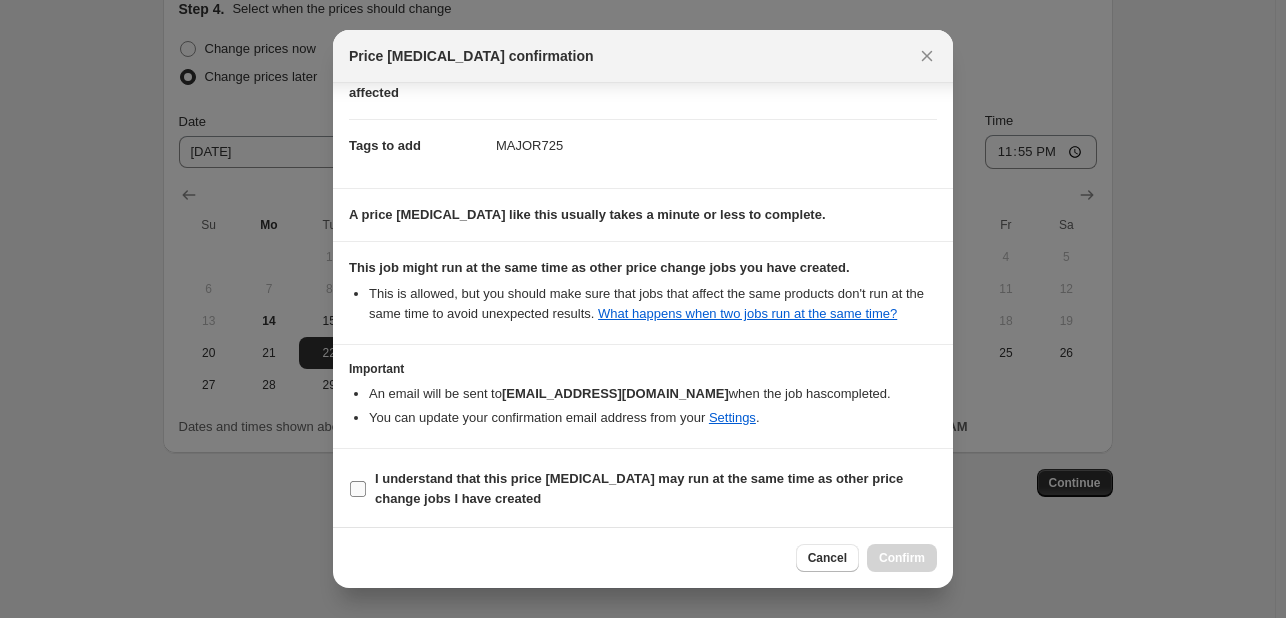 click on "I understand that this price [MEDICAL_DATA] may run at the same time as other price change jobs I have created" at bounding box center (639, 488) 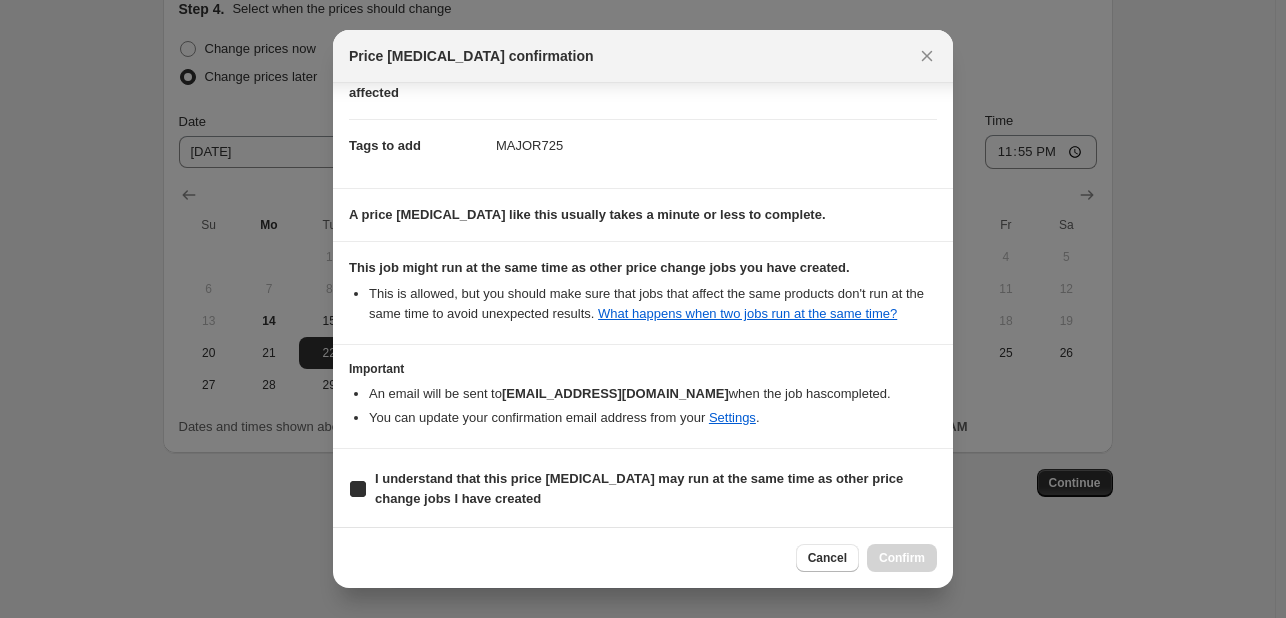 checkbox on "true" 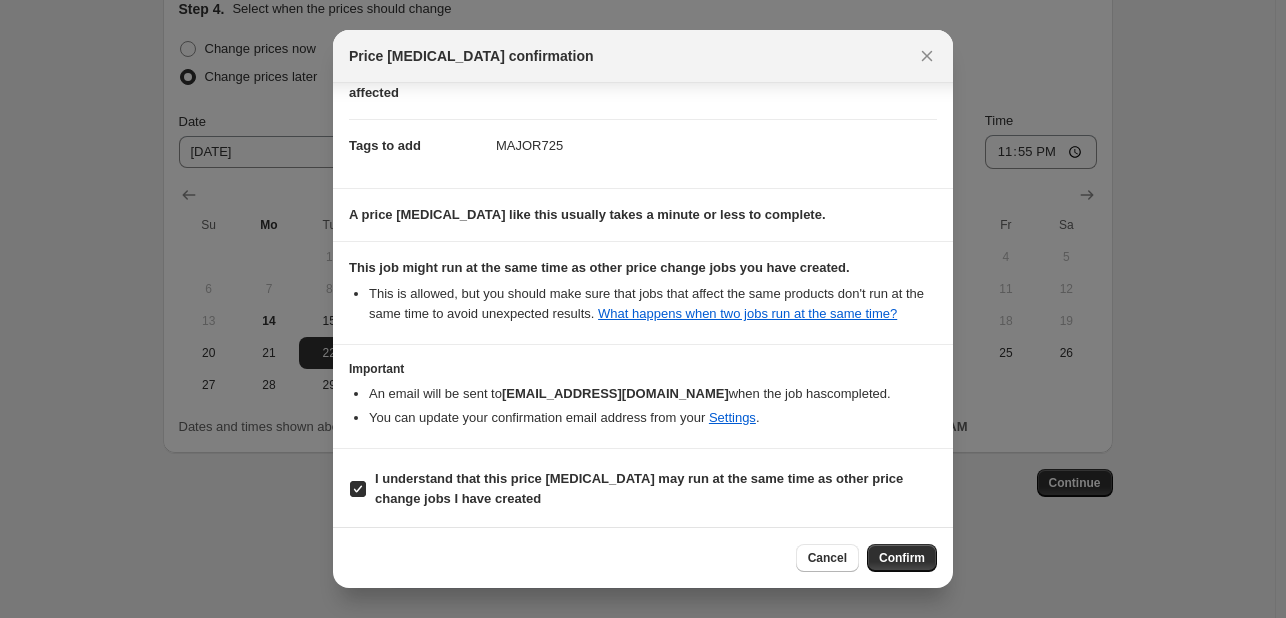 click on "Confirm" at bounding box center [902, 558] 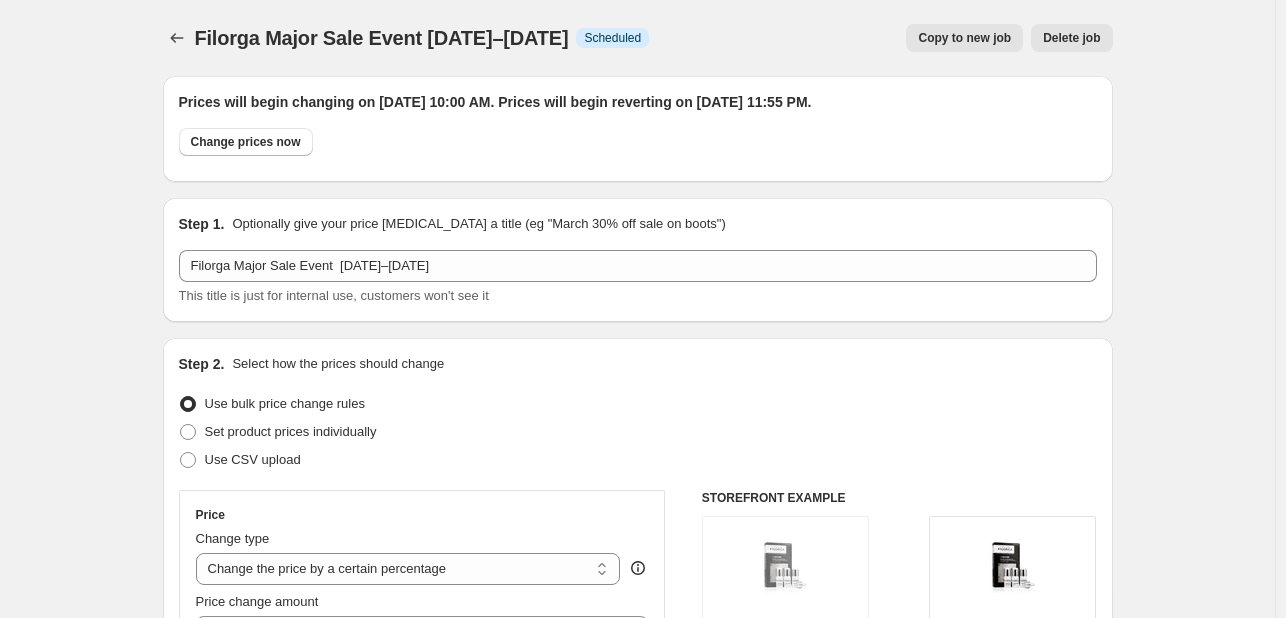 scroll, scrollTop: 1822, scrollLeft: 0, axis: vertical 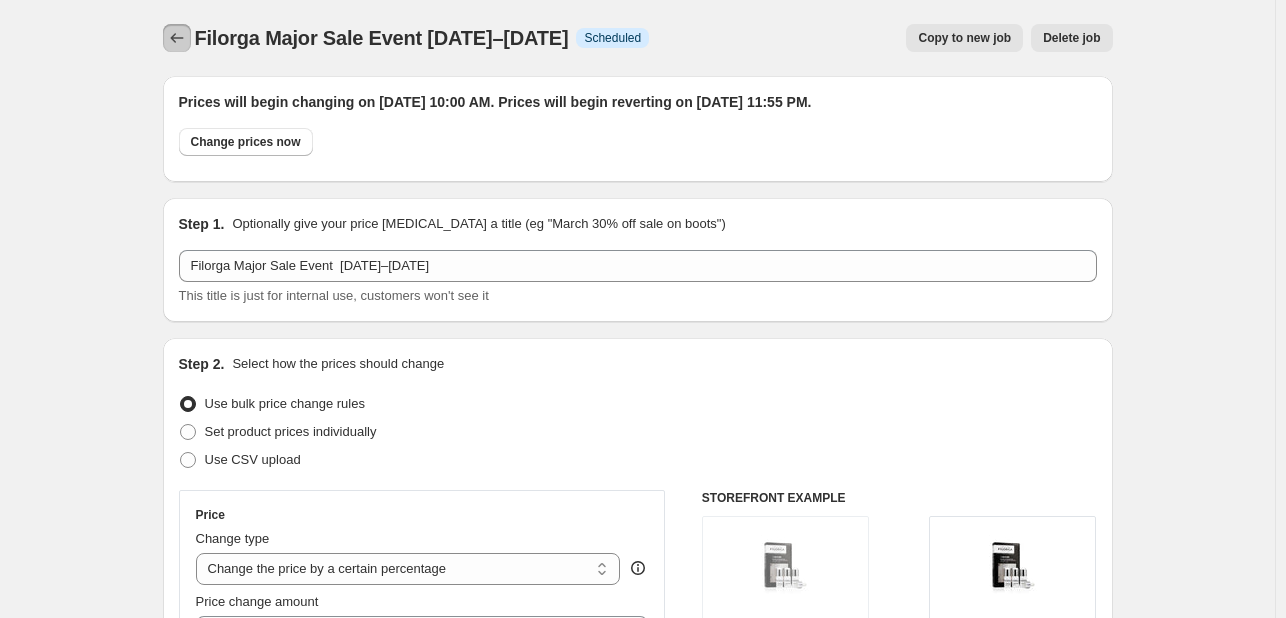 click 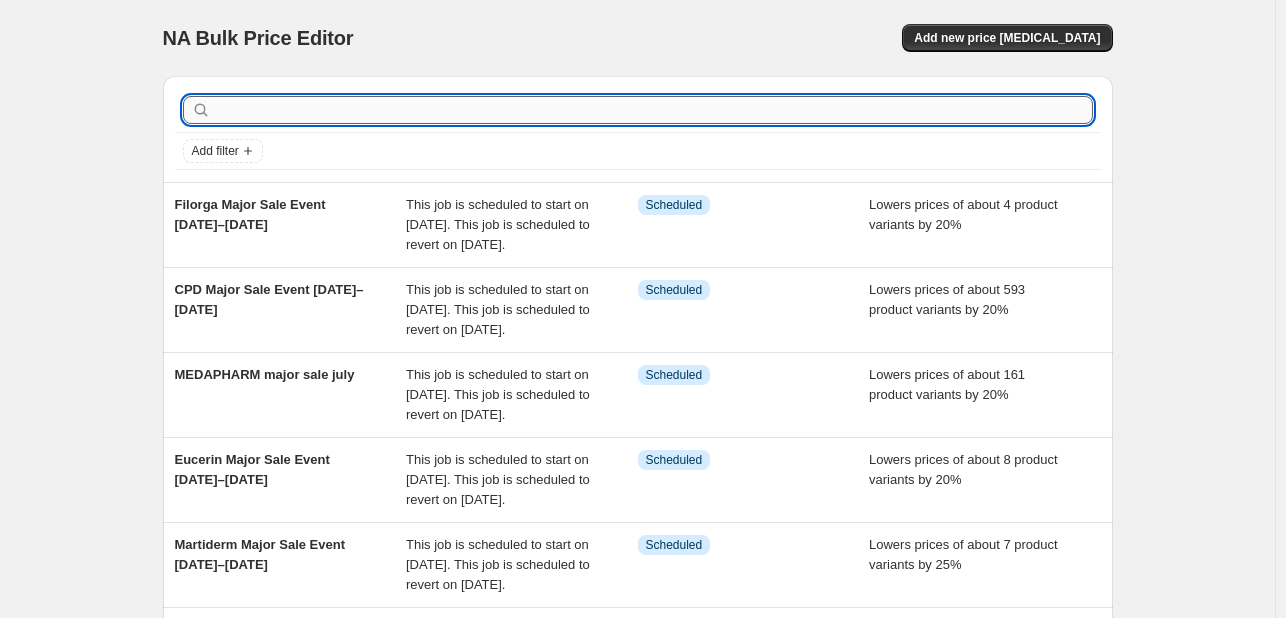 click at bounding box center [654, 110] 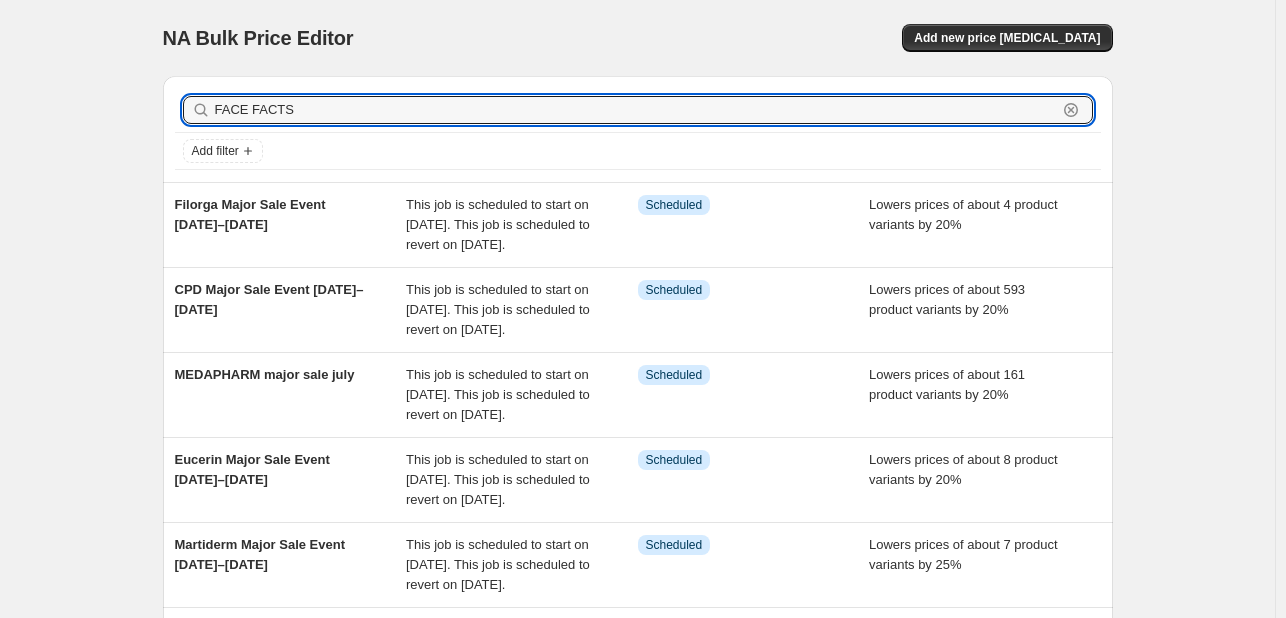 type on "FACE FACTS" 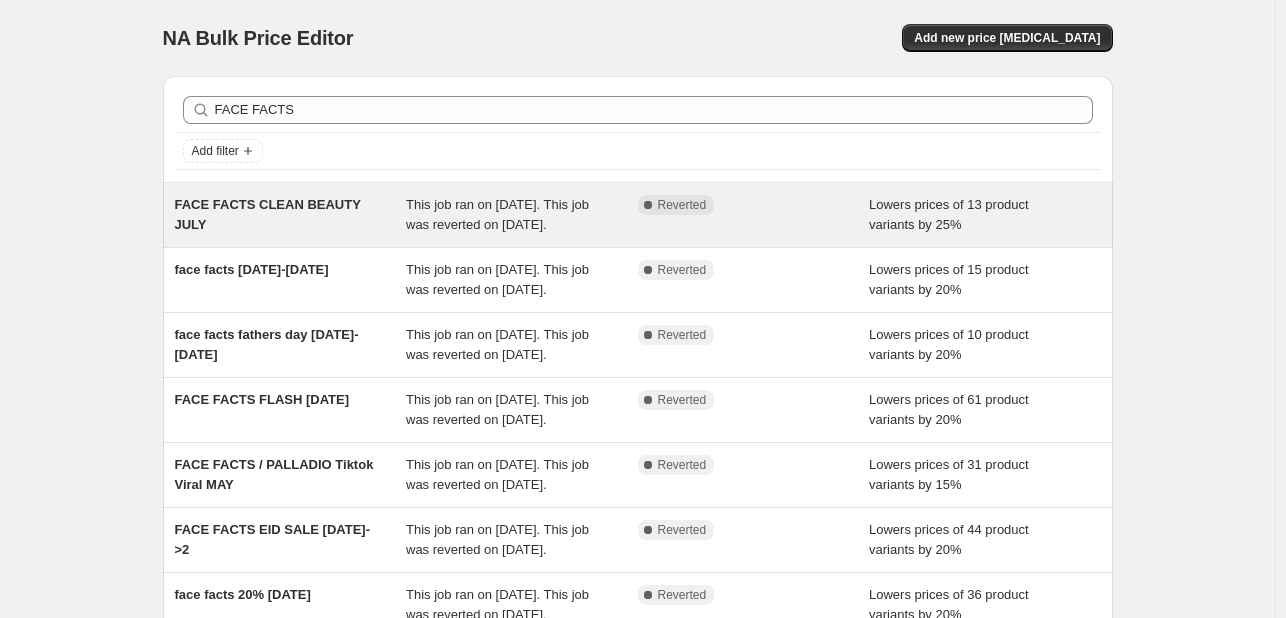 click on "This job ran on [DATE]. This job was reverted on [DATE]." at bounding box center [497, 214] 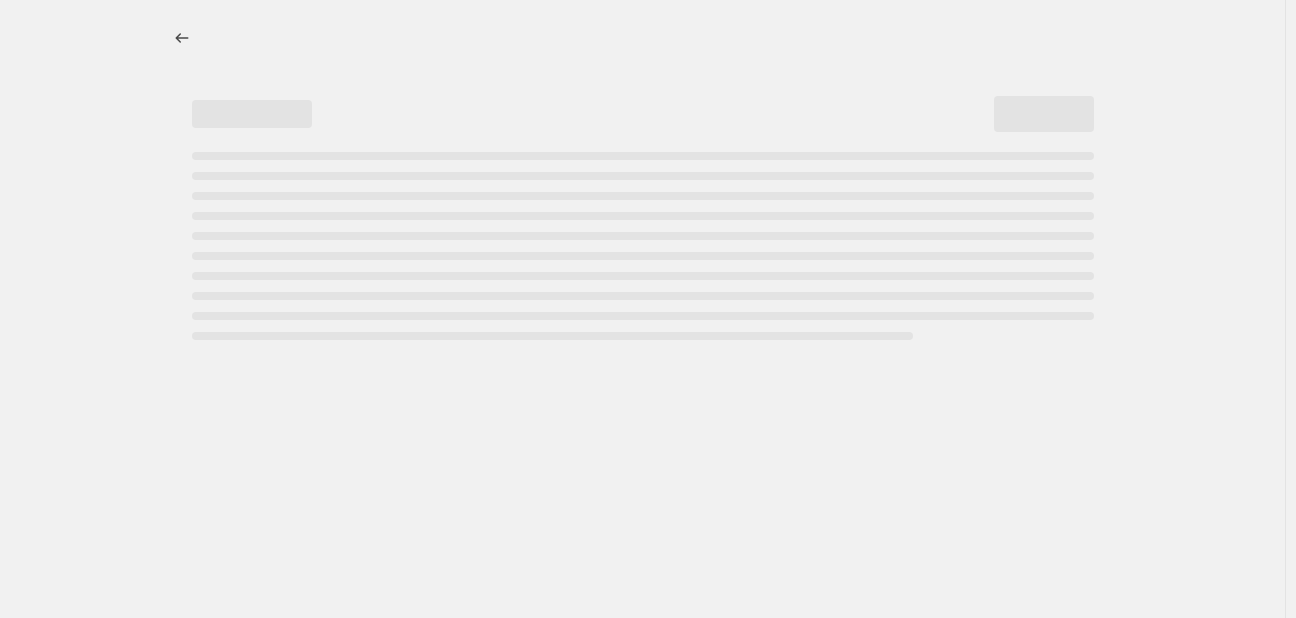 select on "percentage" 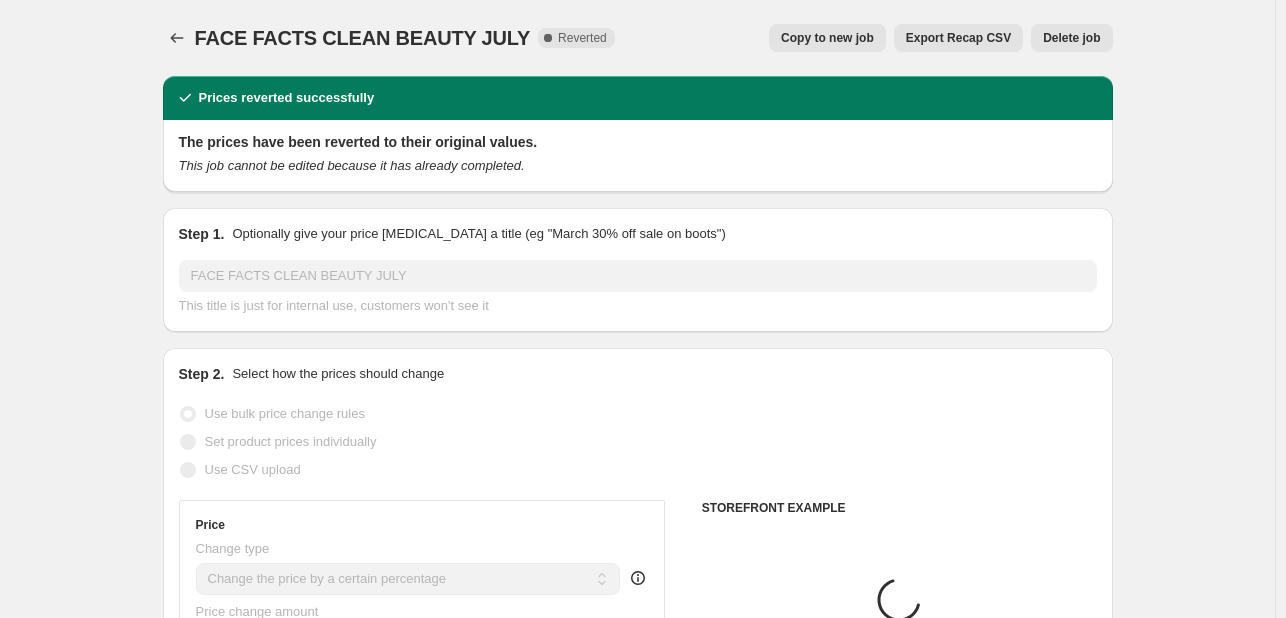 click on "FACE FACTS CLEAN BEAUTY JULY. This page is ready FACE FACTS CLEAN BEAUTY JULY Complete Reverted Copy to new job Export Recap CSV Delete job More actions Copy to new job Export Recap CSV Delete job" at bounding box center (638, 38) 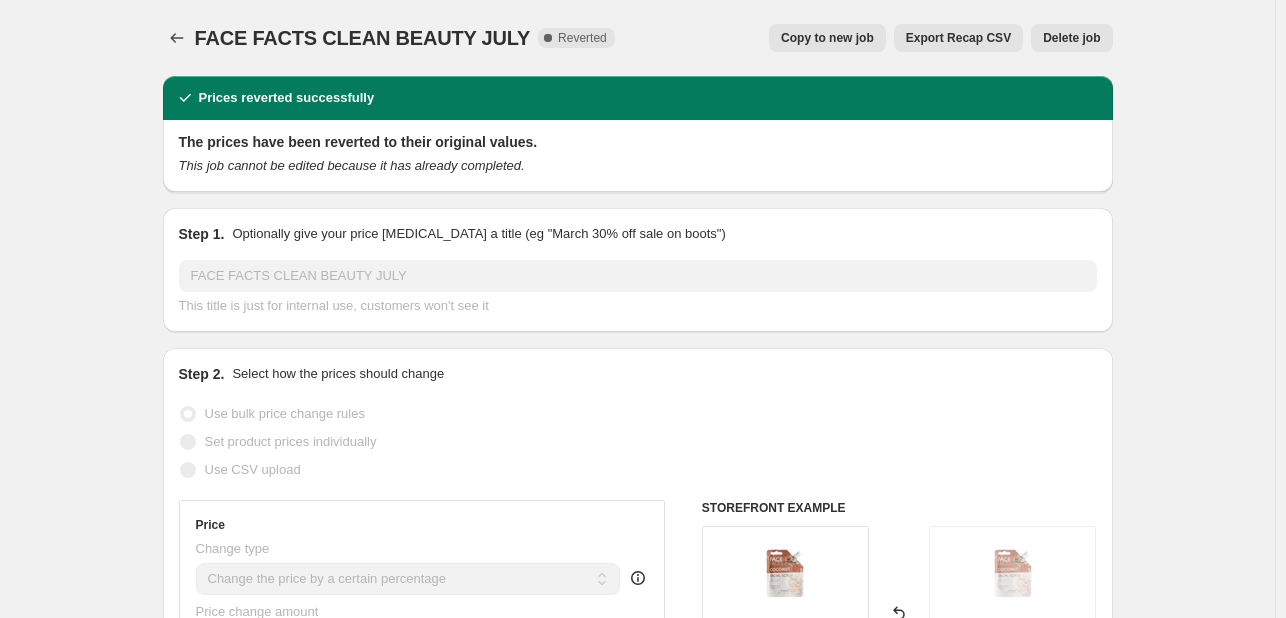 click on "Copy to new job" at bounding box center [827, 38] 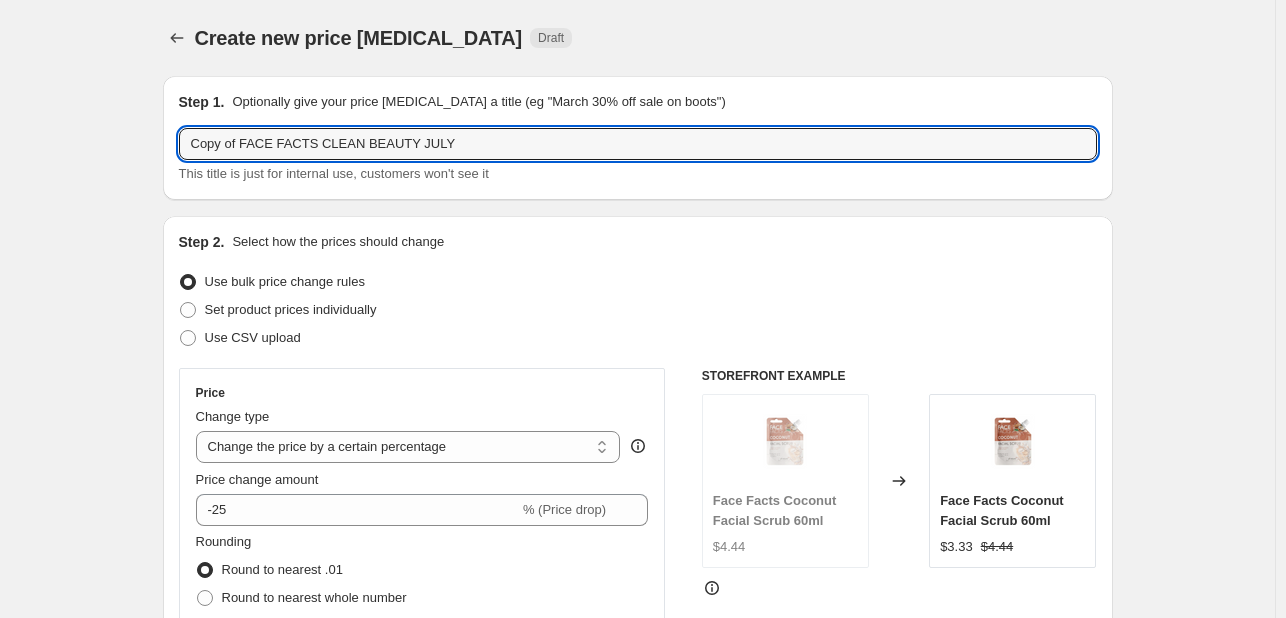 drag, startPoint x: 243, startPoint y: 137, endPoint x: 34, endPoint y: 125, distance: 209.34421 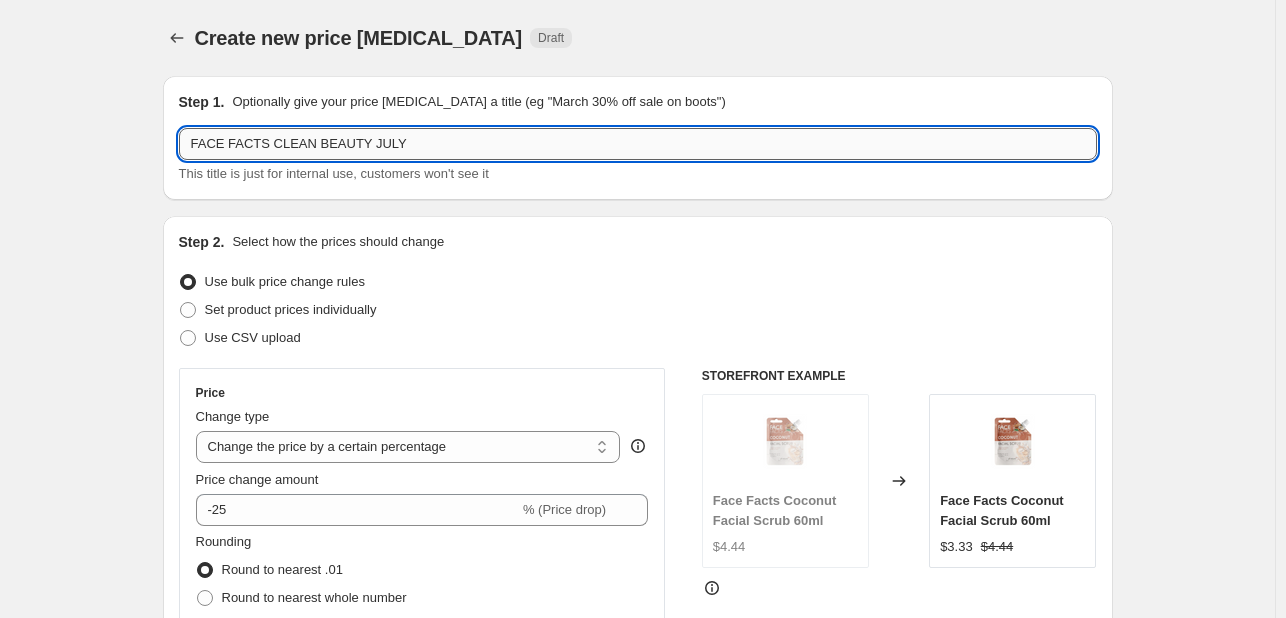 drag, startPoint x: 265, startPoint y: 143, endPoint x: 601, endPoint y: 143, distance: 336 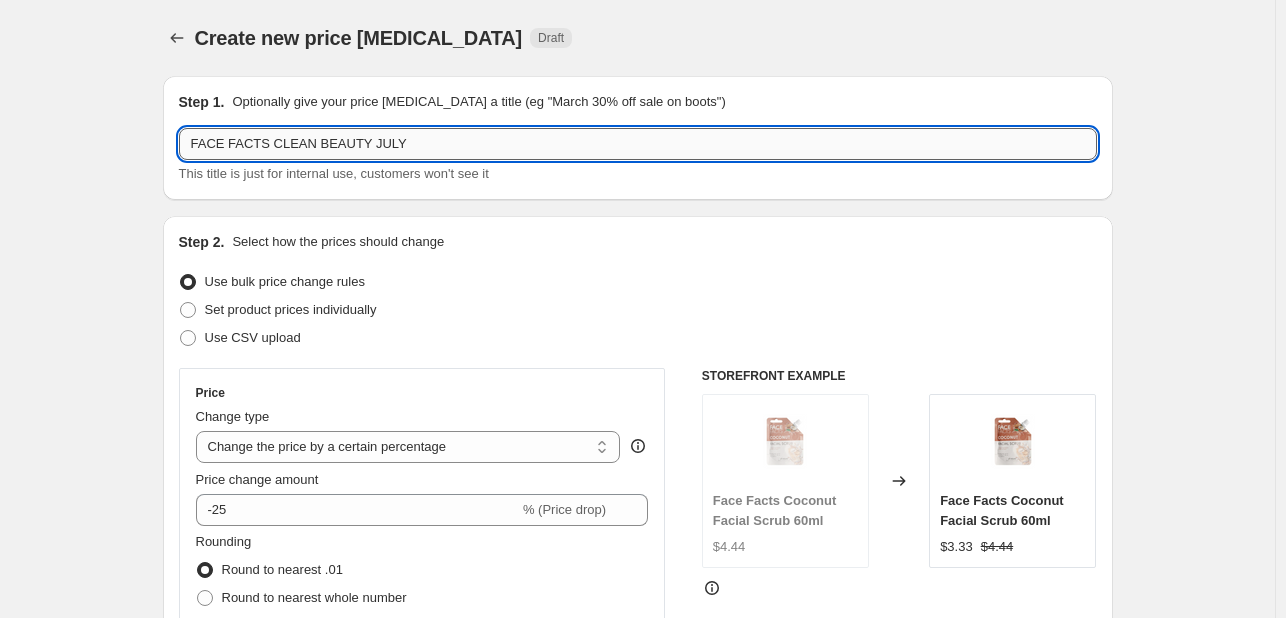 paste on ""Major Sale Event  [DATE]–[DATE]"" 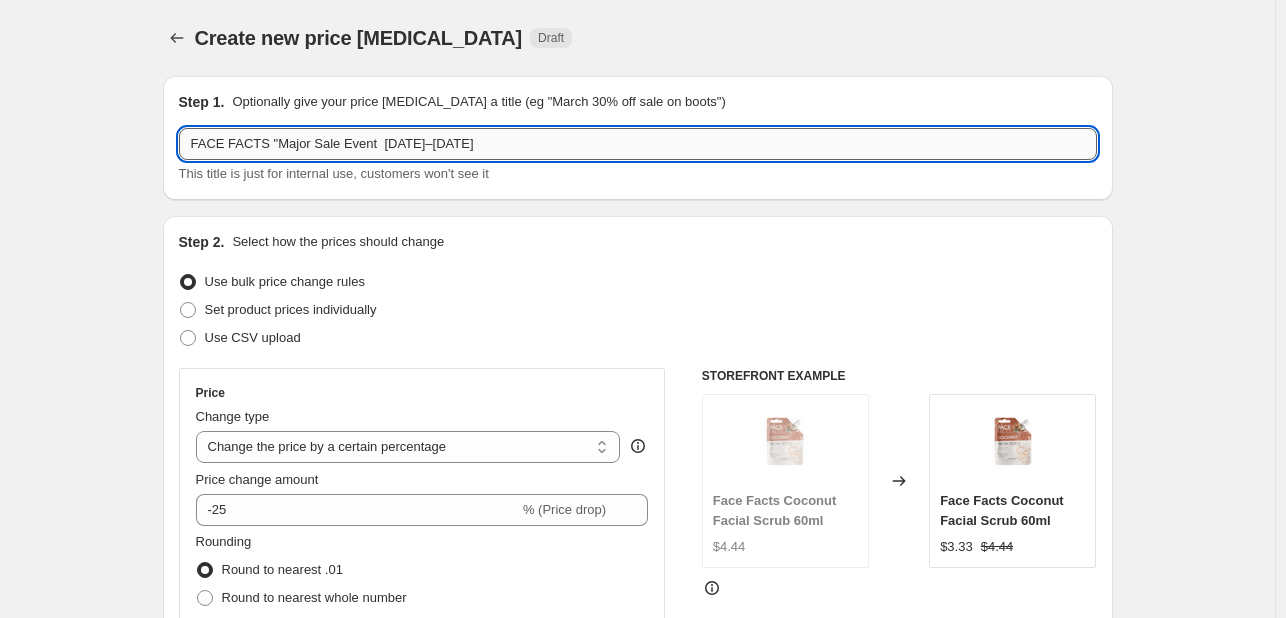 click on "FACE FACTS "Major Sale Event  [DATE]–[DATE]" at bounding box center [638, 144] 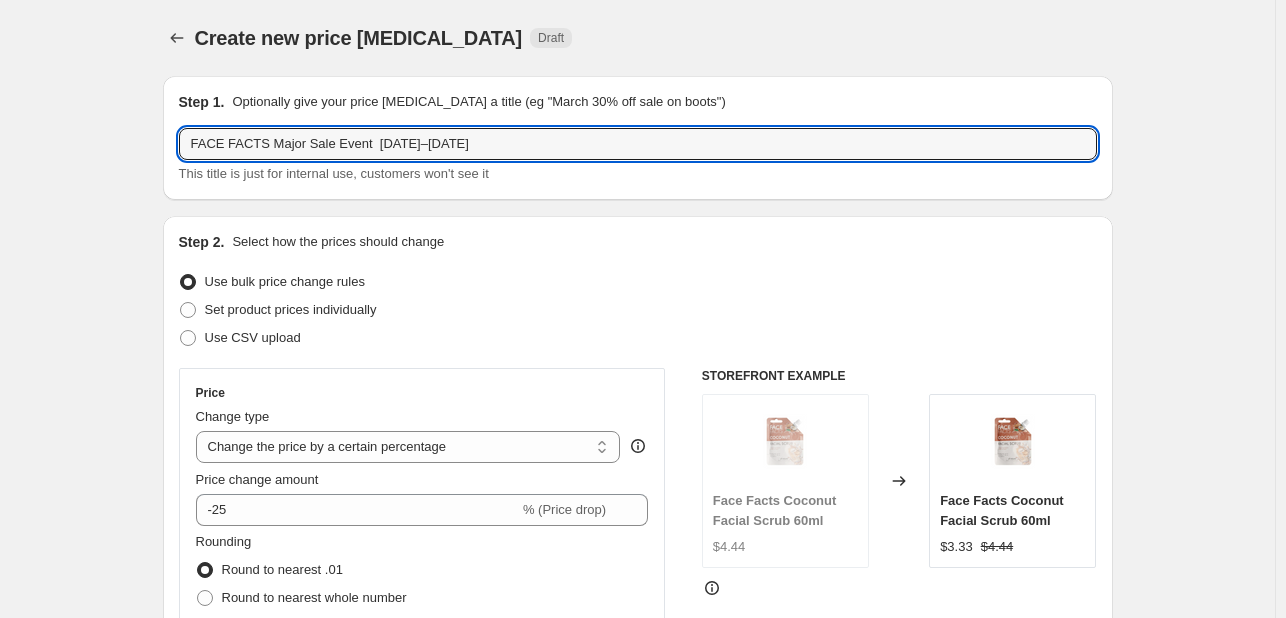 type on "FACE FACTS Major Sale Event  [DATE]–[DATE]" 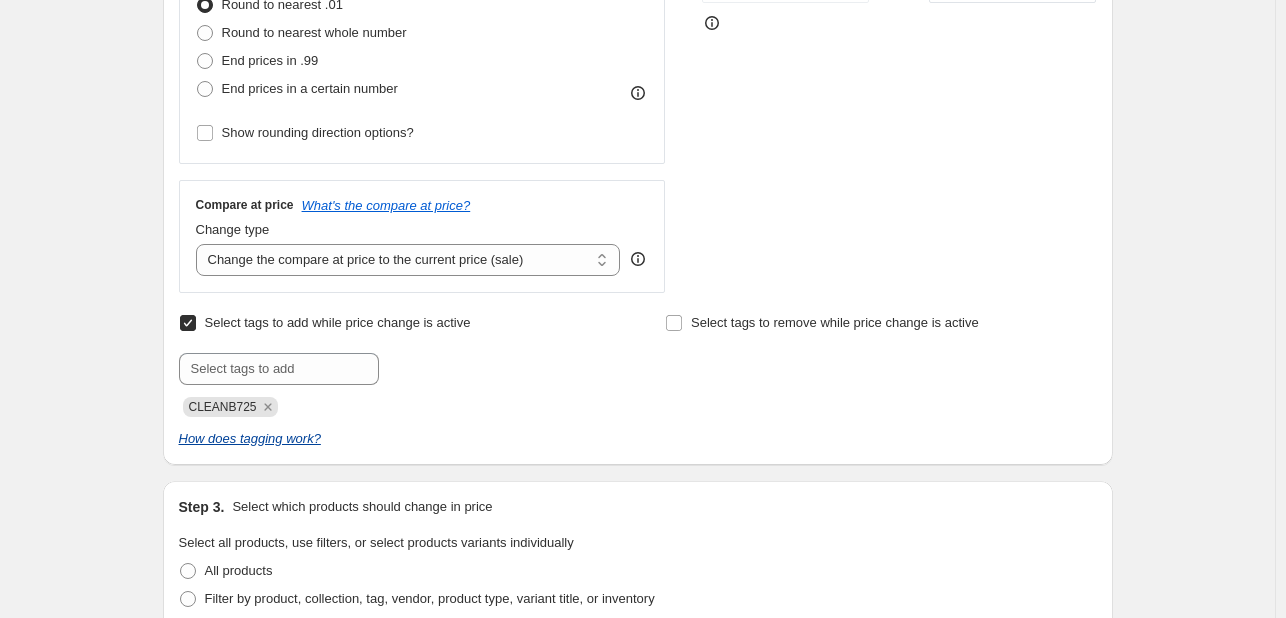 scroll, scrollTop: 600, scrollLeft: 0, axis: vertical 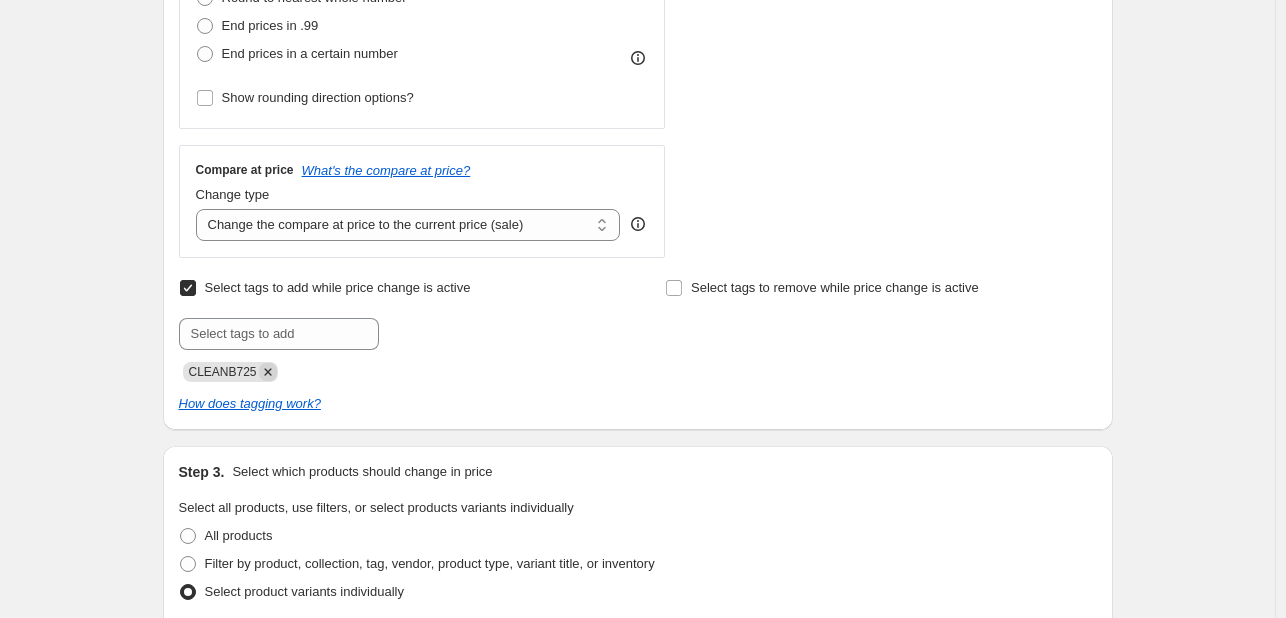 click 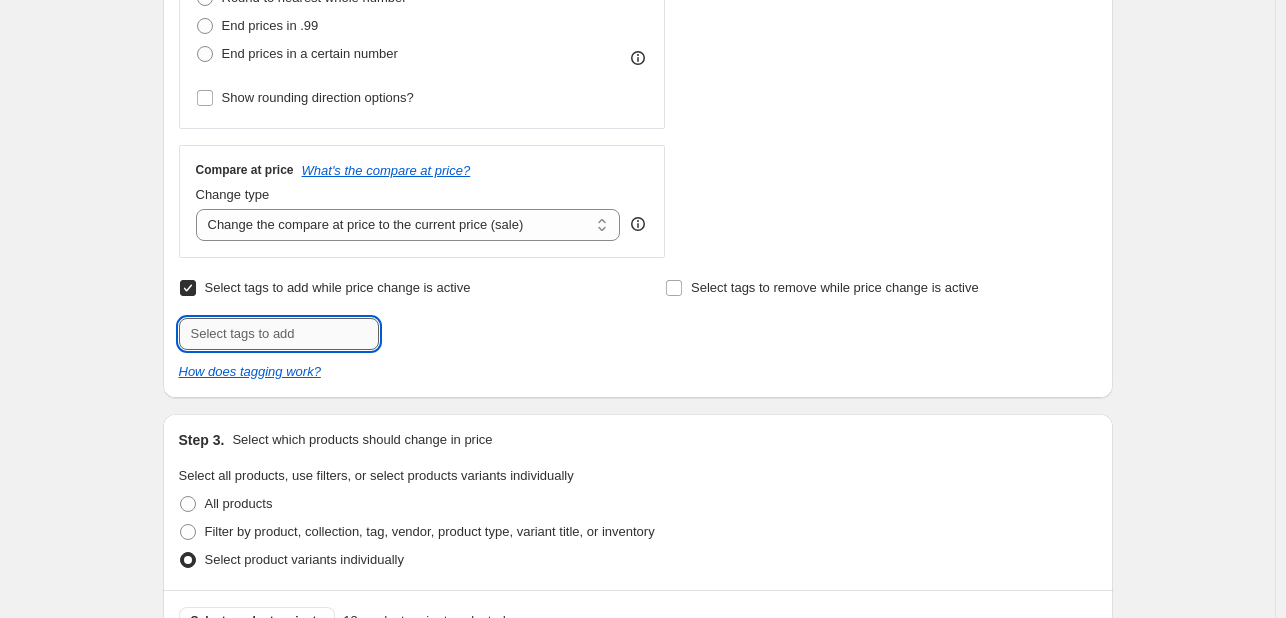 click at bounding box center (279, 334) 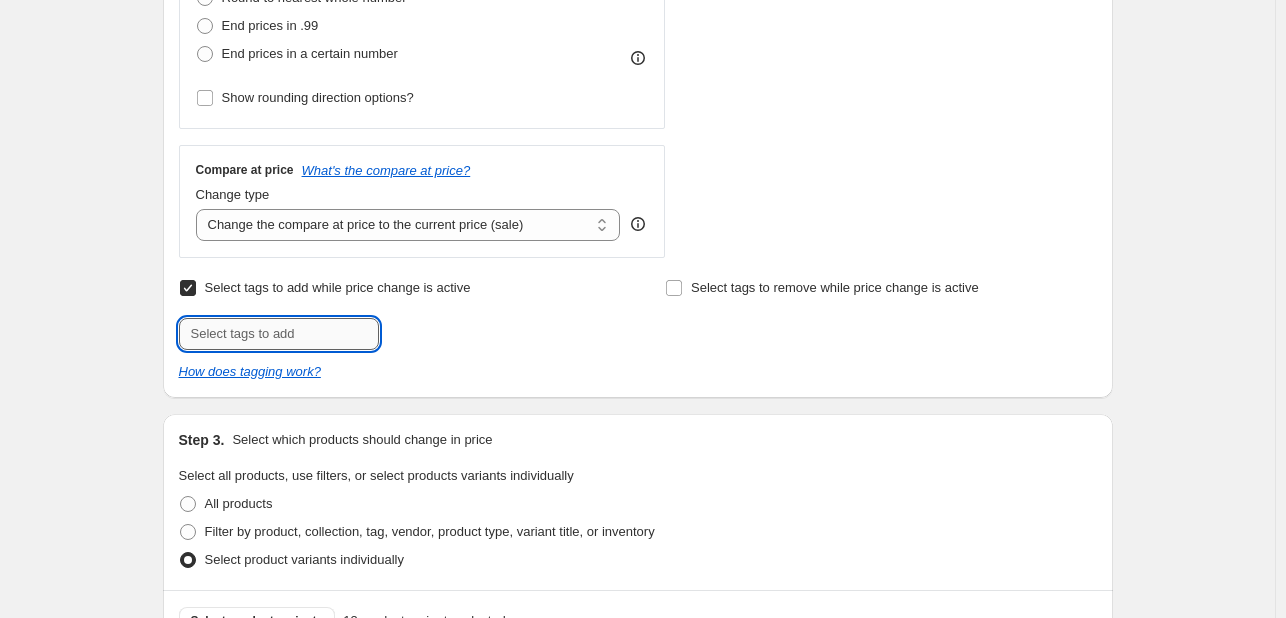 type on "F" 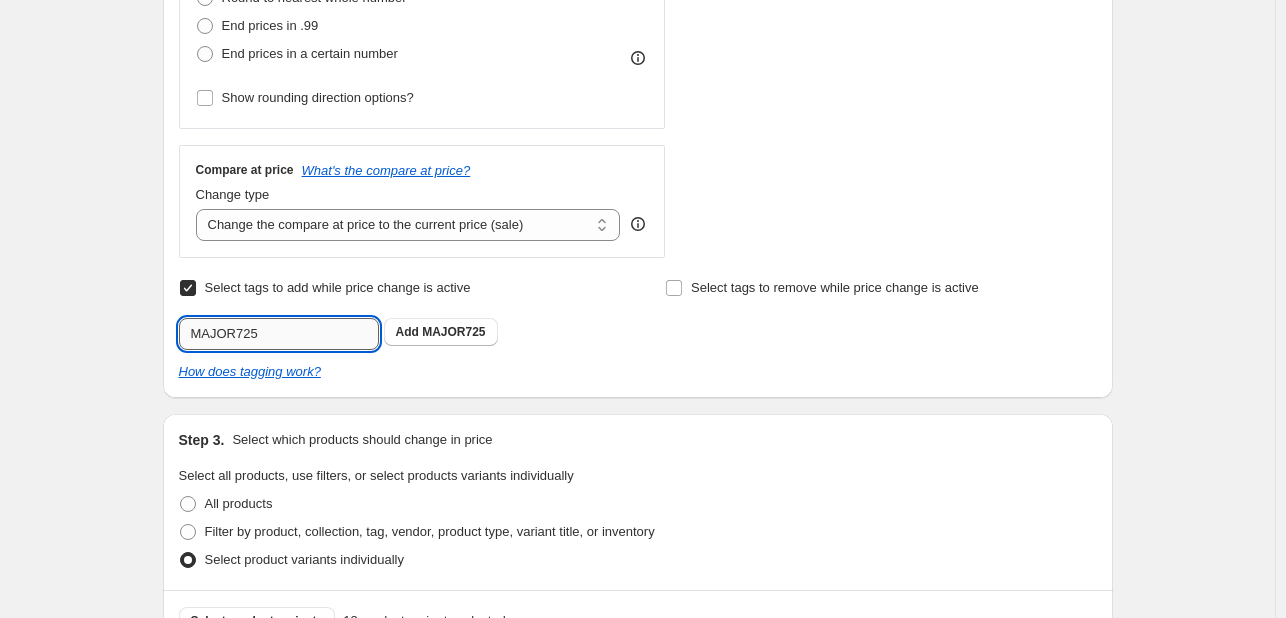 type on "MAJOR725" 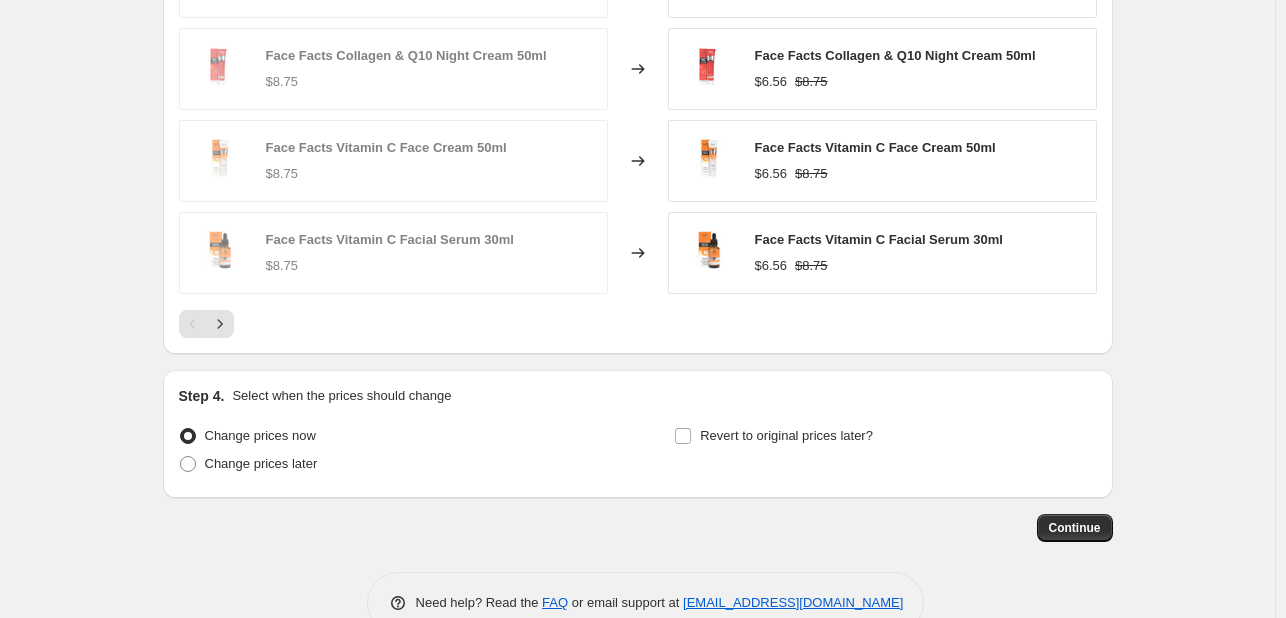 scroll, scrollTop: 1552, scrollLeft: 0, axis: vertical 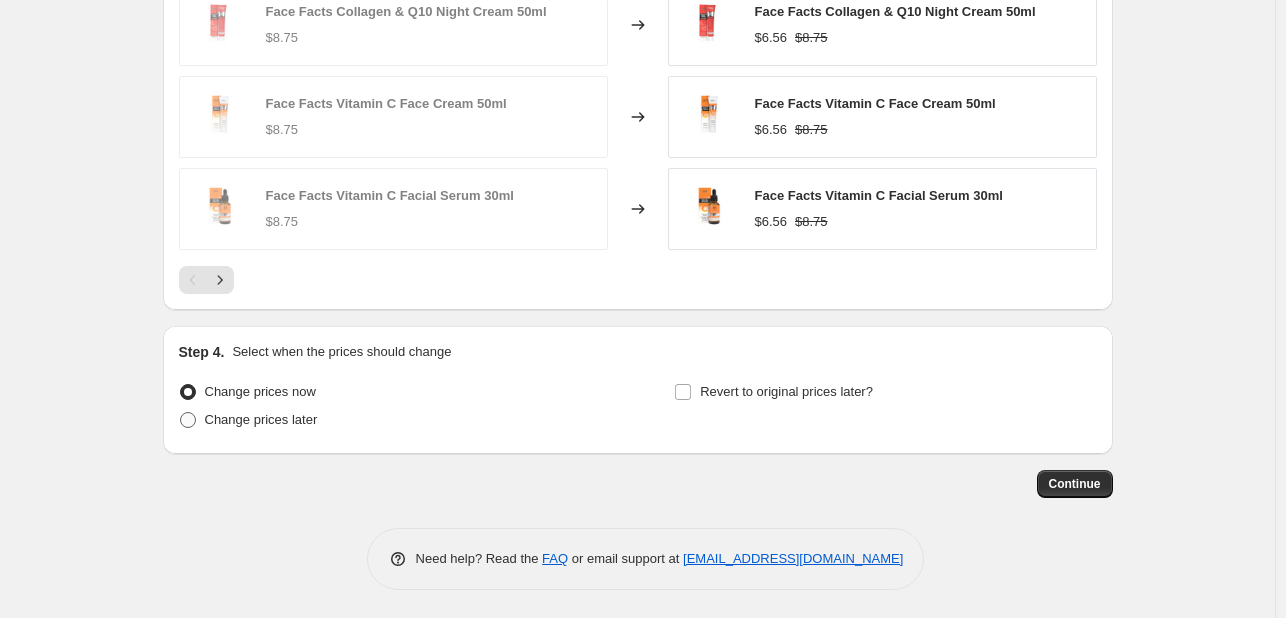 click on "Change prices later" at bounding box center [261, 419] 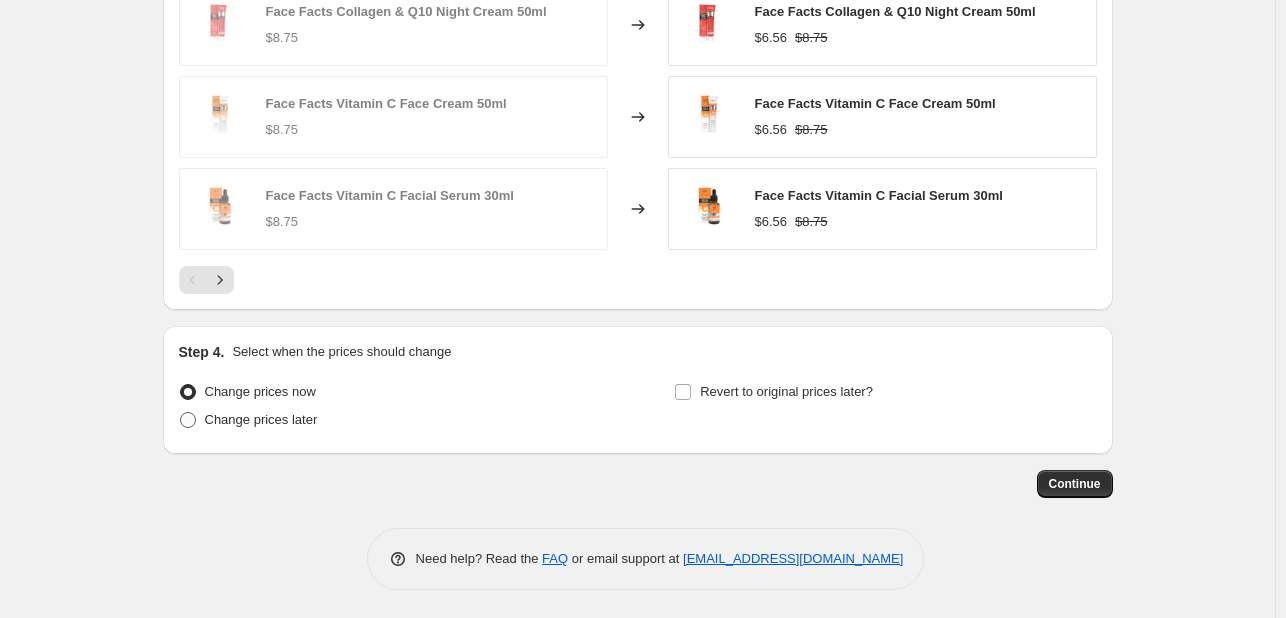 radio on "true" 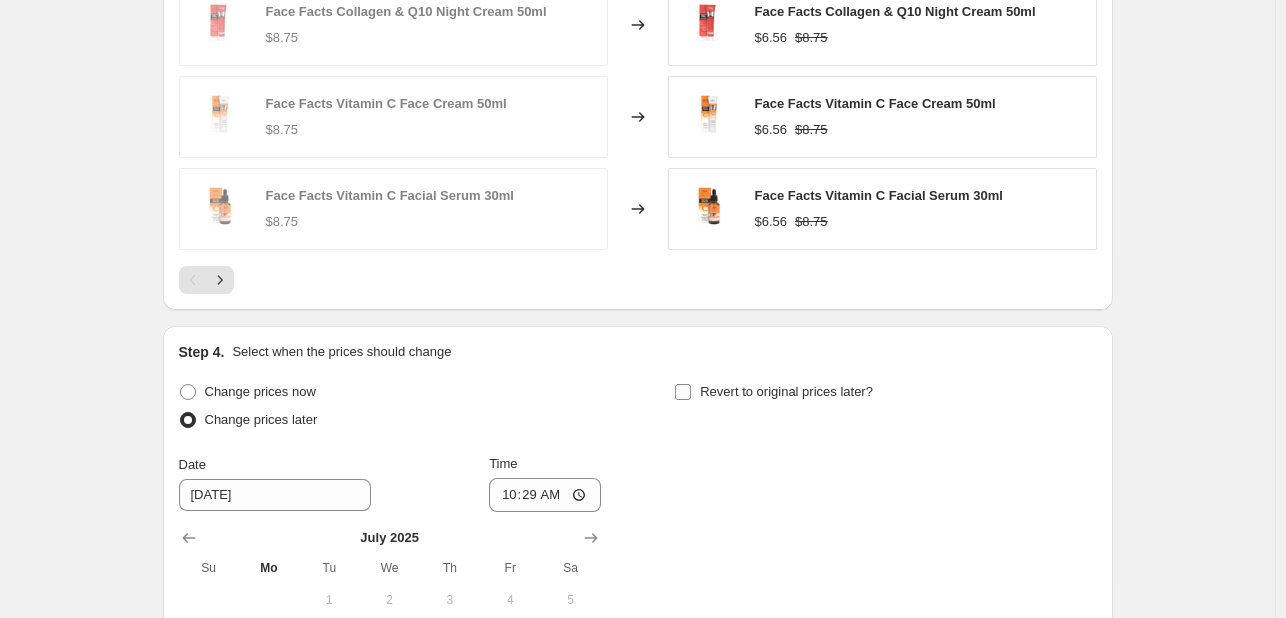 click on "Revert to original prices later?" at bounding box center (773, 392) 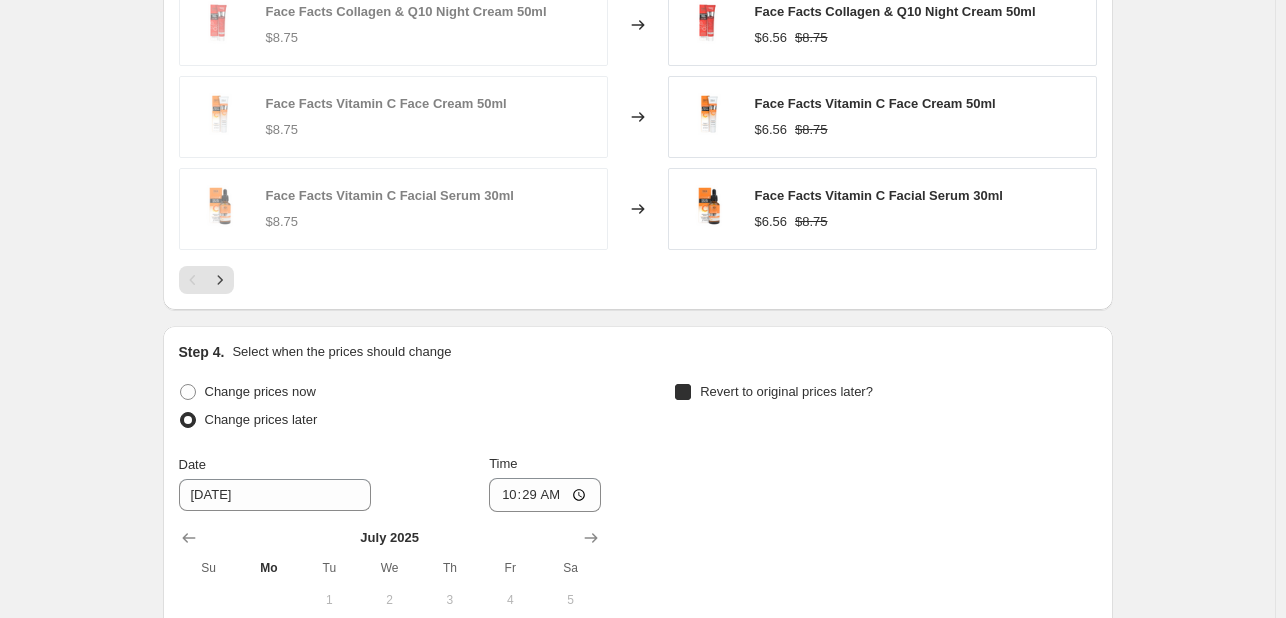 checkbox on "true" 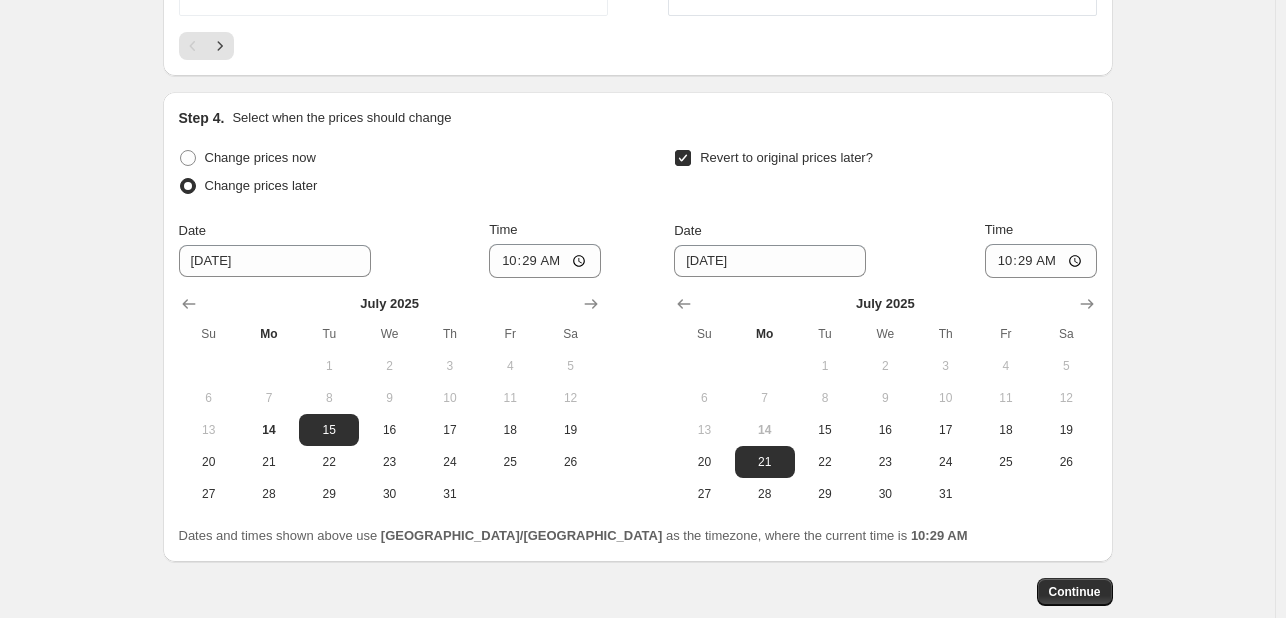 scroll, scrollTop: 1894, scrollLeft: 0, axis: vertical 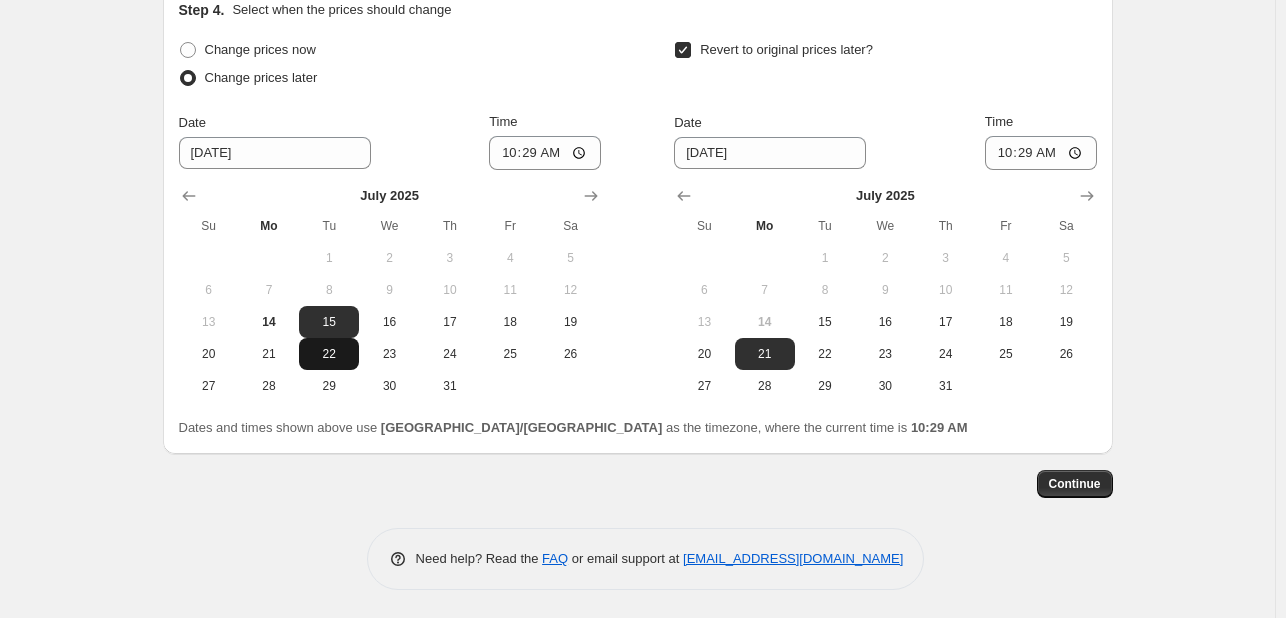 click on "22" at bounding box center (329, 354) 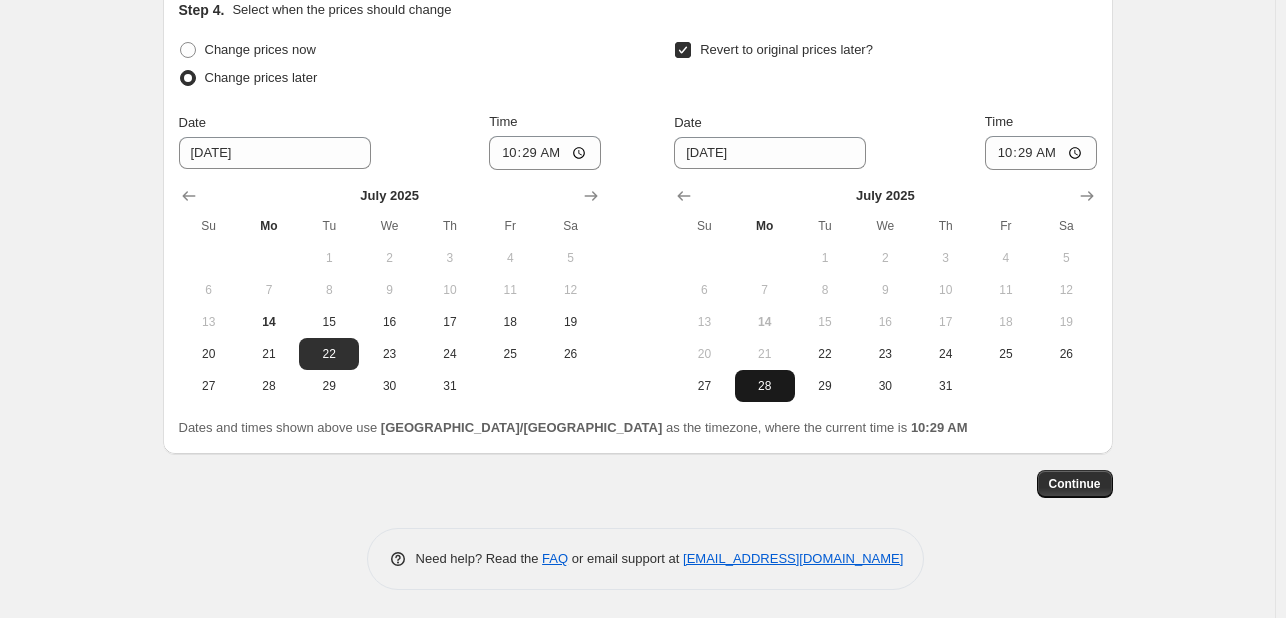 click on "28" at bounding box center (765, 386) 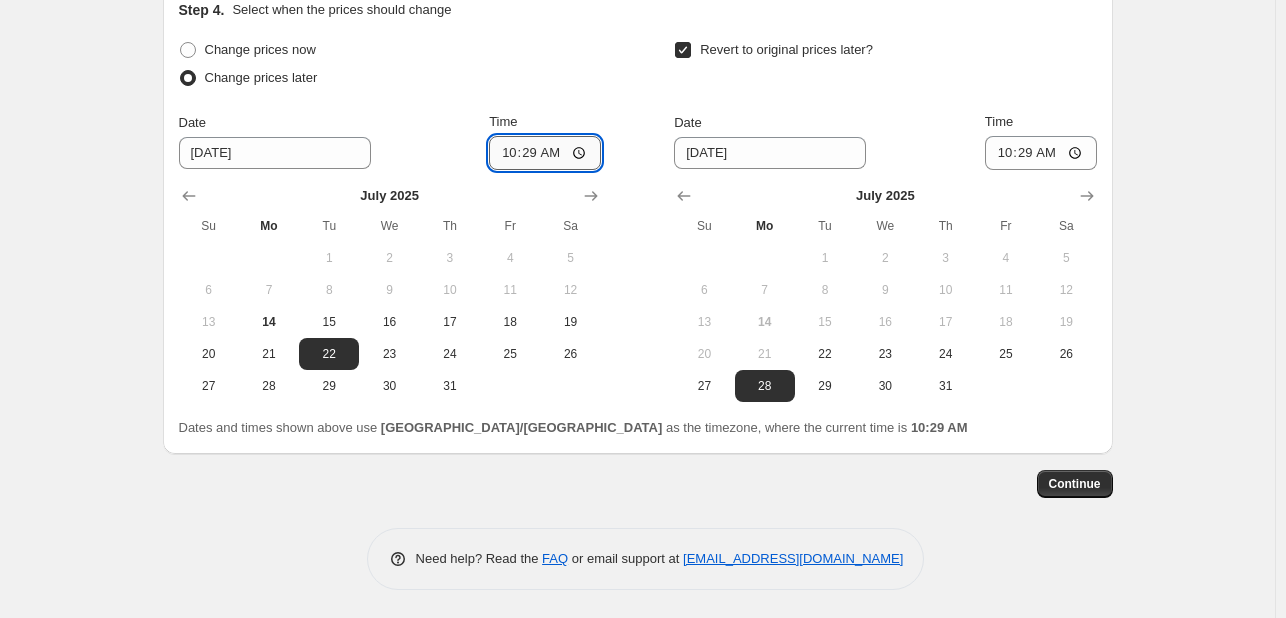 click on "10:29" at bounding box center [545, 153] 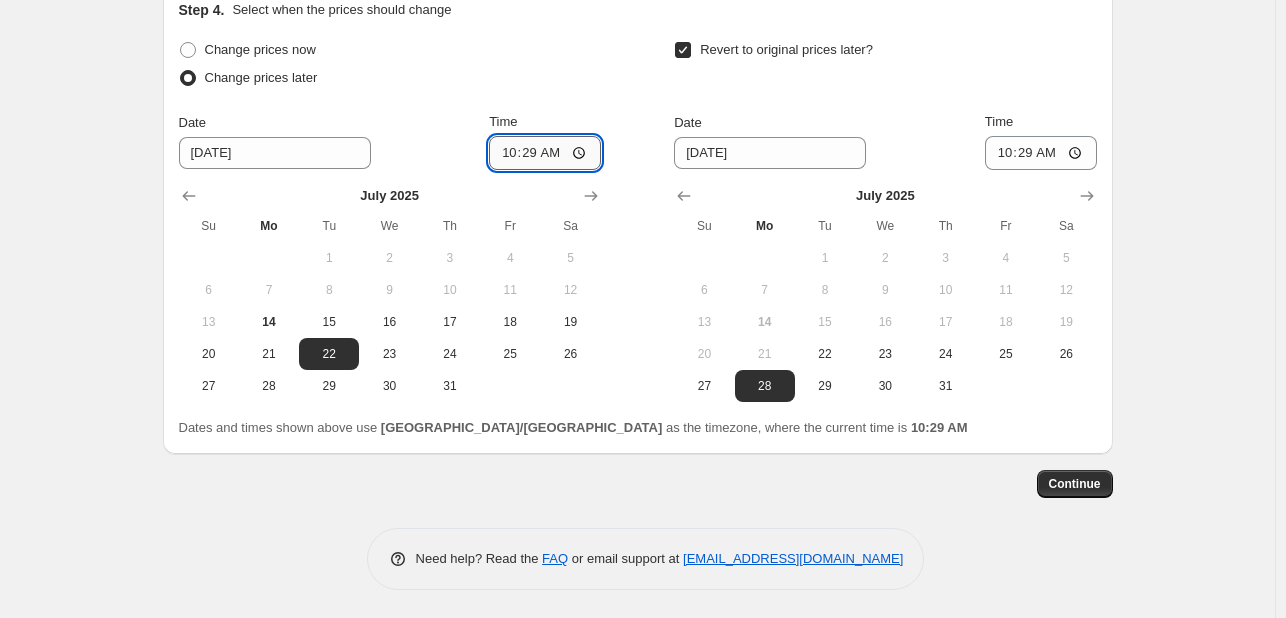 type on "10:00" 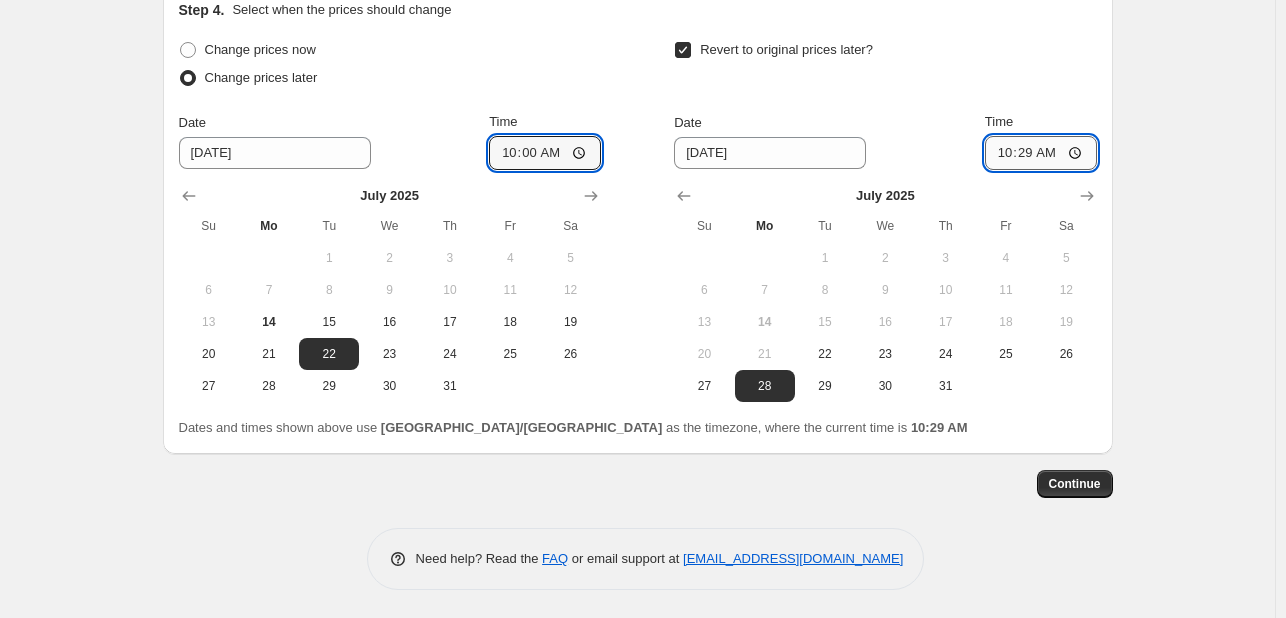 click on "10:29" at bounding box center [1041, 153] 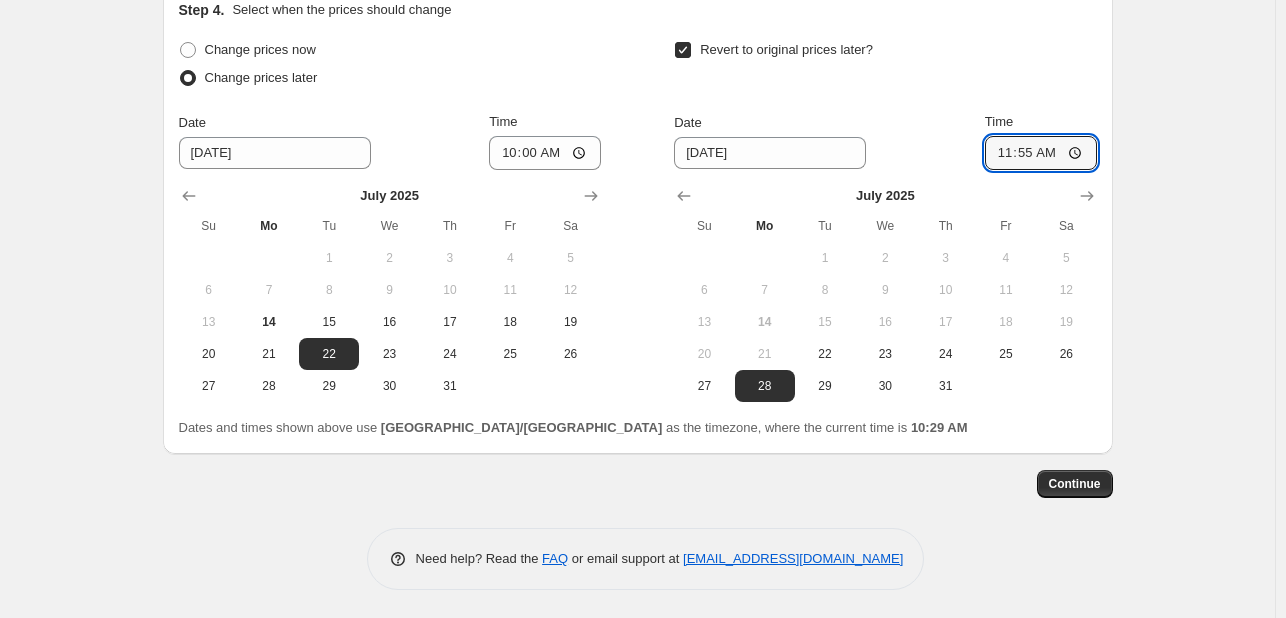 type on "23:55" 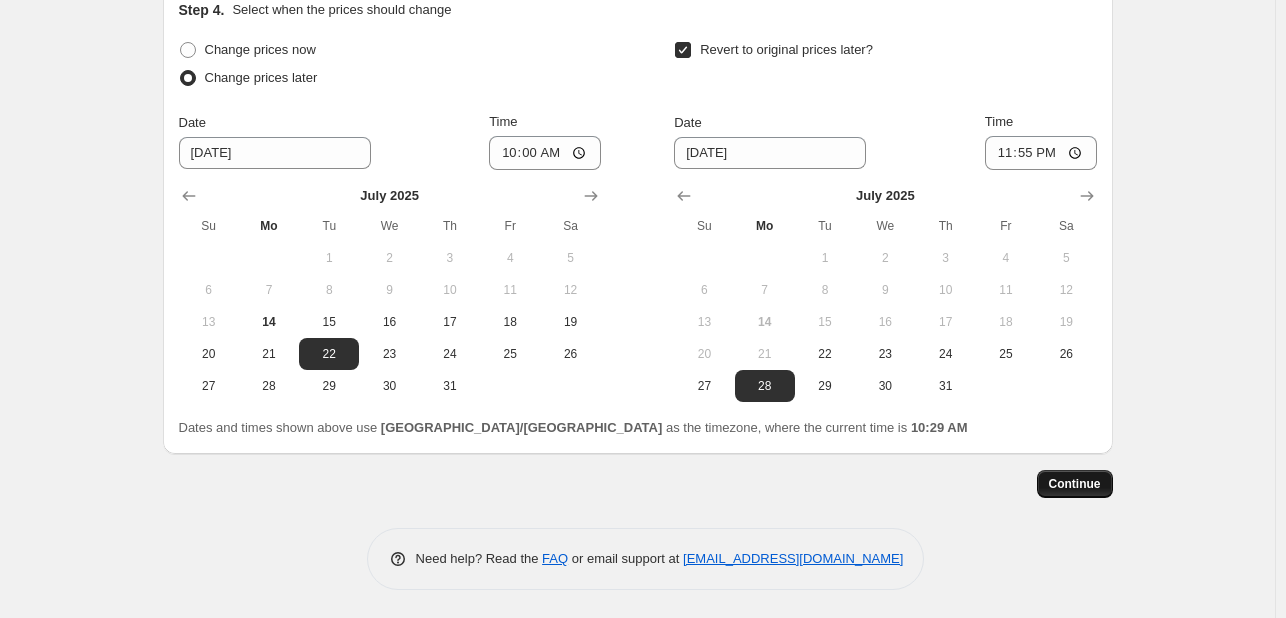 click on "Continue" at bounding box center [1075, 484] 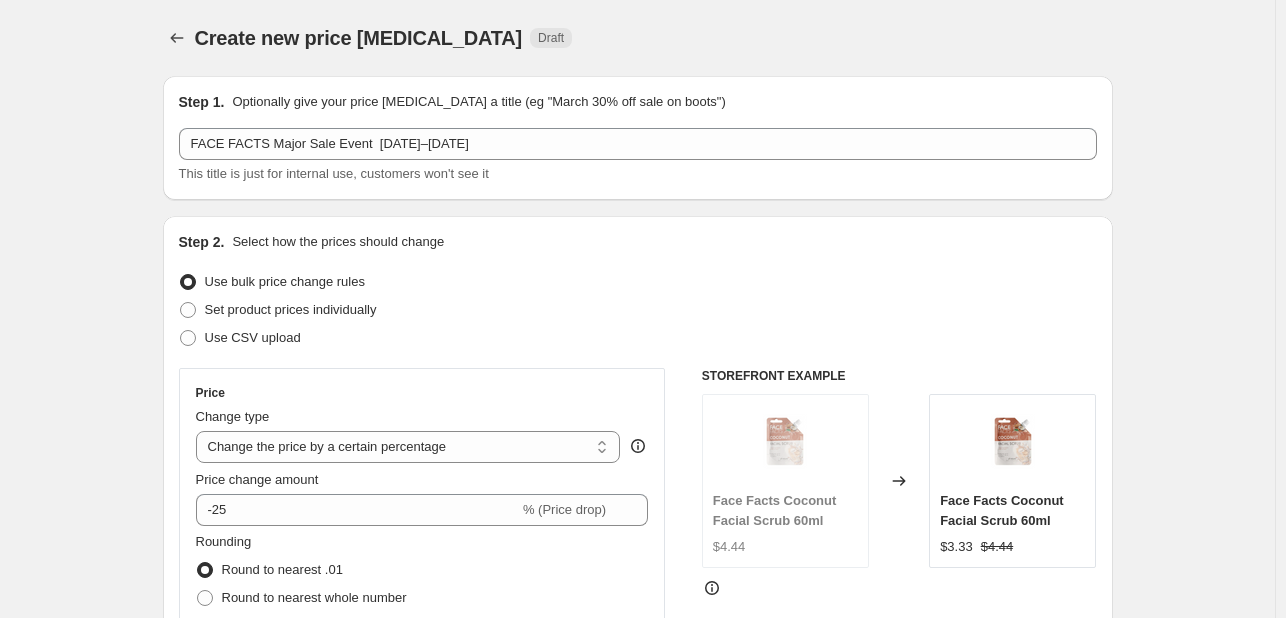 scroll, scrollTop: 1894, scrollLeft: 0, axis: vertical 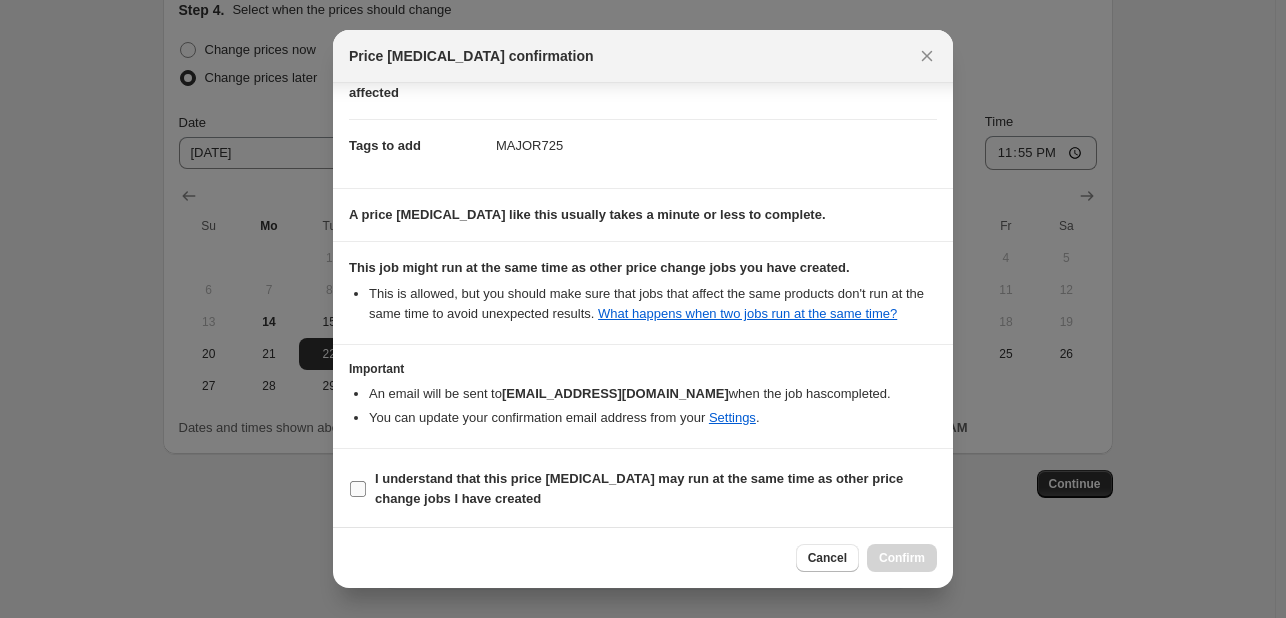 click on "I understand that this price [MEDICAL_DATA] may run at the same time as other price change jobs I have created" at bounding box center (656, 489) 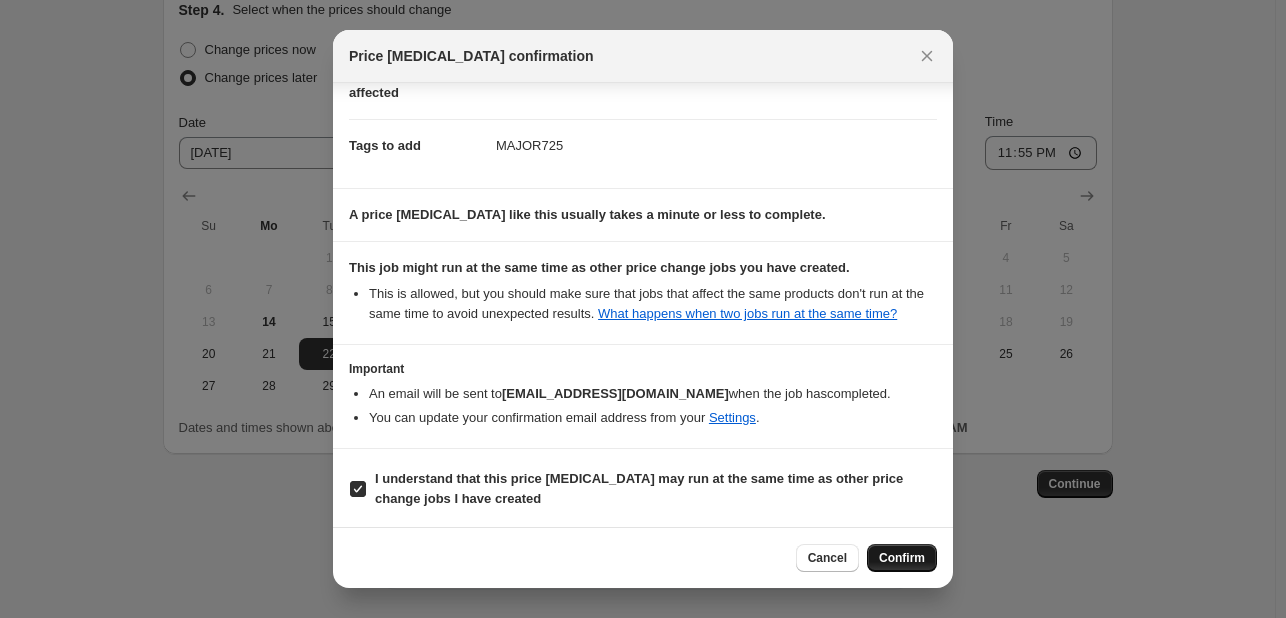 click on "Confirm" at bounding box center (902, 558) 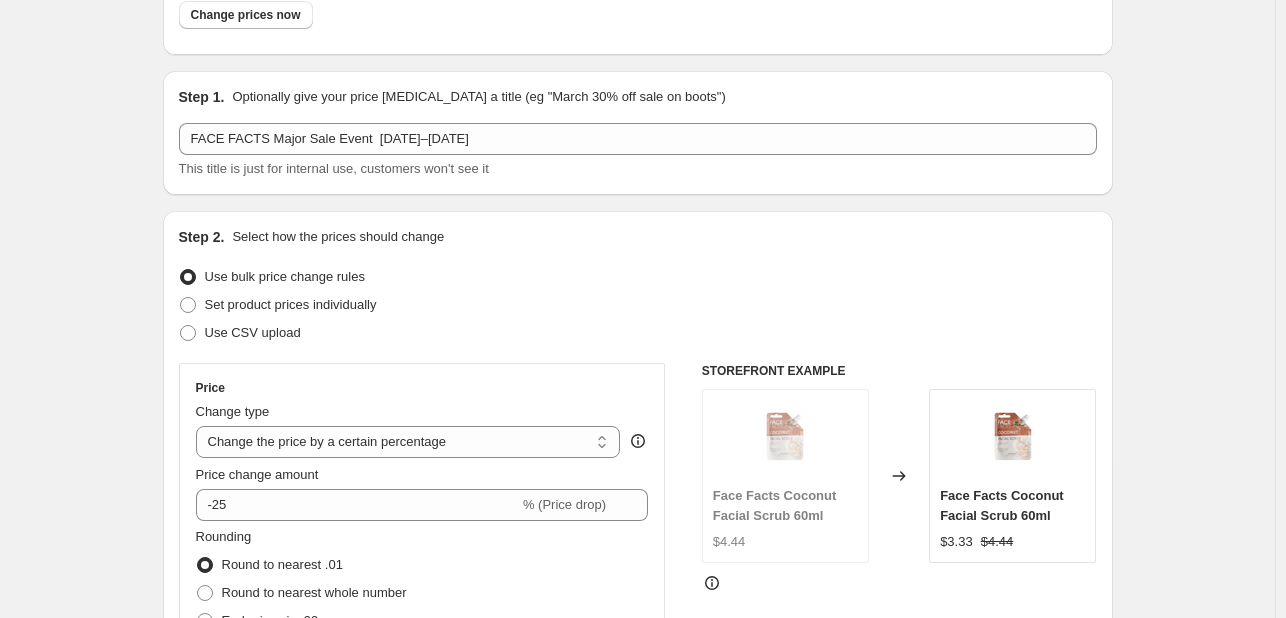 scroll, scrollTop: 0, scrollLeft: 0, axis: both 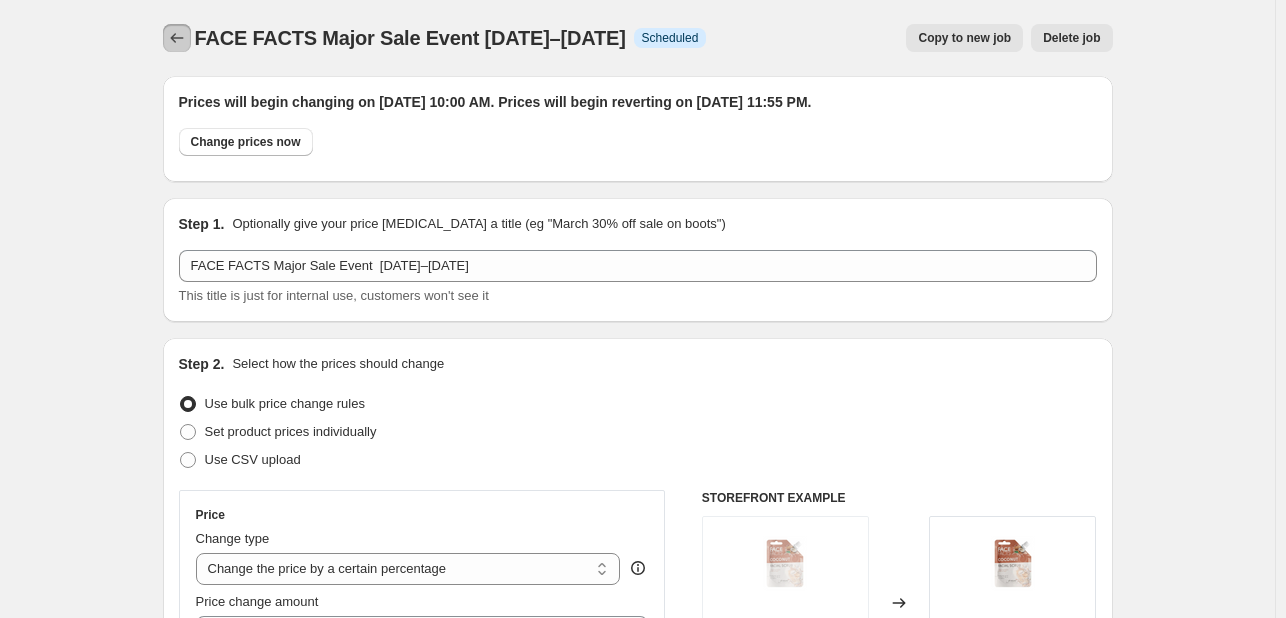 click at bounding box center (177, 38) 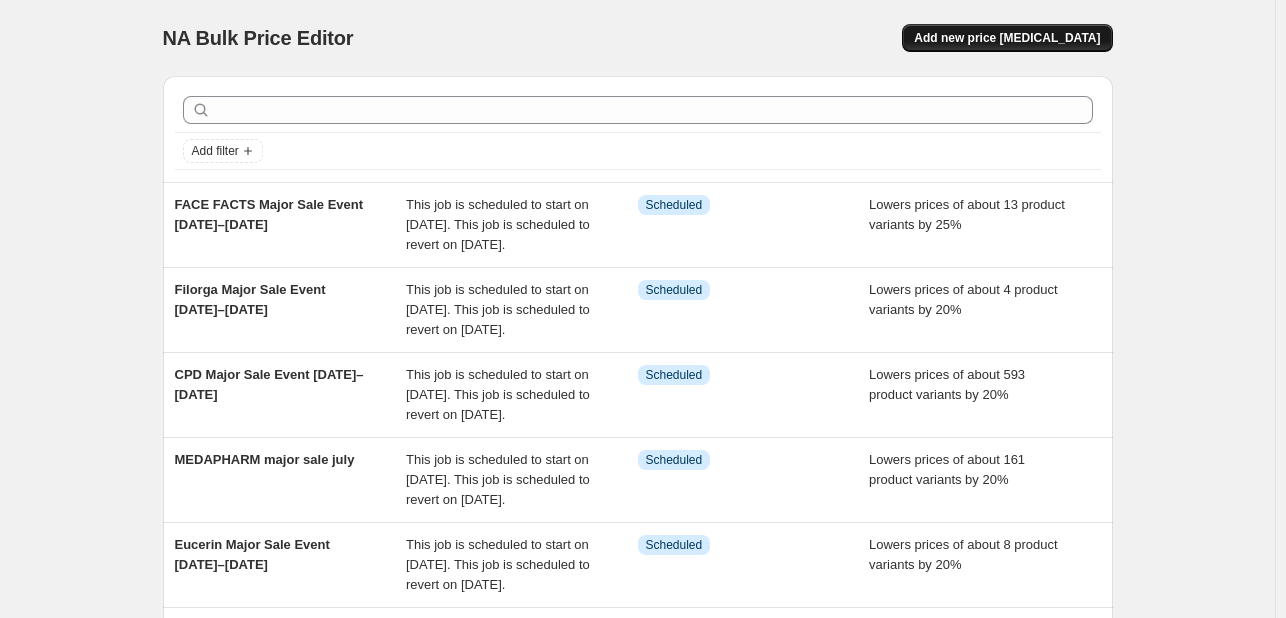 click on "Add new price [MEDICAL_DATA]" at bounding box center (1007, 38) 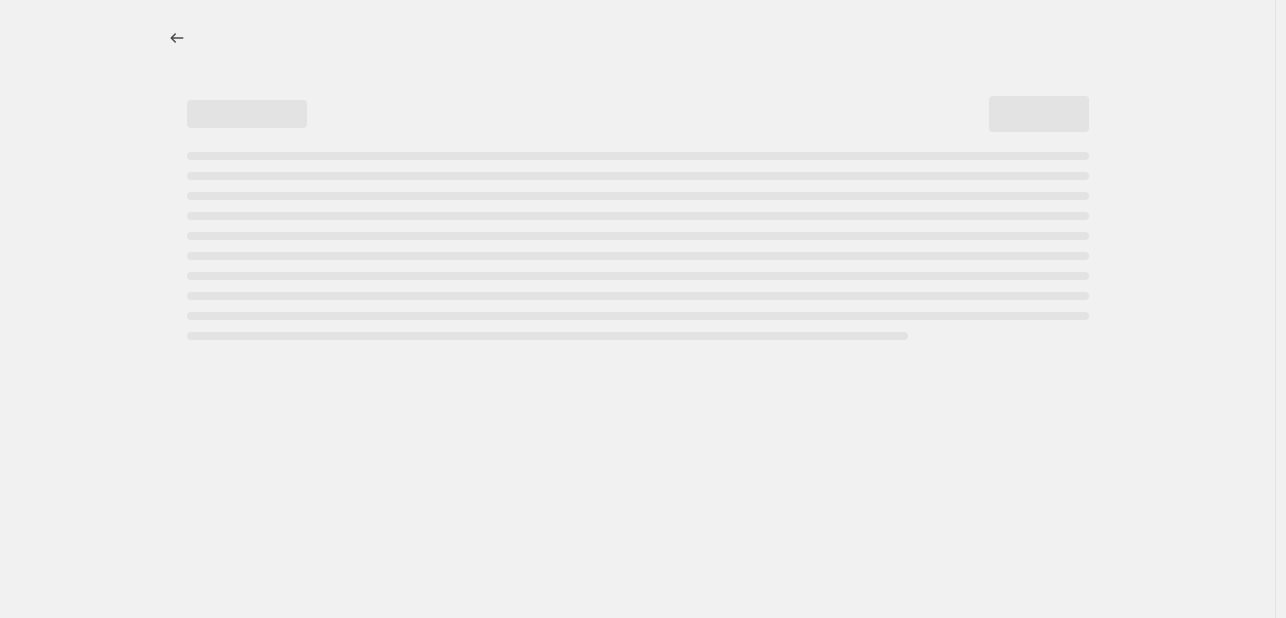 select on "percentage" 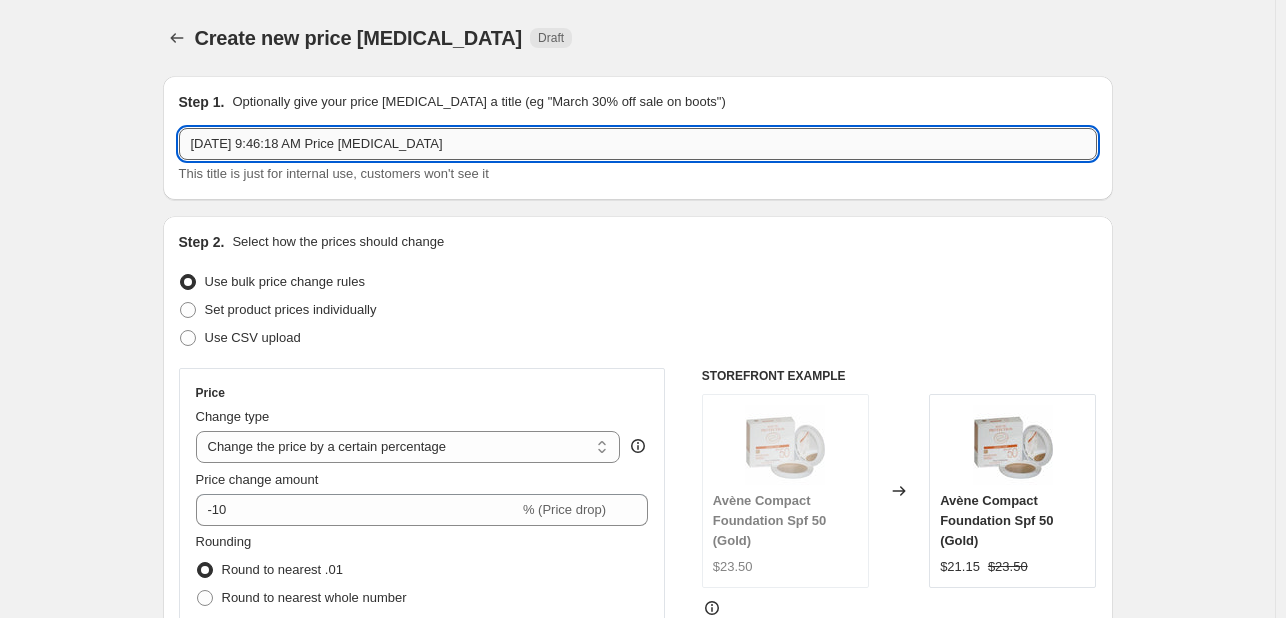 click on "[DATE] 9:46:18 AM Price [MEDICAL_DATA]" at bounding box center [638, 144] 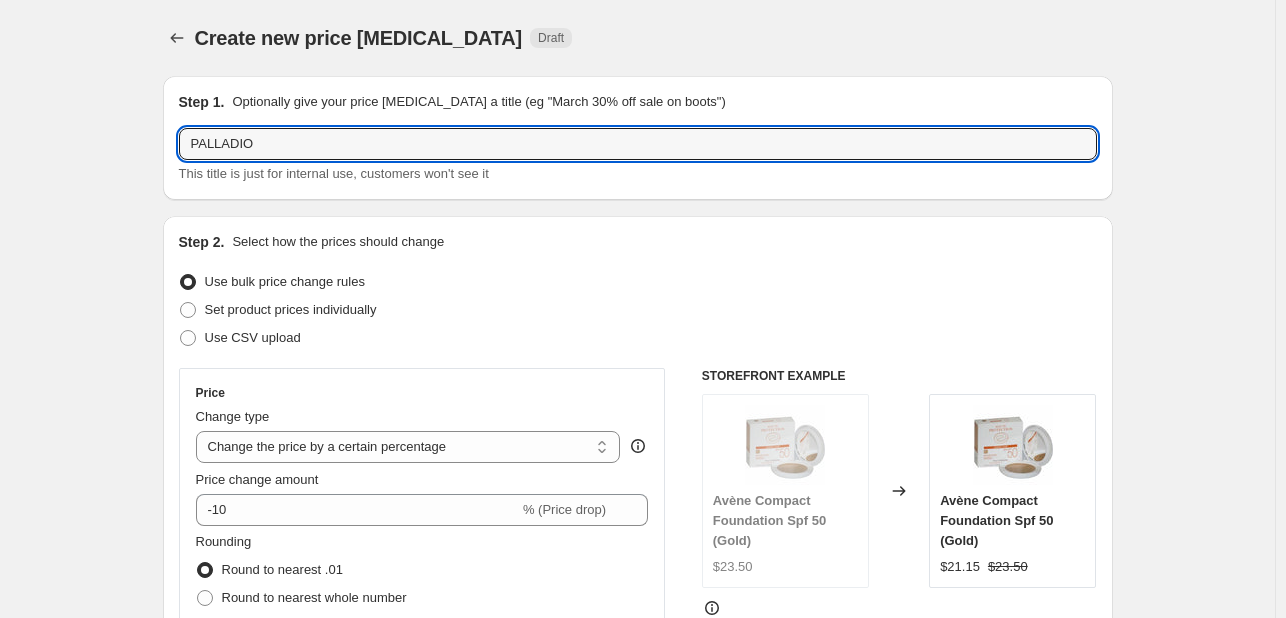 paste on ""Major Sale Event  [DATE]–[DATE]"" 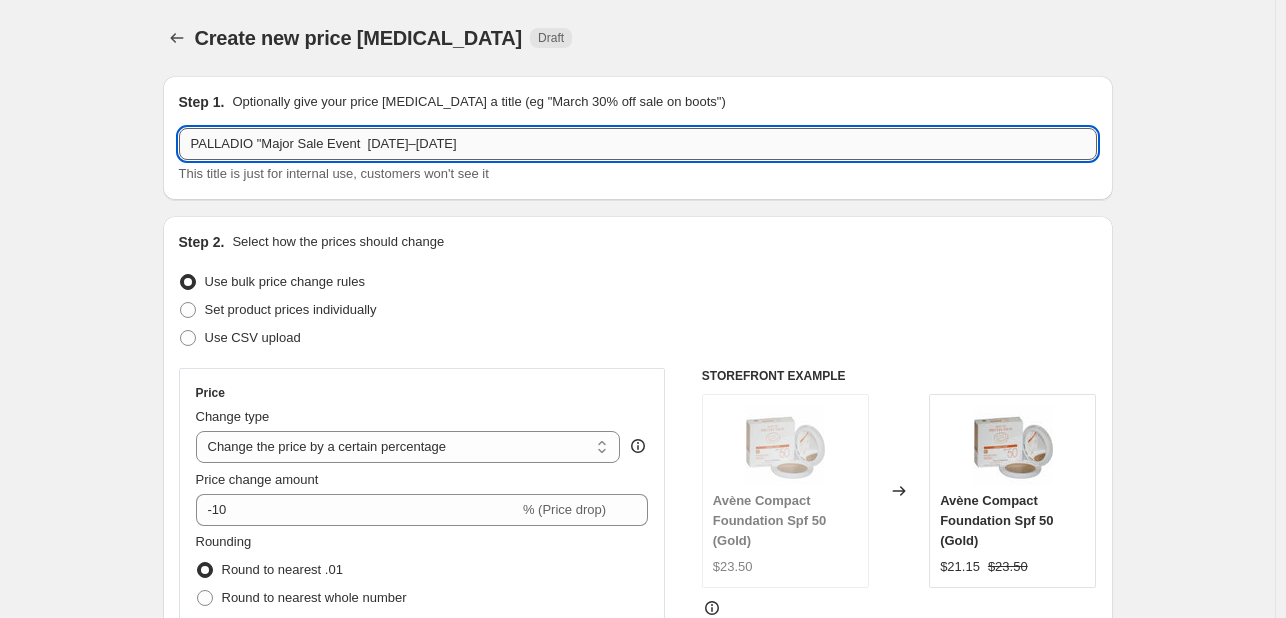 click on "PALLADIO "Major Sale Event  [DATE]–[DATE]" at bounding box center [638, 144] 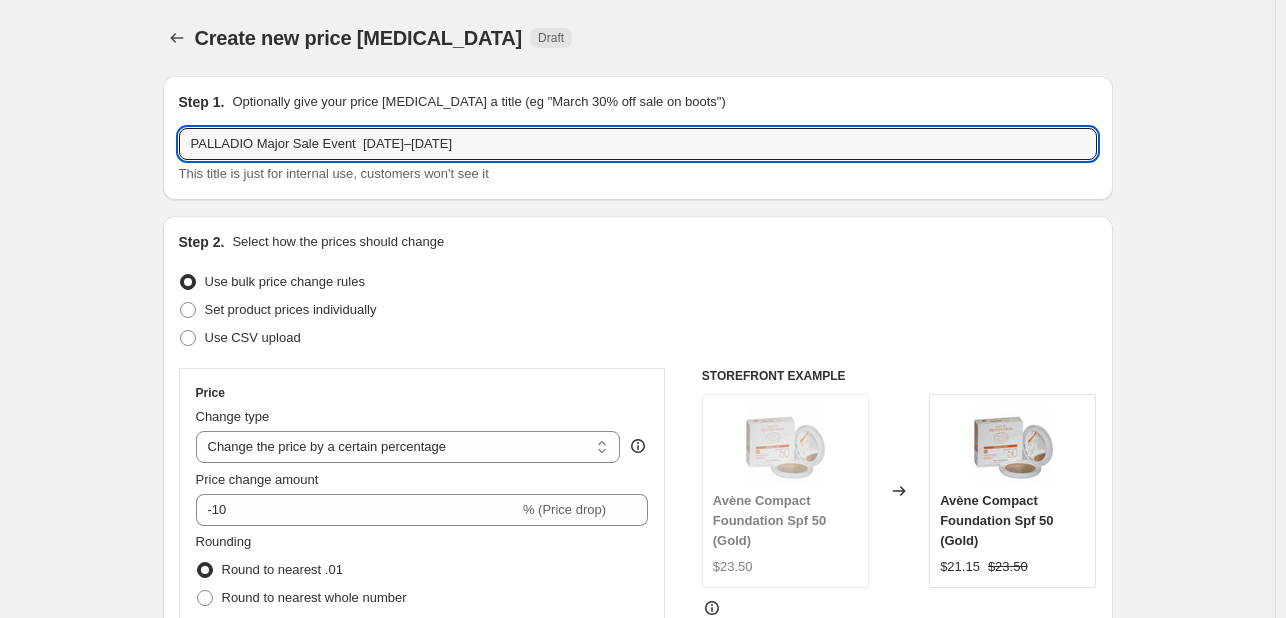 type on "PALLADIO Major Sale Event  [DATE]–[DATE]" 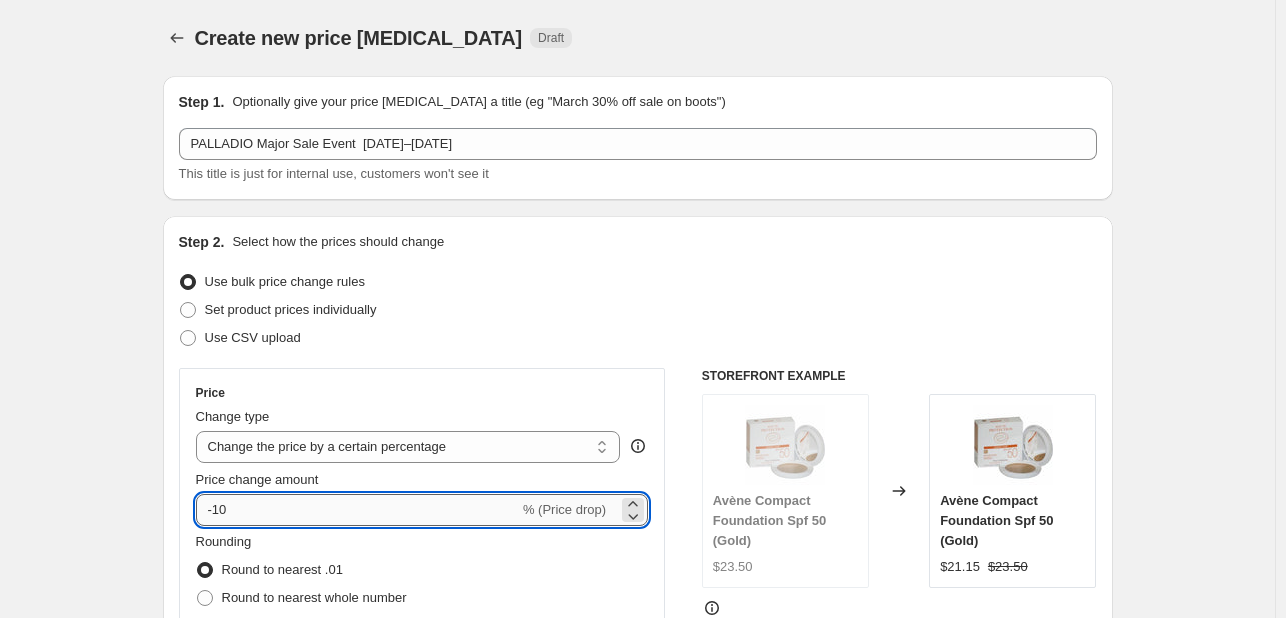 click on "-10" at bounding box center [357, 510] 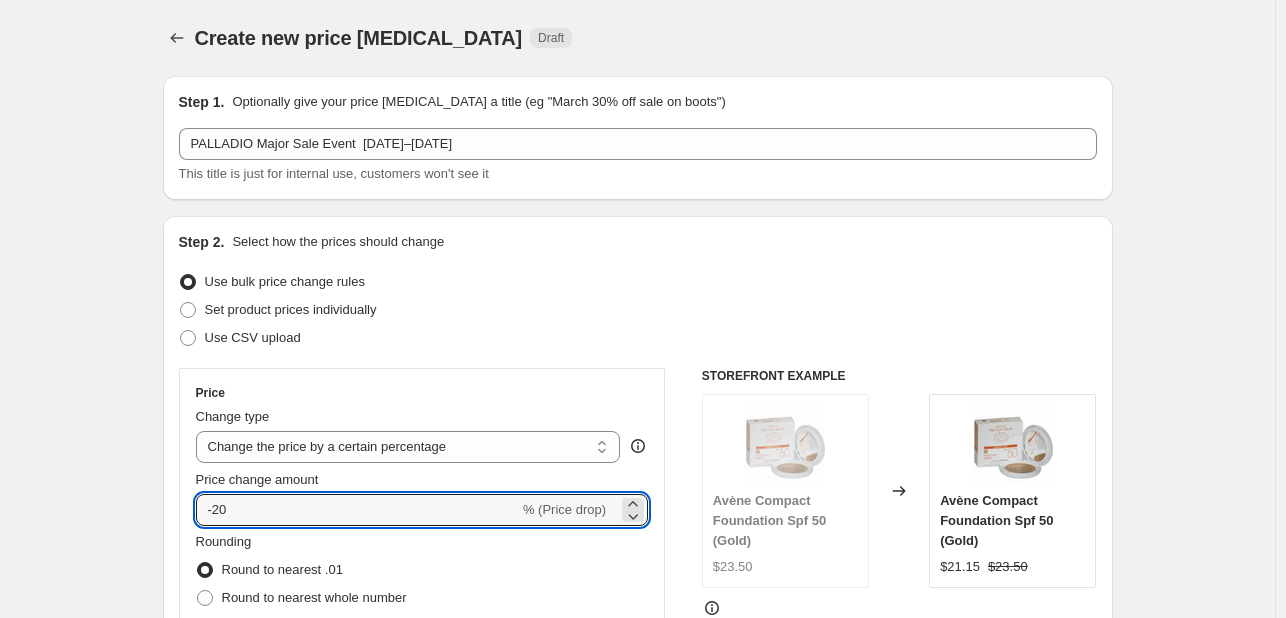 type on "-20" 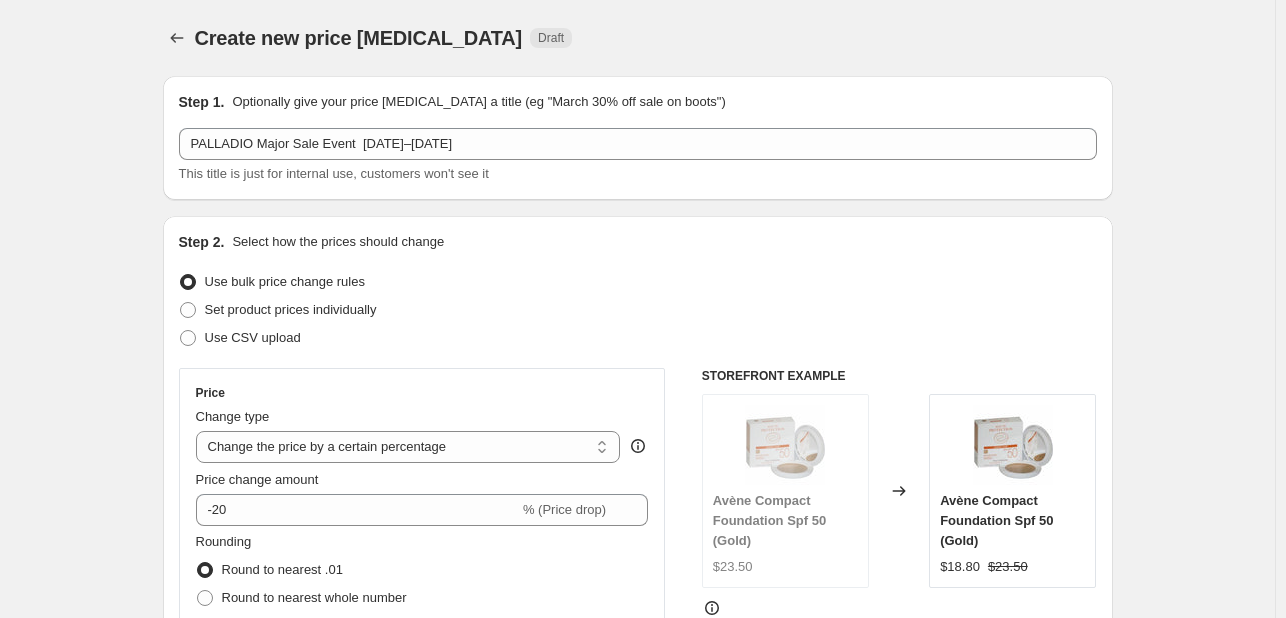 click on "Create new price [MEDICAL_DATA]. This page is ready Create new price [MEDICAL_DATA] Draft Step 1. Optionally give your price [MEDICAL_DATA] a title (eg "March 30% off sale on boots") PALLADIO Major Sale Event  [DATE]–[DATE] This title is just for internal use, customers won't see it Step 2. Select how the prices should change Use bulk price change rules Set product prices individually Use CSV upload Price Change type Change the price to a certain amount Change the price by a certain amount Change the price by a certain percentage Change the price to the current compare at price (price before sale) Change the price by a certain amount relative to the compare at price Change the price by a certain percentage relative to the compare at price Don't change the price Change the price by a certain percentage relative to the cost per item Change price to certain cost margin Change the price by a certain percentage Price change amount -20 % (Price drop) Rounding Round to nearest .01 Round to nearest whole number End prices in .99" at bounding box center [637, 1006] 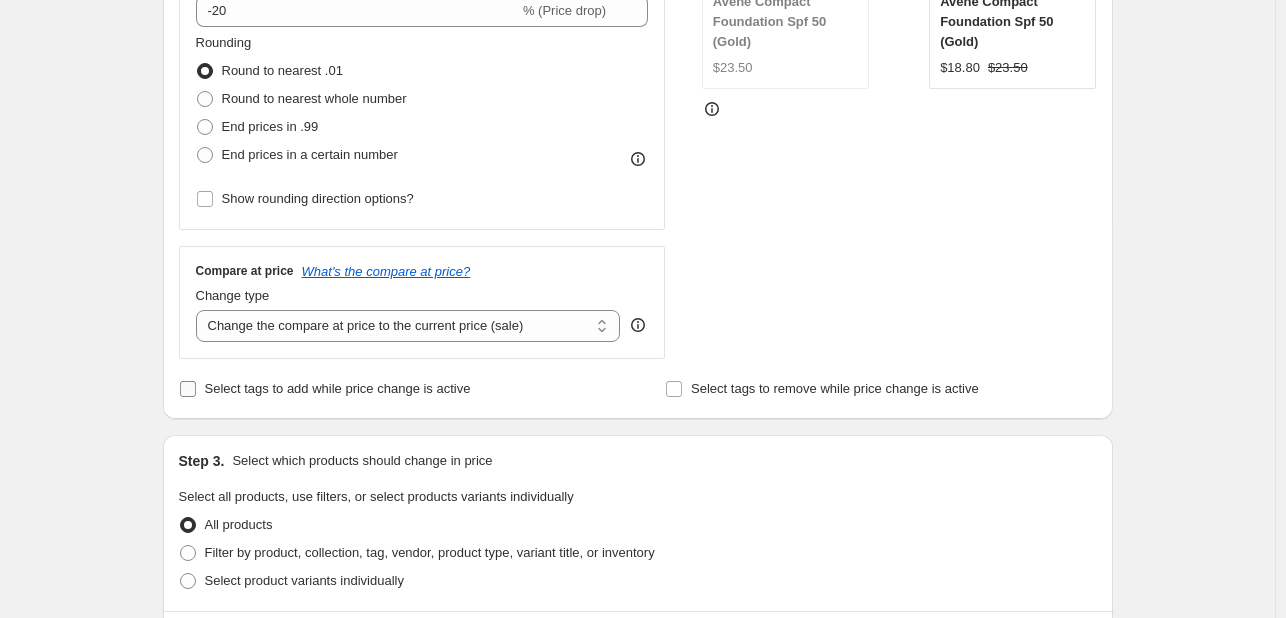 scroll, scrollTop: 500, scrollLeft: 0, axis: vertical 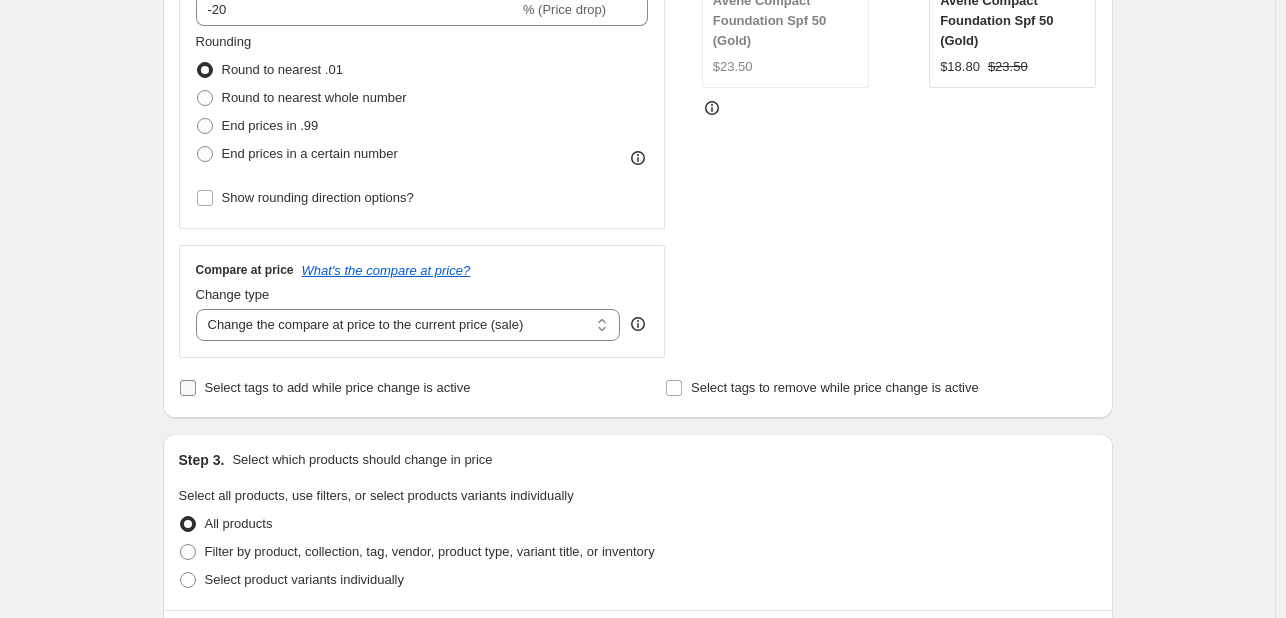 click on "Select tags to add while price change is active" at bounding box center [338, 387] 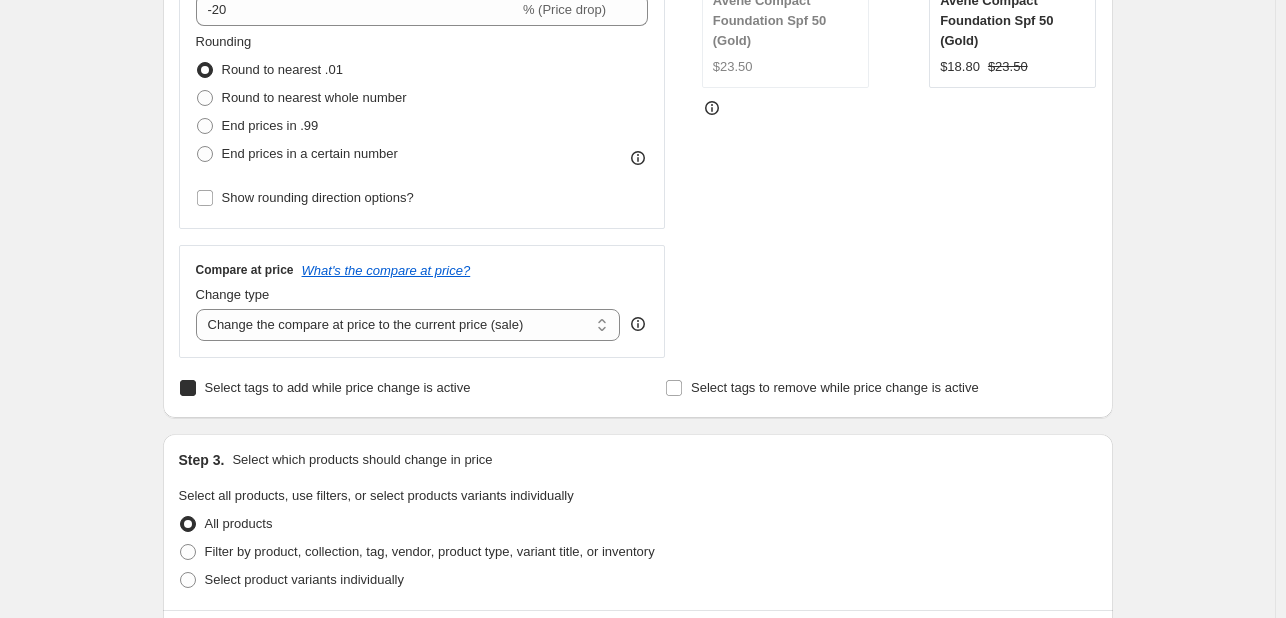 checkbox on "true" 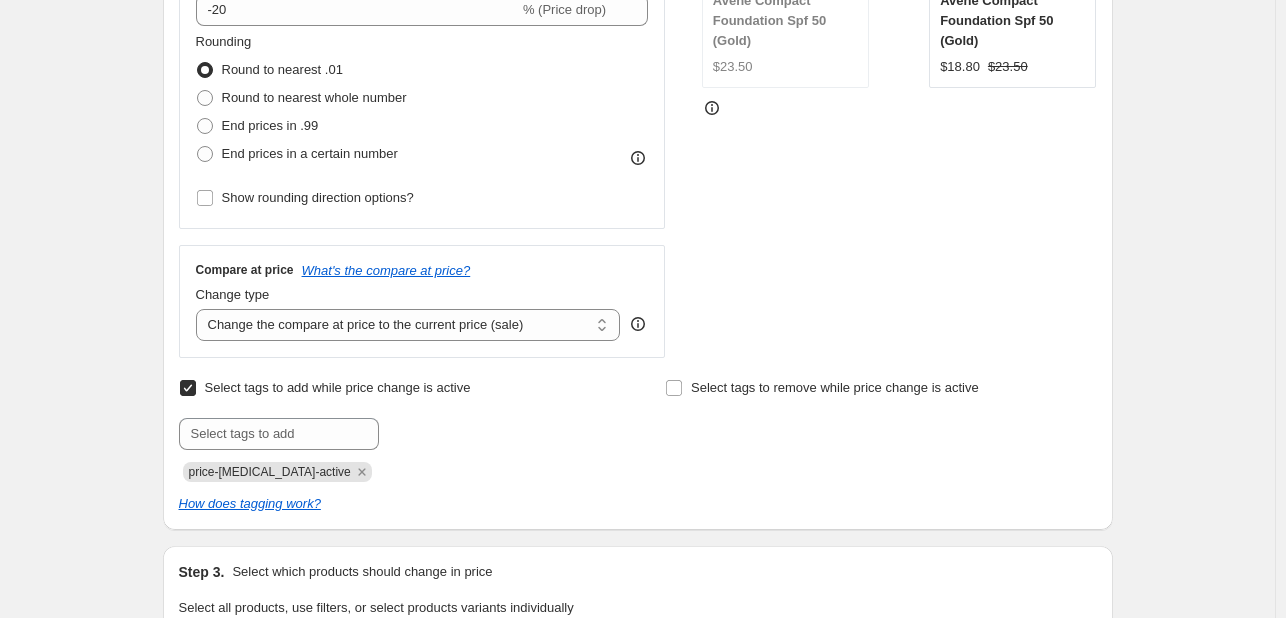 click on "price-[MEDICAL_DATA]-active" at bounding box center [394, 470] 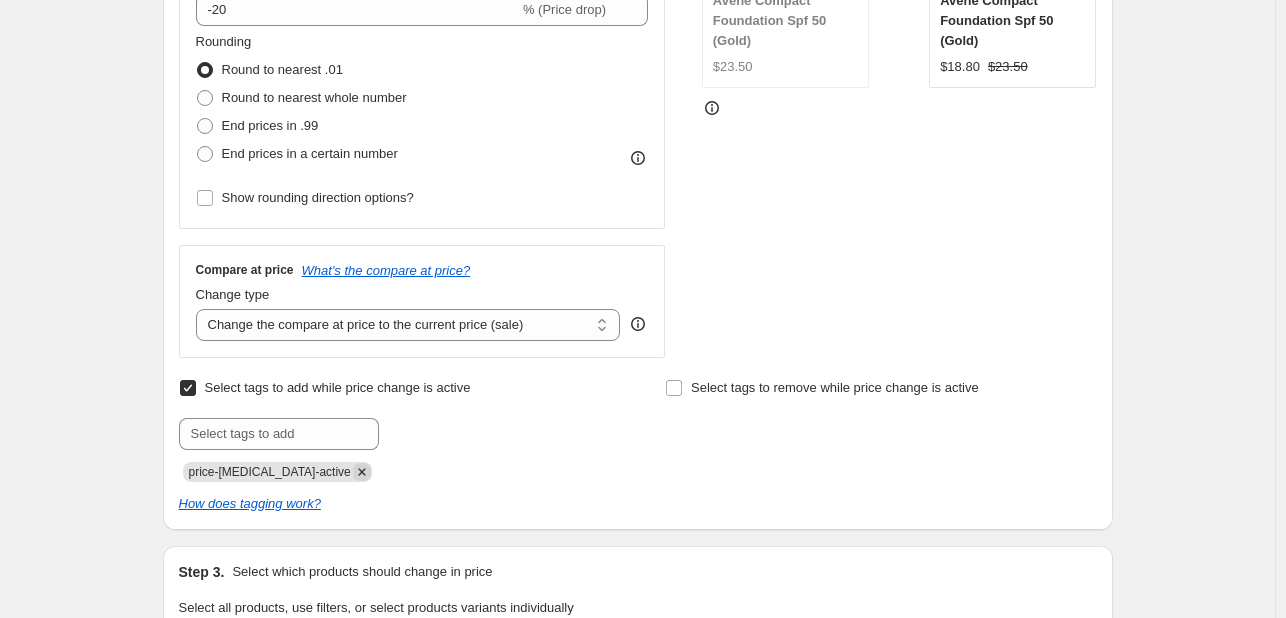 click 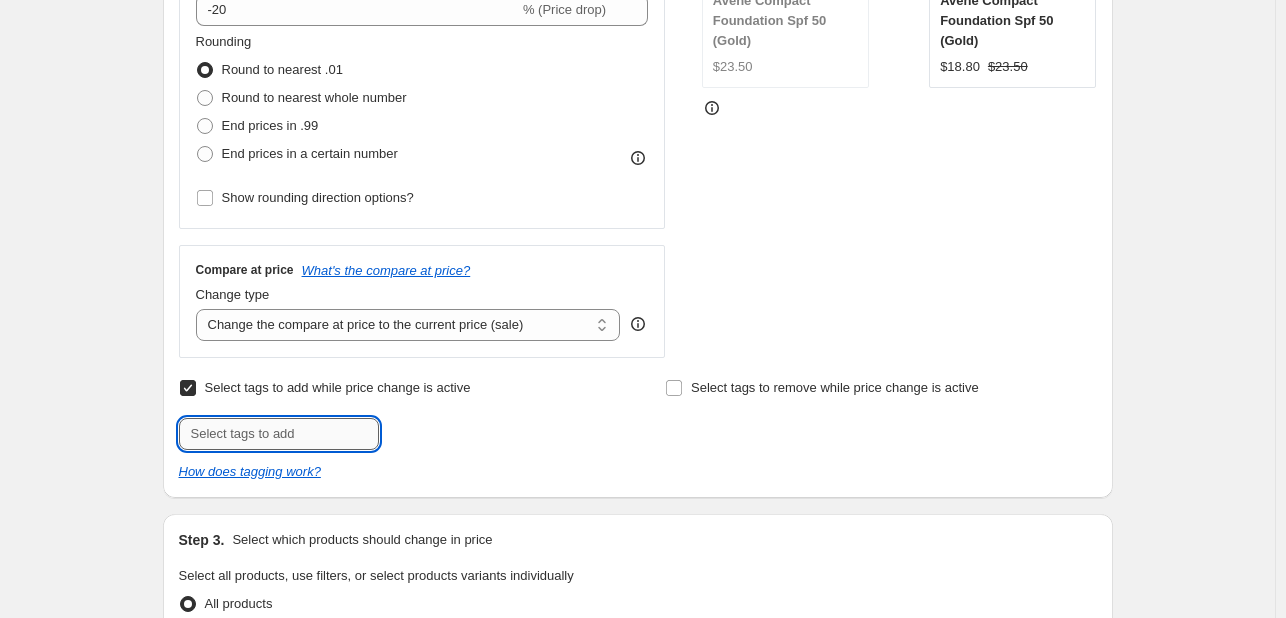 click at bounding box center (279, 434) 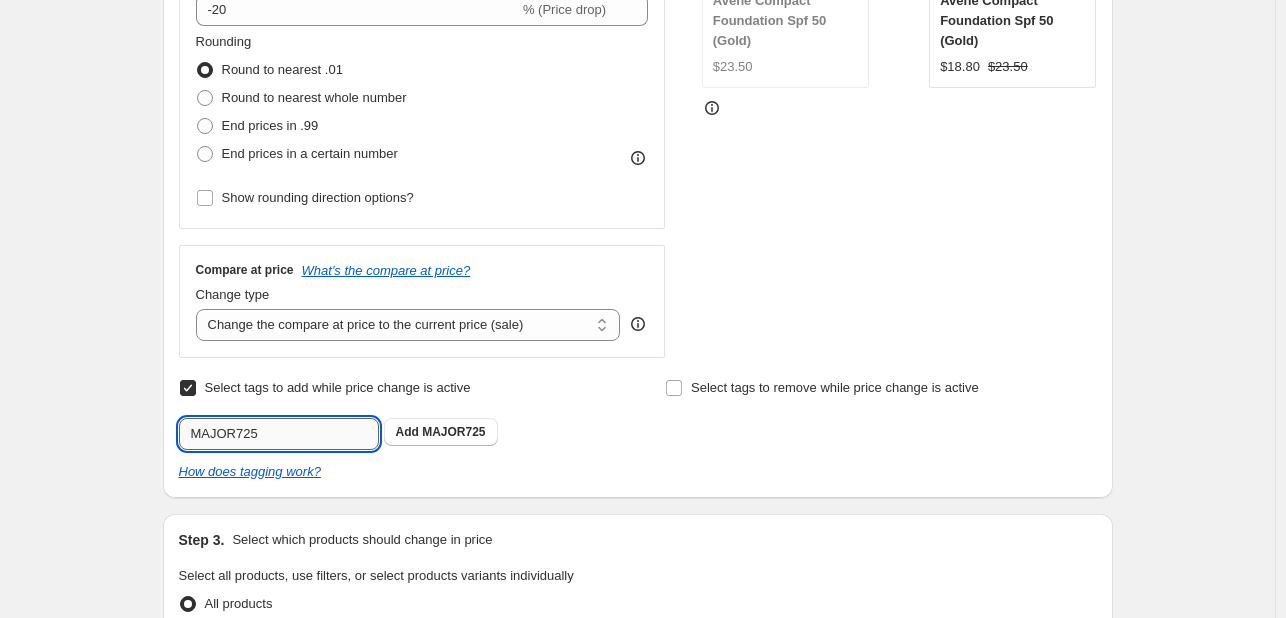 type on "MAJOR725" 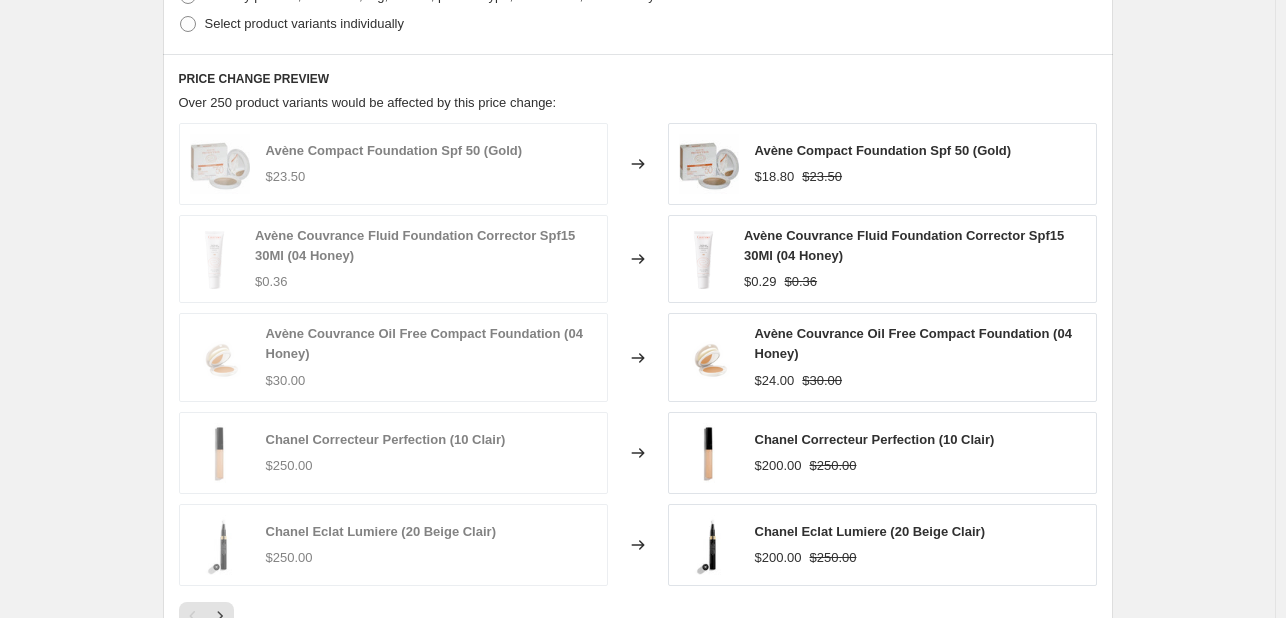 scroll, scrollTop: 1100, scrollLeft: 0, axis: vertical 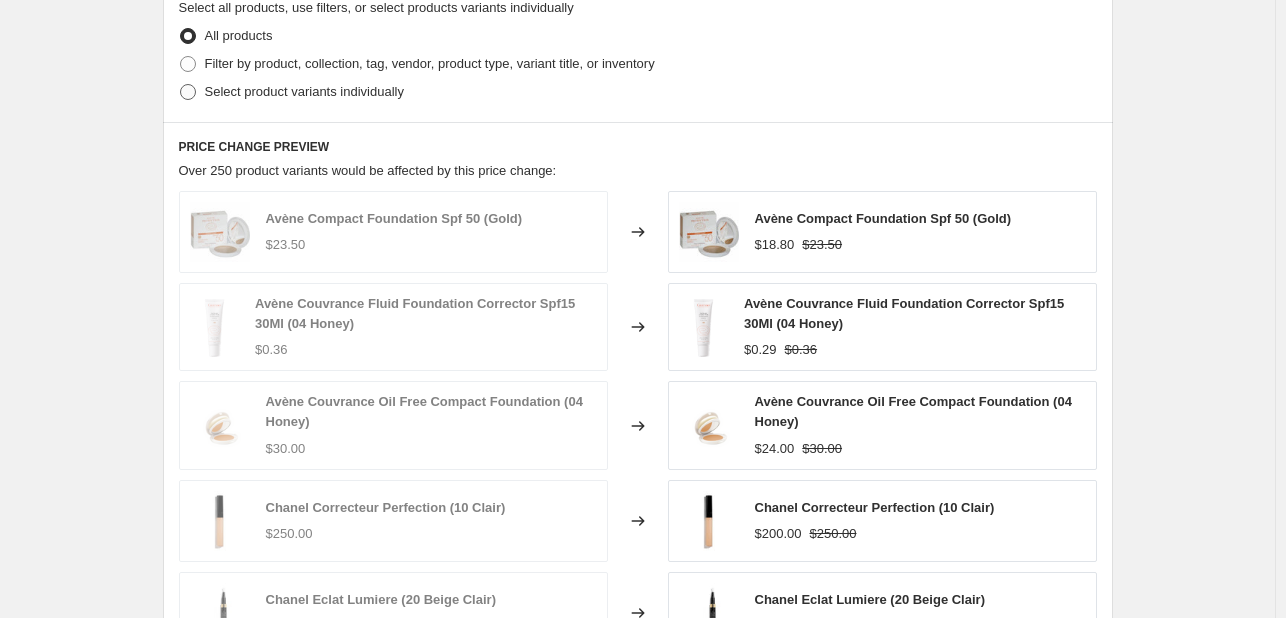 click on "Select product variants individually" at bounding box center [304, 91] 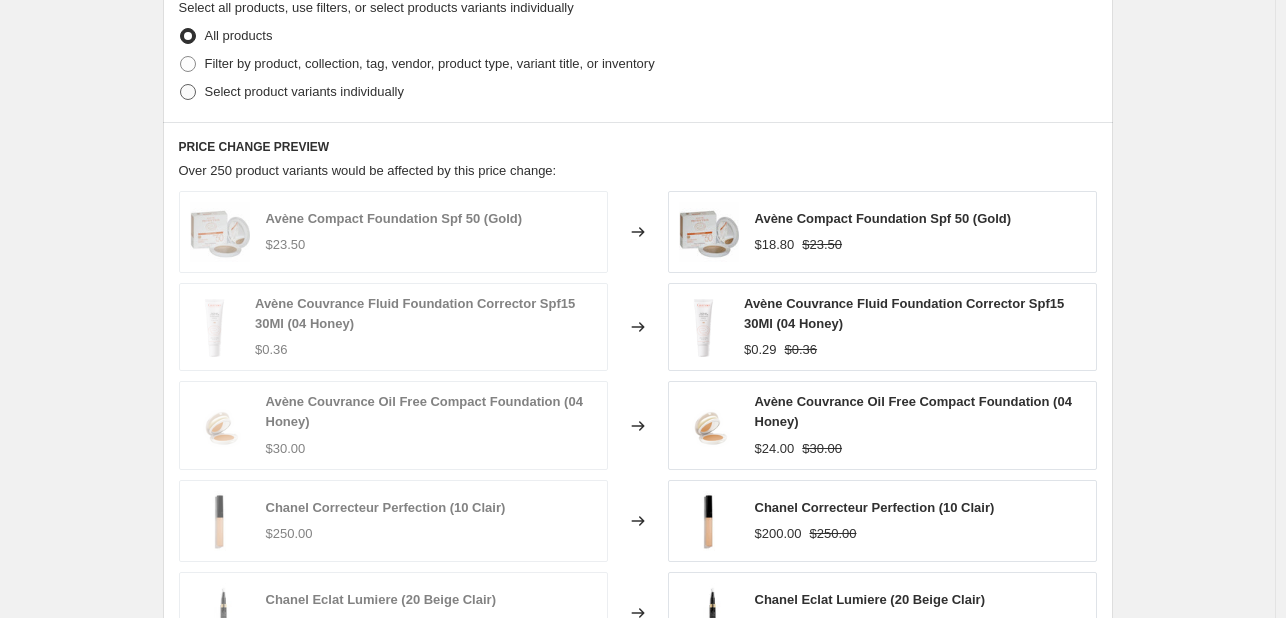 radio on "true" 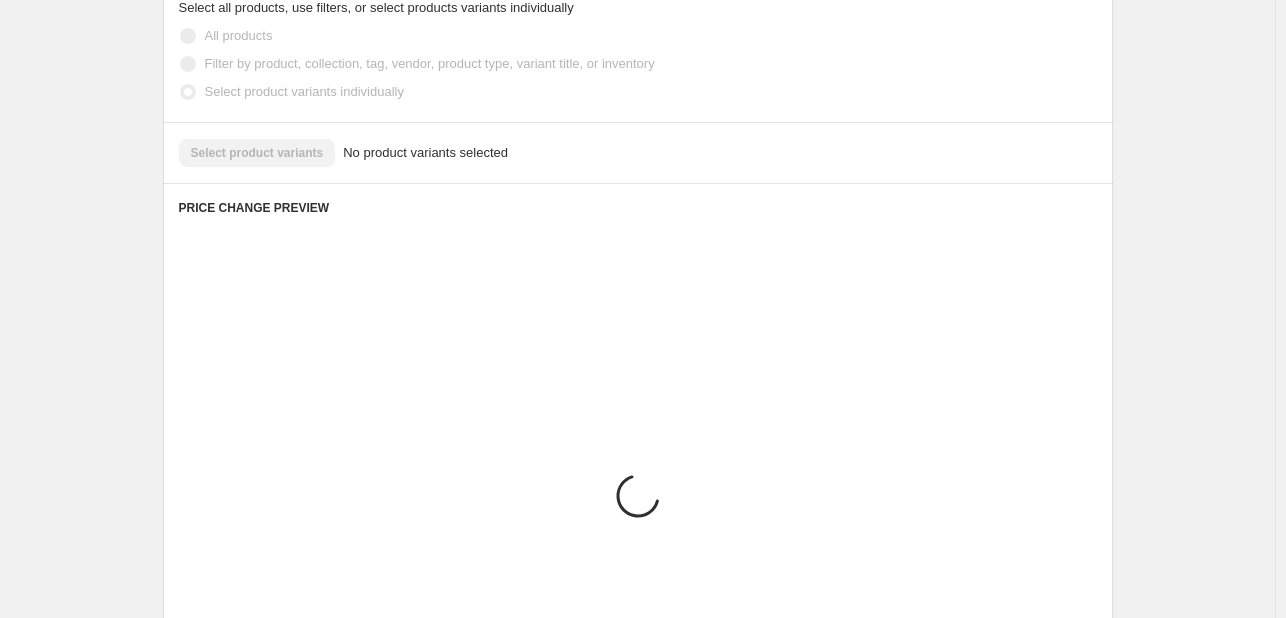 scroll, scrollTop: 1050, scrollLeft: 0, axis: vertical 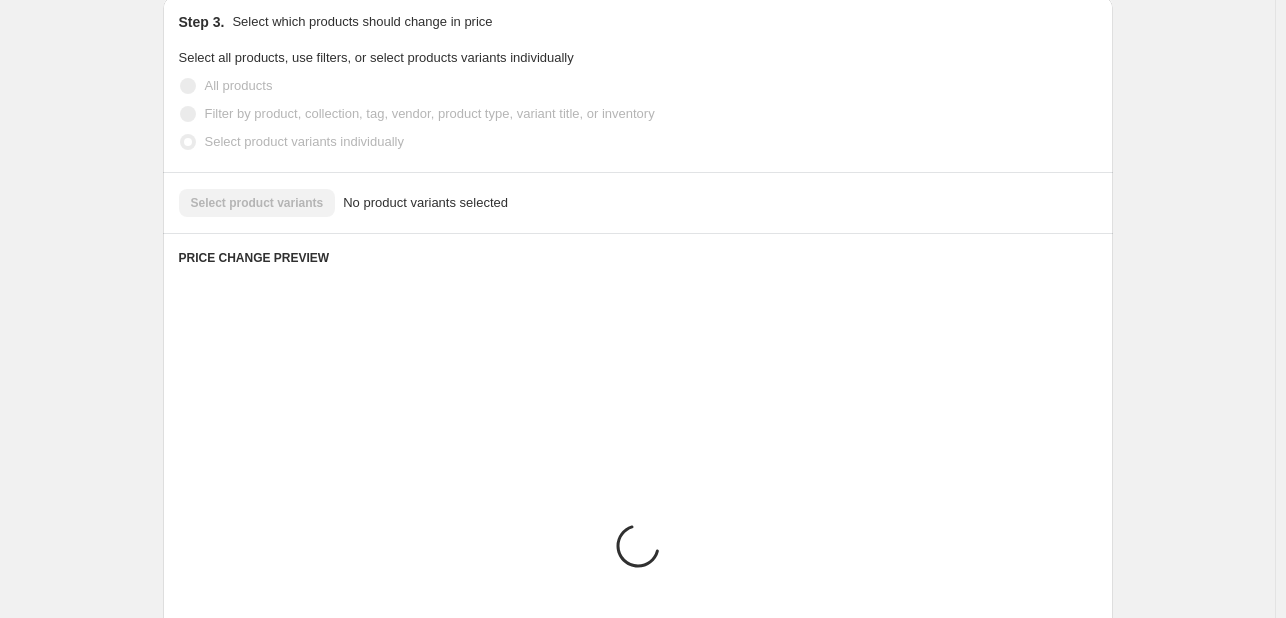 click on "Step 3. Select which products should change in price Select all products, use filters, or select products variants individually All products Filter by product, collection, tag, vendor, product type, variant title, or inventory Select product variants individually" at bounding box center (638, 84) 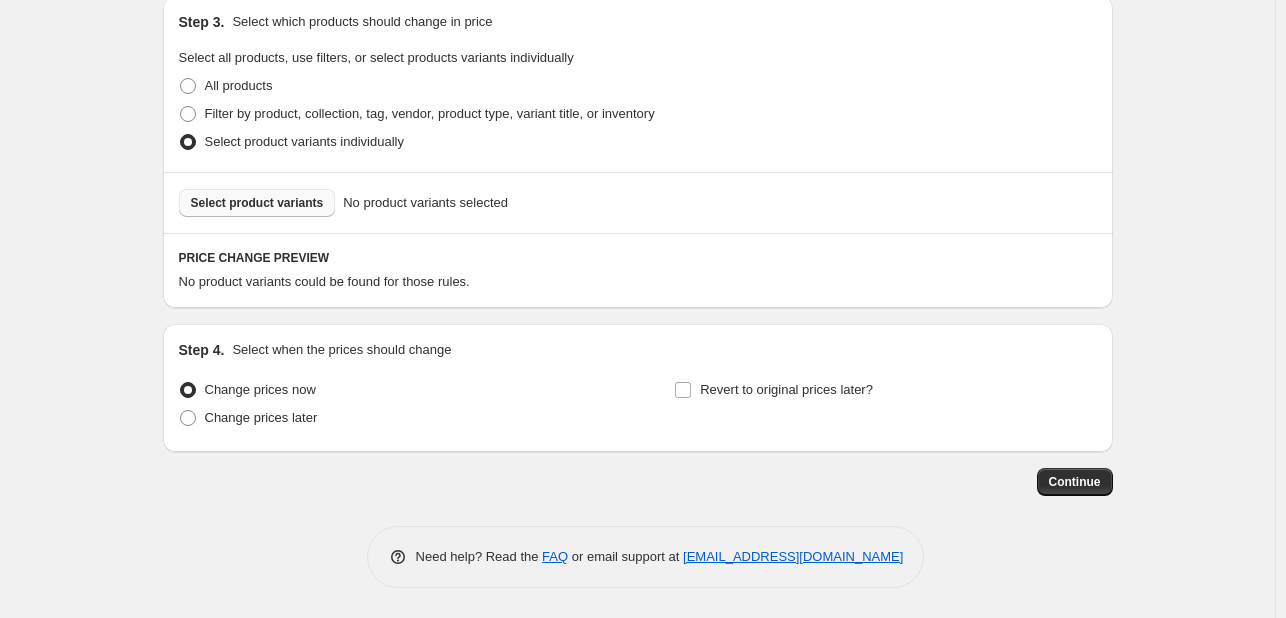 click on "Select product variants" at bounding box center [257, 203] 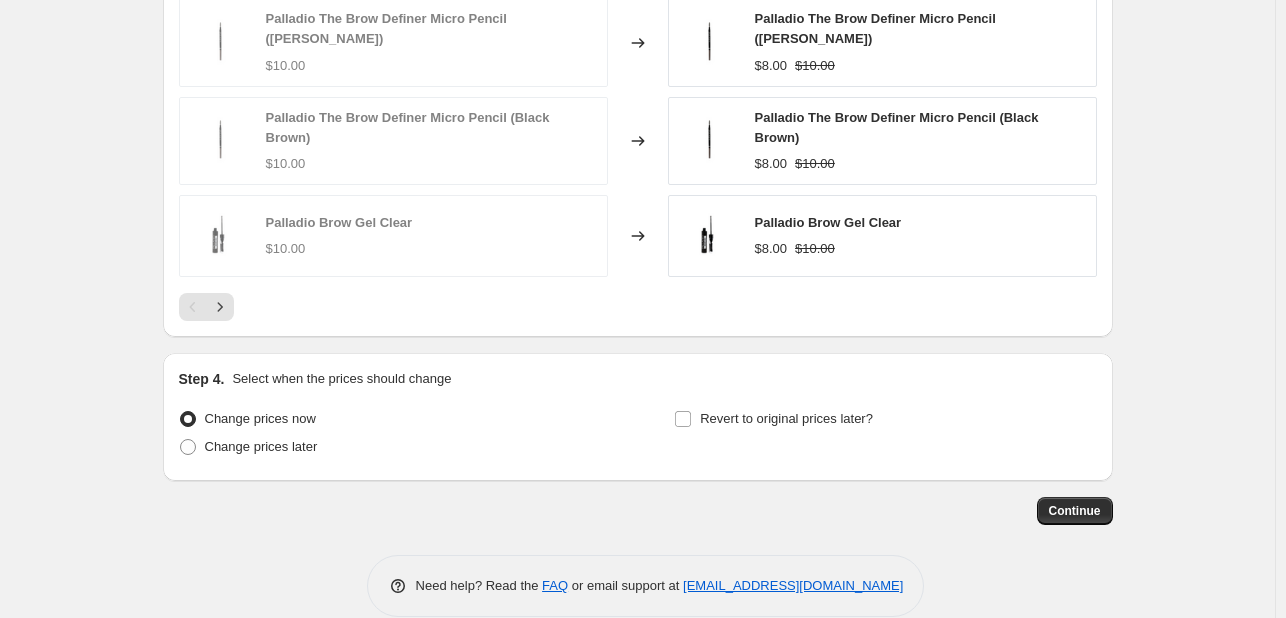 scroll, scrollTop: 1559, scrollLeft: 0, axis: vertical 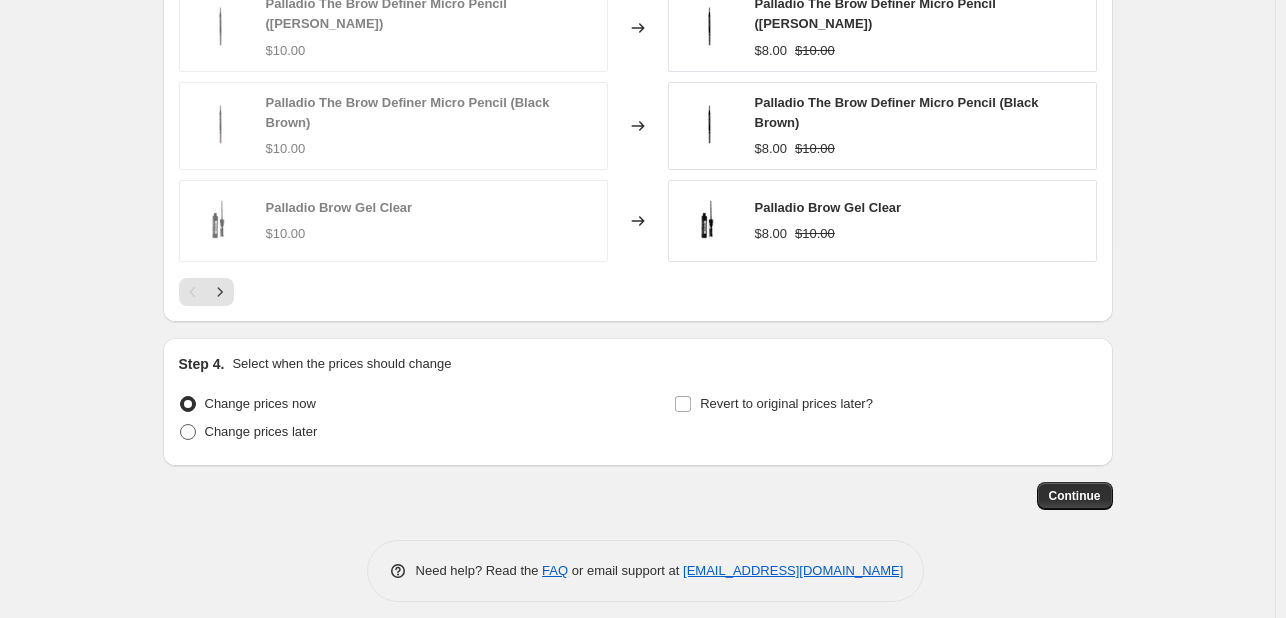 click on "Change prices later" at bounding box center (261, 431) 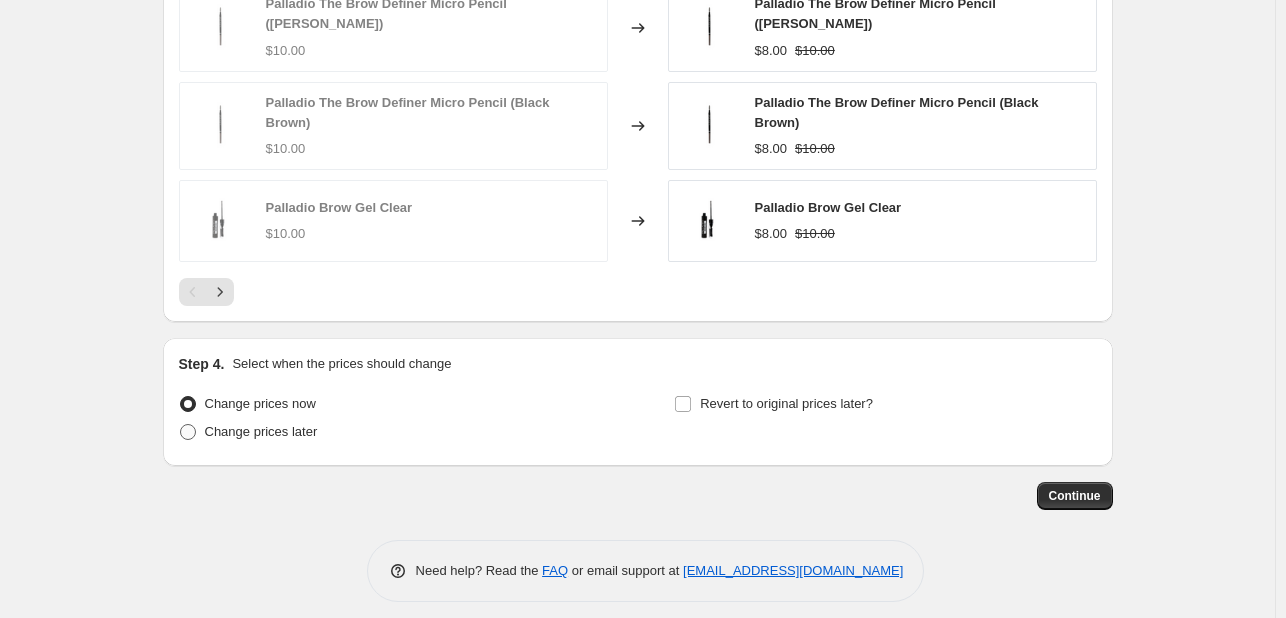 radio on "true" 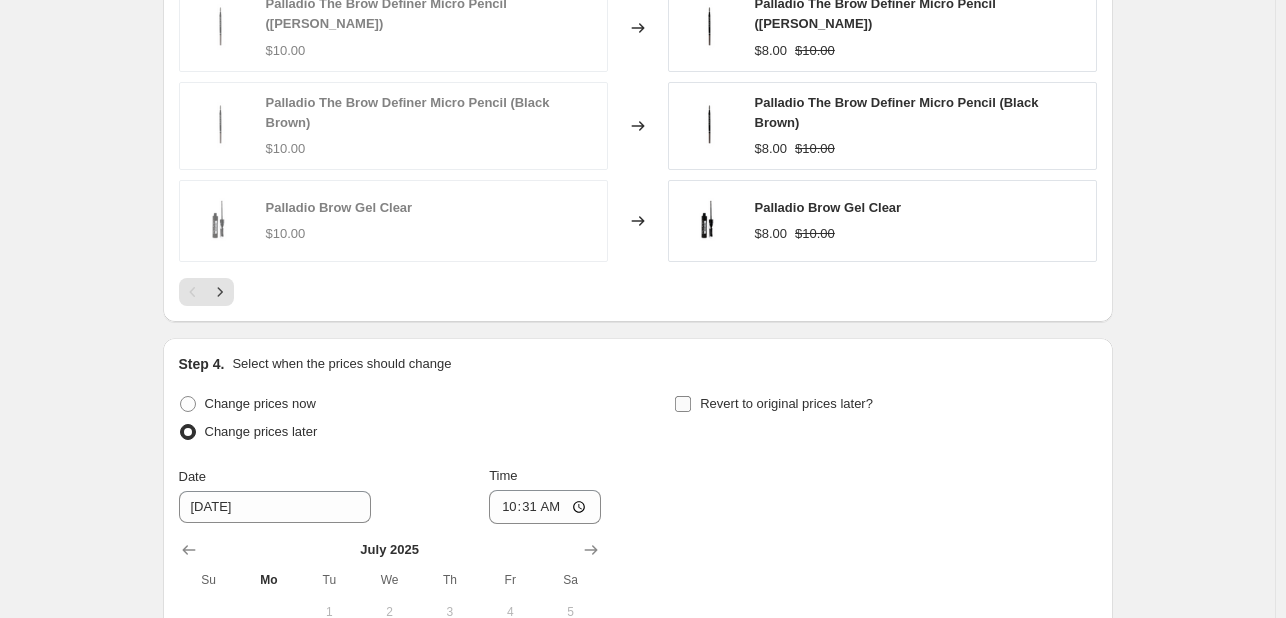click on "Revert to original prices later?" at bounding box center [786, 403] 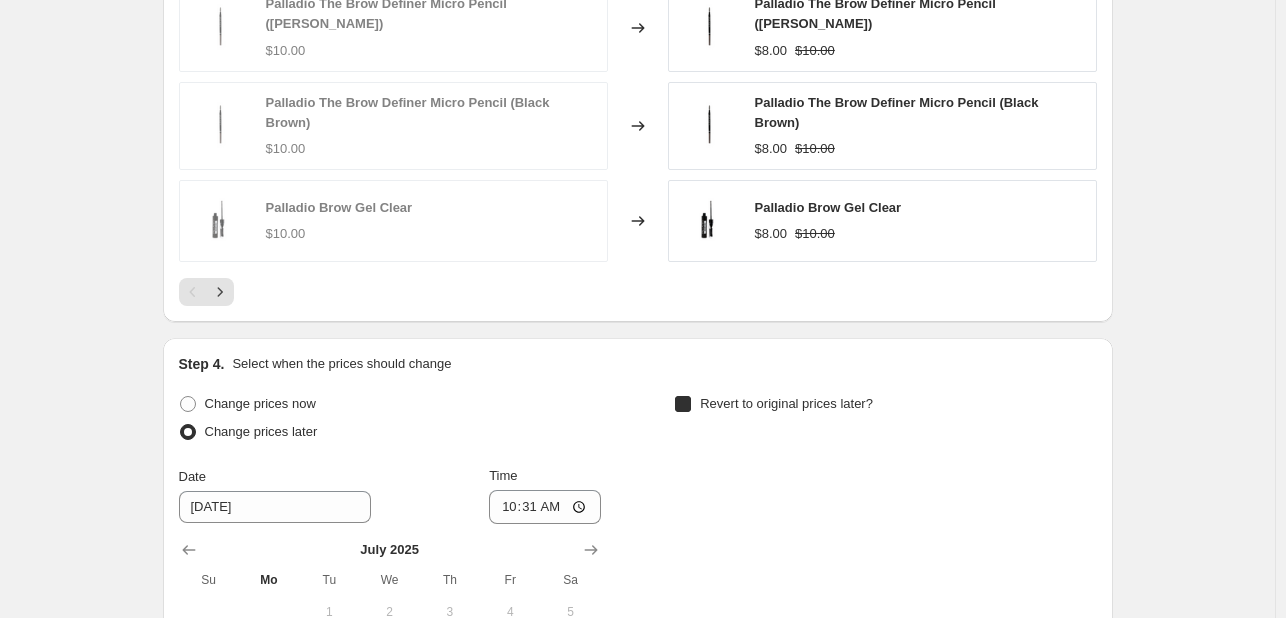checkbox on "true" 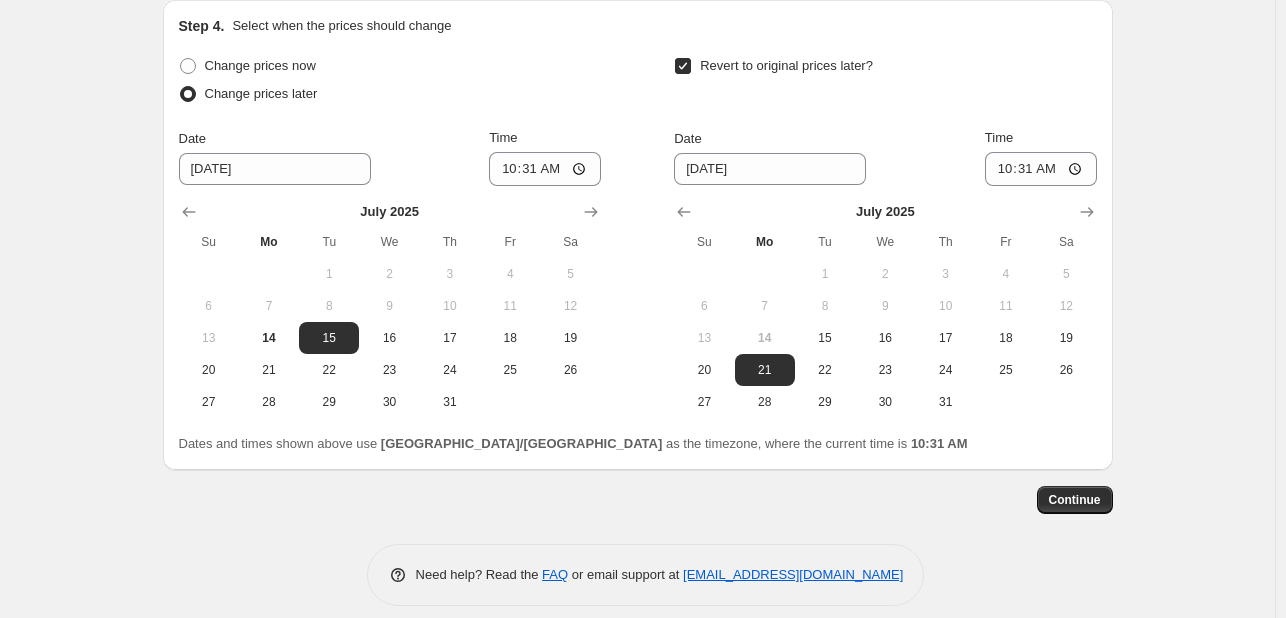 scroll, scrollTop: 1900, scrollLeft: 0, axis: vertical 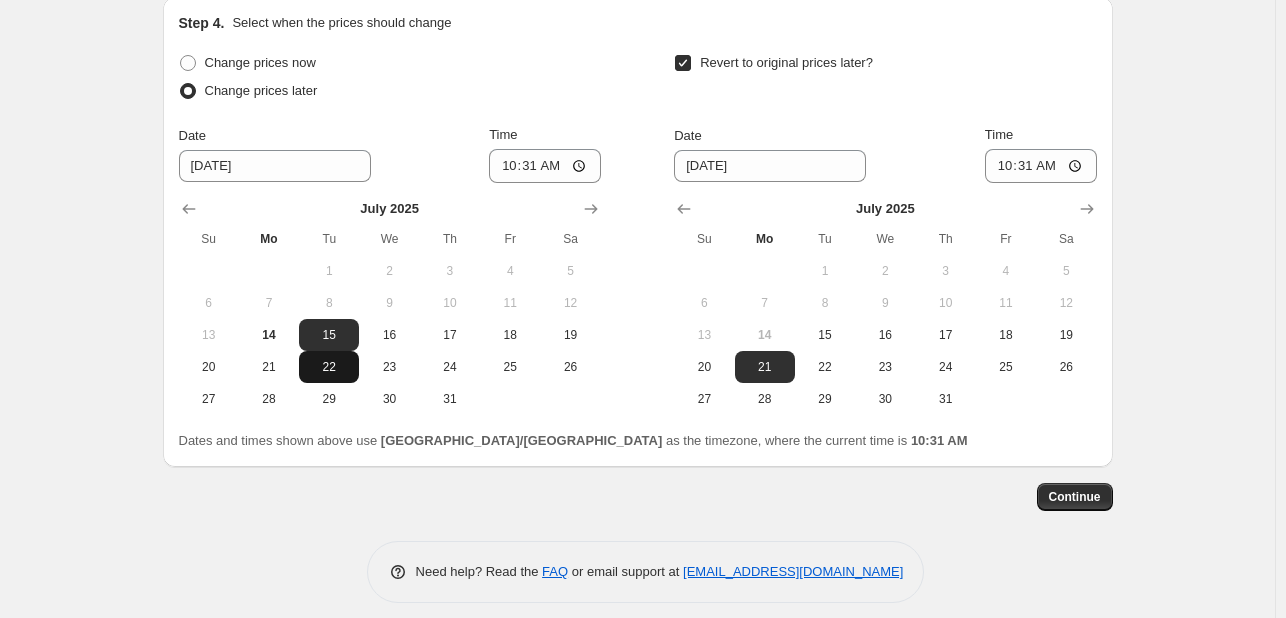 click on "22" at bounding box center (329, 367) 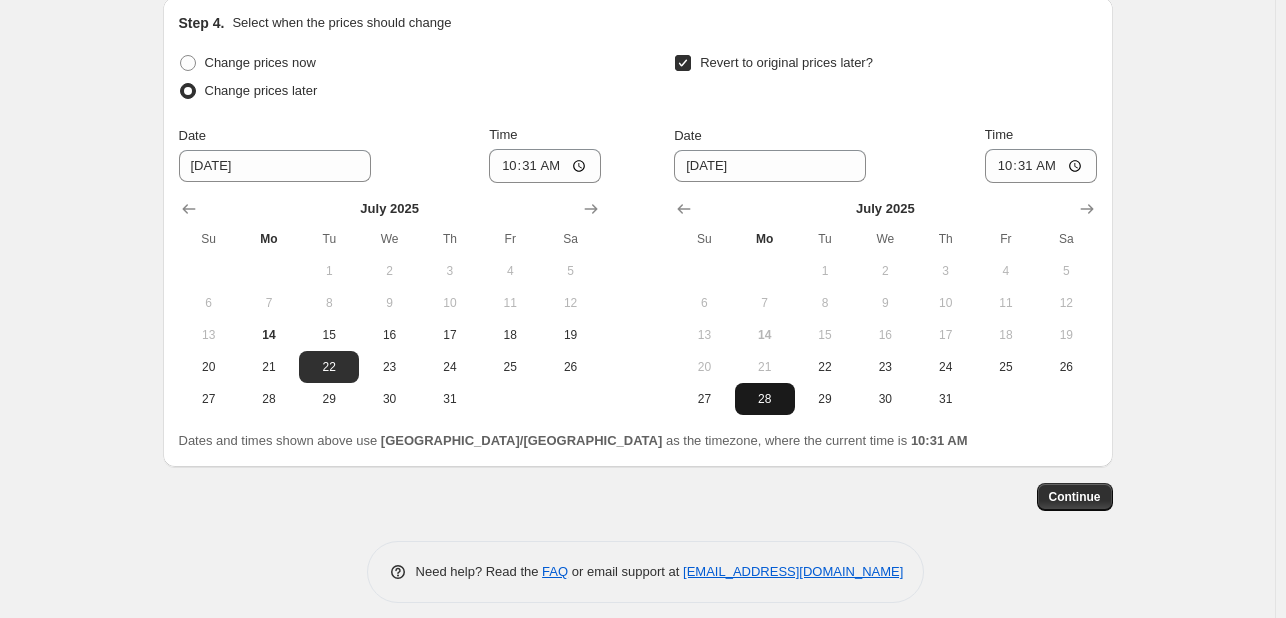 click on "28" at bounding box center (765, 399) 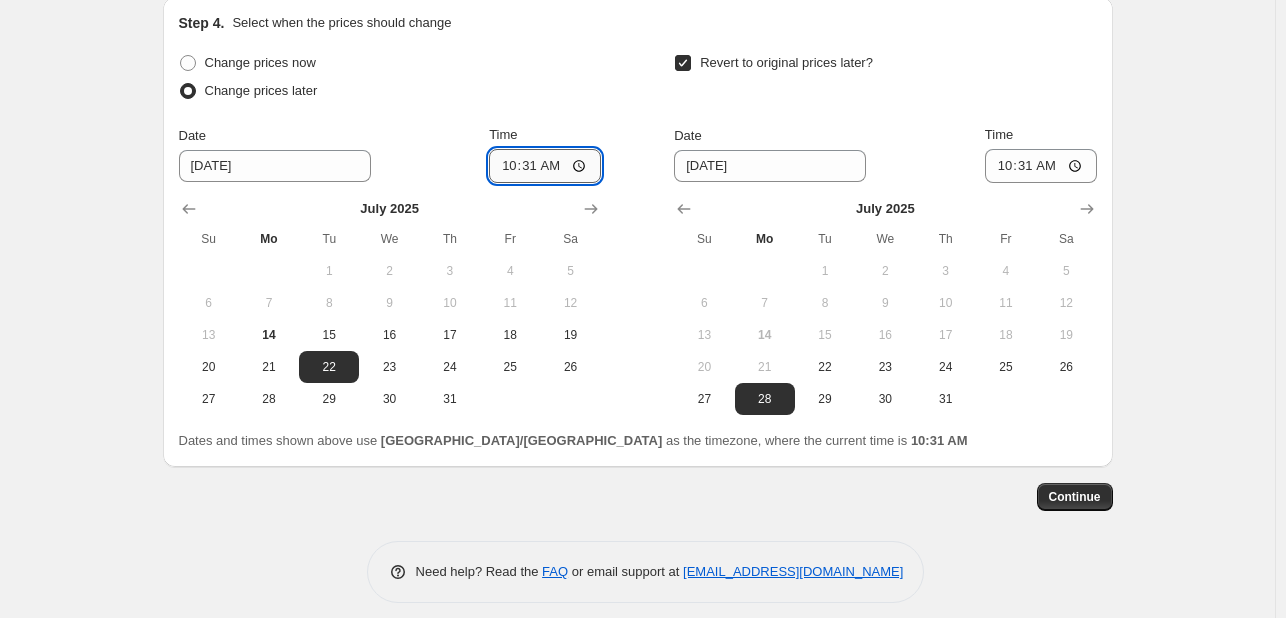 click on "10:31" at bounding box center [545, 166] 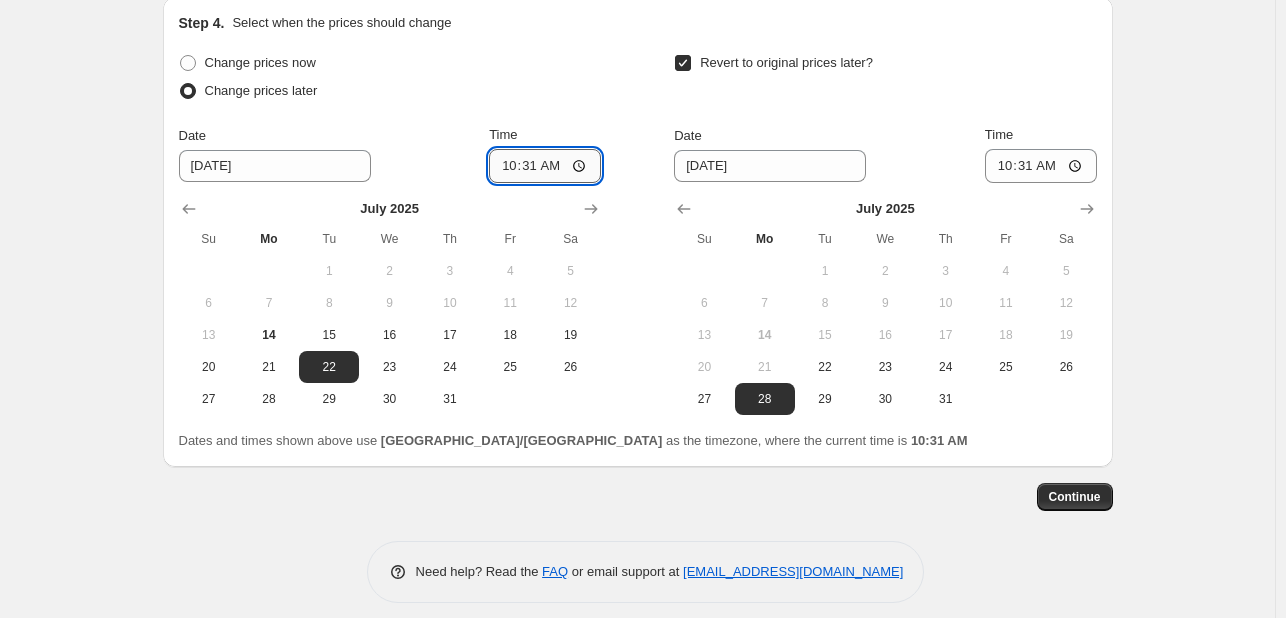click on "10:31" at bounding box center (545, 166) 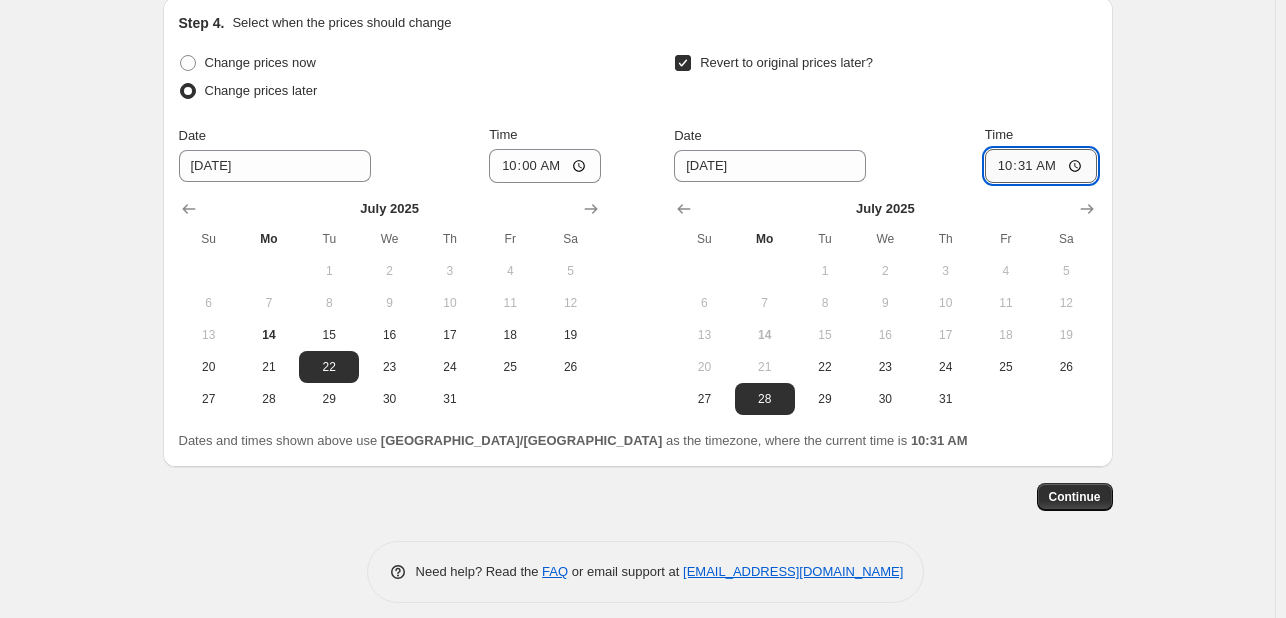 click on "10:31" at bounding box center (1041, 166) 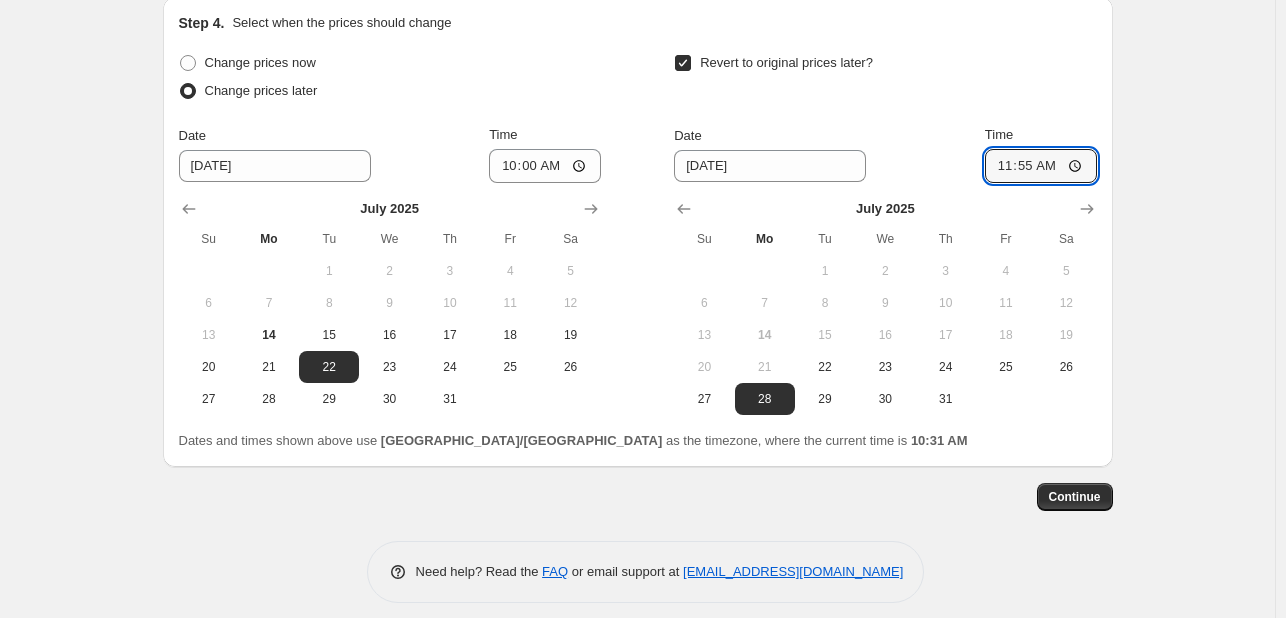 type on "23:55" 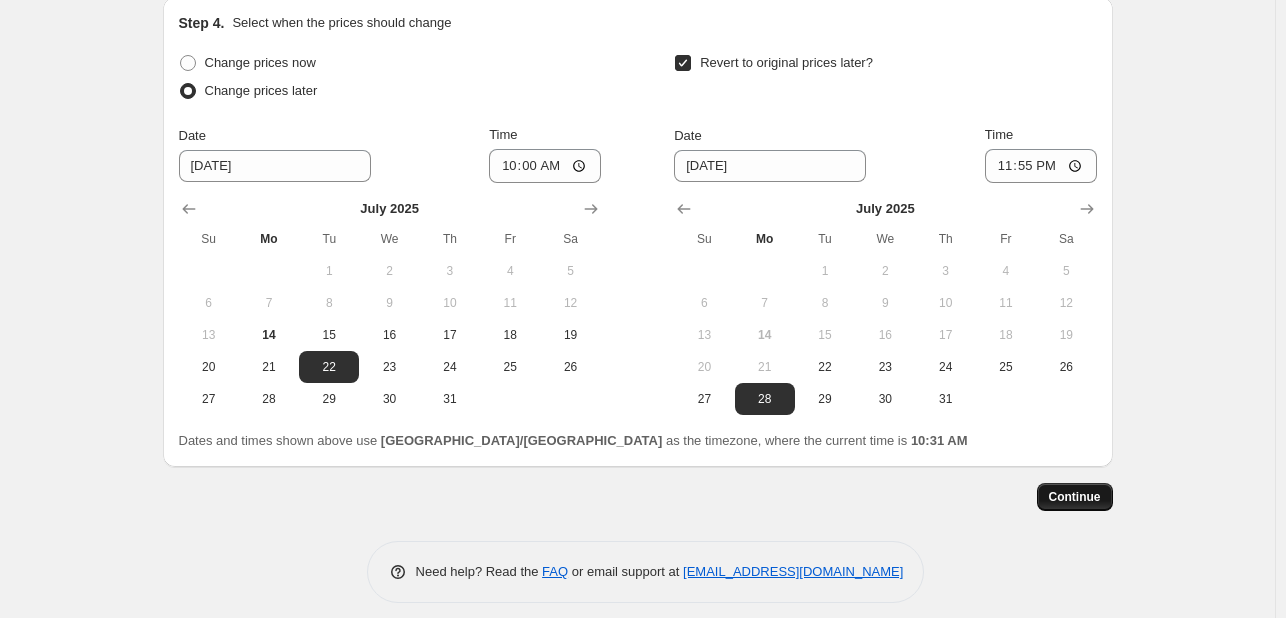 click on "Continue" at bounding box center (1075, 497) 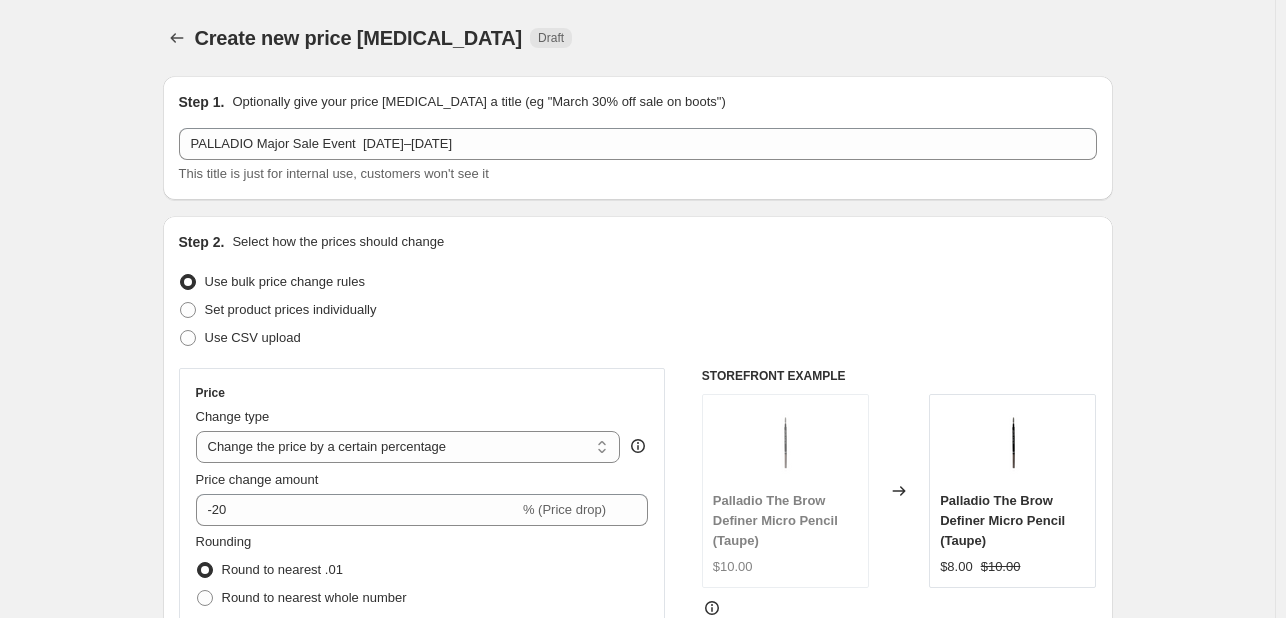 scroll, scrollTop: 1900, scrollLeft: 0, axis: vertical 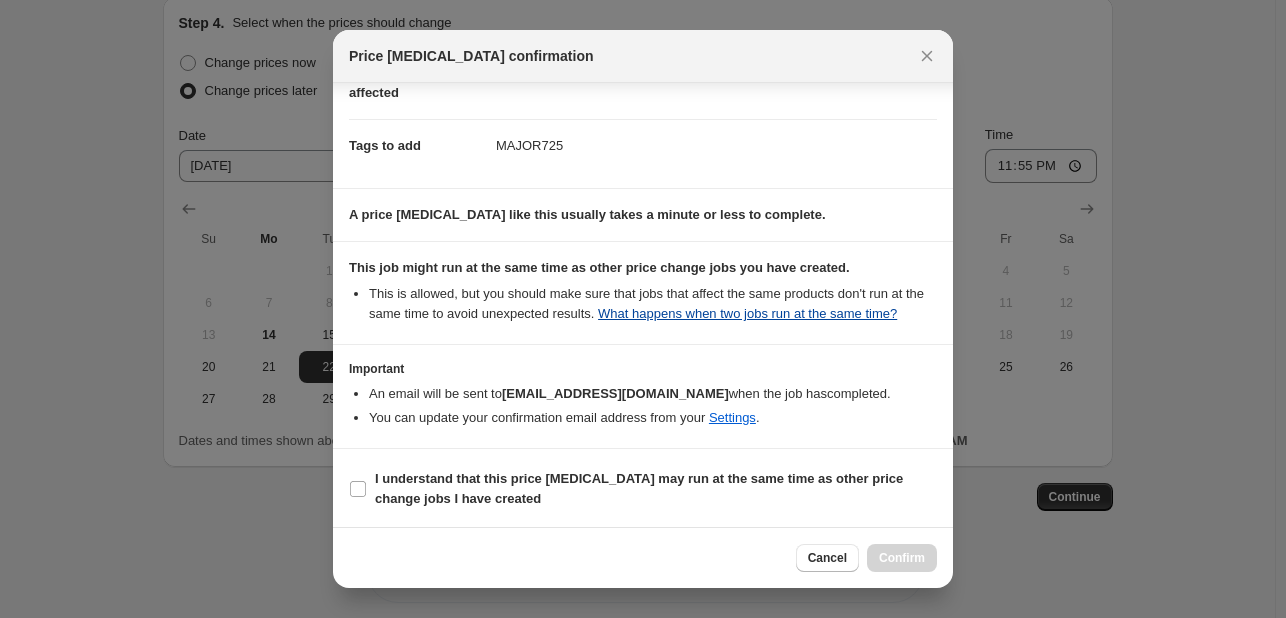 click on "I understand that this price [MEDICAL_DATA] may run at the same time as other price change jobs I have created" at bounding box center (639, 488) 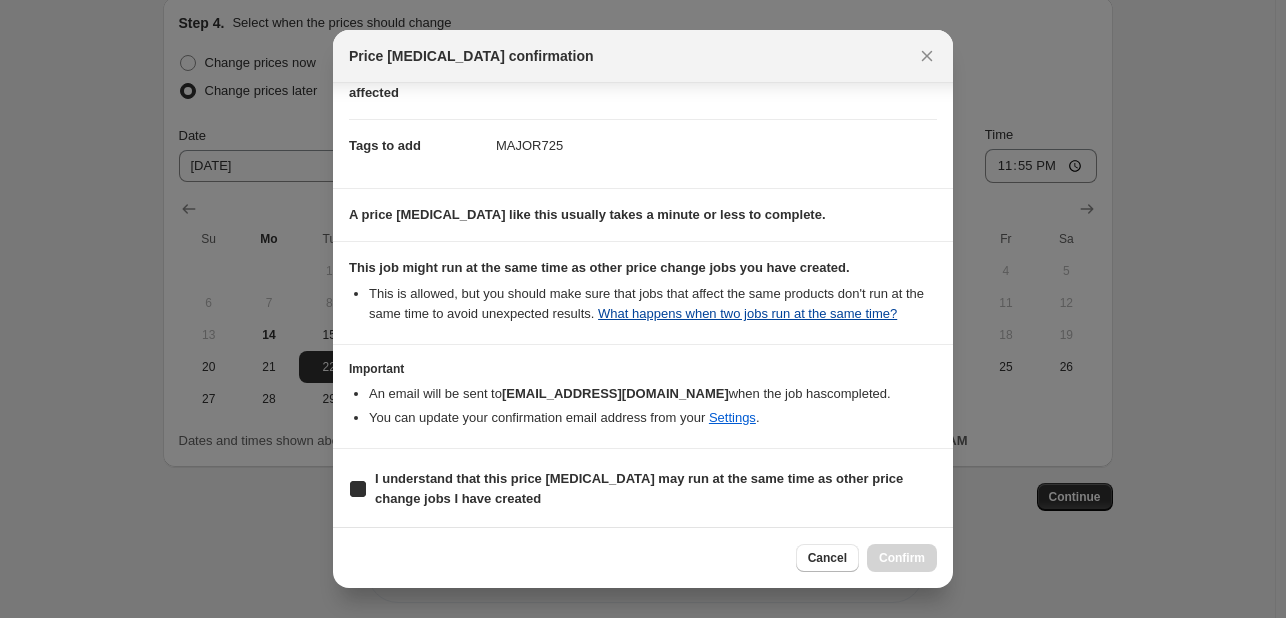 checkbox on "true" 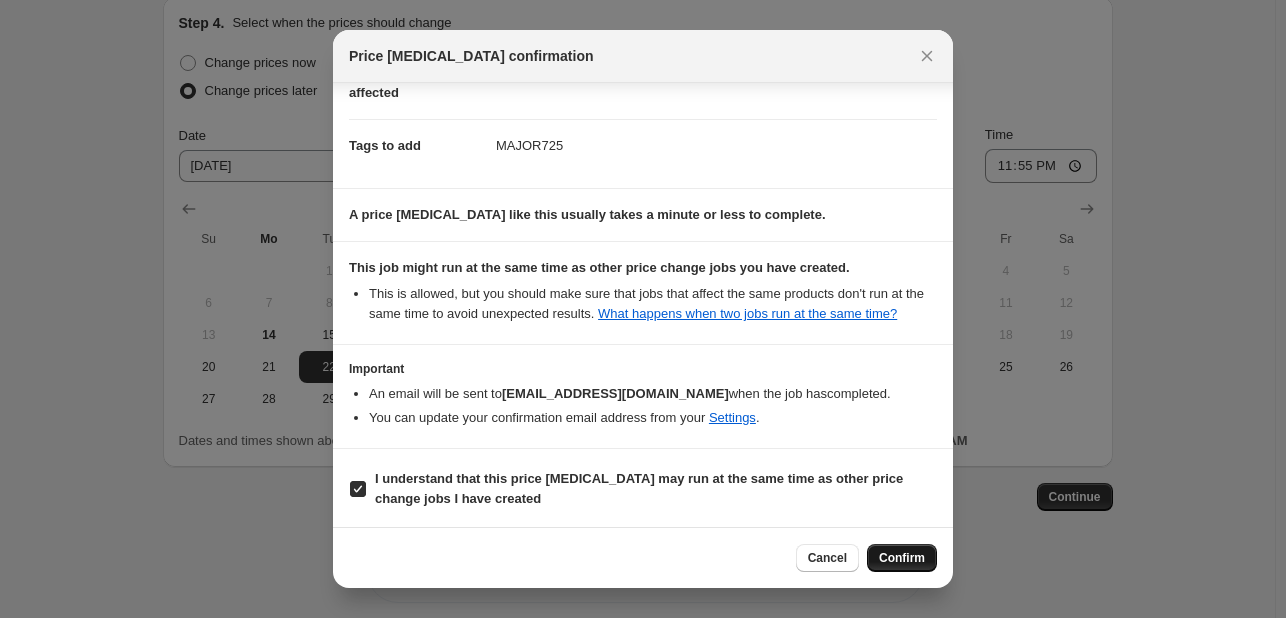 click on "Confirm" at bounding box center (902, 558) 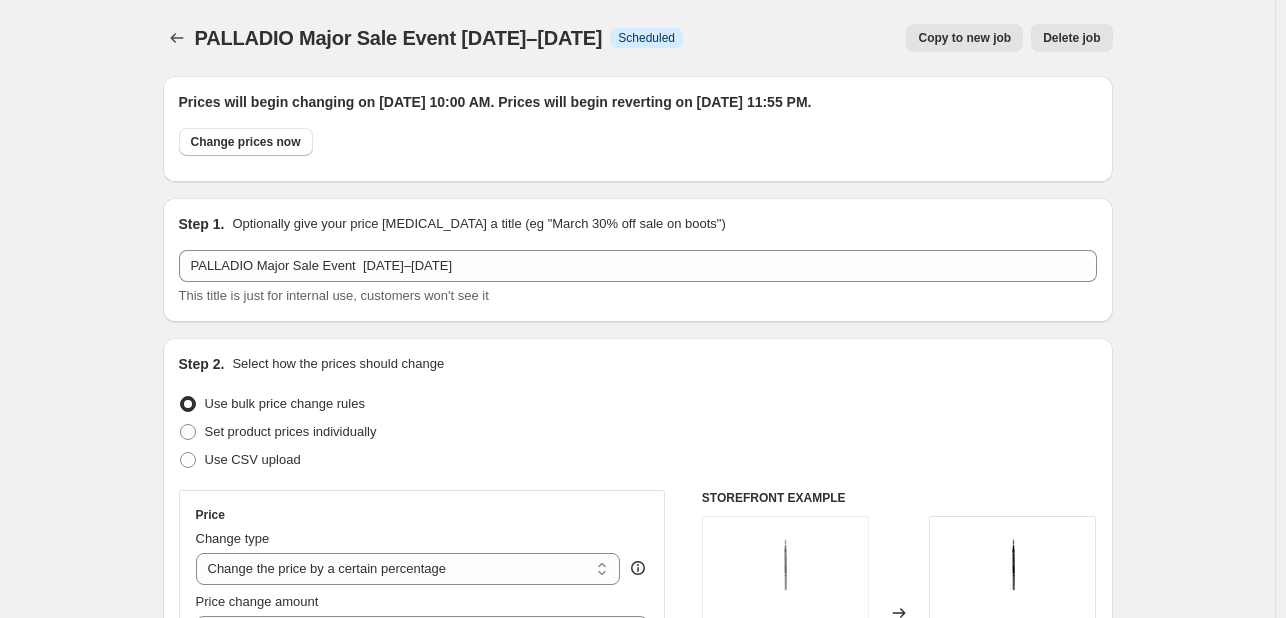 scroll, scrollTop: 1900, scrollLeft: 0, axis: vertical 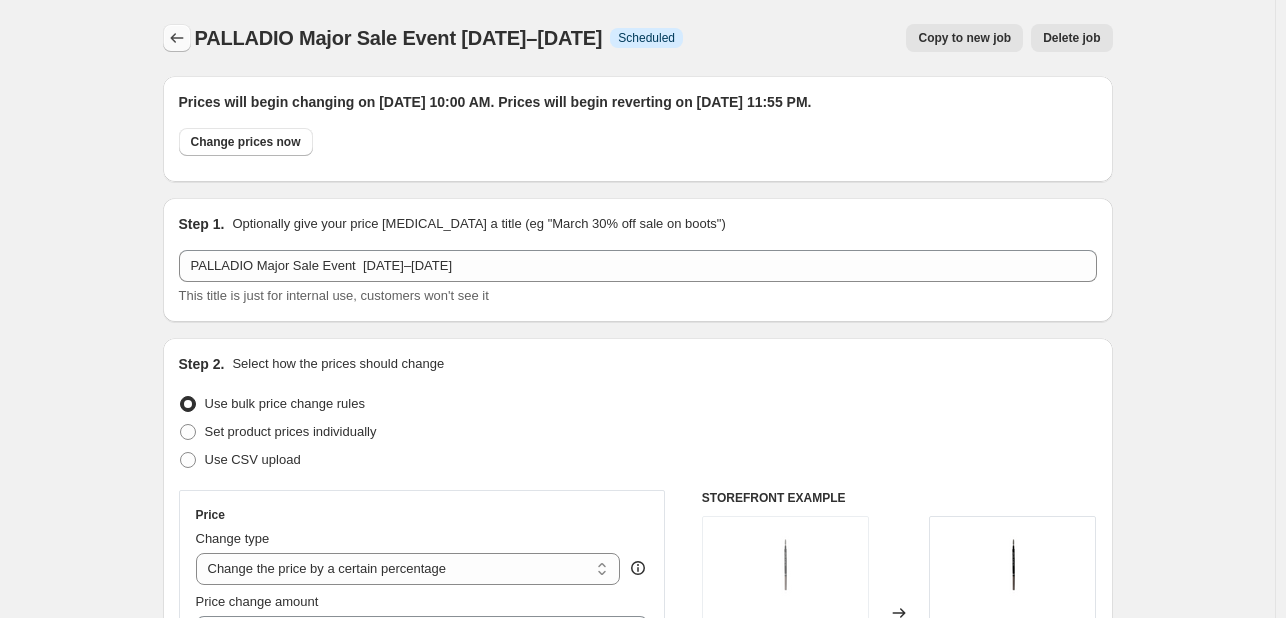 click 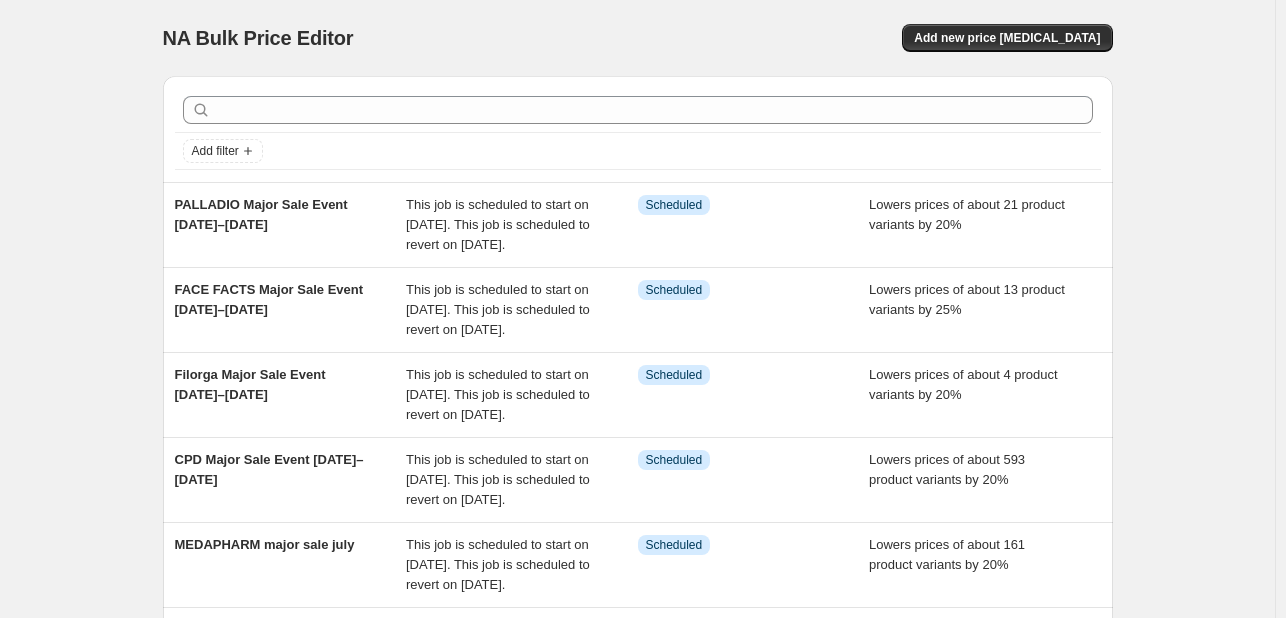 click at bounding box center [638, 110] 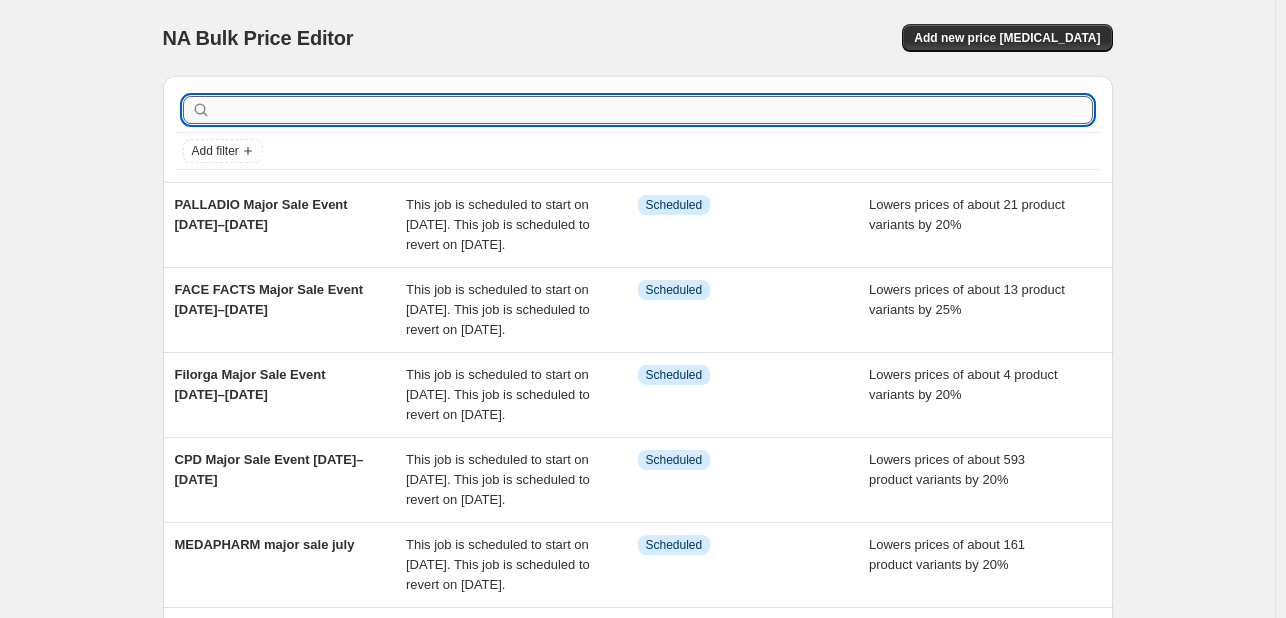 click at bounding box center [654, 110] 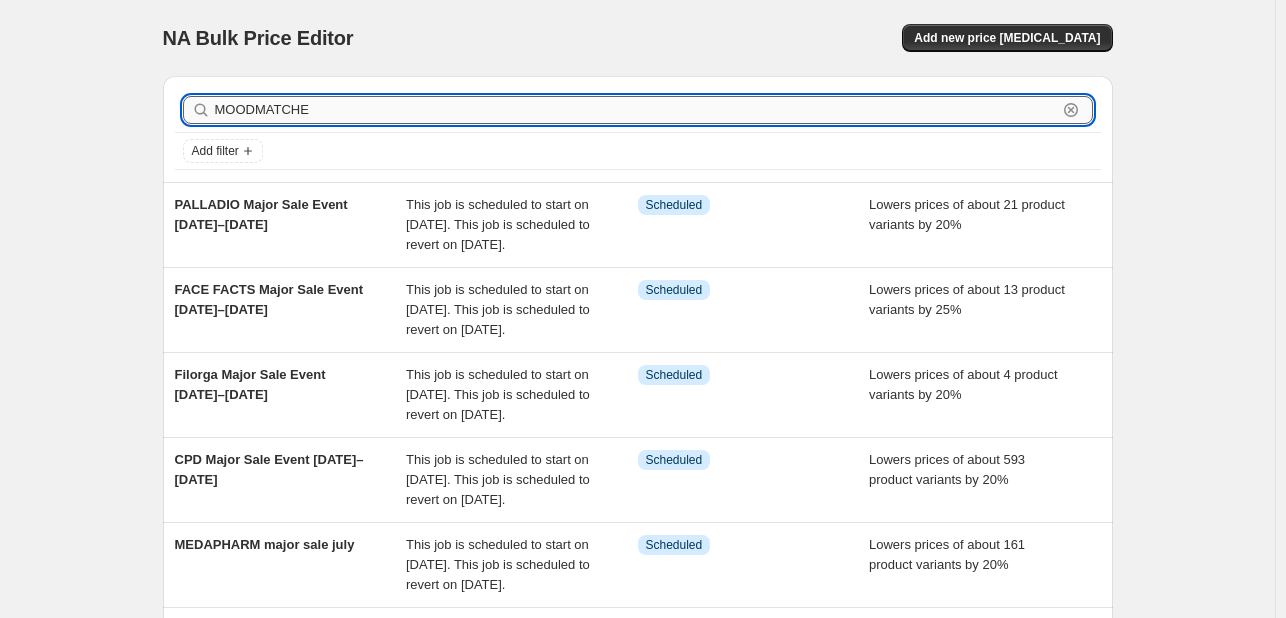type on "MOODMATCHER" 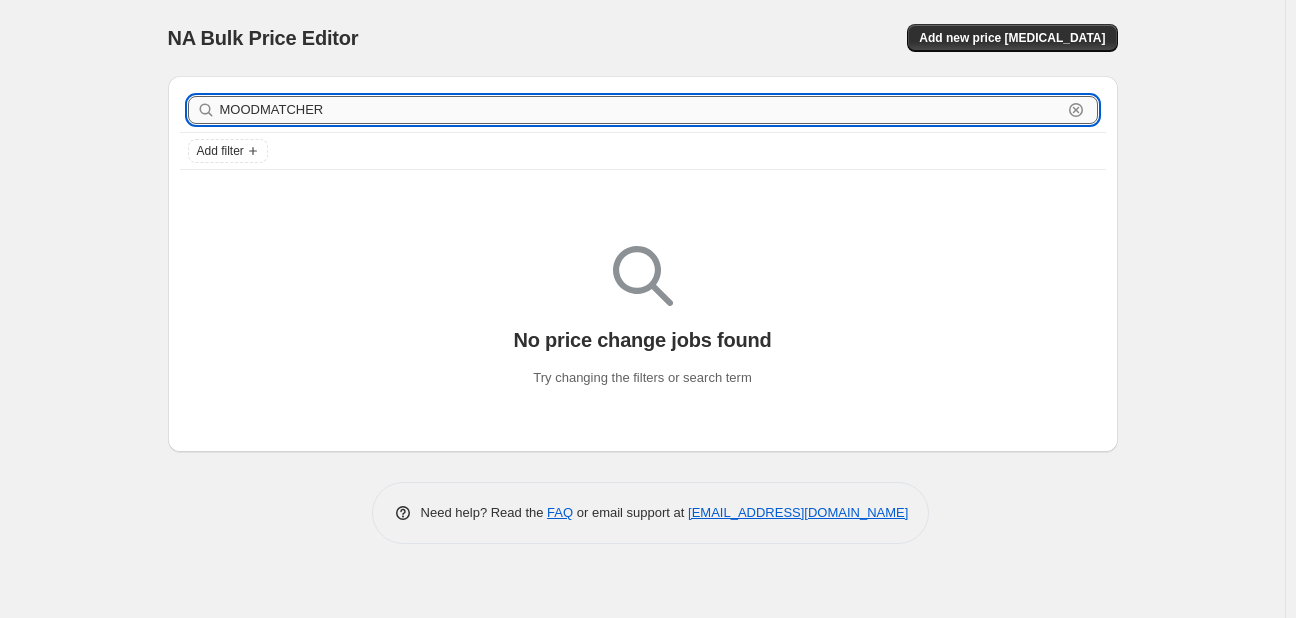 click on "MOODMATCHER" at bounding box center (641, 110) 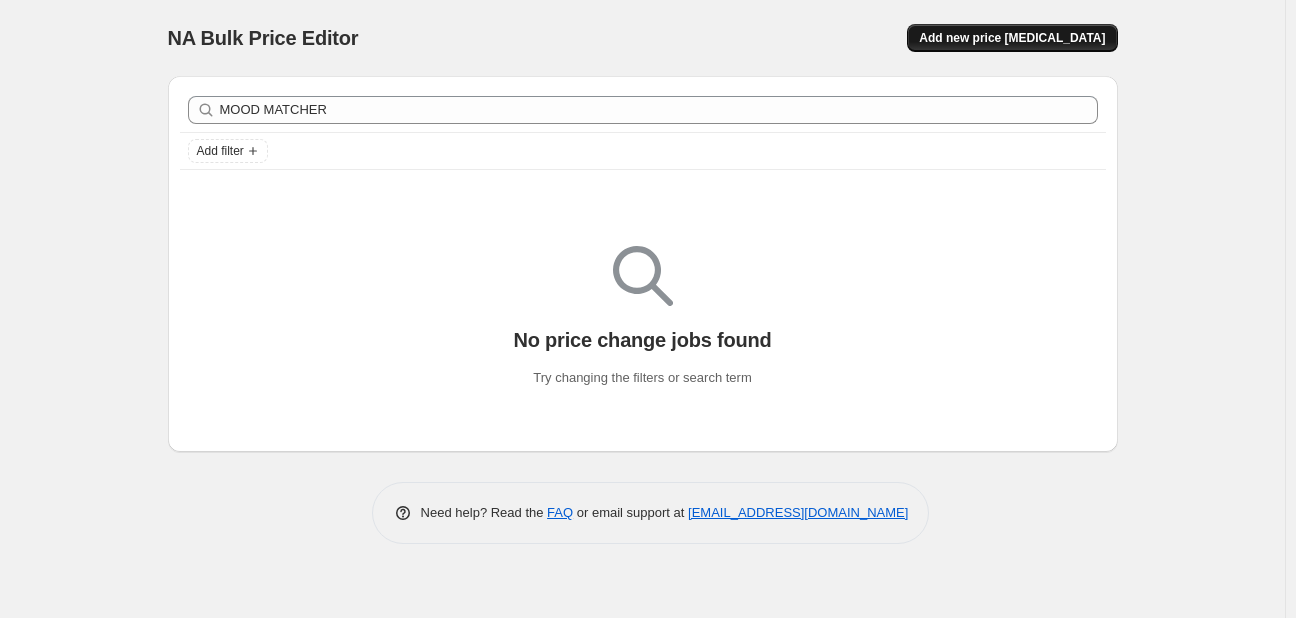 click on "Add new price [MEDICAL_DATA]" at bounding box center [1012, 38] 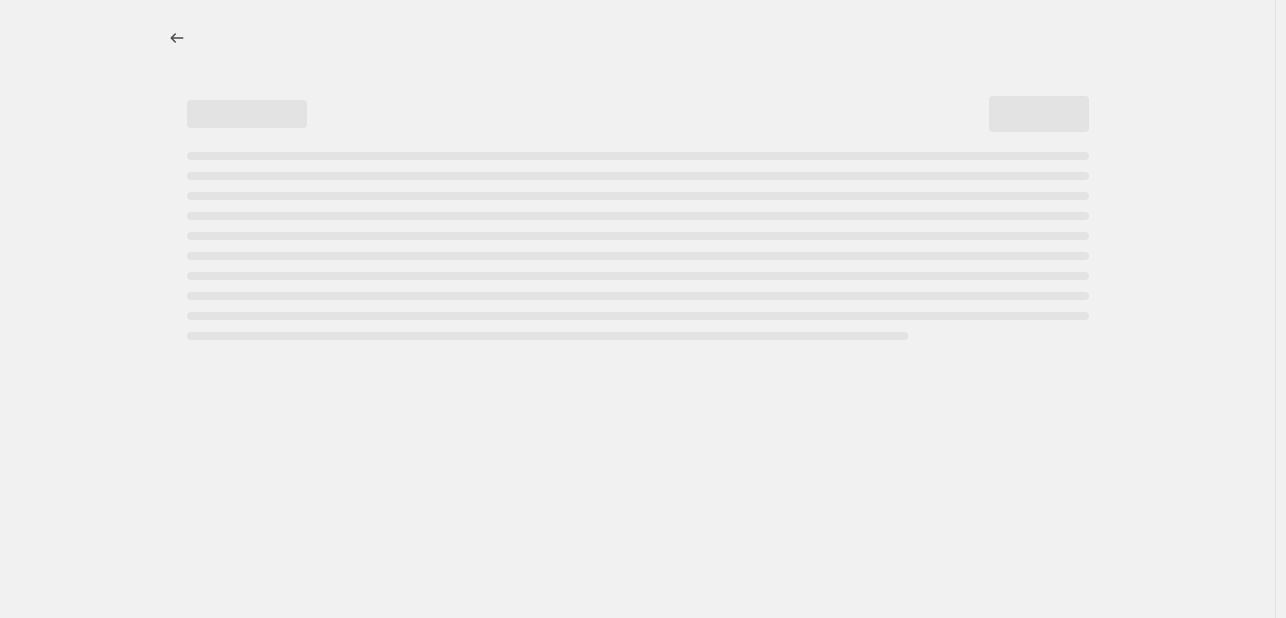 select on "percentage" 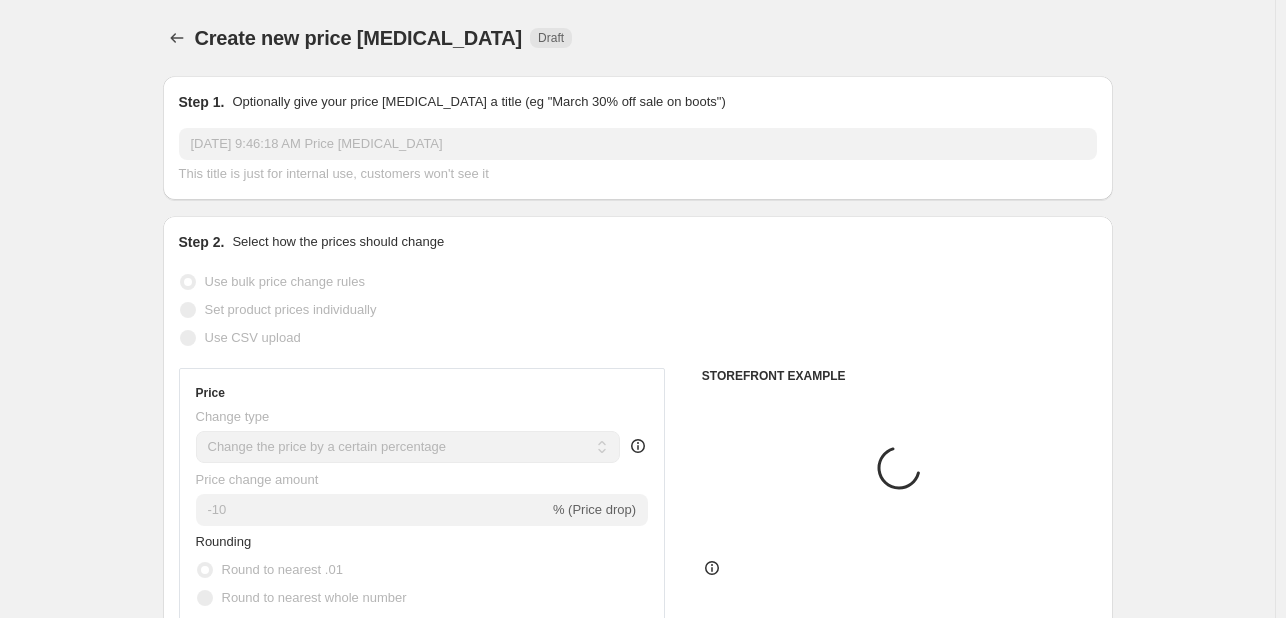 click on "Step 1. Optionally give your price [MEDICAL_DATA] a title (eg "March 30% off sale on boots") [DATE] 9:46:18 AM Price [MEDICAL_DATA] This title is just for internal use, customers won't see it" at bounding box center (638, 138) 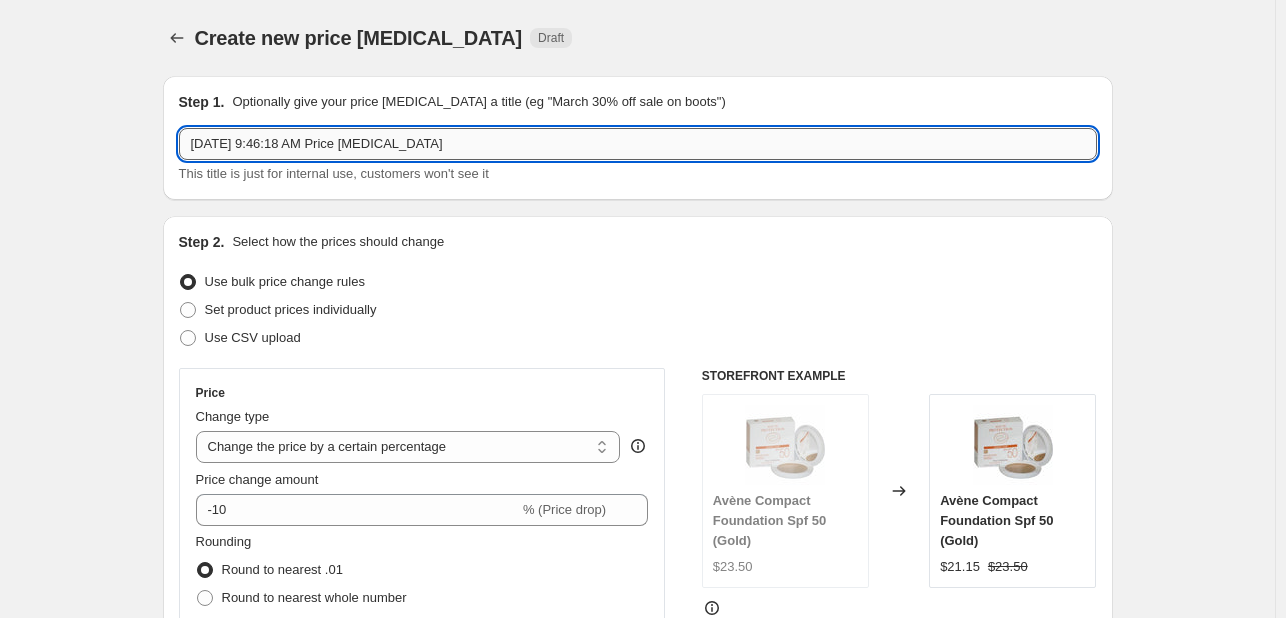 click on "[DATE] 9:46:18 AM Price [MEDICAL_DATA]" at bounding box center [638, 144] 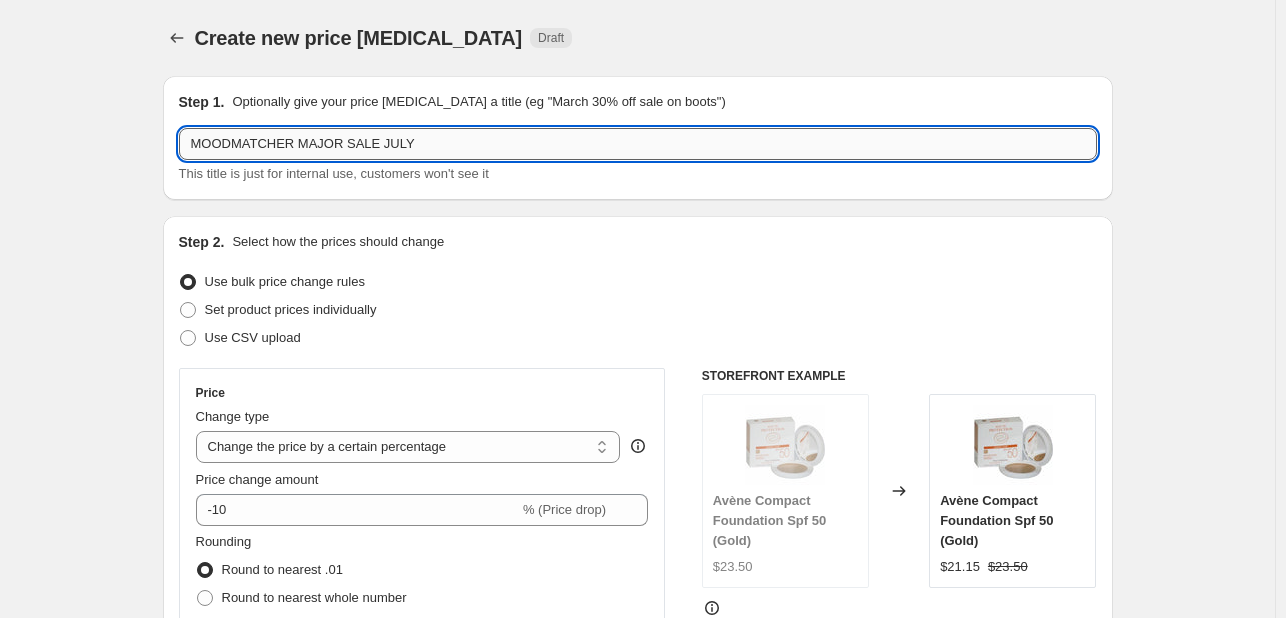 type on "MOODMATCHER MAJOR SALE JULY" 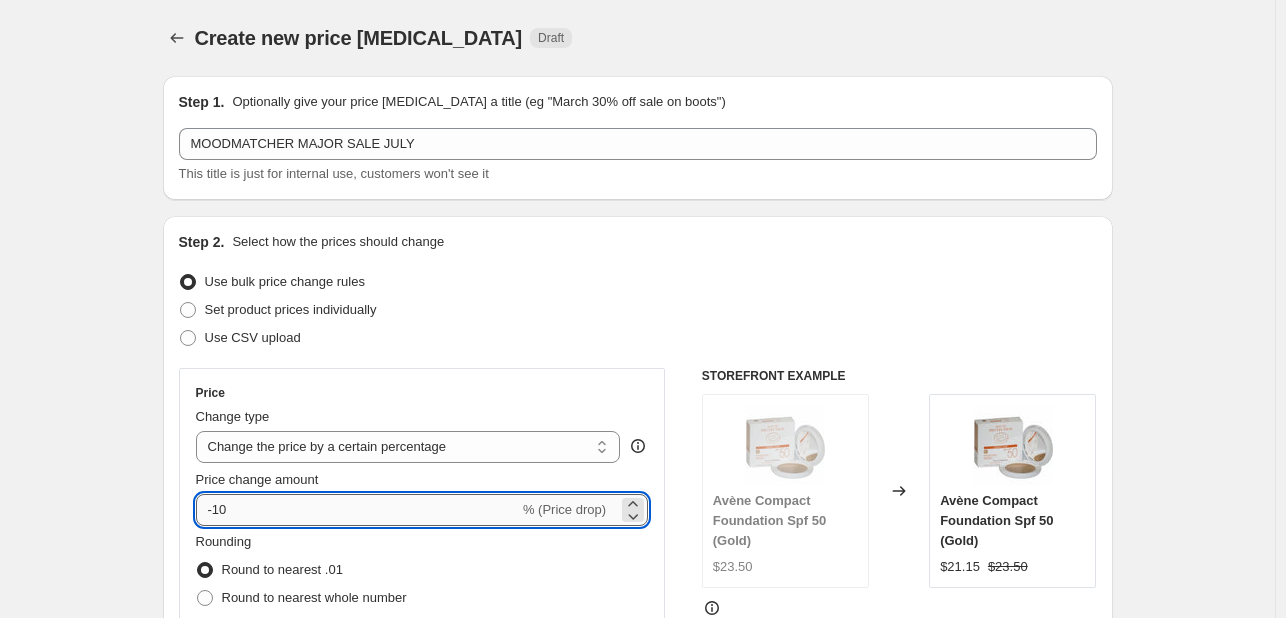 click on "-10" at bounding box center (357, 510) 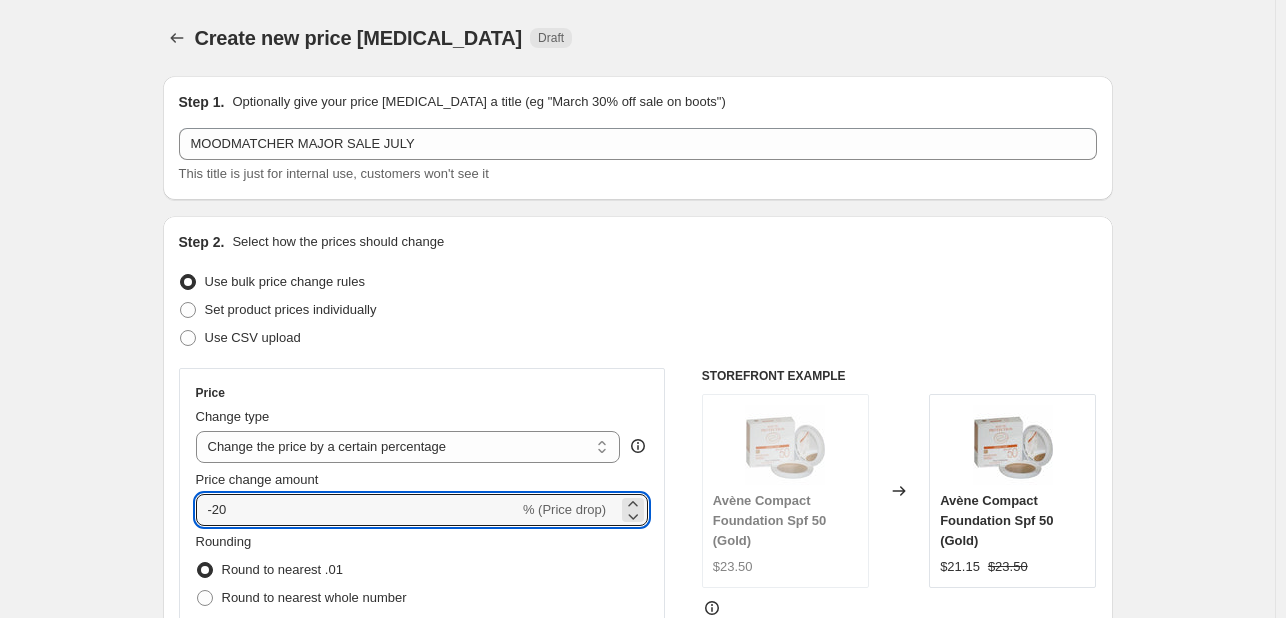 type on "-20" 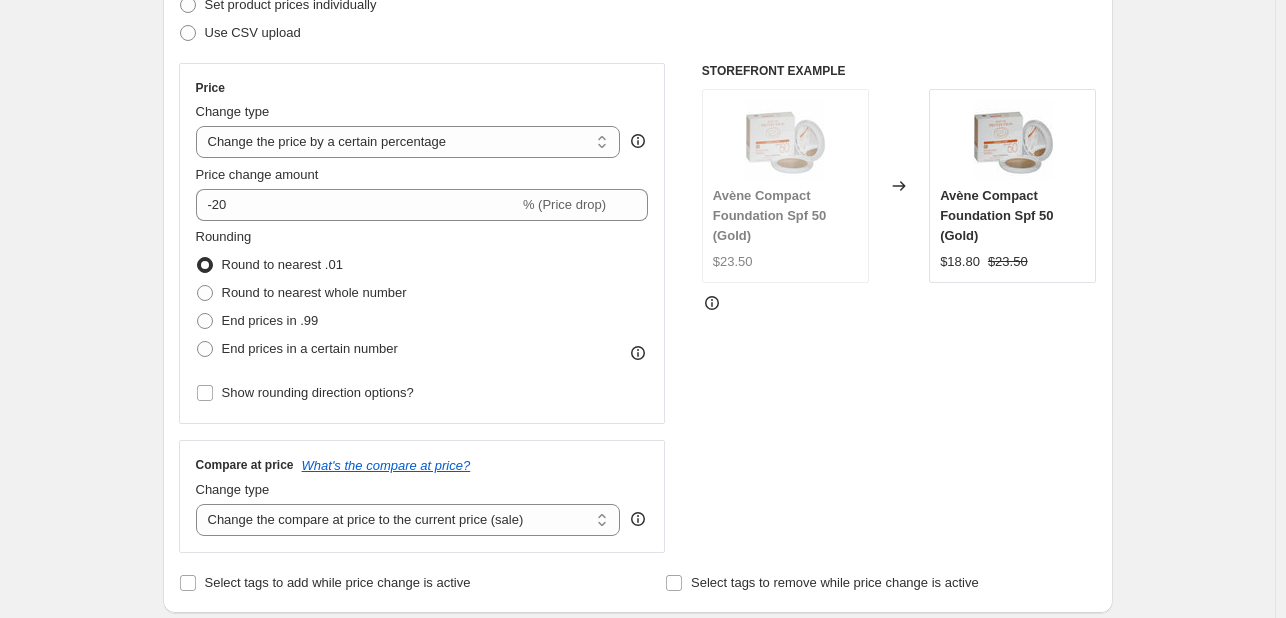 scroll, scrollTop: 600, scrollLeft: 0, axis: vertical 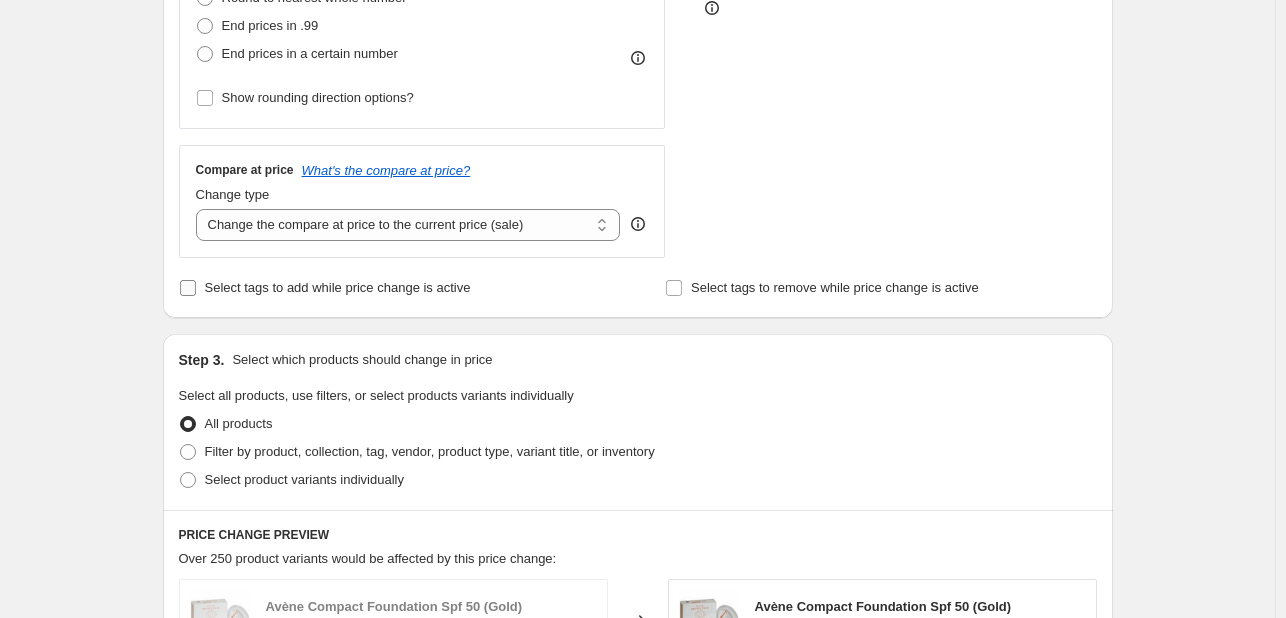 click on "Select tags to add while price change is active" at bounding box center (325, 288) 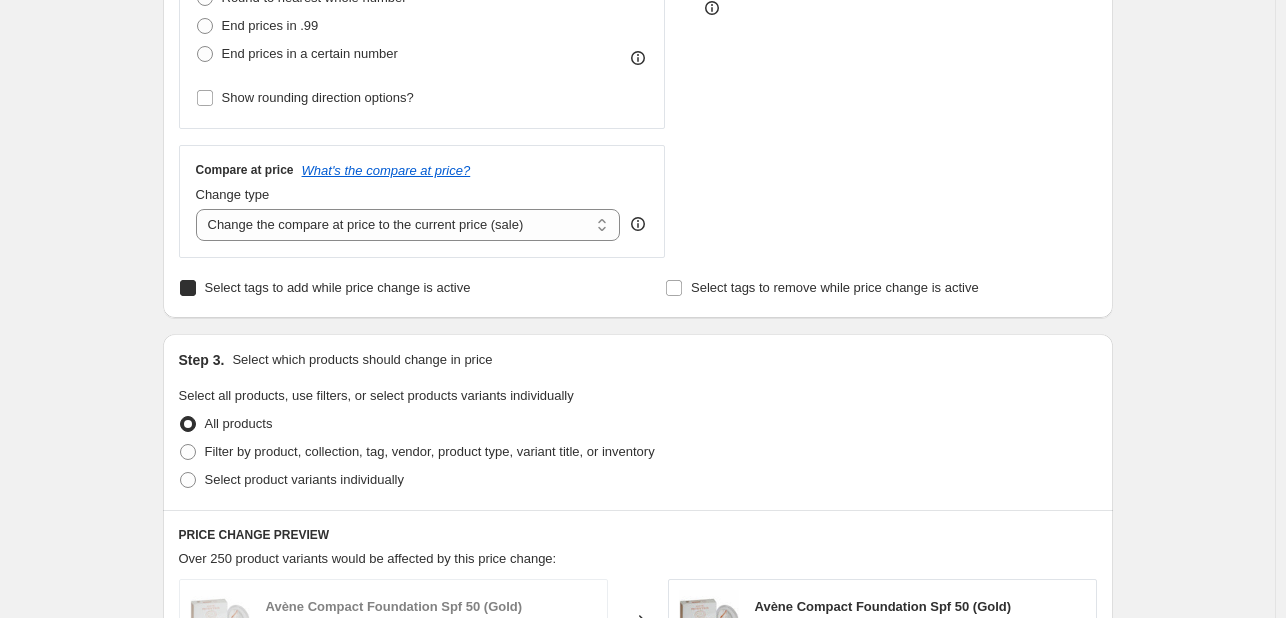 checkbox on "true" 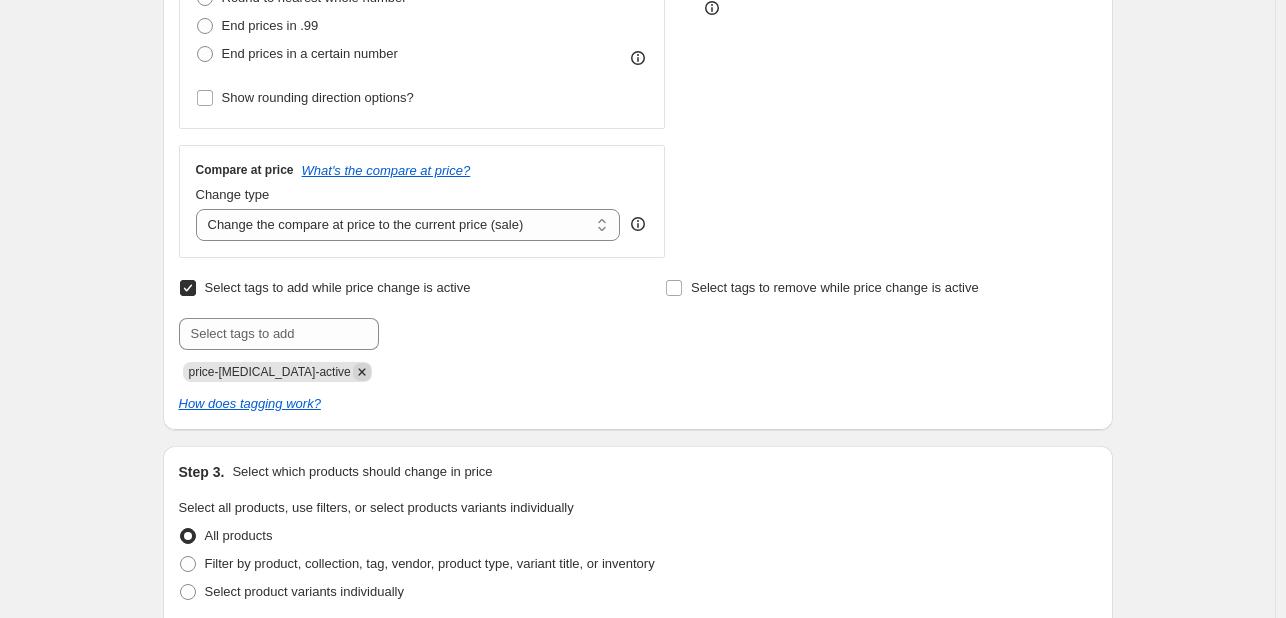 click 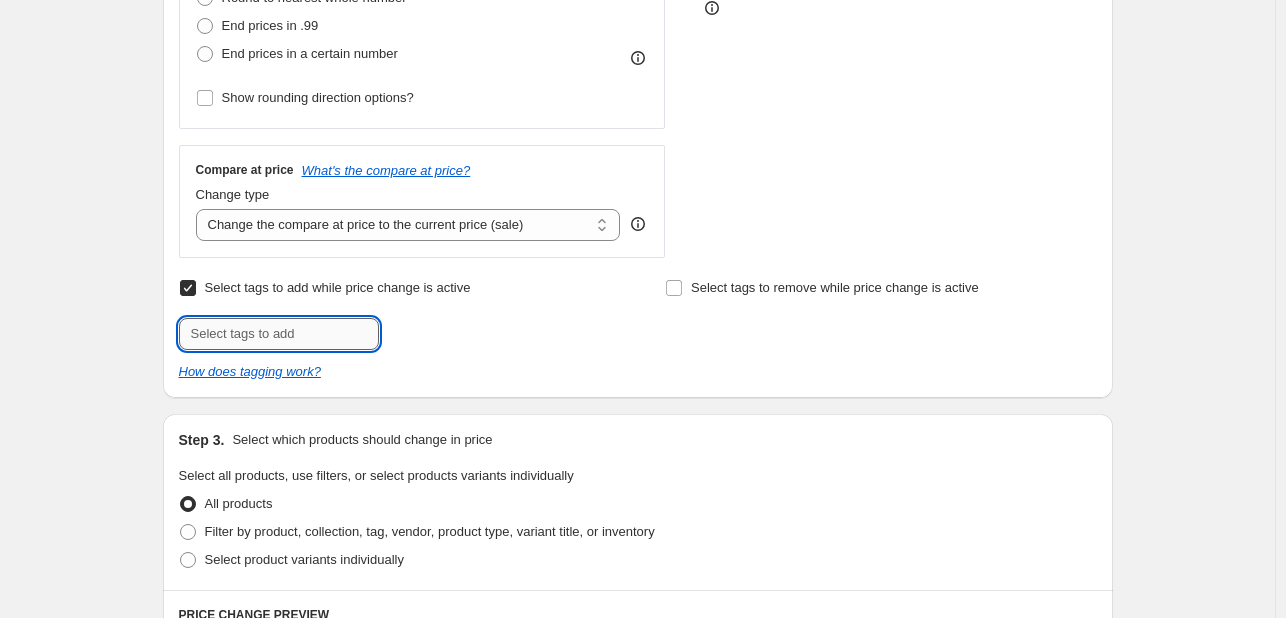 click at bounding box center [279, 334] 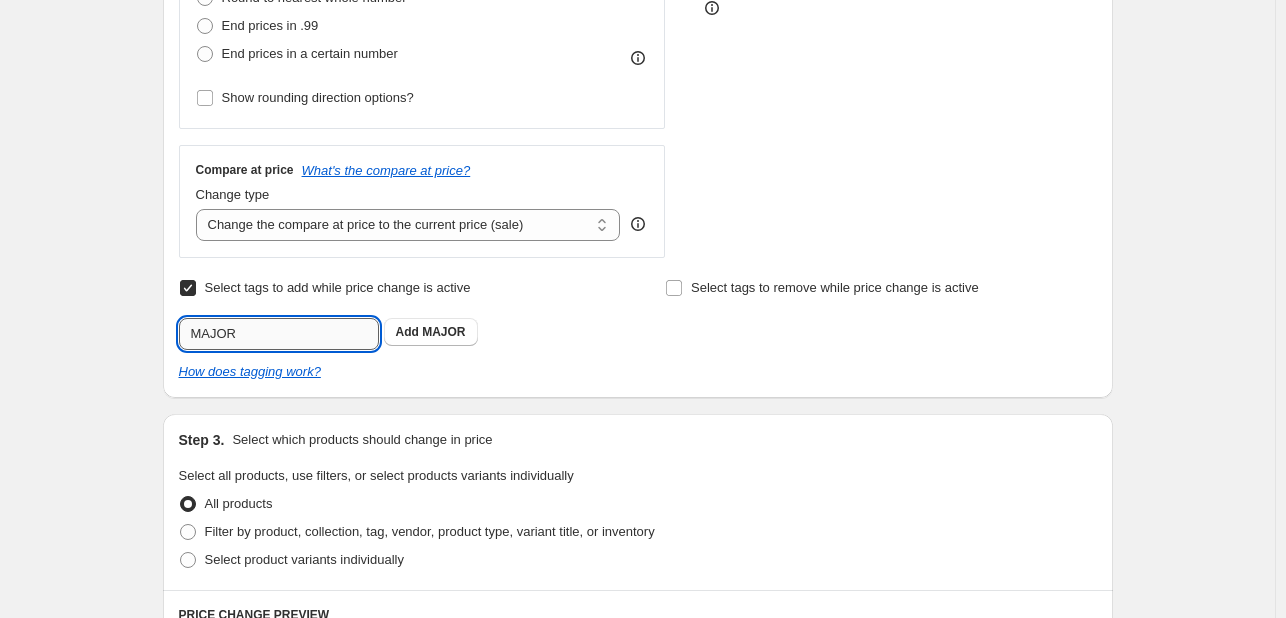 type on "MAJOR" 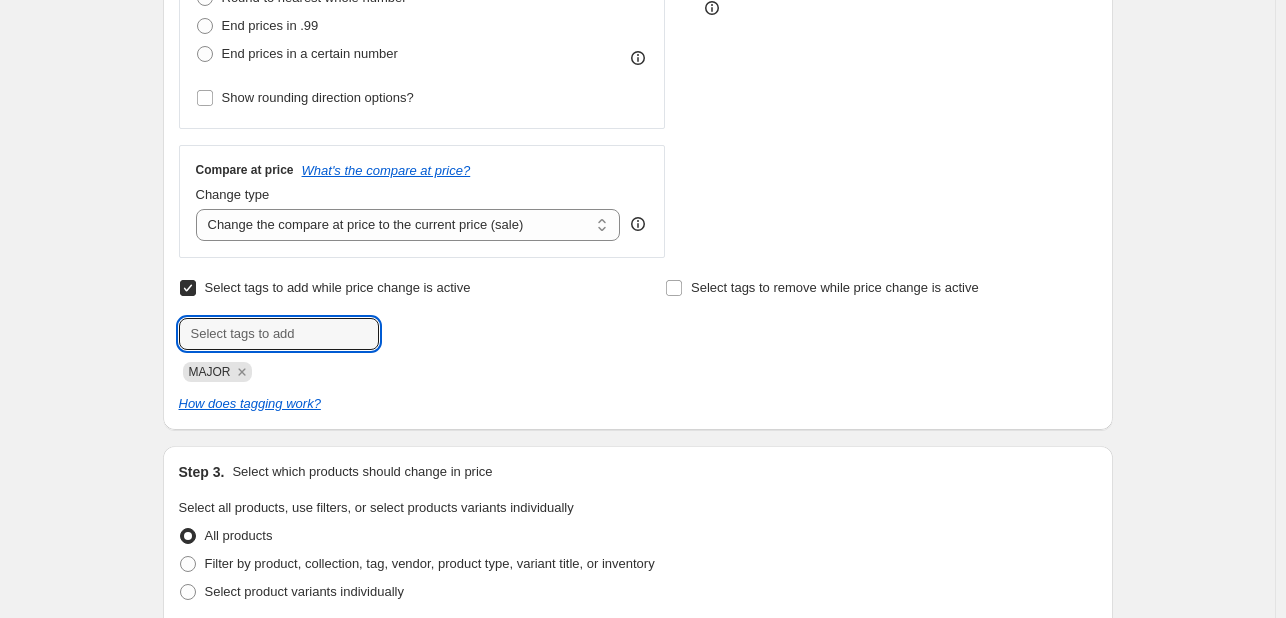 click on "MAJOR" at bounding box center (394, 370) 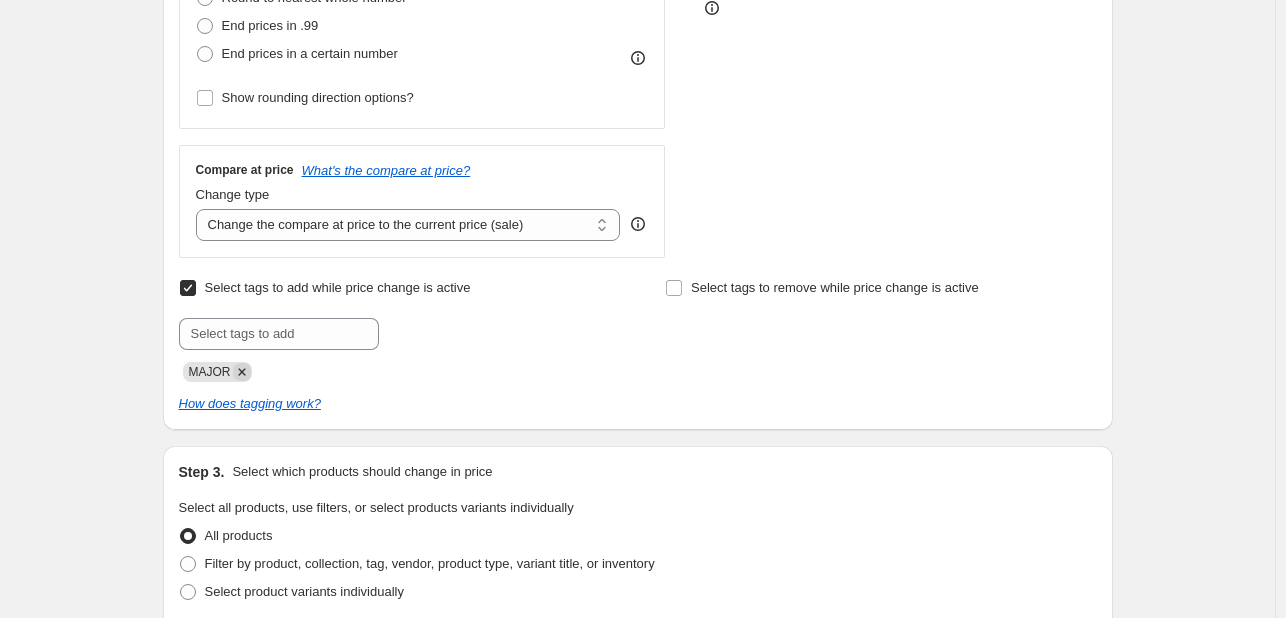 click 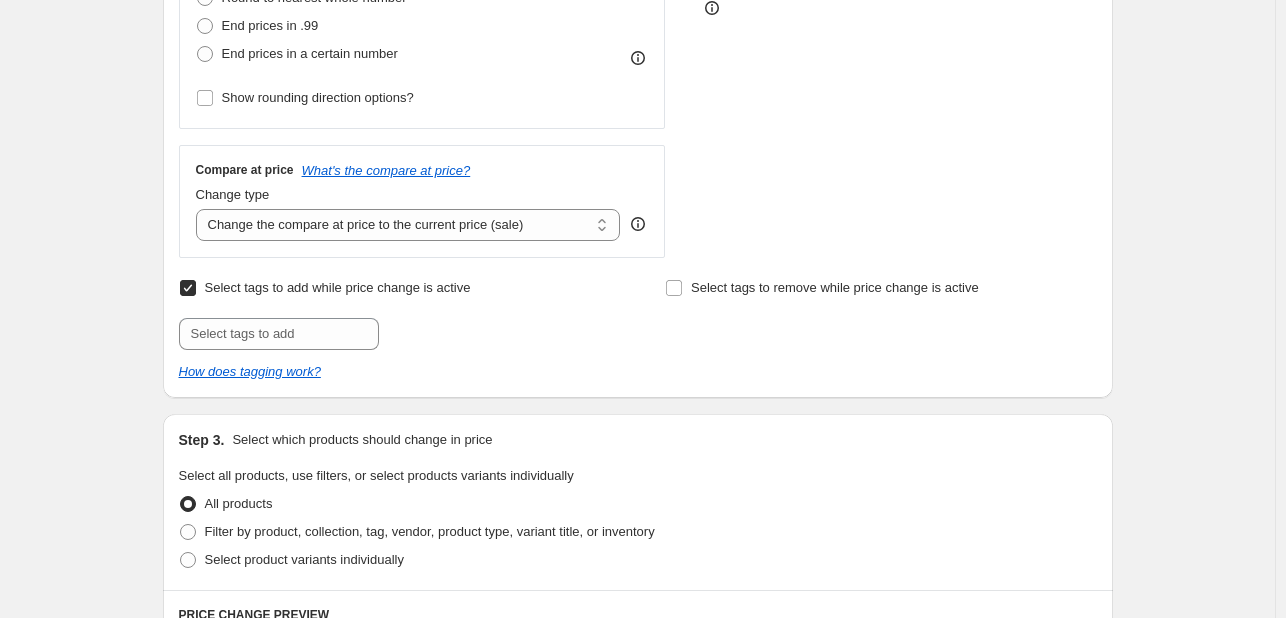 click on "Select tags to add while price change is active Submit" at bounding box center (394, 312) 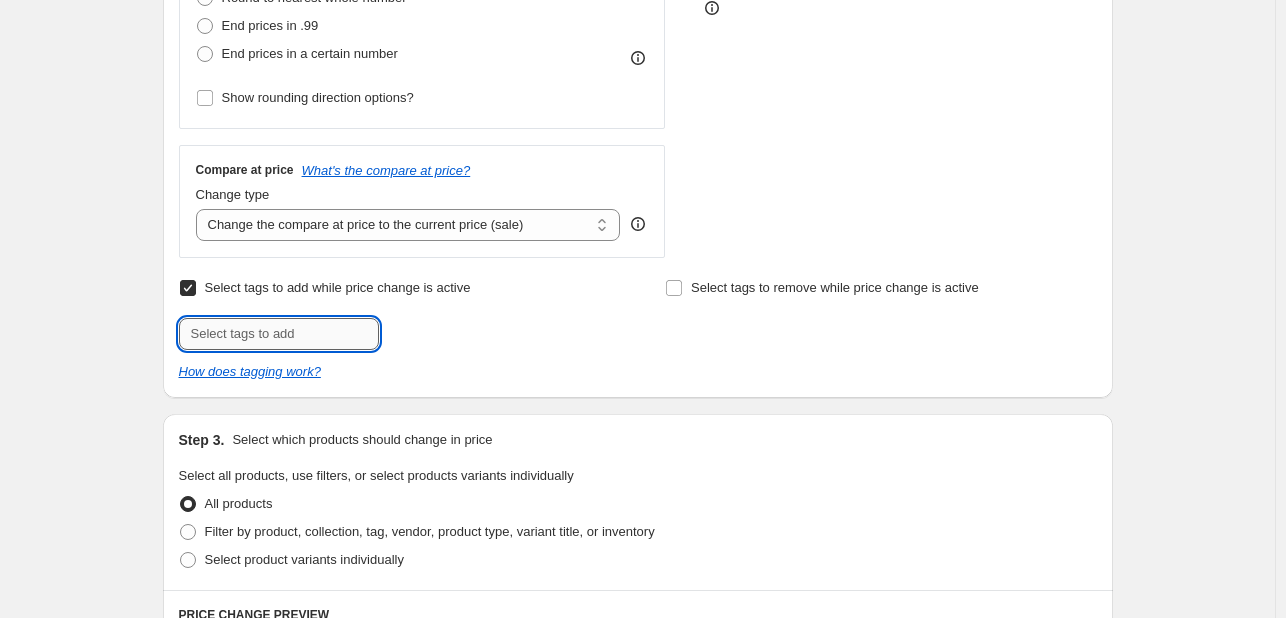 click at bounding box center (279, 334) 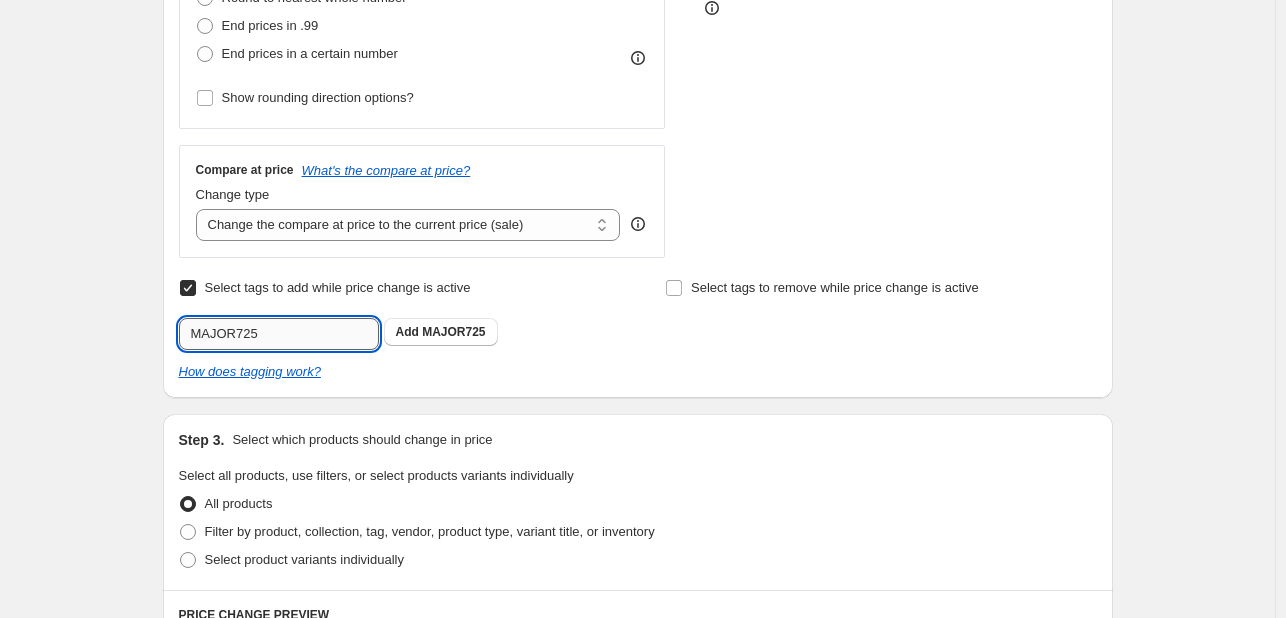 type on "MAJOR725" 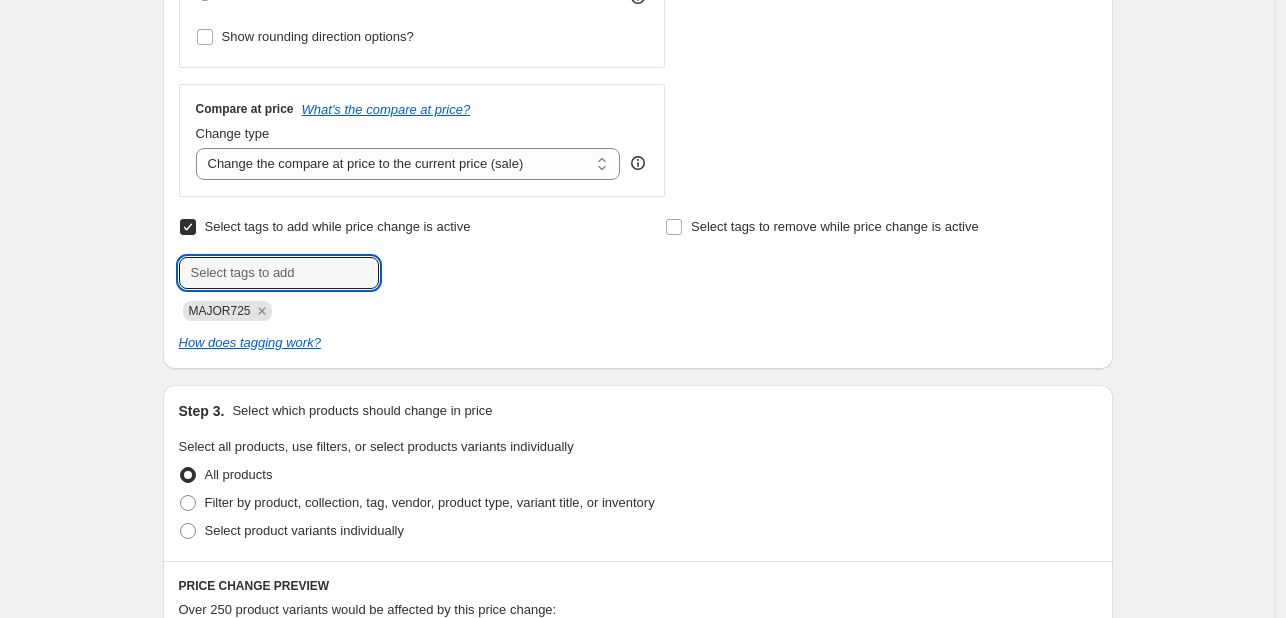 scroll, scrollTop: 700, scrollLeft: 0, axis: vertical 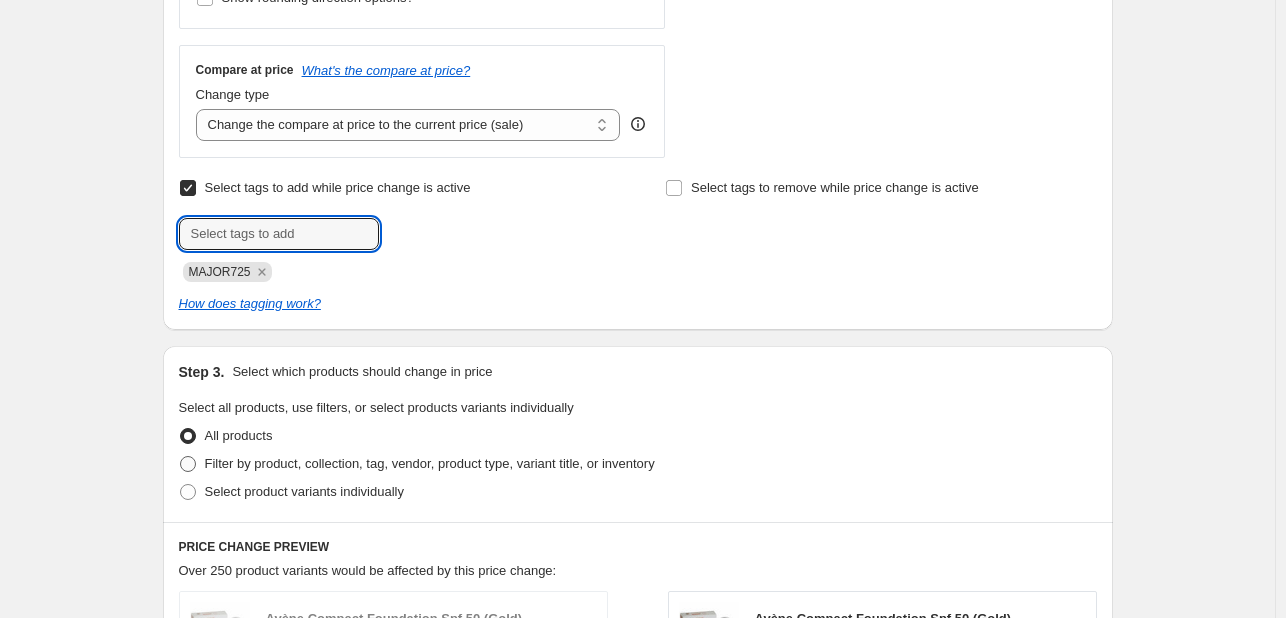 click on "Filter by product, collection, tag, vendor, product type, variant title, or inventory" at bounding box center [430, 463] 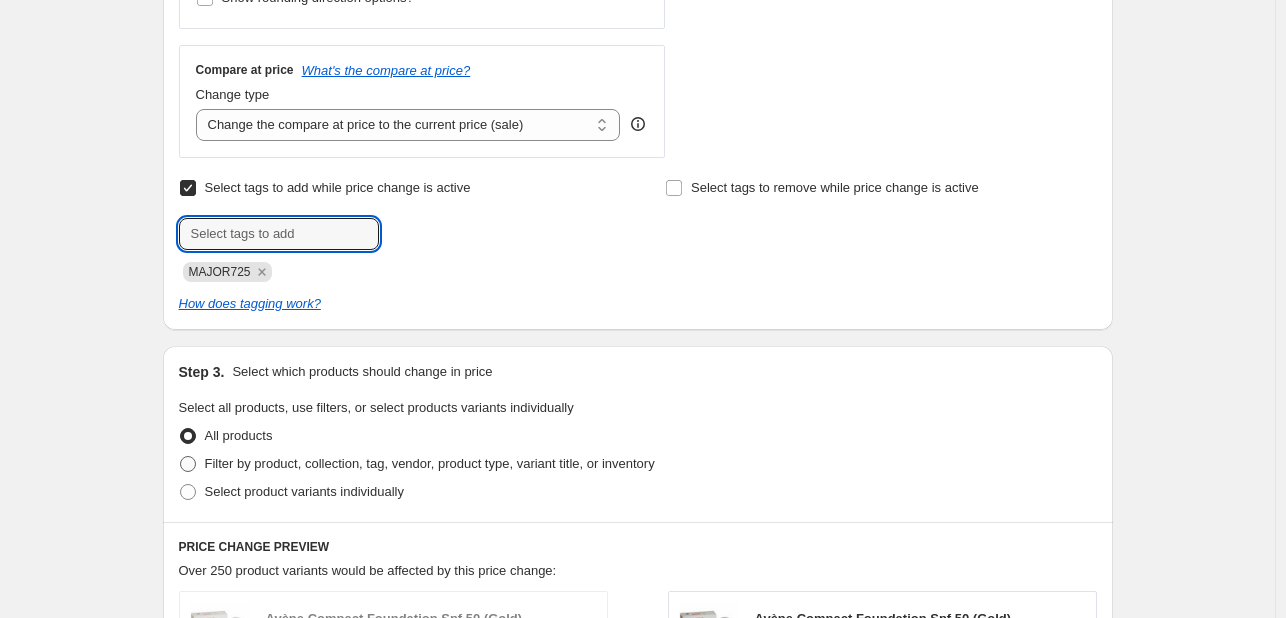 radio on "true" 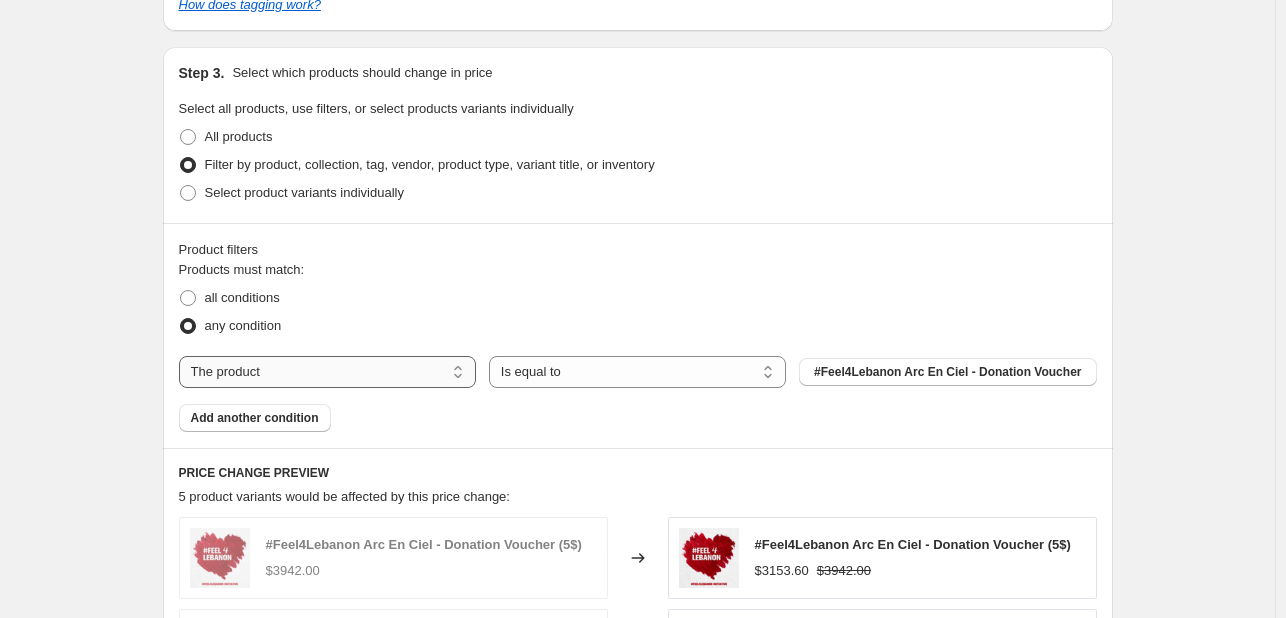 scroll, scrollTop: 1000, scrollLeft: 0, axis: vertical 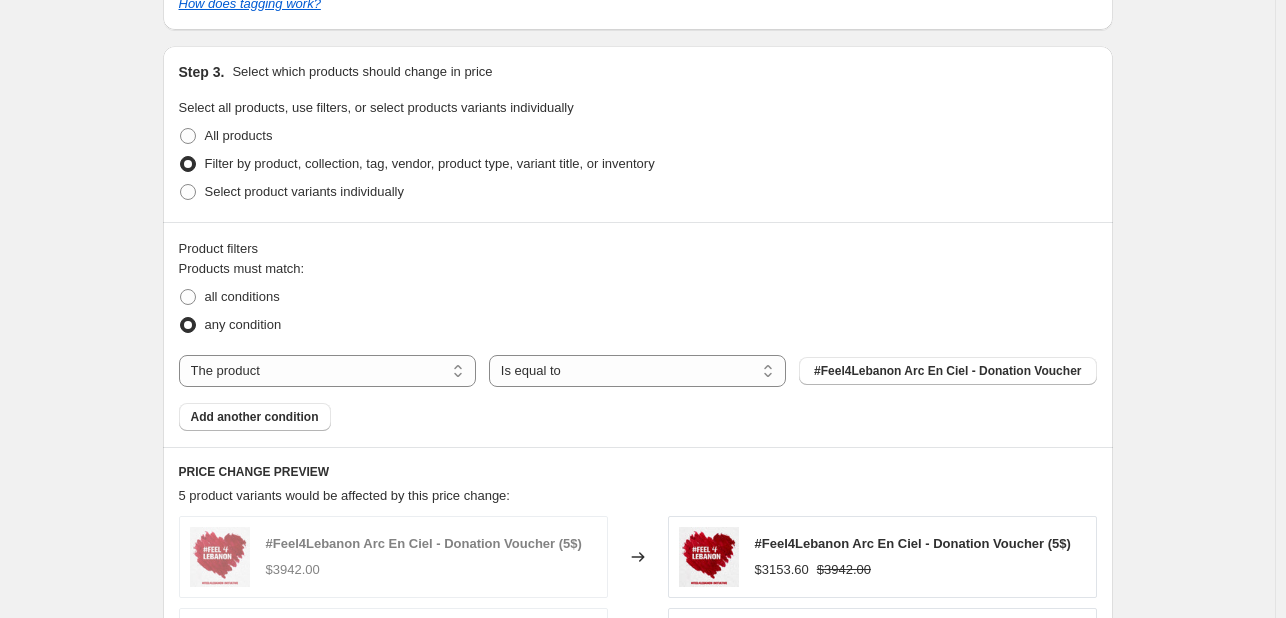 click on "Products must match: all conditions any condition The product The product's collection The product's tag The product's vendor The product's type The product's status The variant's title Inventory quantity The product Is equal to Is not equal to Is equal to #Feel4Lebanon Arc En Ciel - Donation Voucher Add another condition" at bounding box center (638, 345) 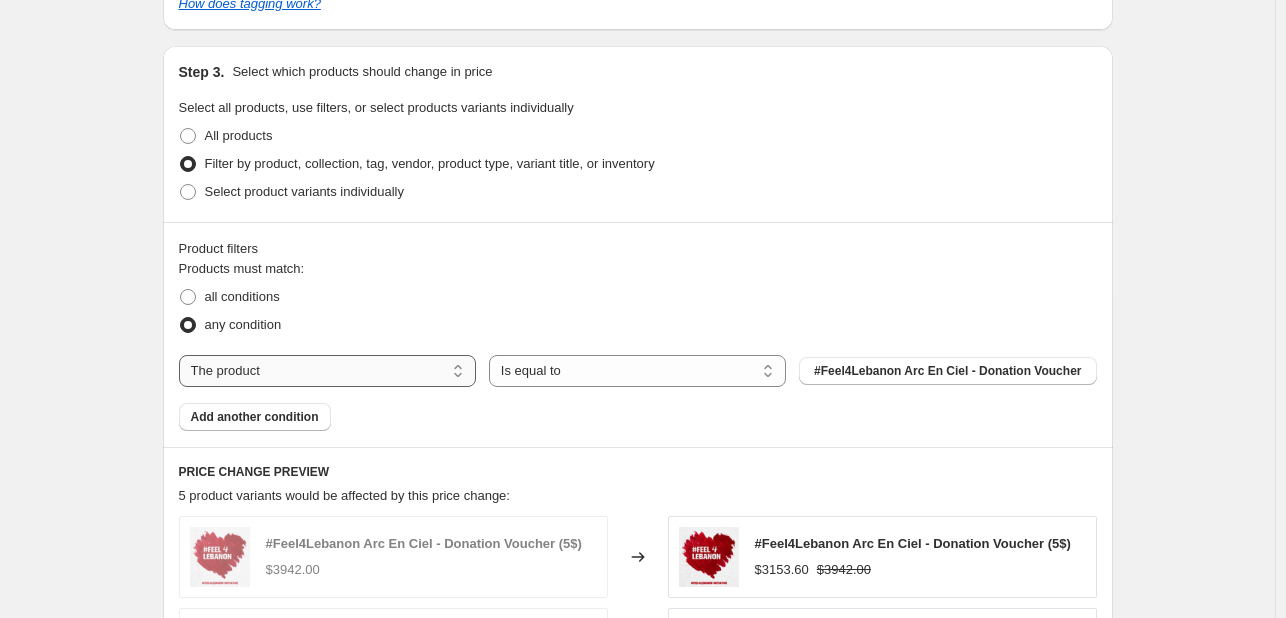 click on "The product The product's collection The product's tag The product's vendor The product's type The product's status The variant's title Inventory quantity" at bounding box center [327, 371] 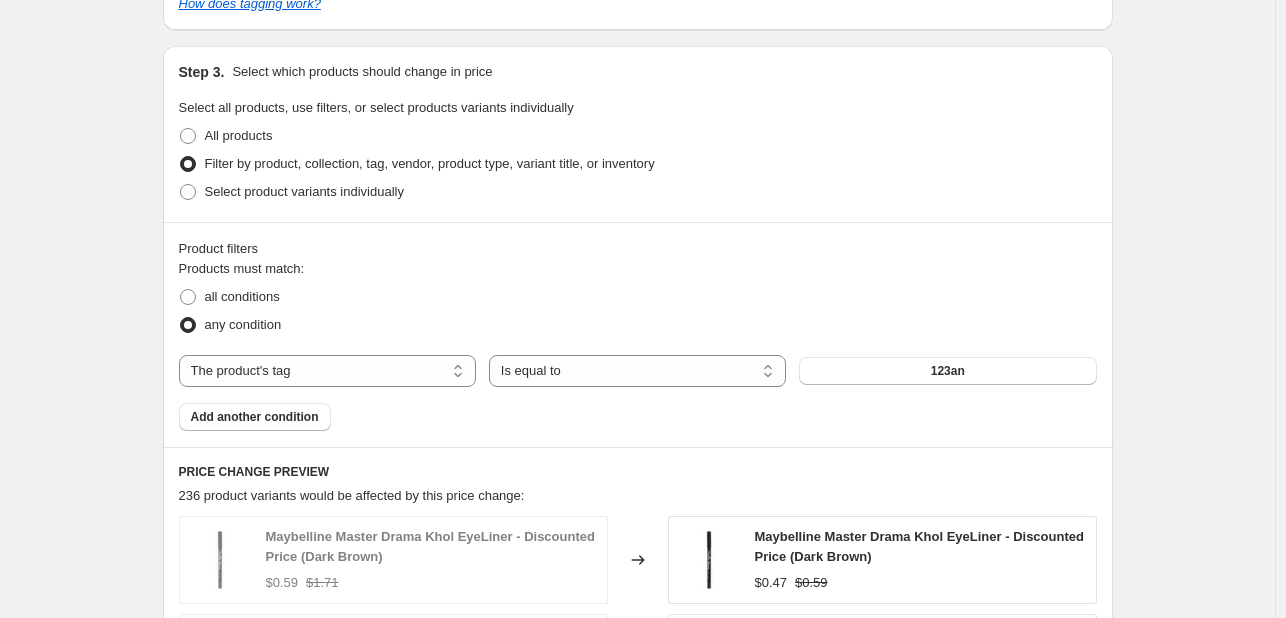 click on "123an" at bounding box center (947, 371) 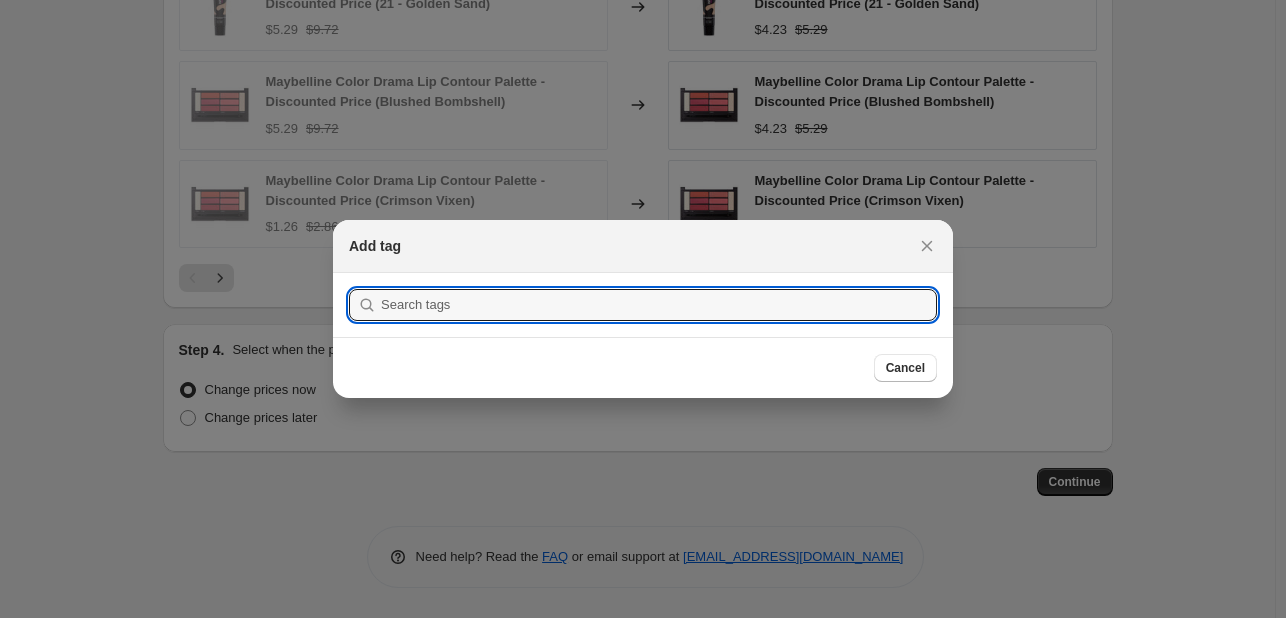 scroll, scrollTop: 1000, scrollLeft: 0, axis: vertical 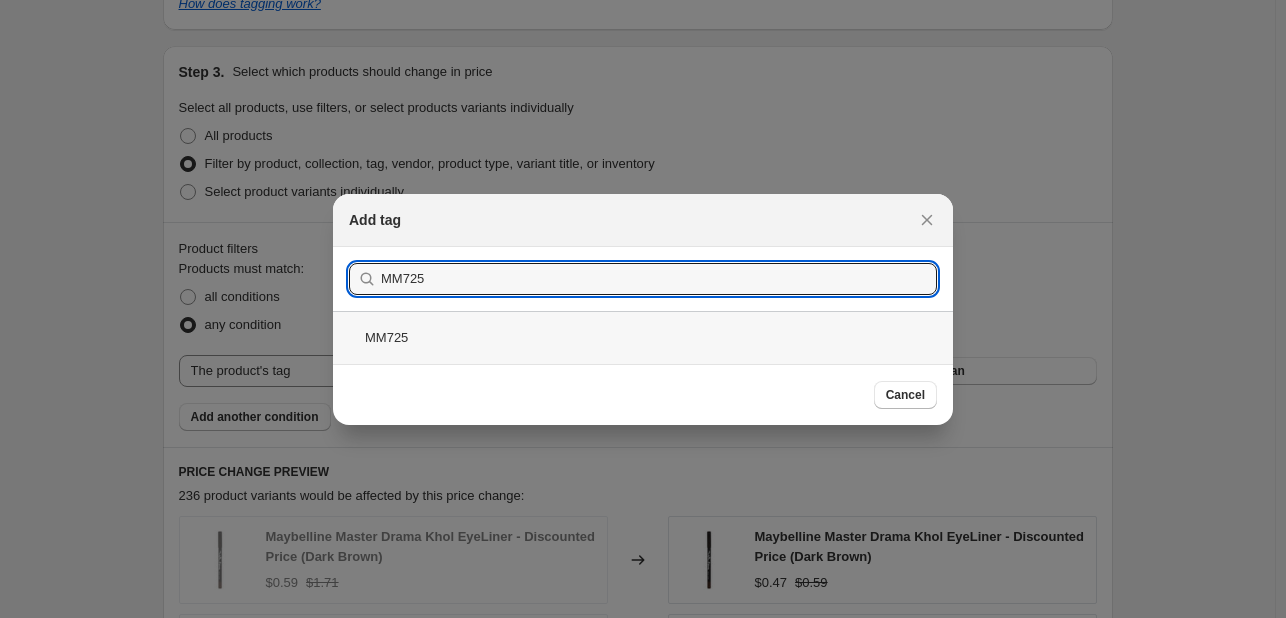 type on "MM725" 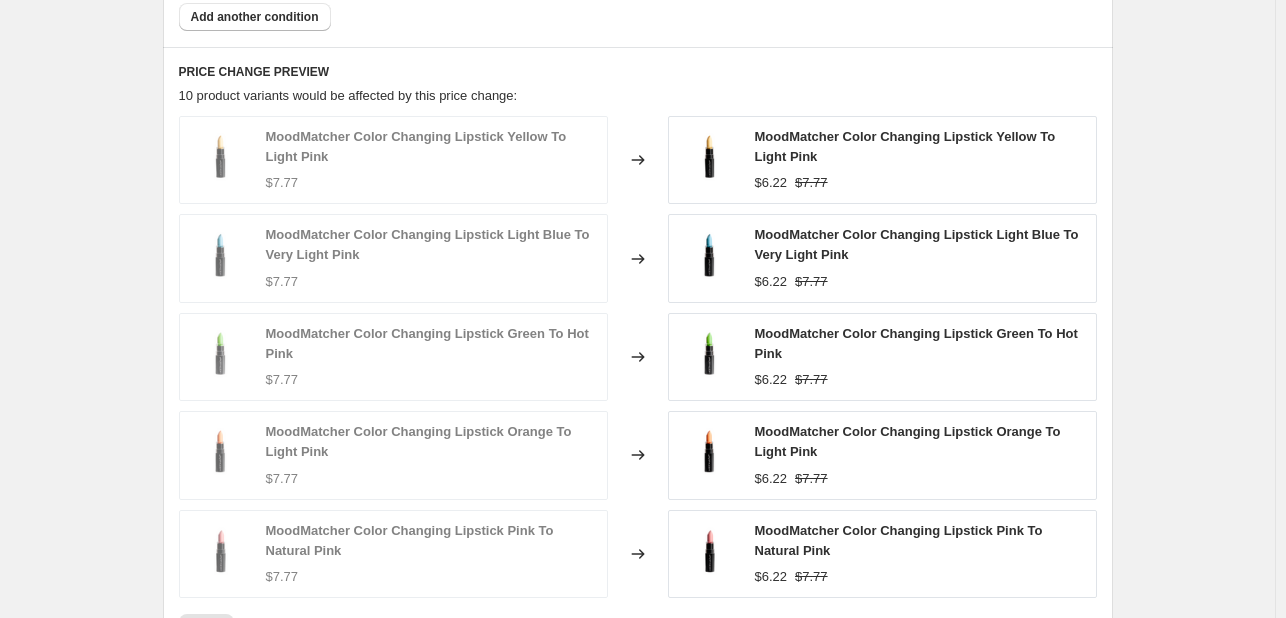 scroll, scrollTop: 1748, scrollLeft: 0, axis: vertical 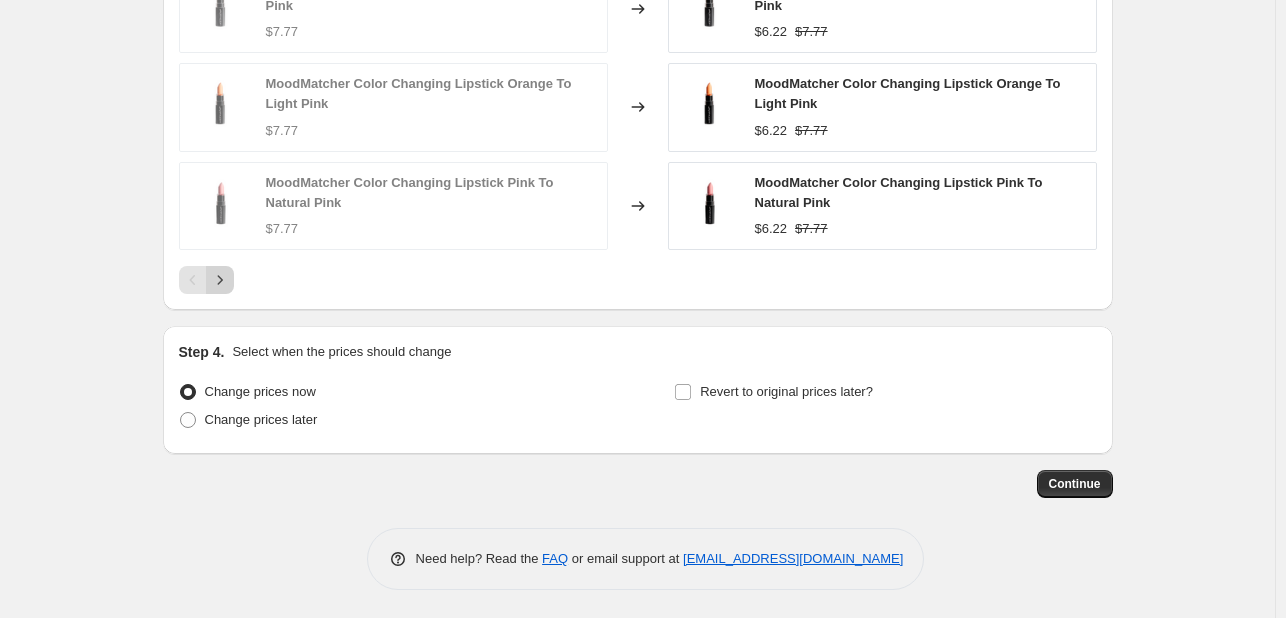 click at bounding box center [220, 280] 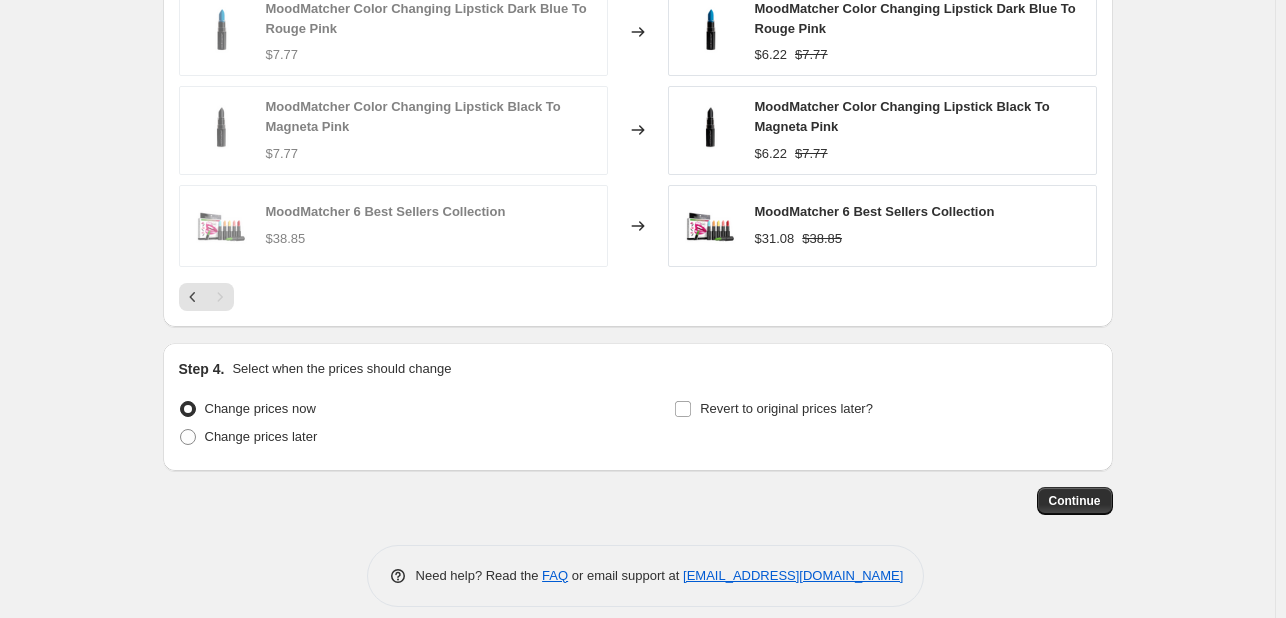 scroll, scrollTop: 1742, scrollLeft: 0, axis: vertical 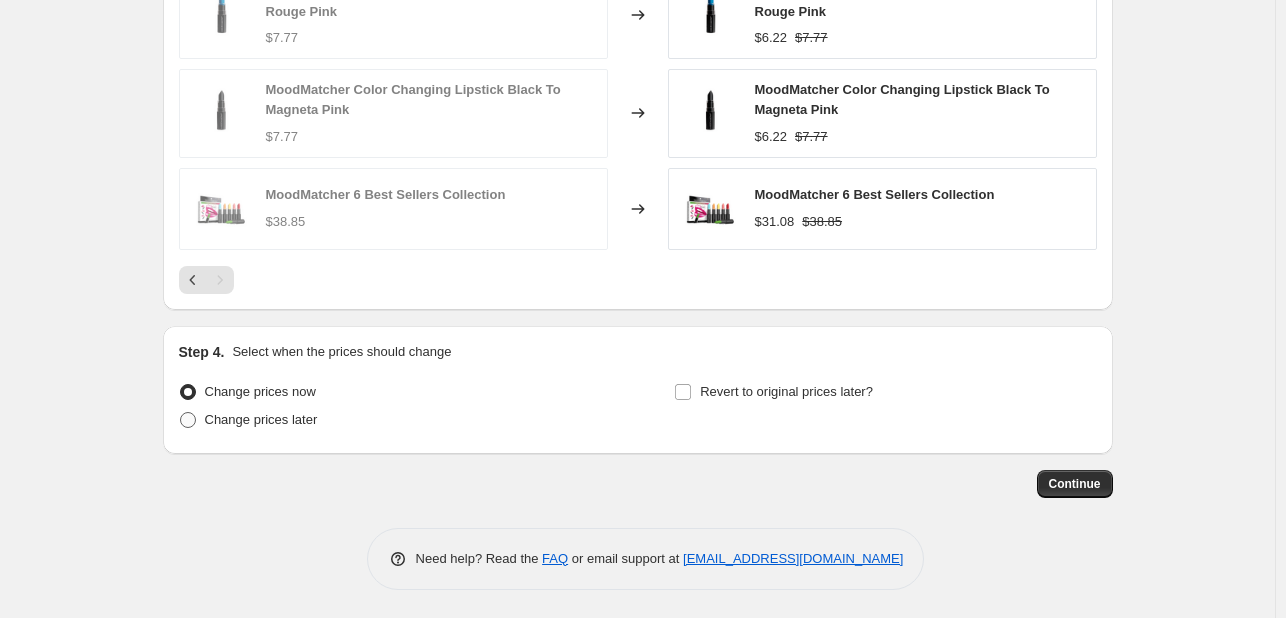 click on "Change prices later" at bounding box center (261, 419) 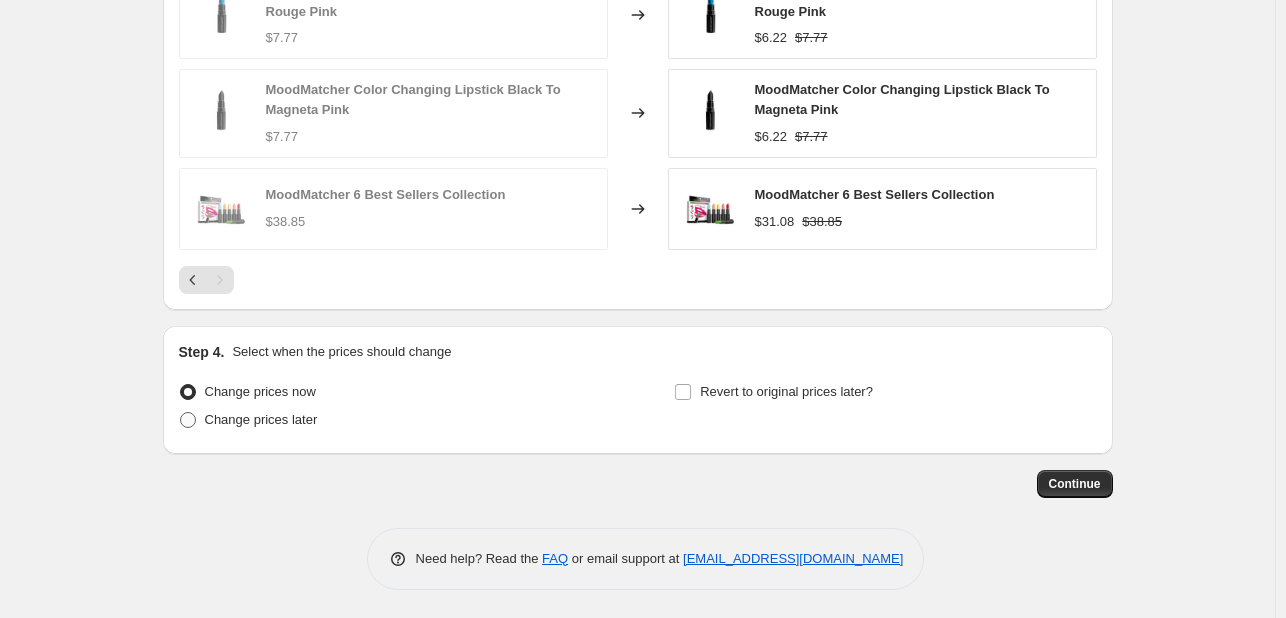 radio on "true" 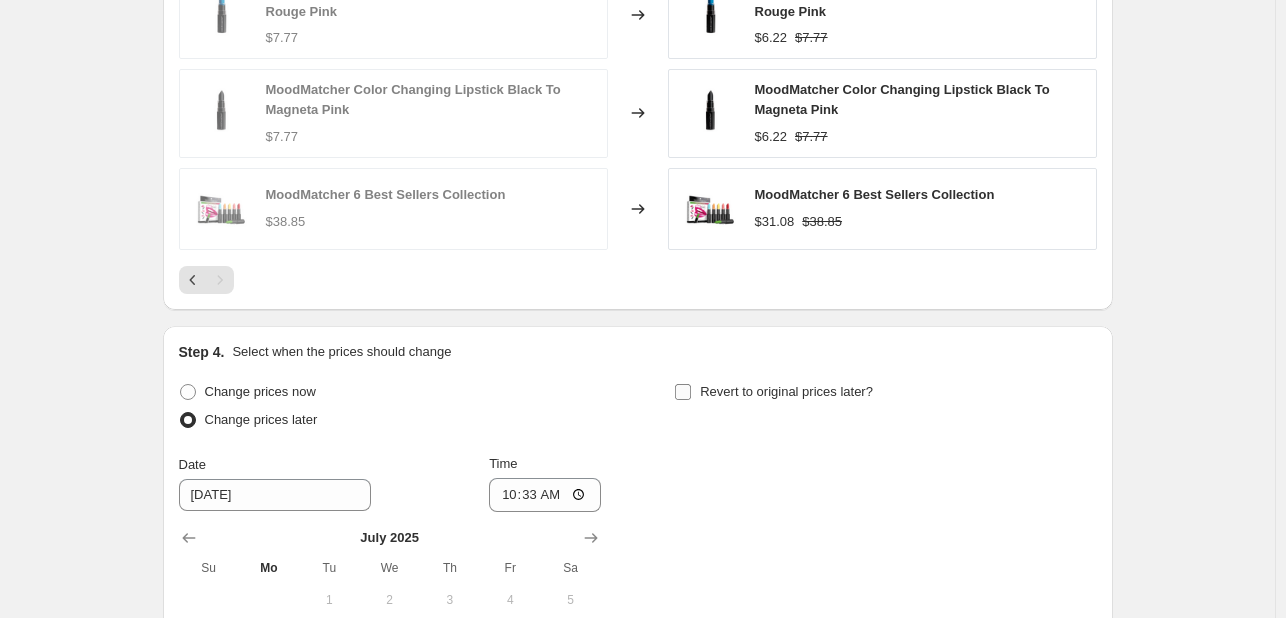 click on "Revert to original prices later?" at bounding box center [786, 391] 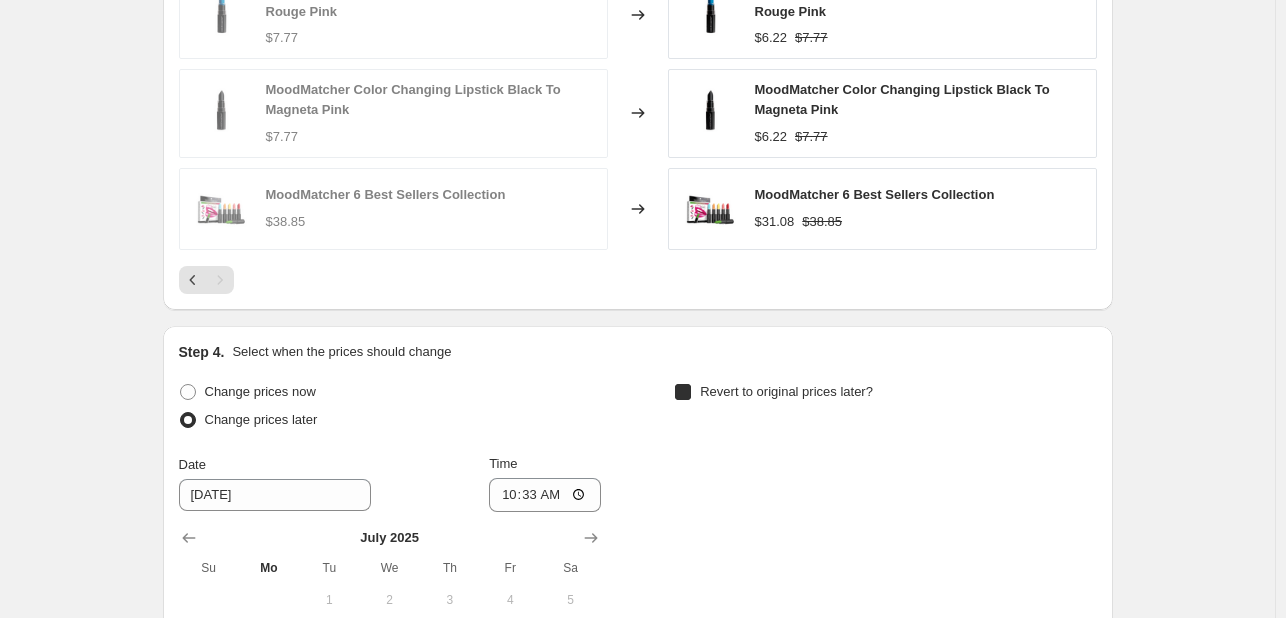 checkbox on "true" 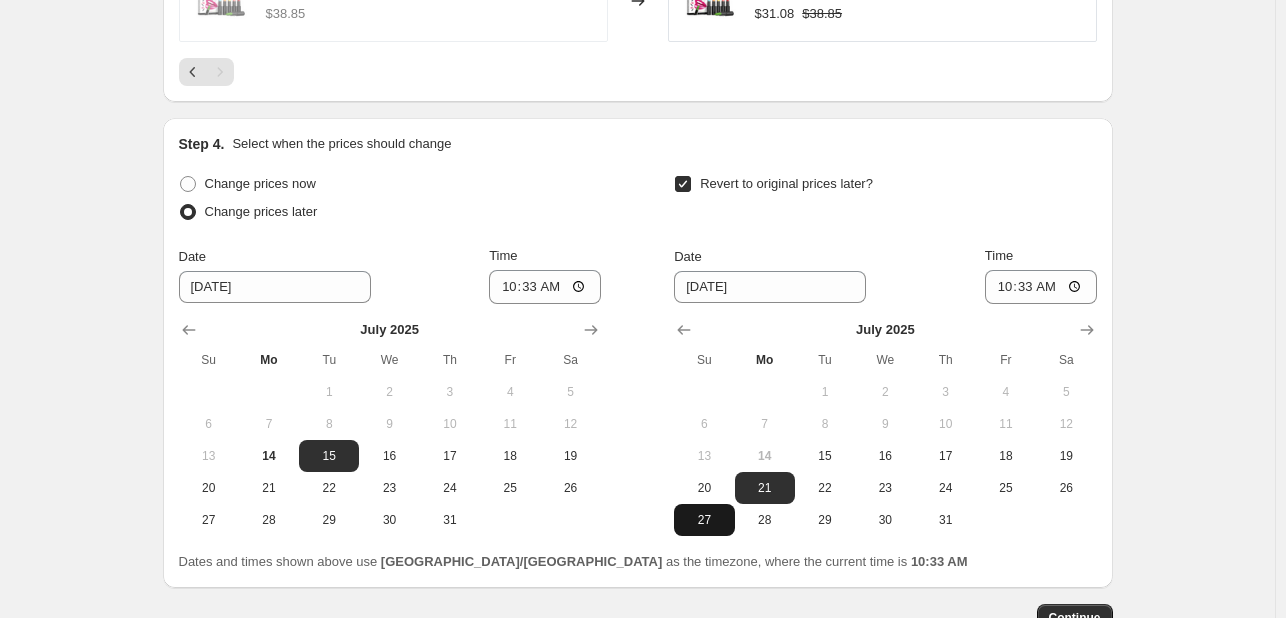 scroll, scrollTop: 2084, scrollLeft: 0, axis: vertical 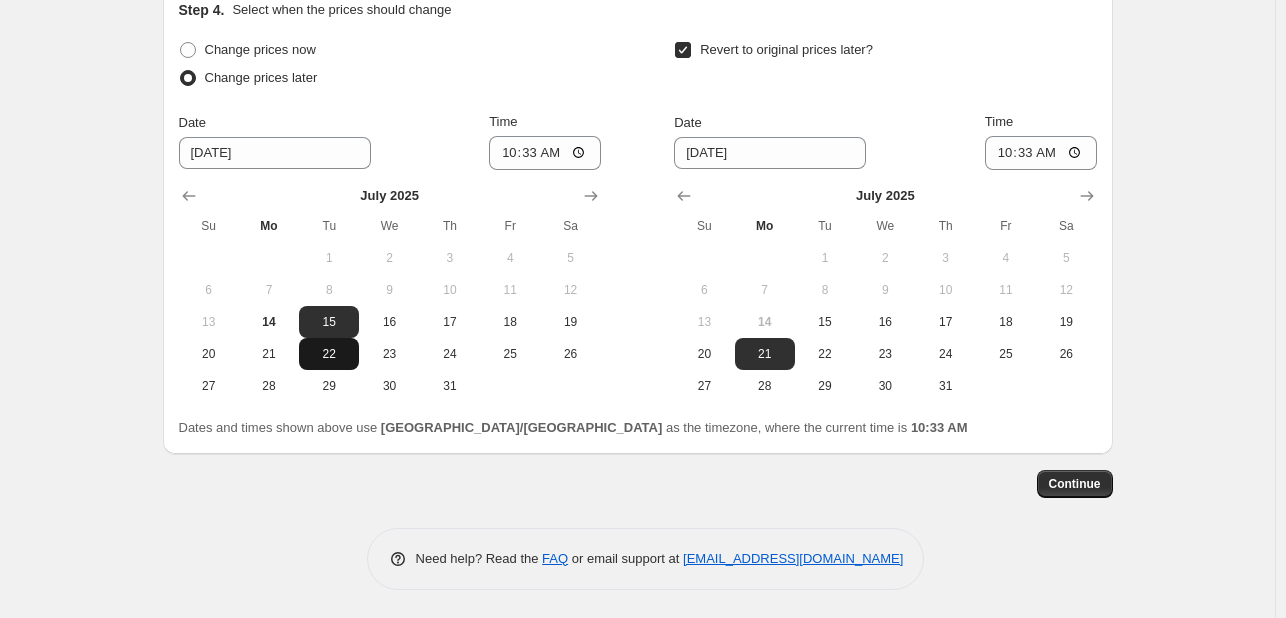 click on "22" at bounding box center [329, 354] 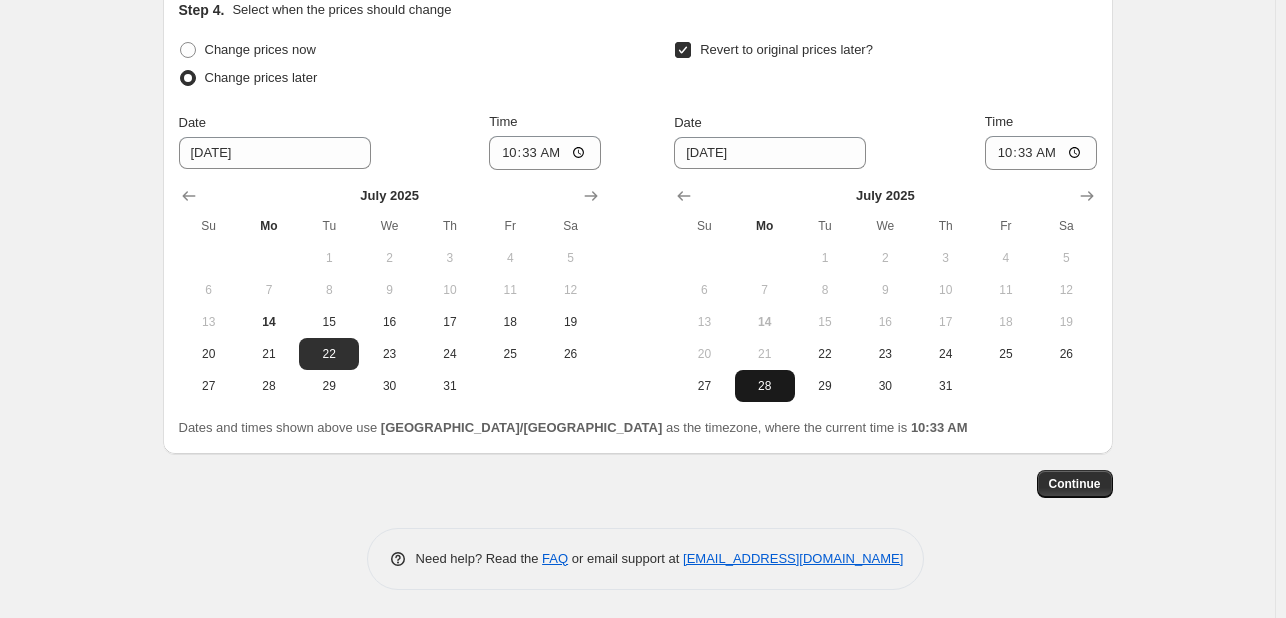 click on "28" at bounding box center [765, 386] 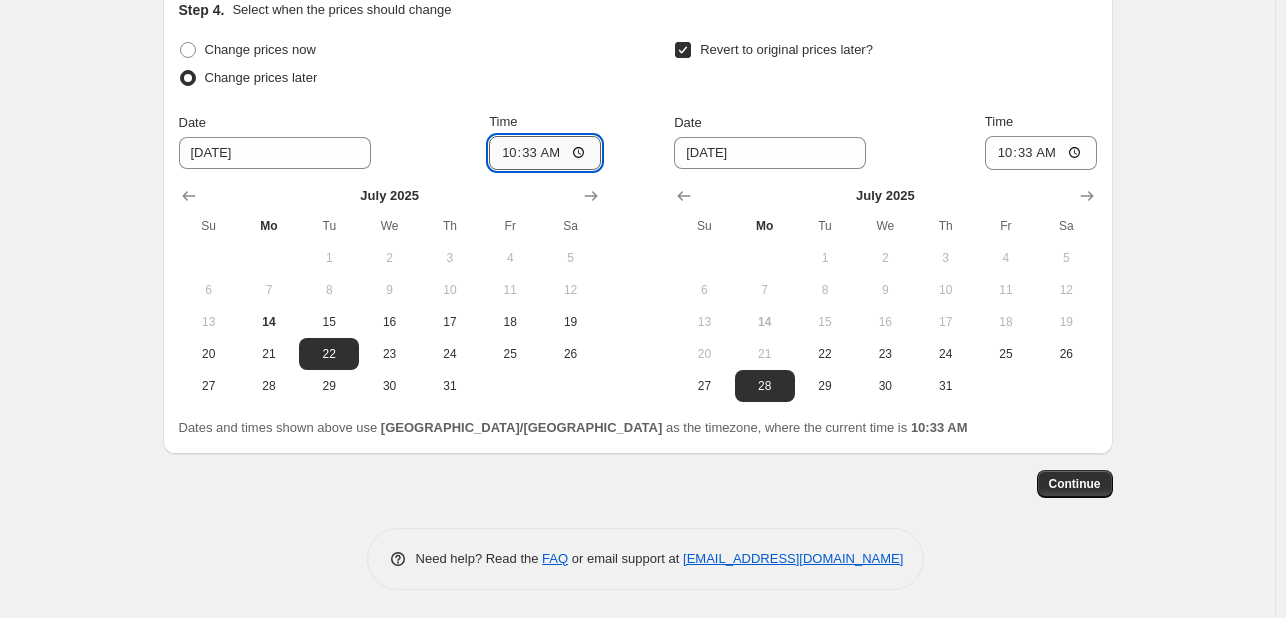 click on "10:33" at bounding box center [545, 153] 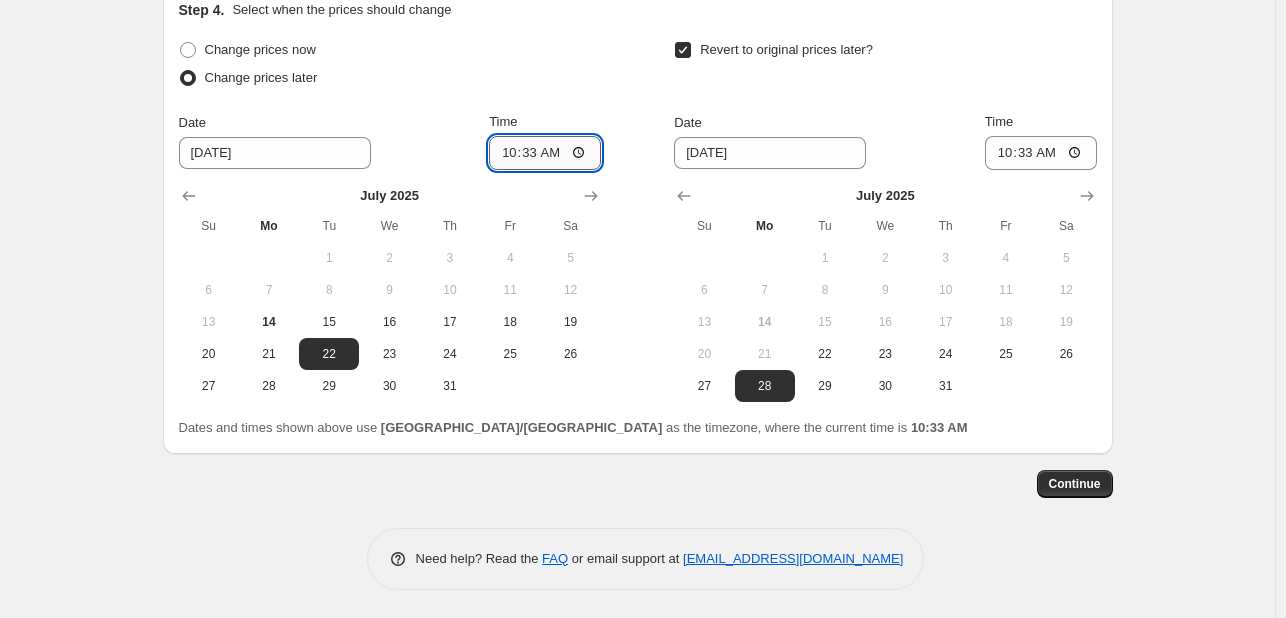 click on "10:33" at bounding box center [545, 153] 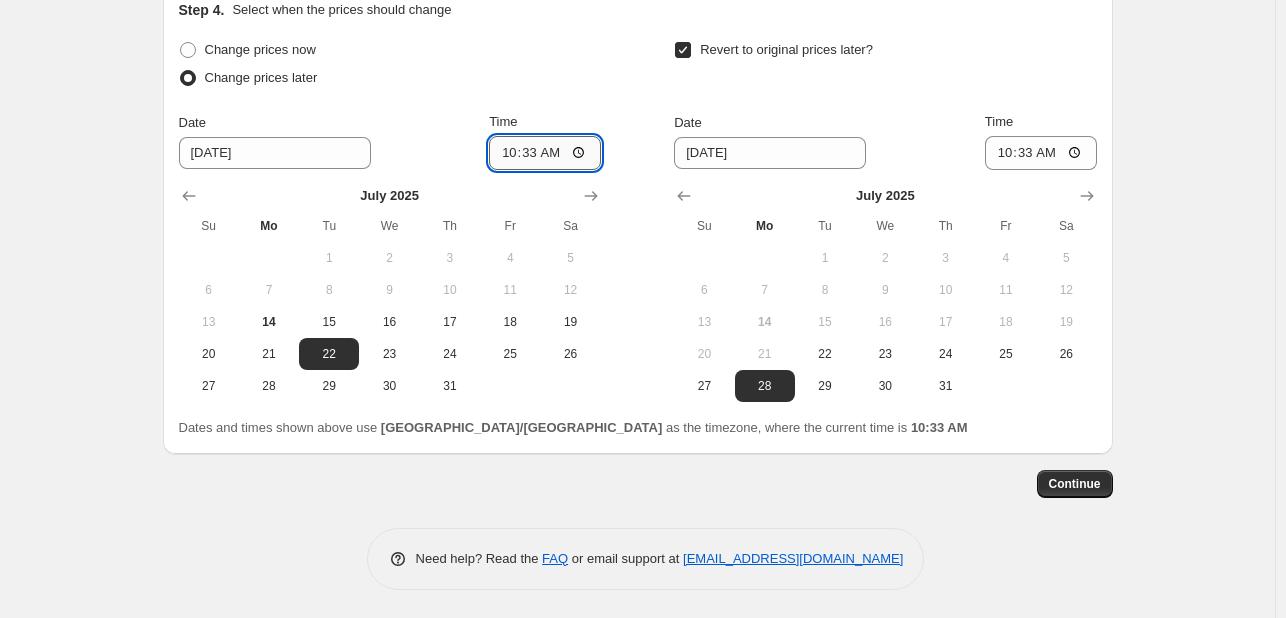 type on "10:00" 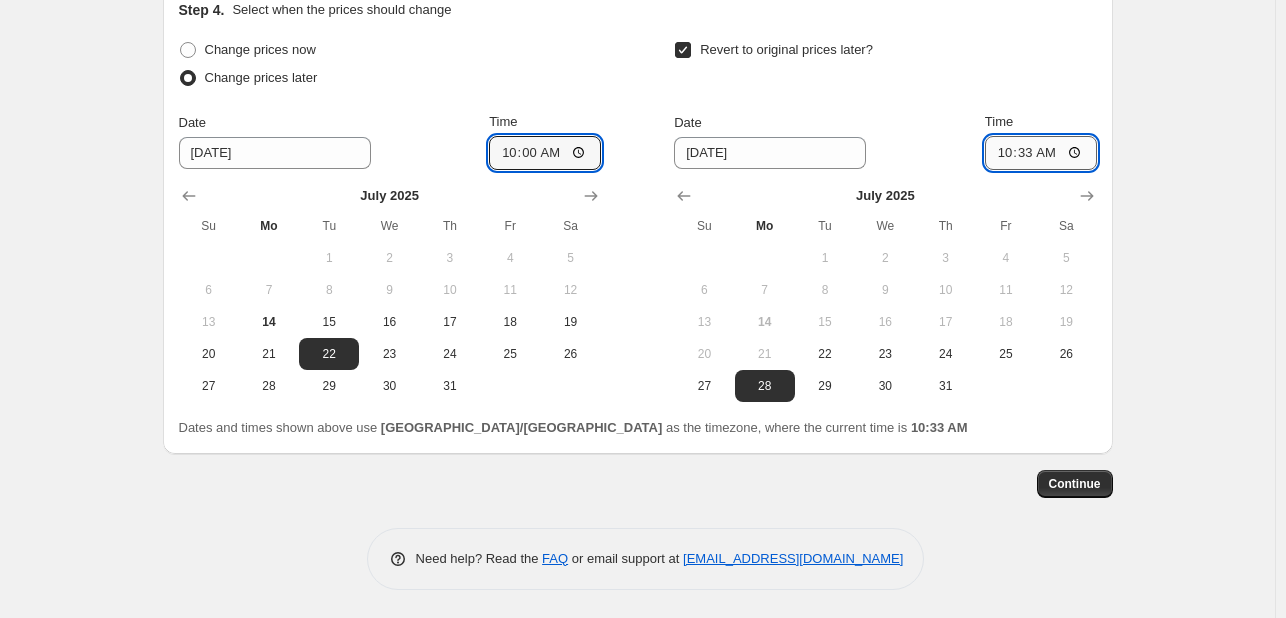 click on "10:33" at bounding box center (1041, 153) 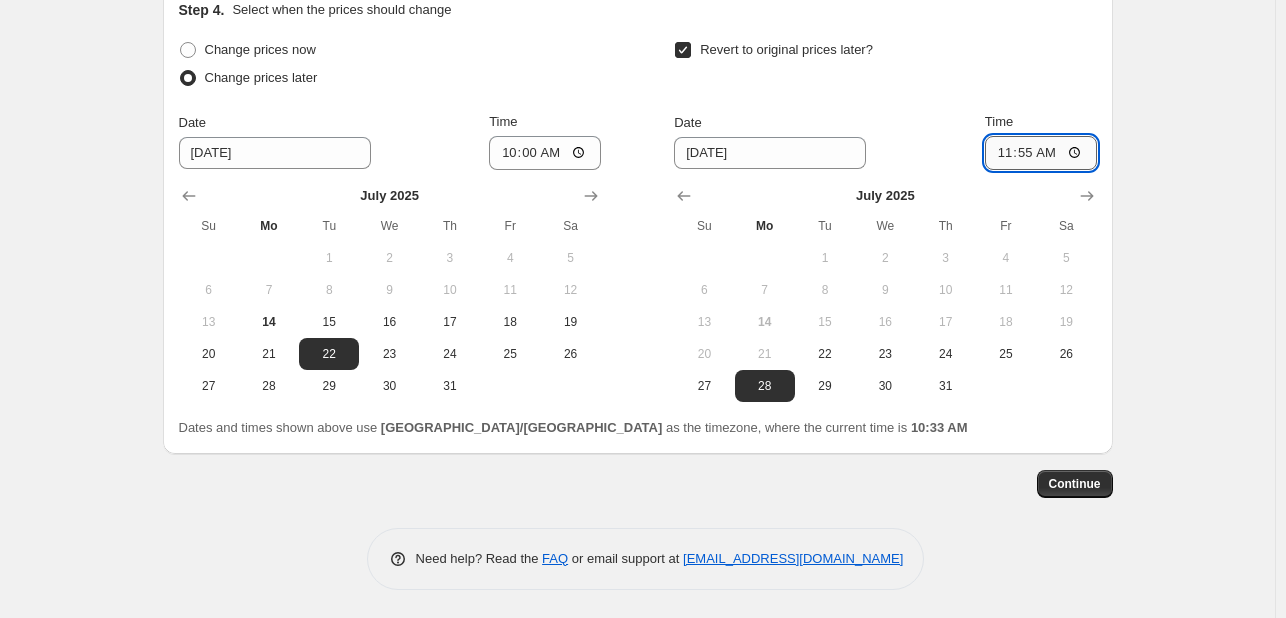 type on "23:55" 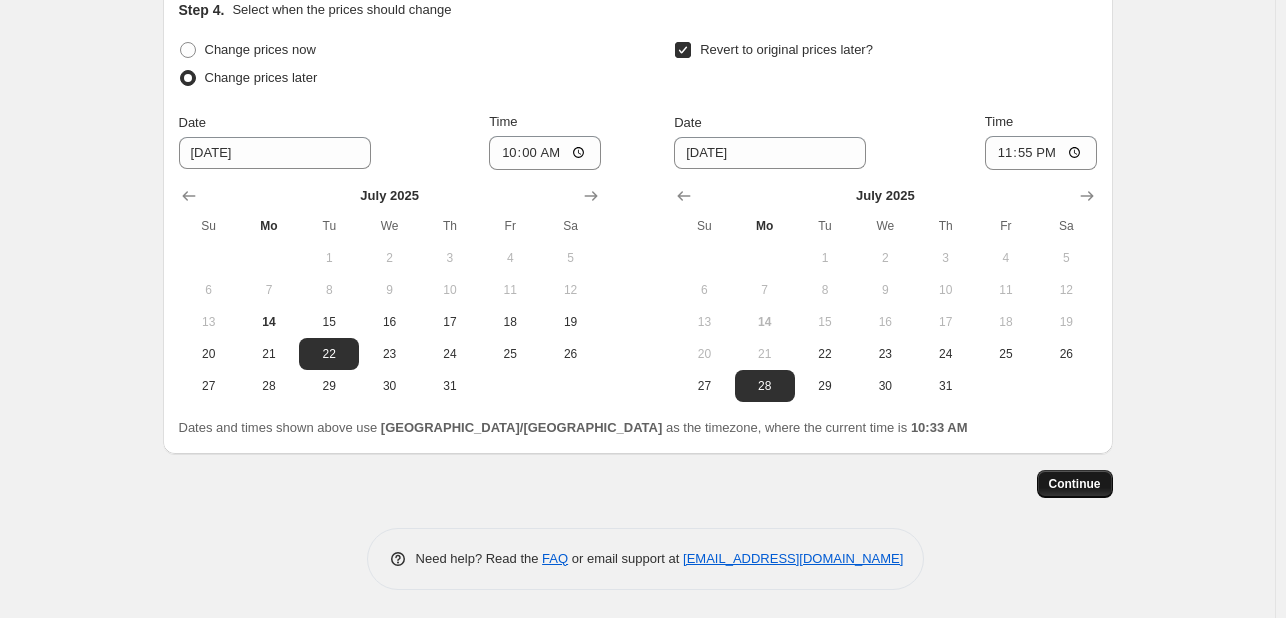 click on "Continue" at bounding box center [1075, 484] 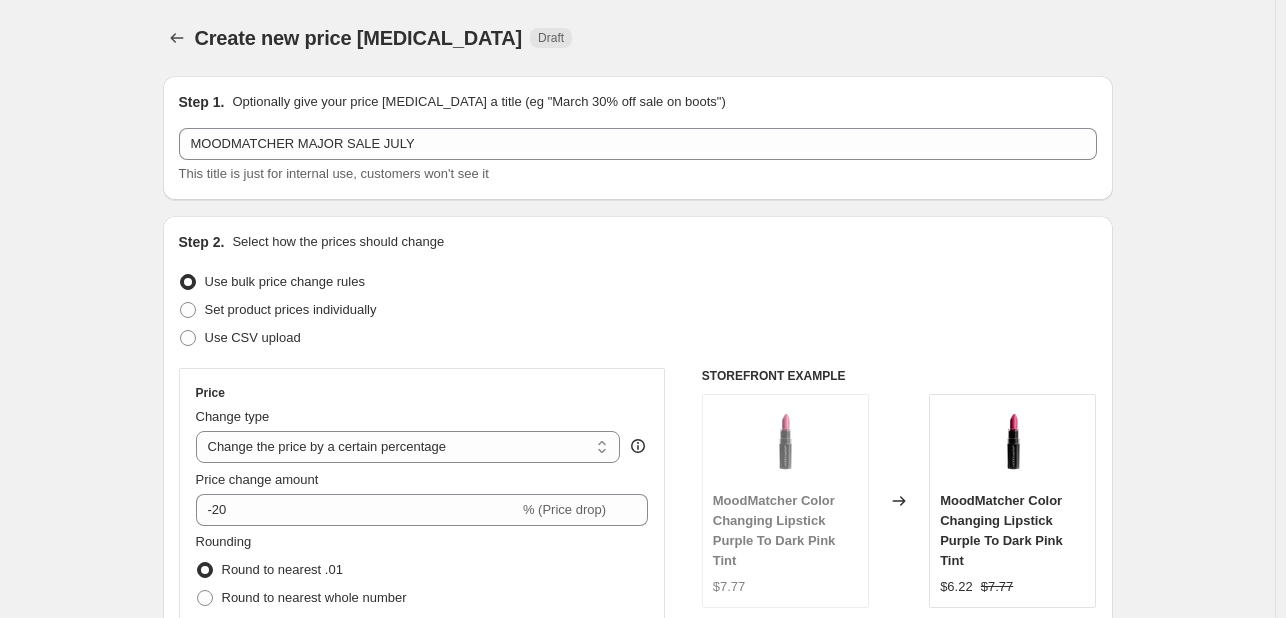 scroll, scrollTop: 2084, scrollLeft: 0, axis: vertical 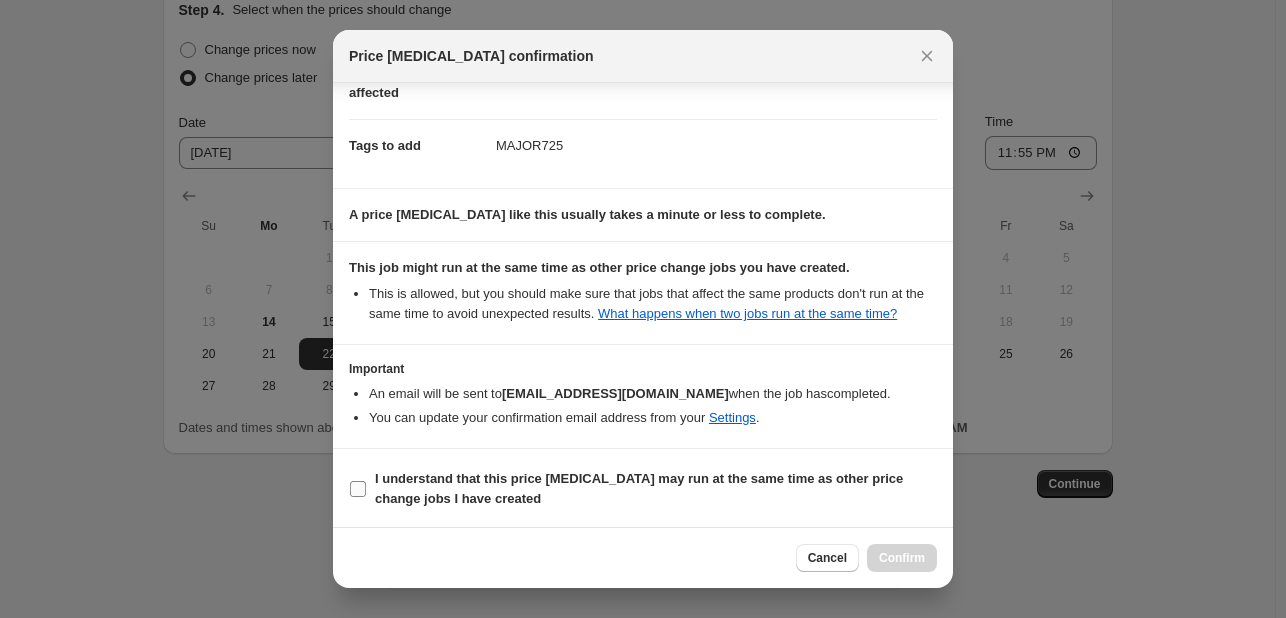 click on "I understand that this price [MEDICAL_DATA] may run at the same time as other price change jobs I have created" at bounding box center (639, 488) 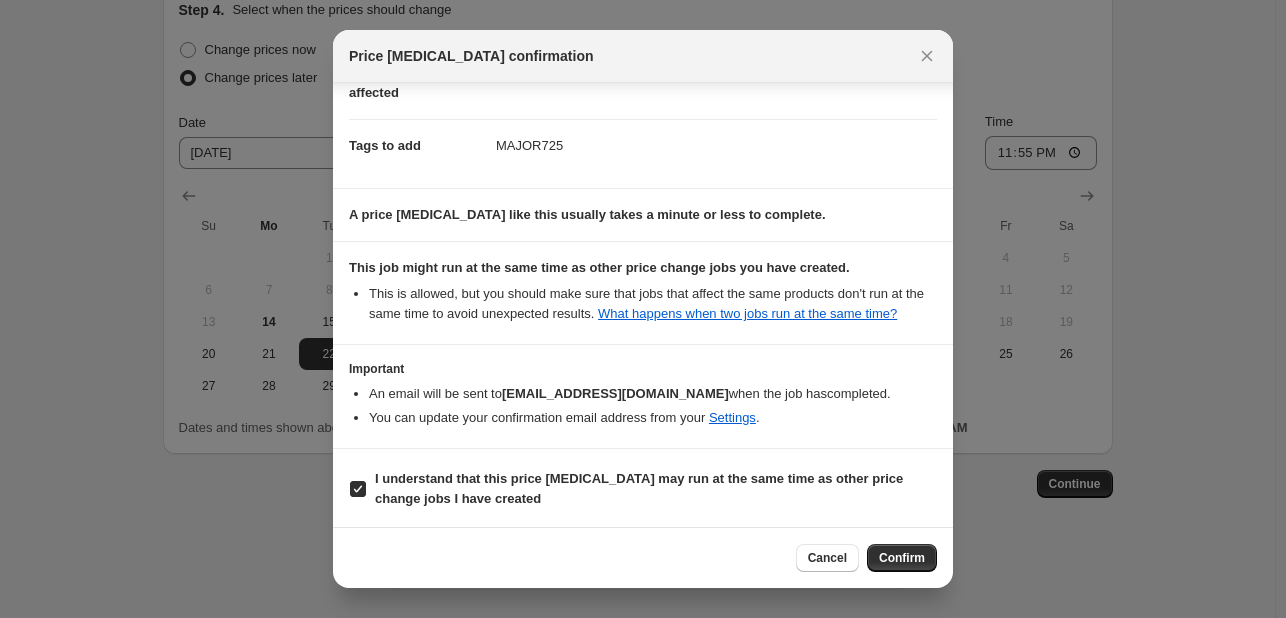 click on "Cancel Confirm" at bounding box center [643, 557] 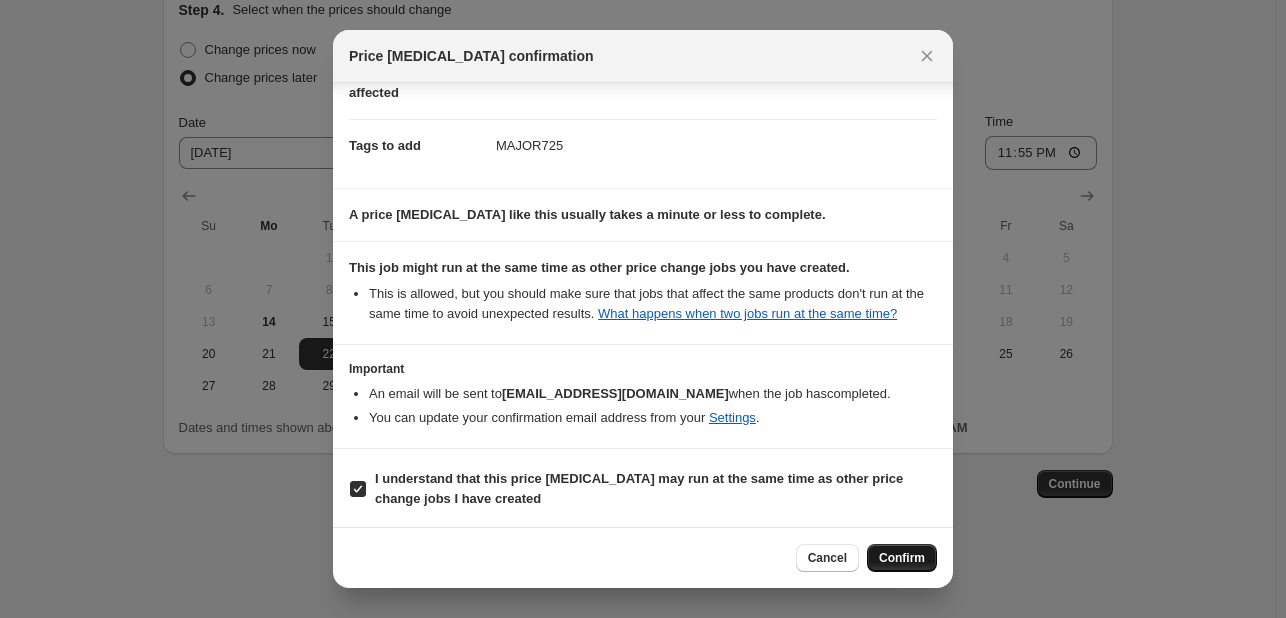 click on "Confirm" at bounding box center [902, 558] 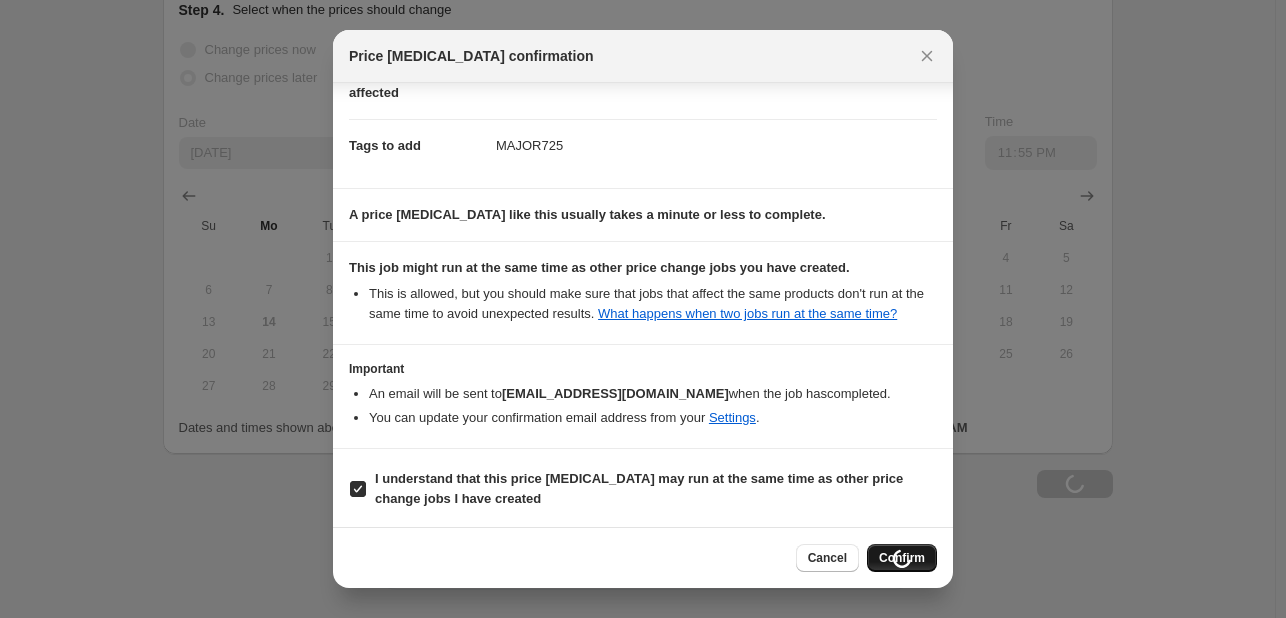 scroll, scrollTop: 2084, scrollLeft: 0, axis: vertical 